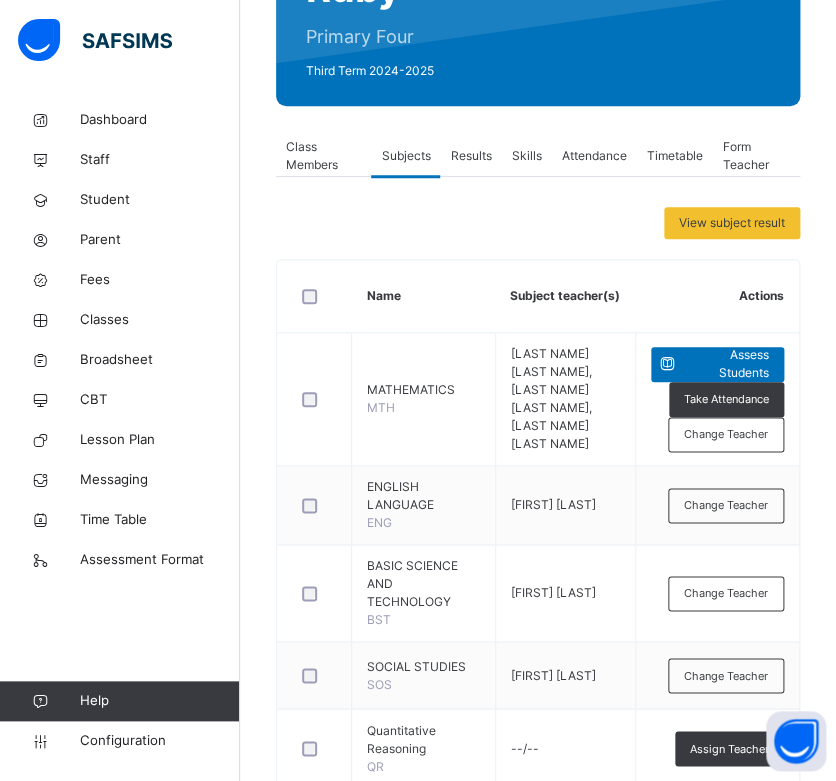 scroll, scrollTop: 305, scrollLeft: 0, axis: vertical 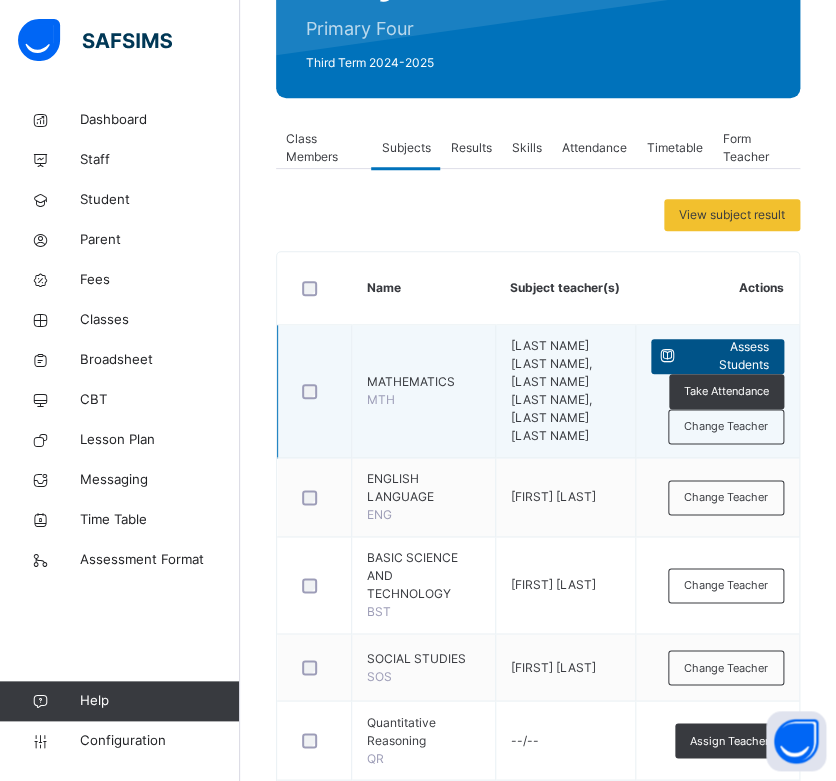click on "Assess Students" at bounding box center [717, 356] 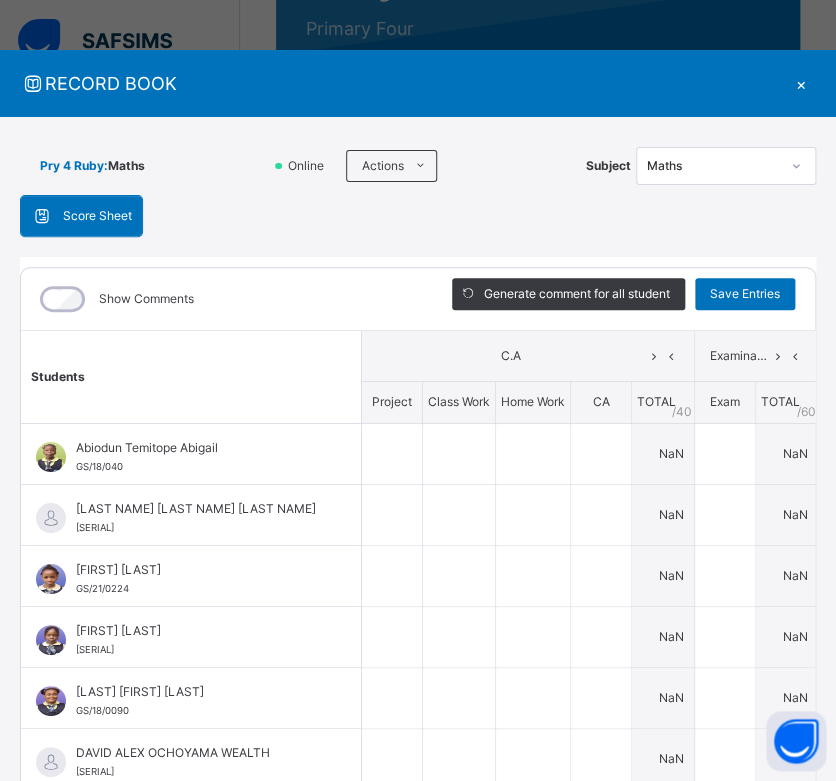 type on "*" 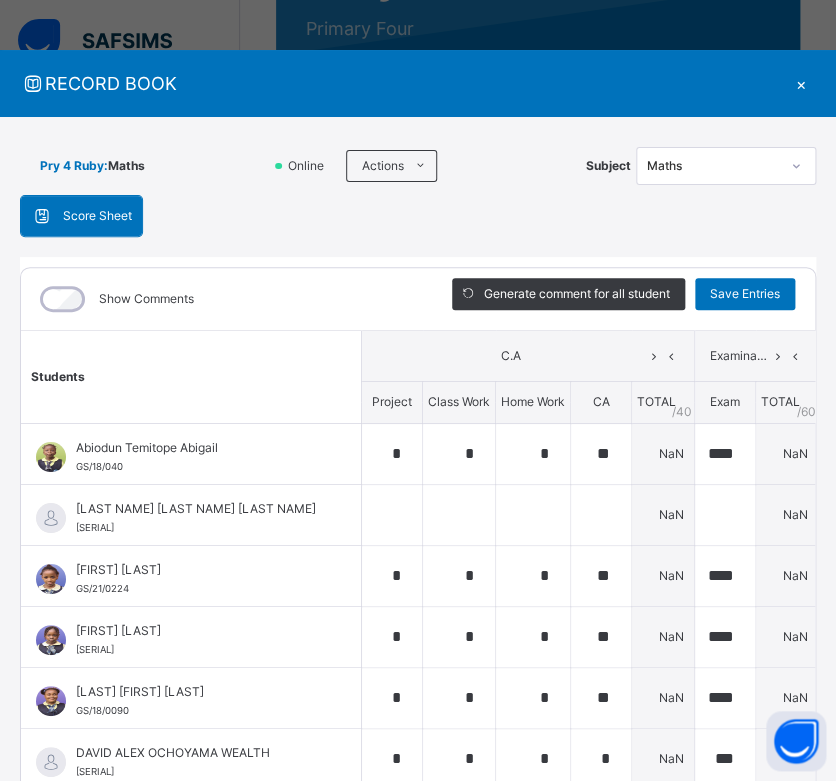 type on "*" 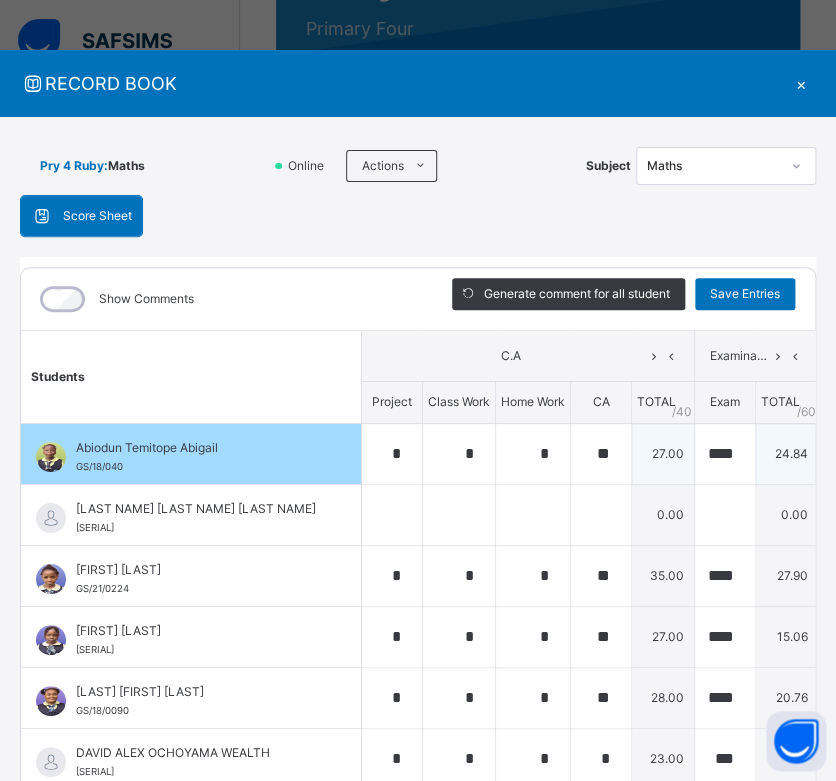 scroll, scrollTop: 0, scrollLeft: 0, axis: both 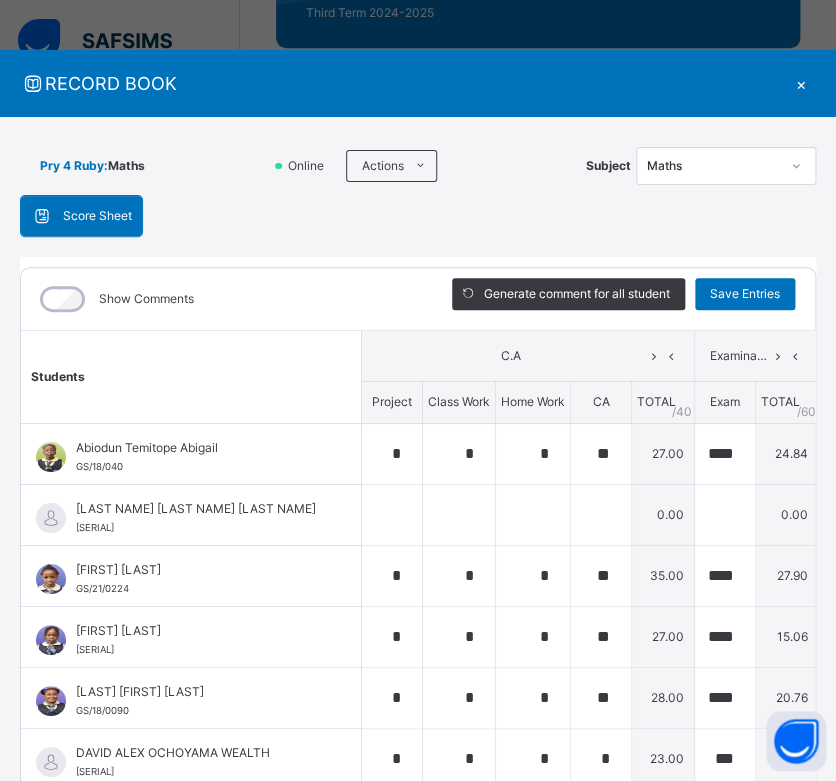 click on "×" at bounding box center (801, 83) 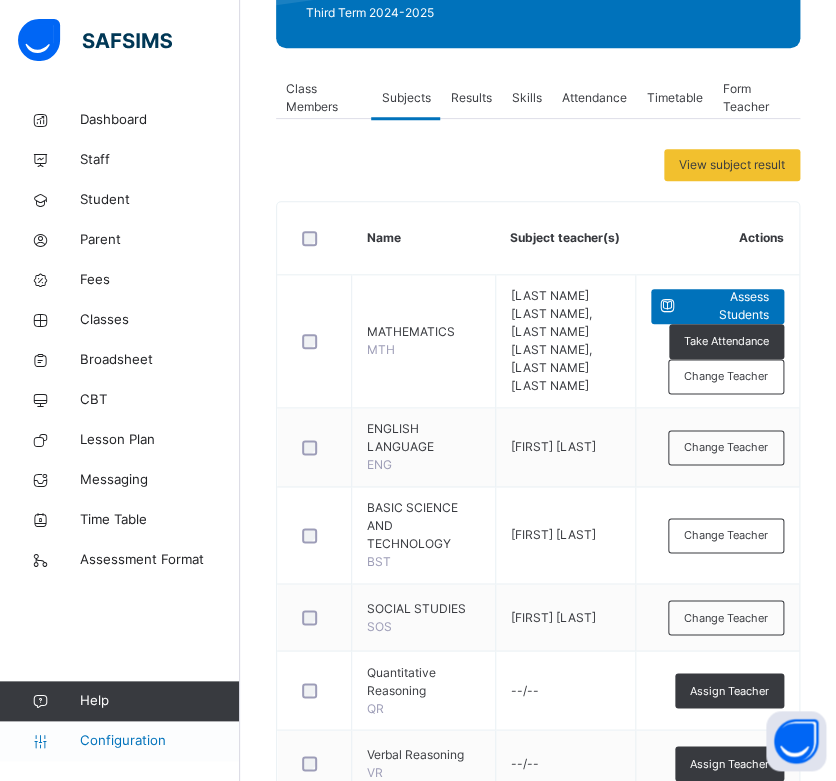click on "Configuration" at bounding box center [159, 741] 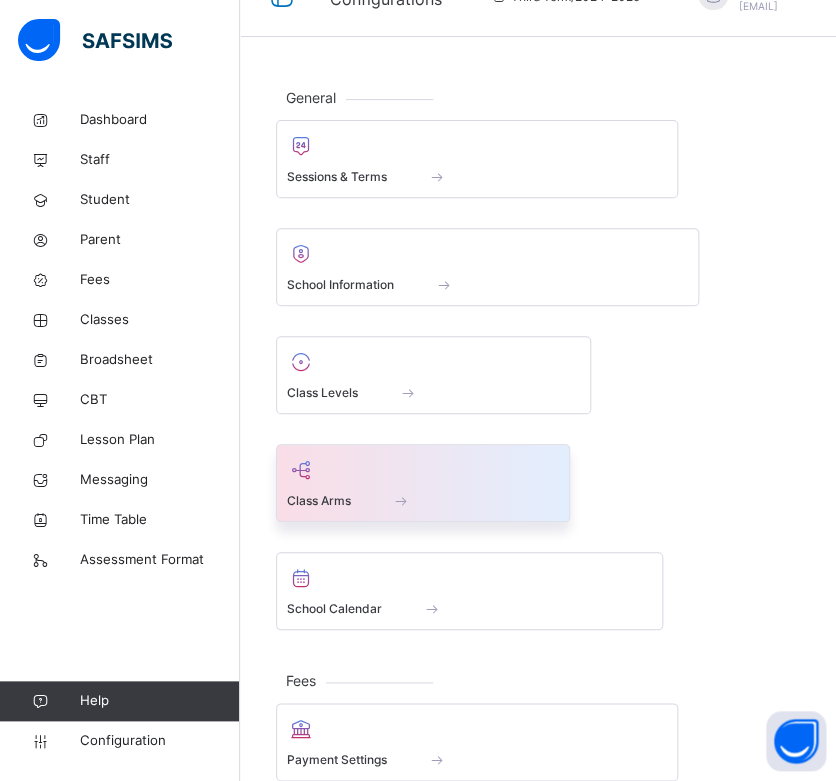 scroll, scrollTop: 0, scrollLeft: 0, axis: both 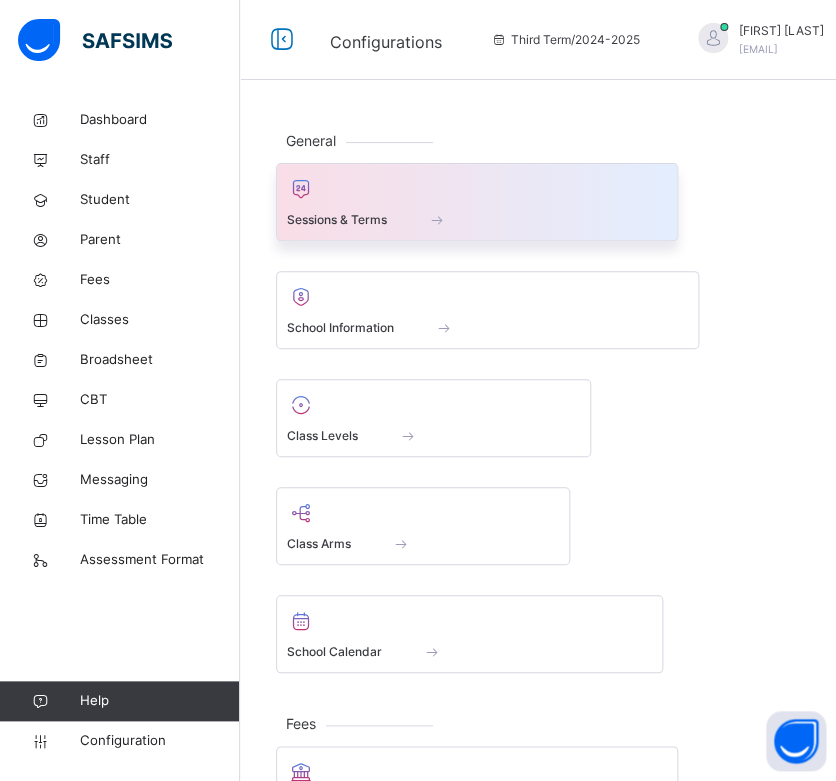 click at bounding box center (477, 189) 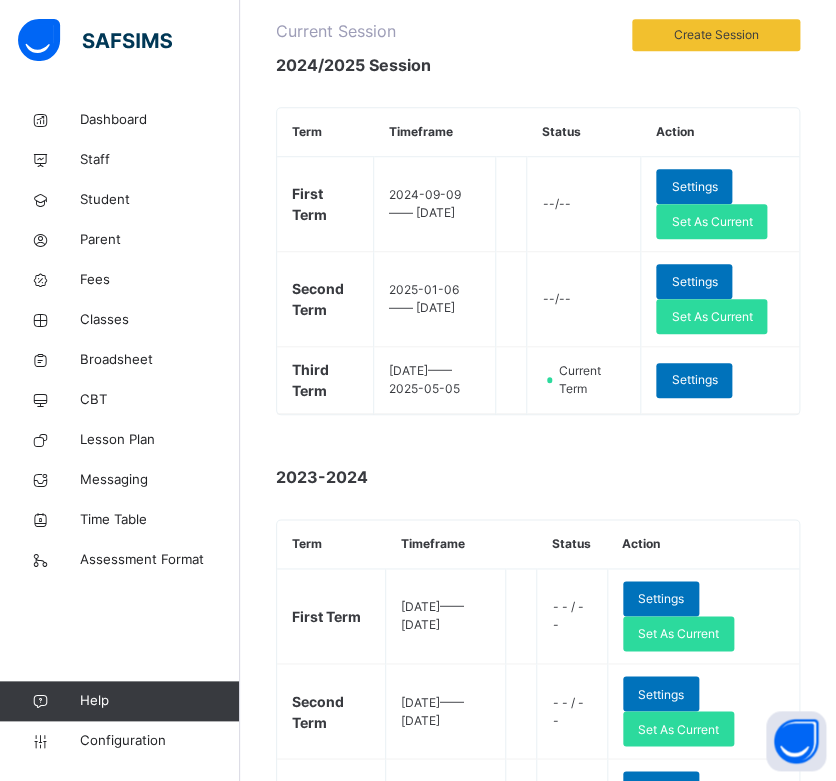 scroll, scrollTop: 262, scrollLeft: 0, axis: vertical 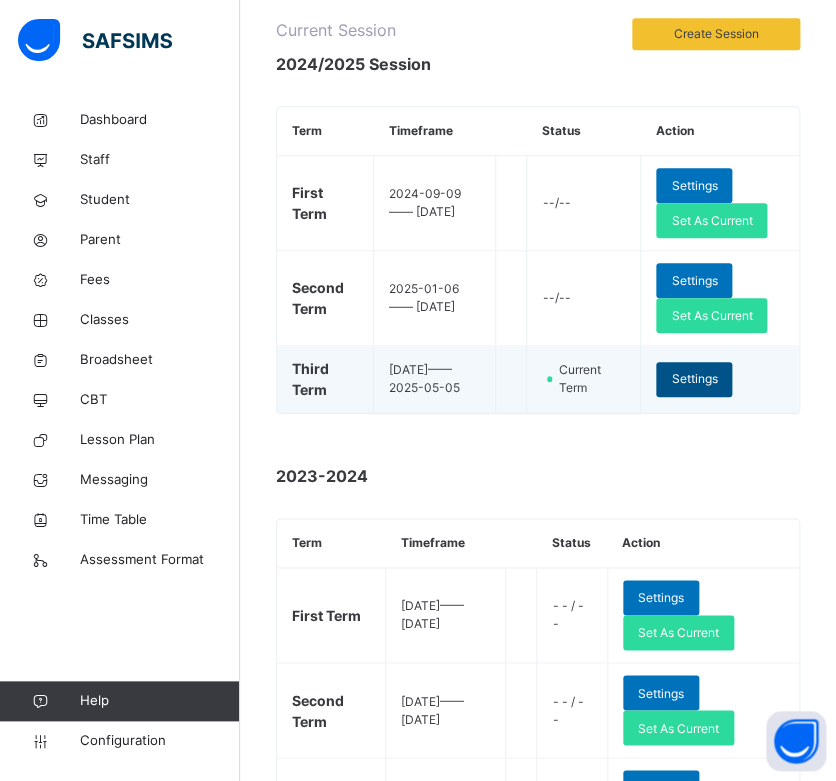 click on "Settings" at bounding box center [694, 379] 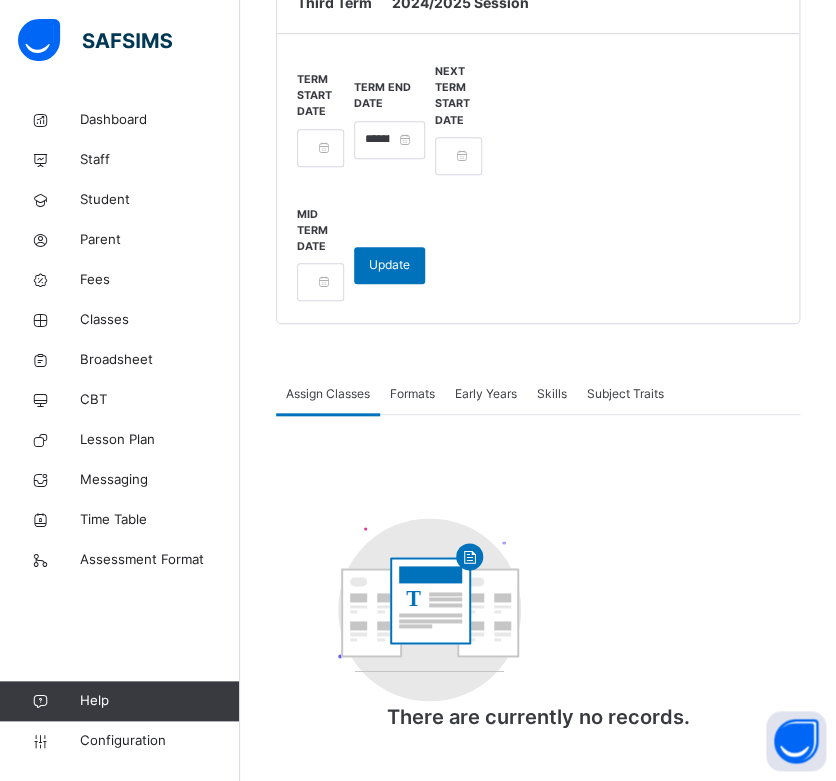 click on "Assign Classes Formats Early Years Skills Subject Traits Assign Classes More Options   T There are currently no records. Grading Format Assessment Format Grading Format Assessment Format T There are currently no records. T There are currently no records. Traits Rating Traits Rating T There are currently no records. T There are currently no records. Skill Groups Skill Ratings Skill Groups Skill Ratings Create New Formats Save Changes   Affective Skills   S/N Skill 1 Punctuality 2 Reliability 3 Attendance 4 Politeness 5 Neatness 6 Attentiveness 7 Self-control 8 Honesty 9 Relationship with students 10 Sense of Responsibility  11 Obedience  Assign Levels Pry 1 Pry 4 JS 1 Pry 3 Pry 2 Pry 6 JS 2 Pry 5   Psychomotor Skills   S/N Skill 1 Handwriting 2 Drawing & painting 3 Crafts 4 Music 5 Sports & Games 6 Public speaking  7 Handling of Tools Assign Levels Pry 1 Pry 4 JS 1 Pry 3 Pry 2 Pry 6 JS 2 Pry 5 Create New Formats Save Changes Trait Number Rating S/N Grade Remark Color 1 1 No Observable Trait 2 2 3 3 4 4 5 5 T" at bounding box center (538, 562) 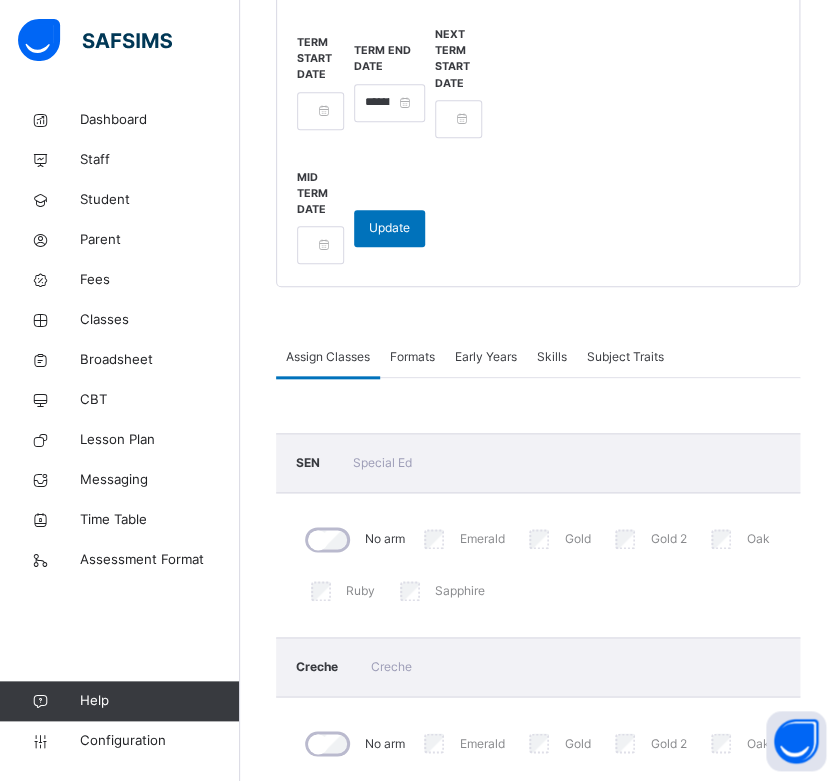 click on "Formats" at bounding box center [412, 357] 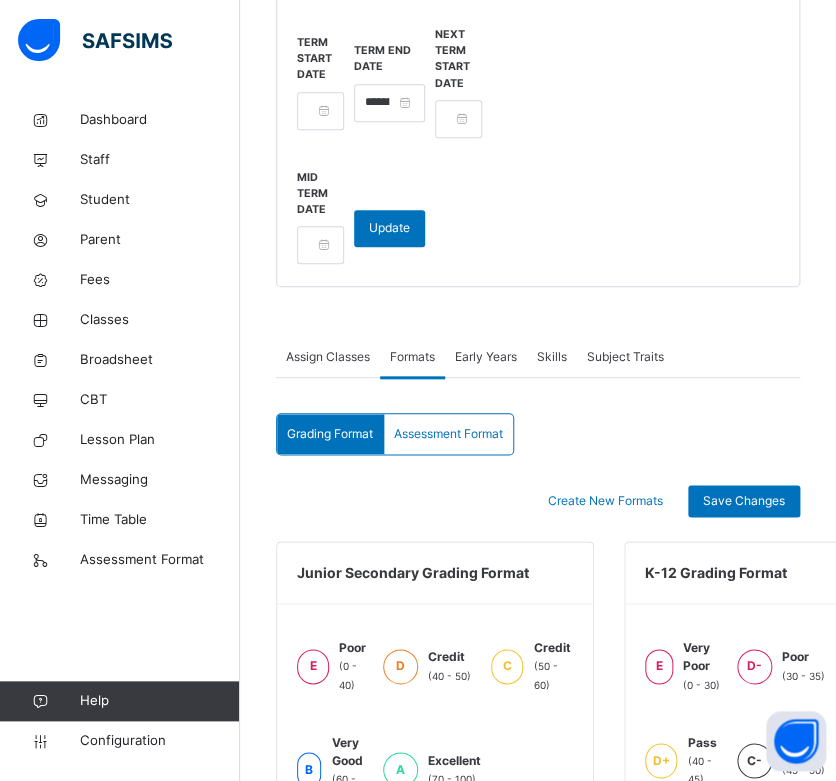 click on "Assessment Format" at bounding box center (448, 434) 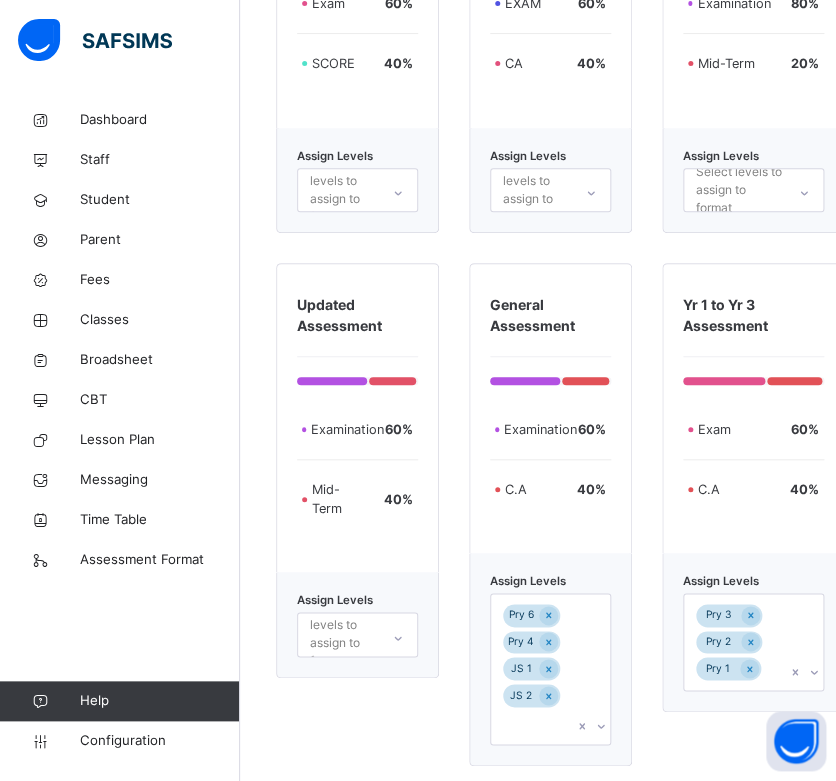 scroll, scrollTop: 2013, scrollLeft: 0, axis: vertical 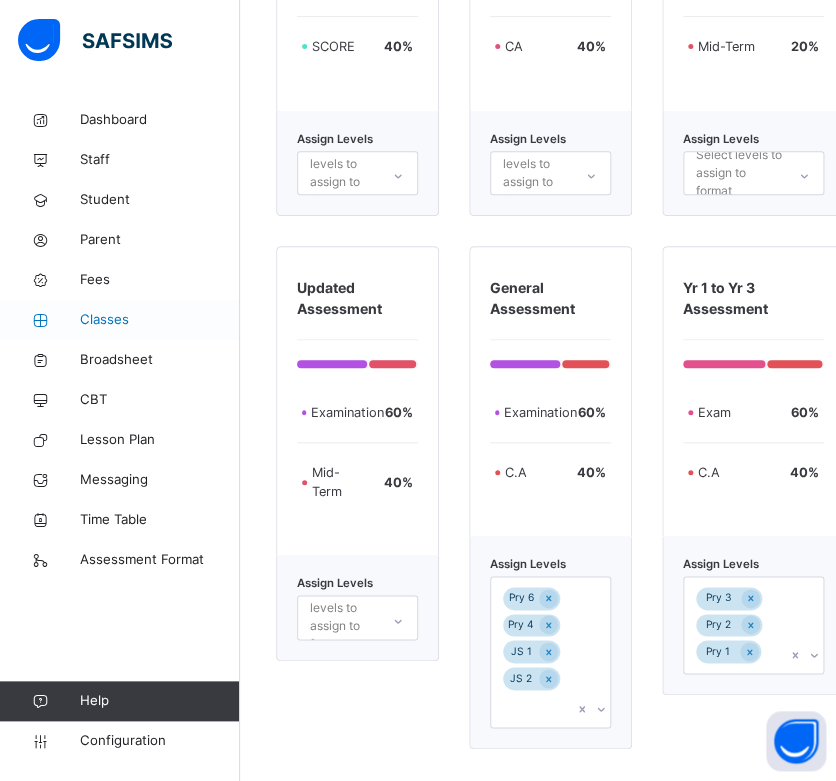click on "Classes" at bounding box center (160, 320) 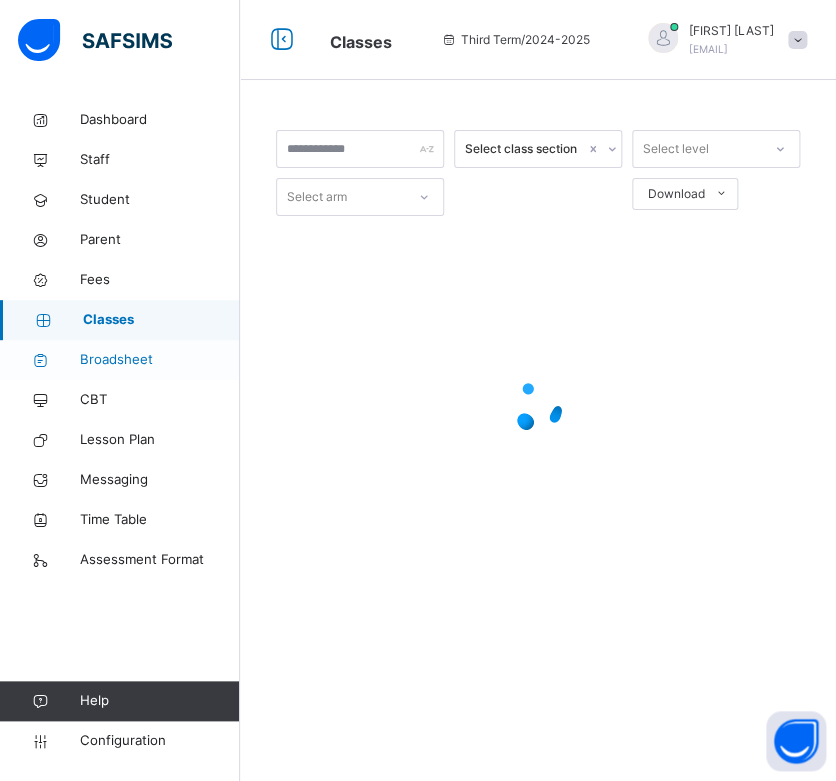 scroll, scrollTop: 0, scrollLeft: 0, axis: both 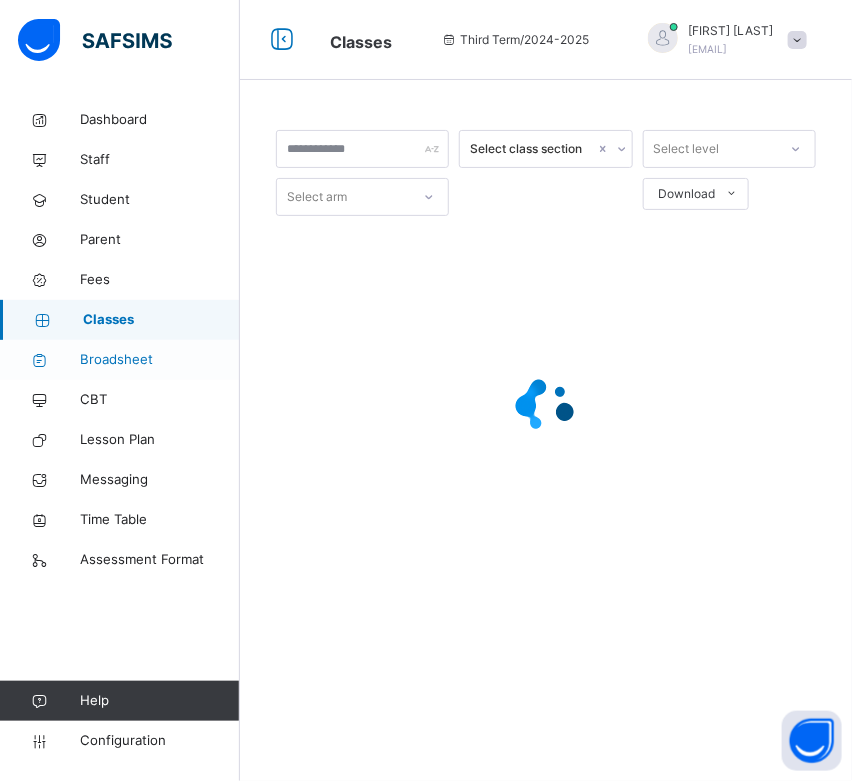 click on "Broadsheet" at bounding box center [160, 360] 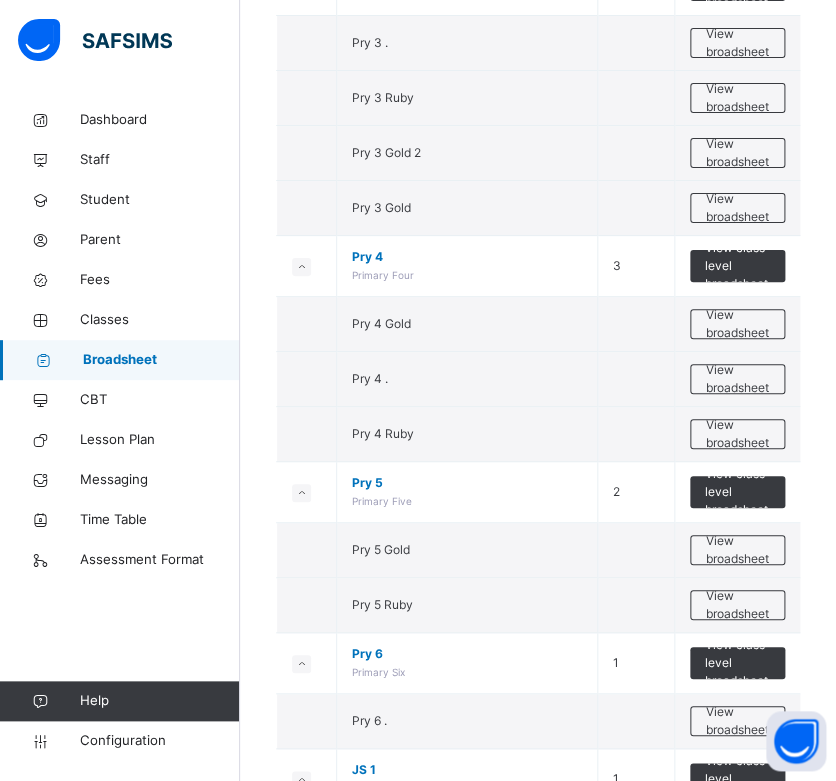 scroll, scrollTop: 1848, scrollLeft: 0, axis: vertical 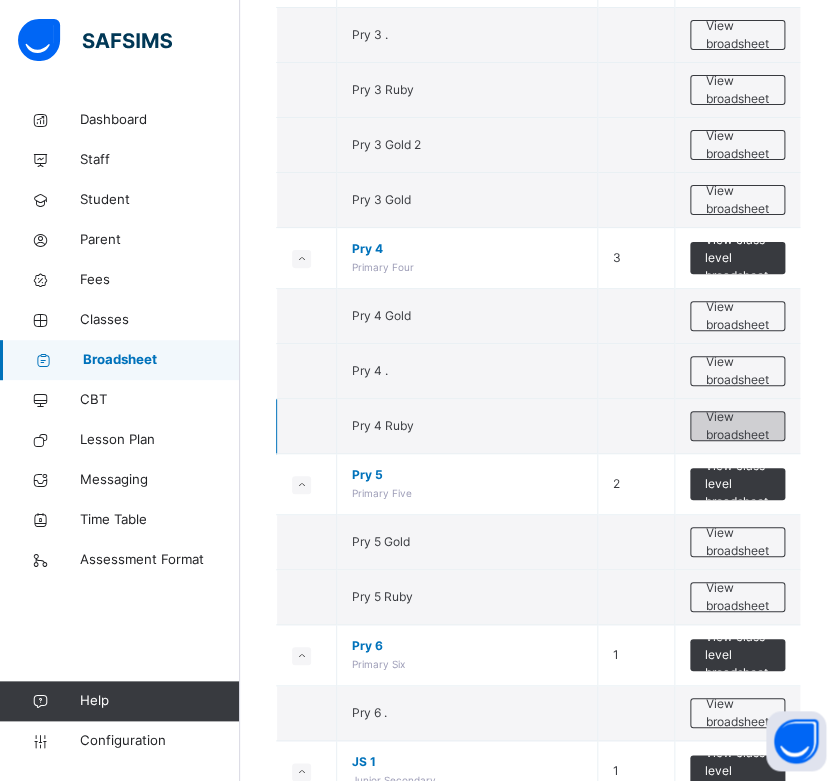 click on "View broadsheet" at bounding box center [737, 426] 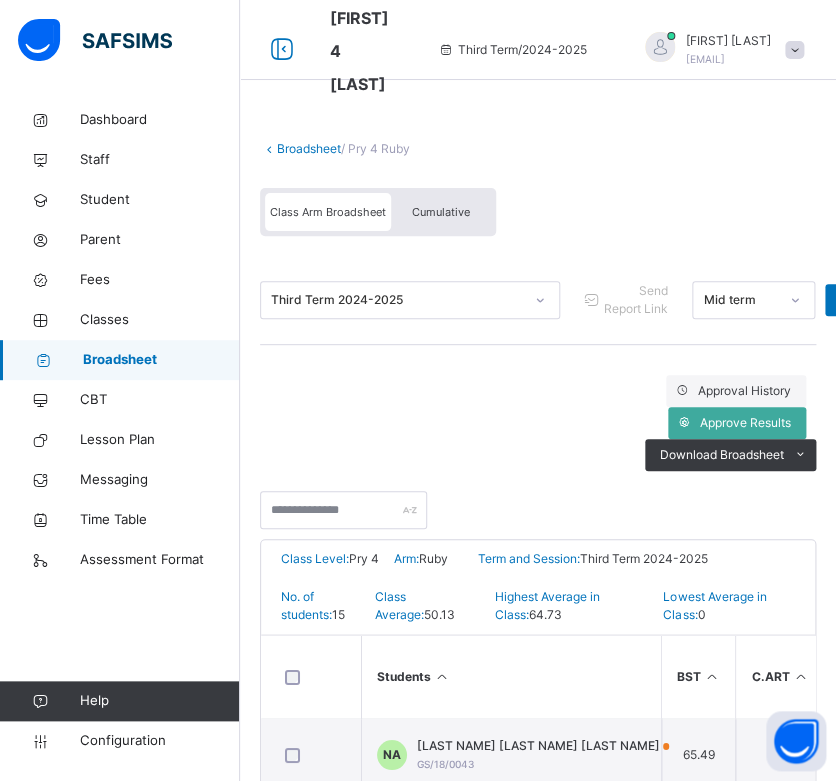 scroll, scrollTop: 306, scrollLeft: 0, axis: vertical 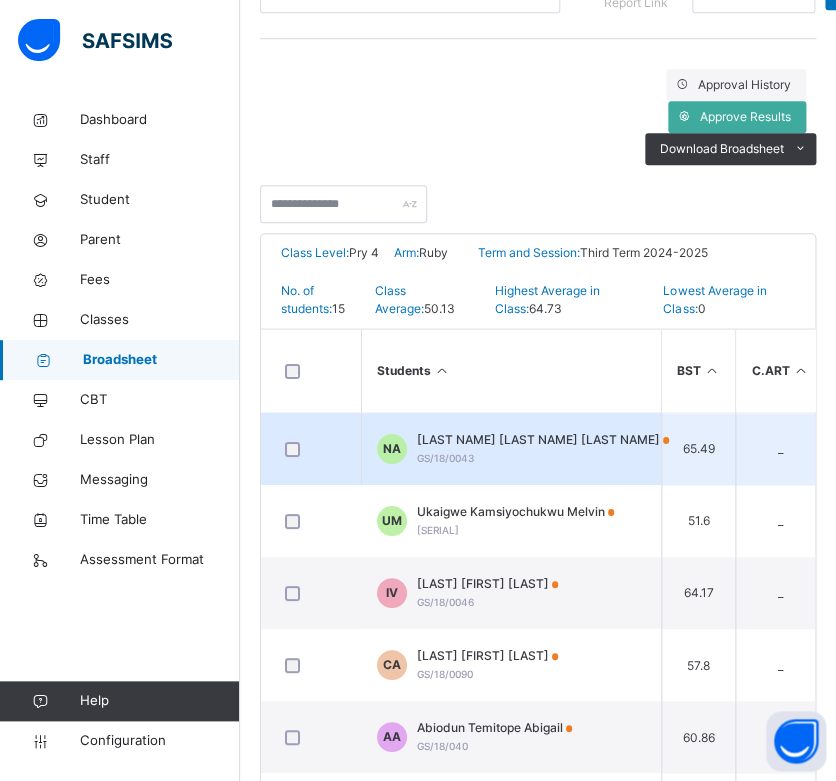 click on "[LAST NAME] [LAST NAME] [LAST NAME]" at bounding box center [543, 440] 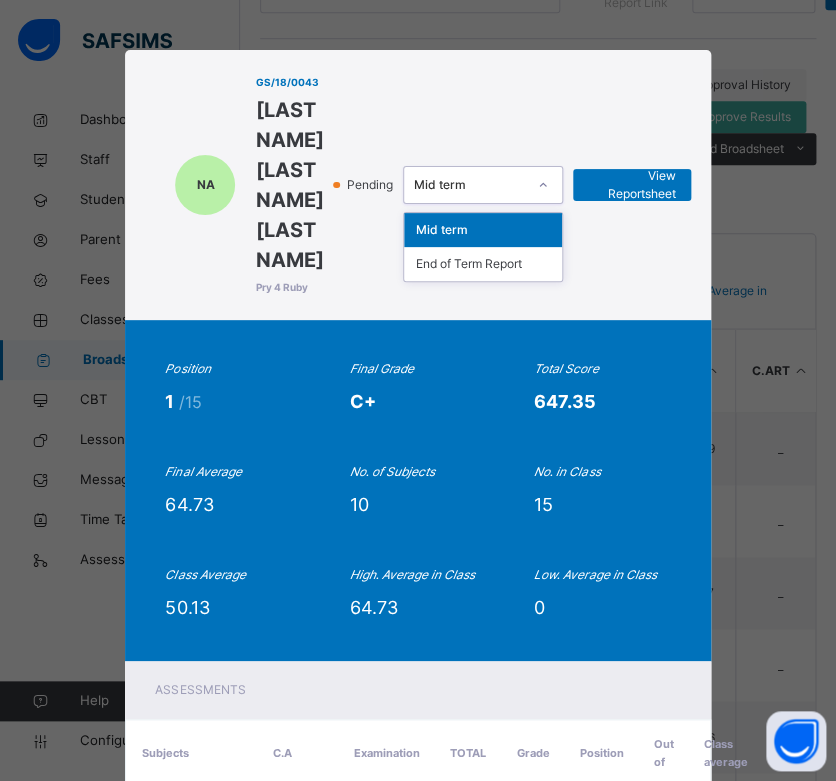 click on "Mid term" at bounding box center (483, 185) 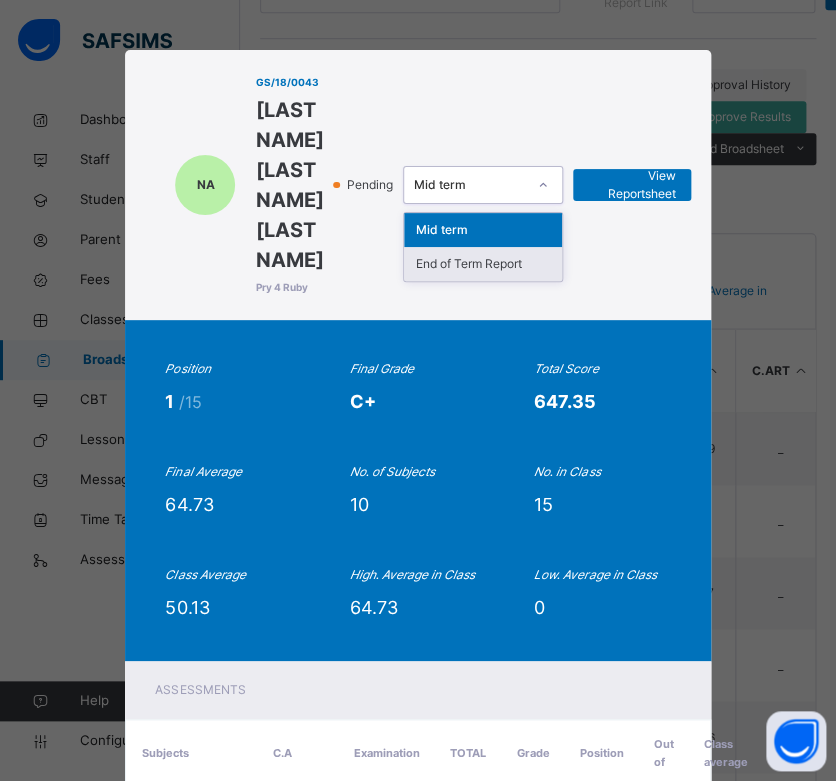 click on "End of Term Report" at bounding box center (483, 264) 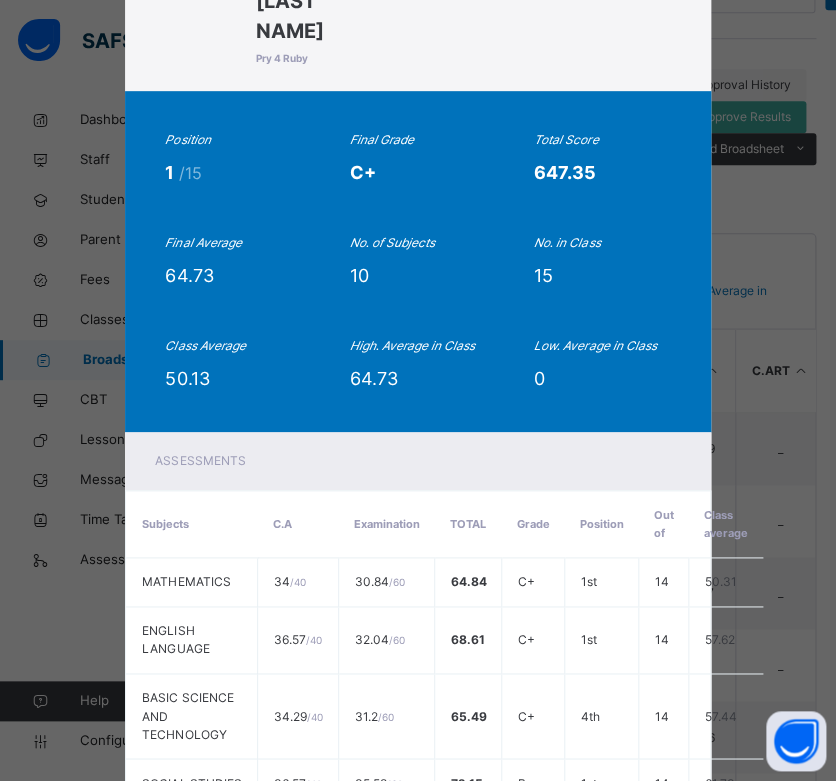 scroll, scrollTop: 0, scrollLeft: 0, axis: both 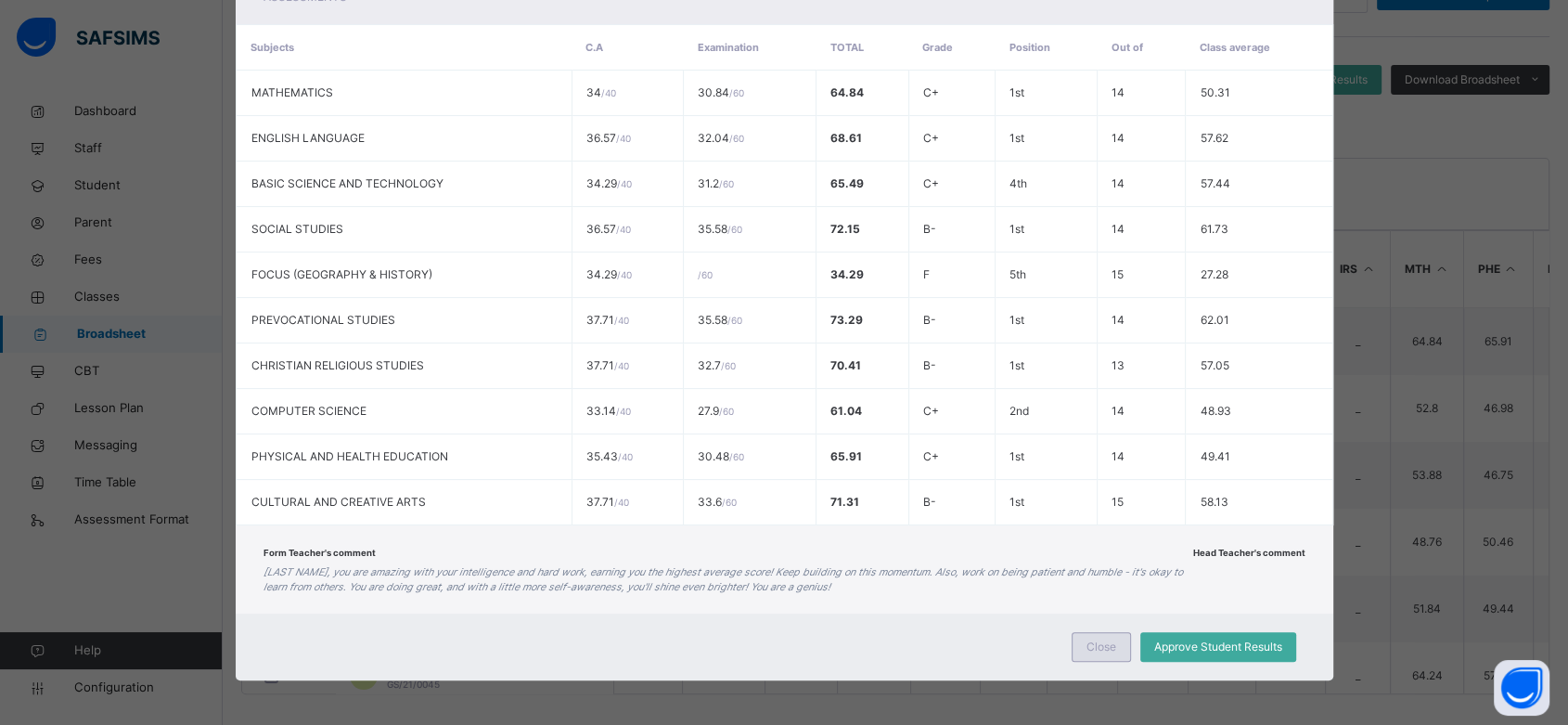 click on "Close" at bounding box center [1101, 647] 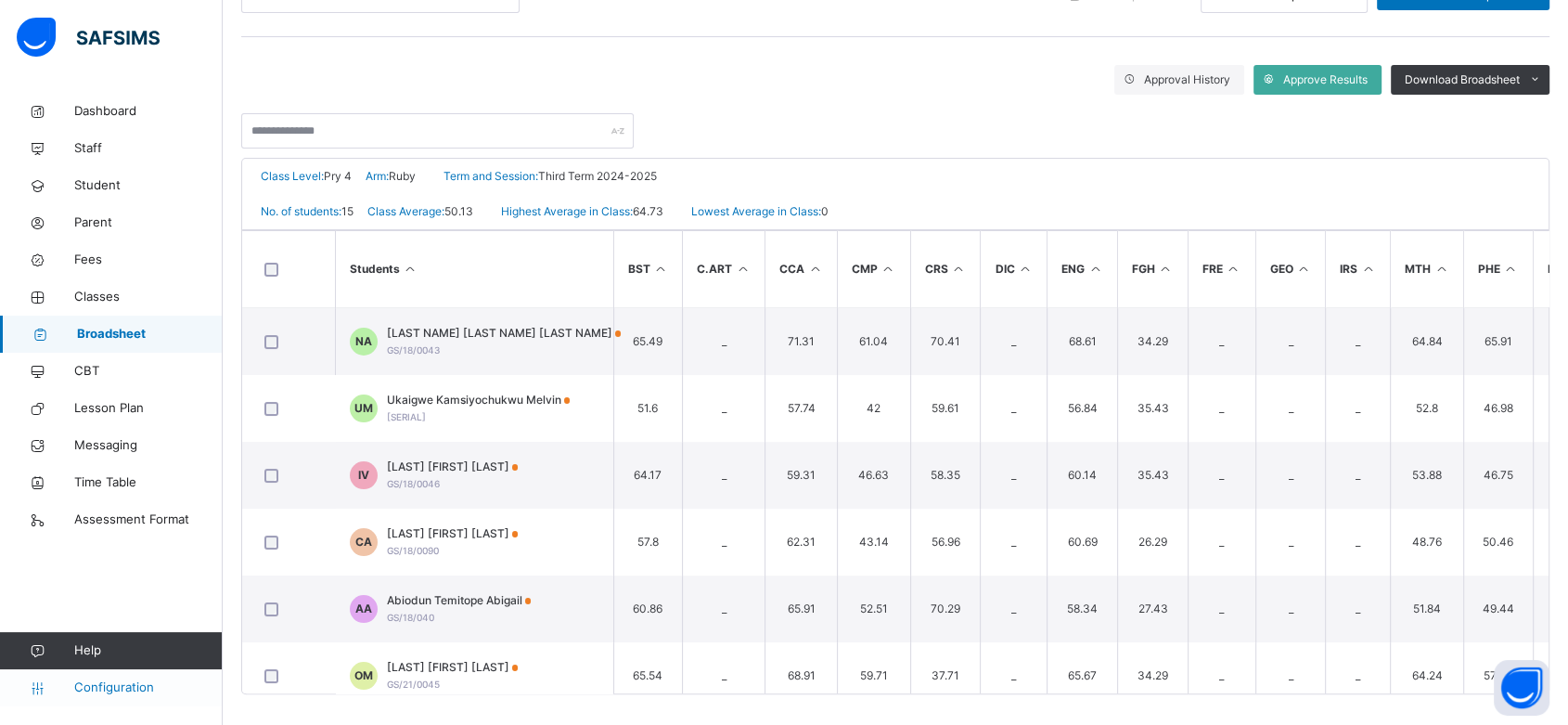 click on "Configuration" at bounding box center (148, 688) 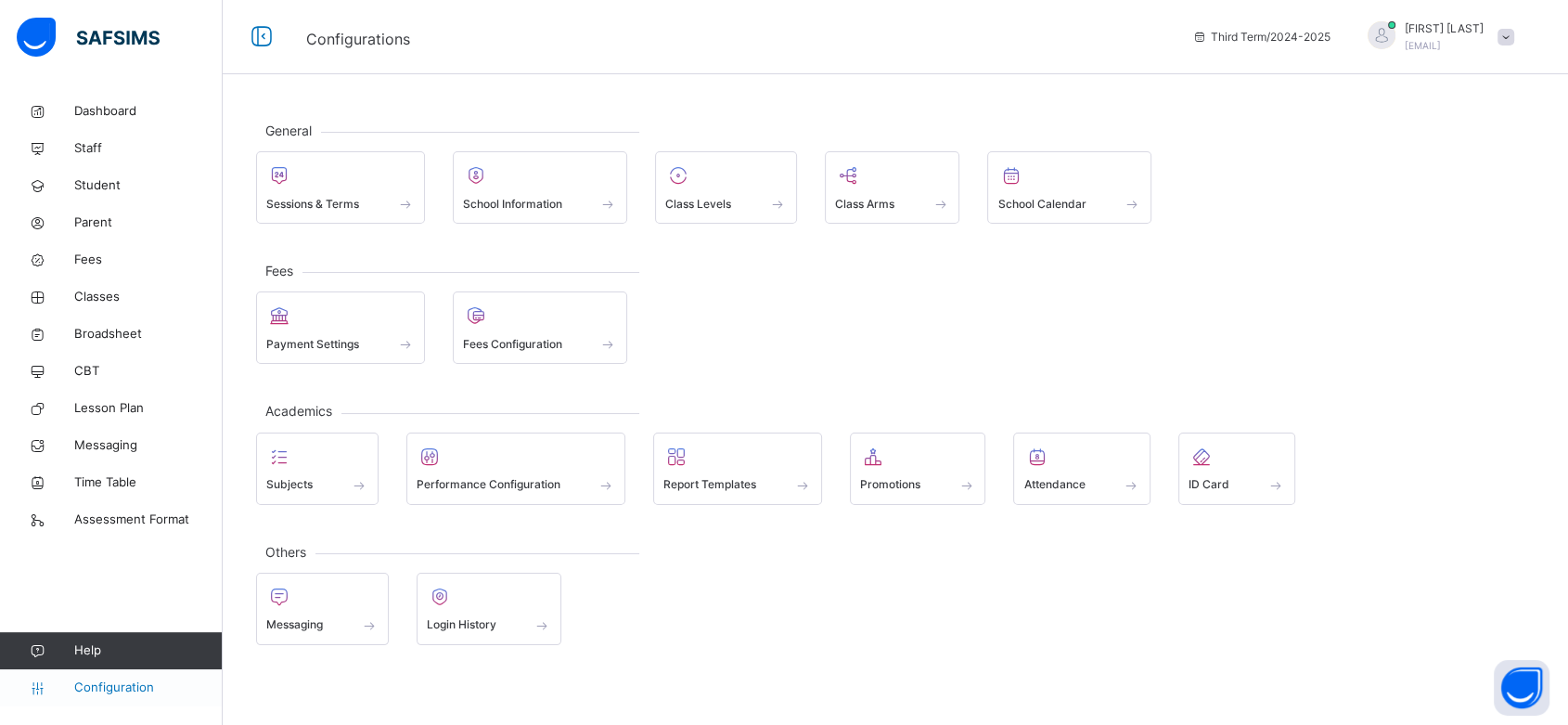 scroll, scrollTop: 0, scrollLeft: 0, axis: both 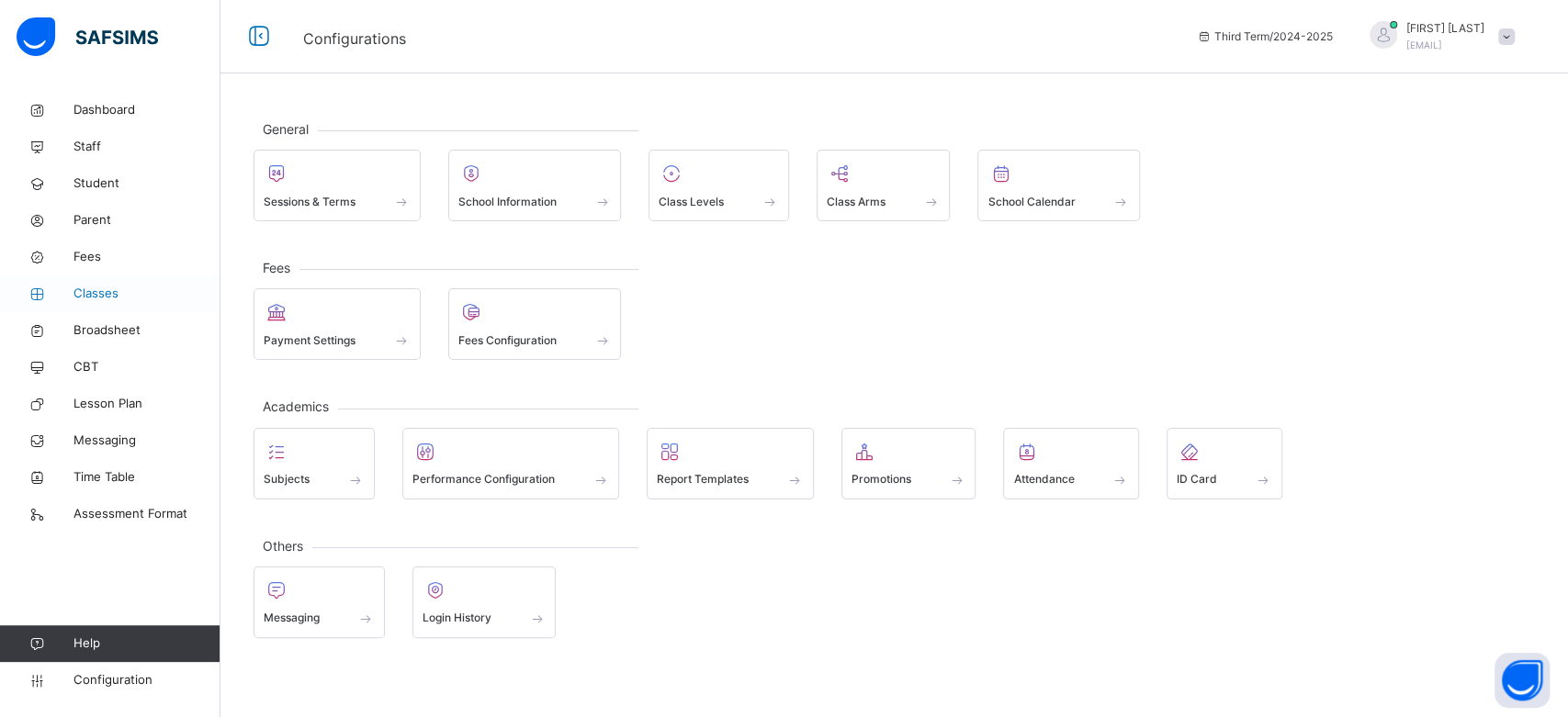 click on "Classes" at bounding box center [147, 294] 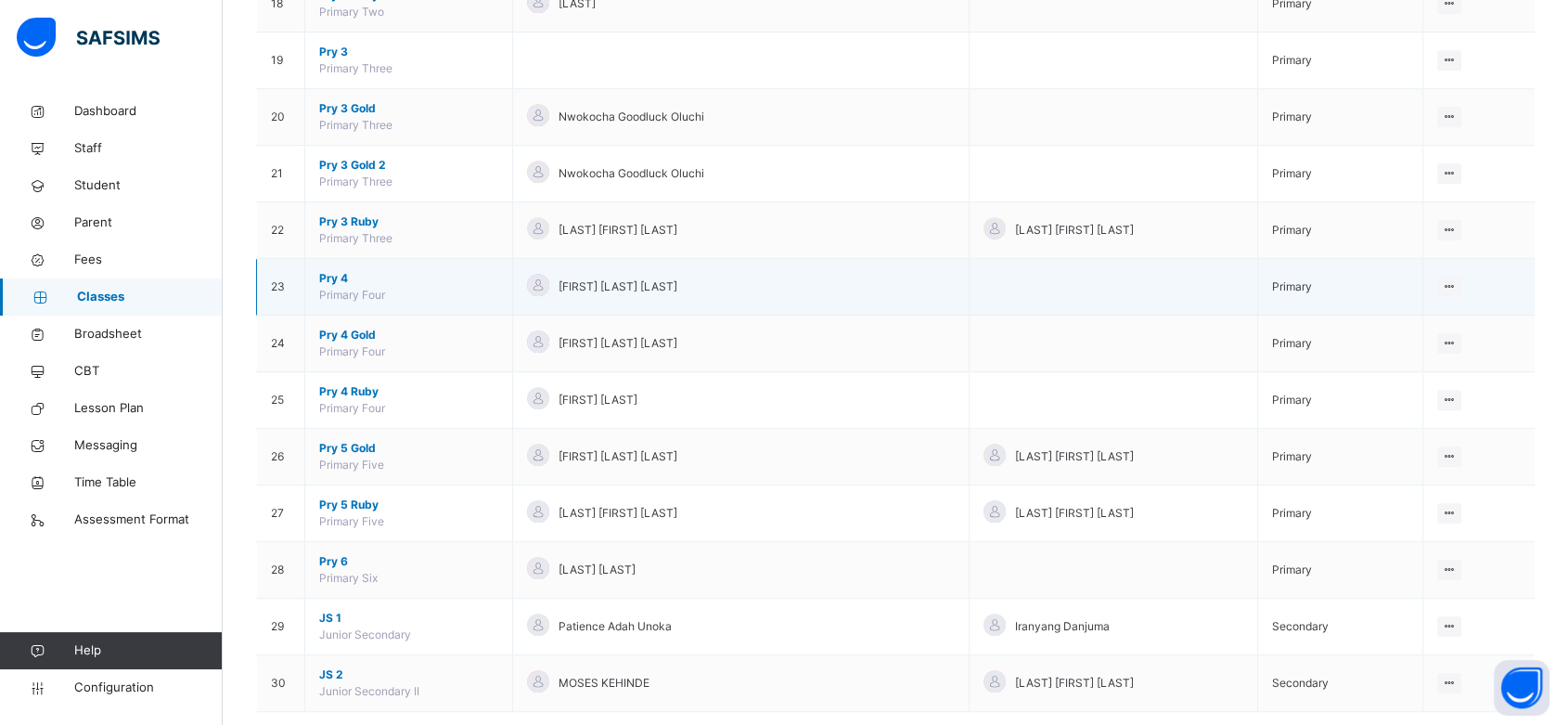scroll, scrollTop: 1237, scrollLeft: 0, axis: vertical 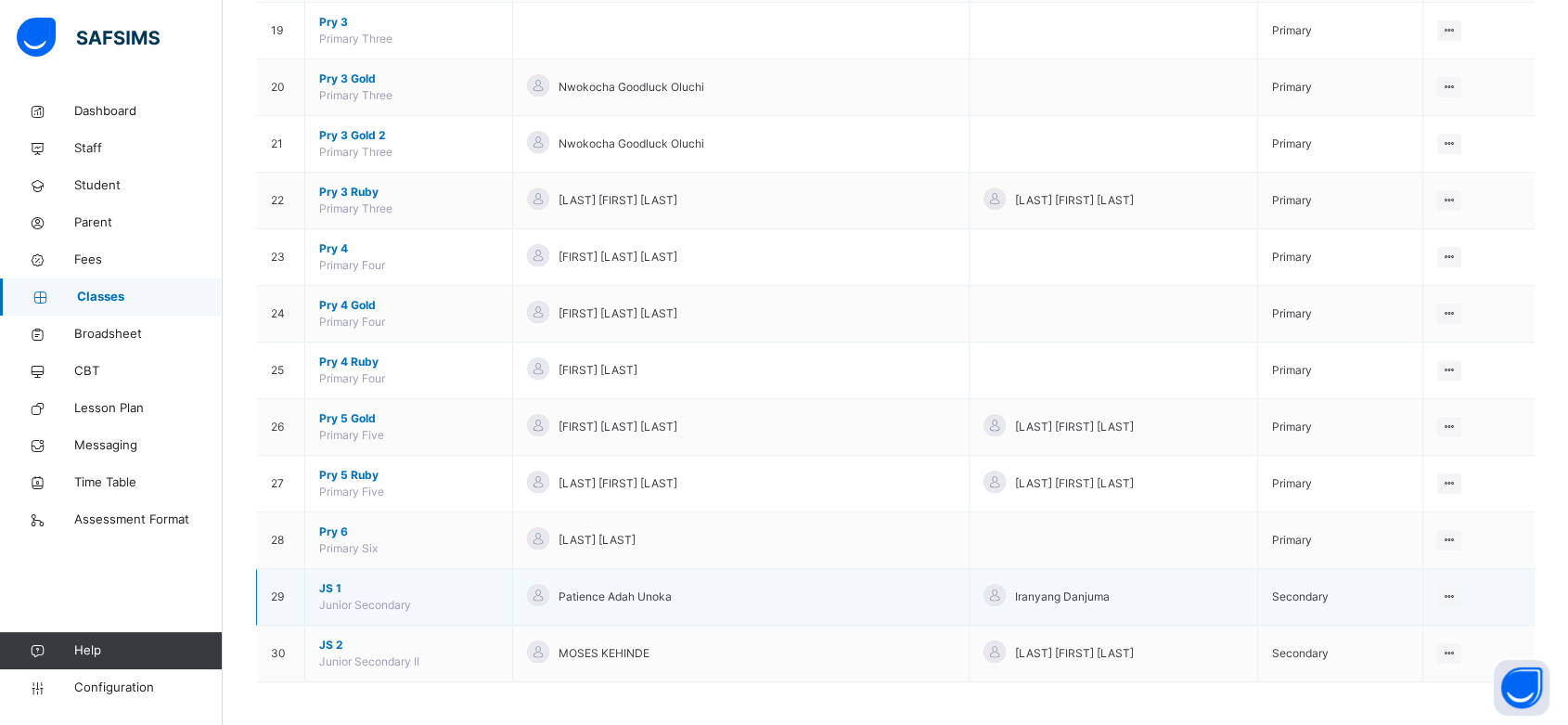 click on "JS 1" at bounding box center (408, 589) 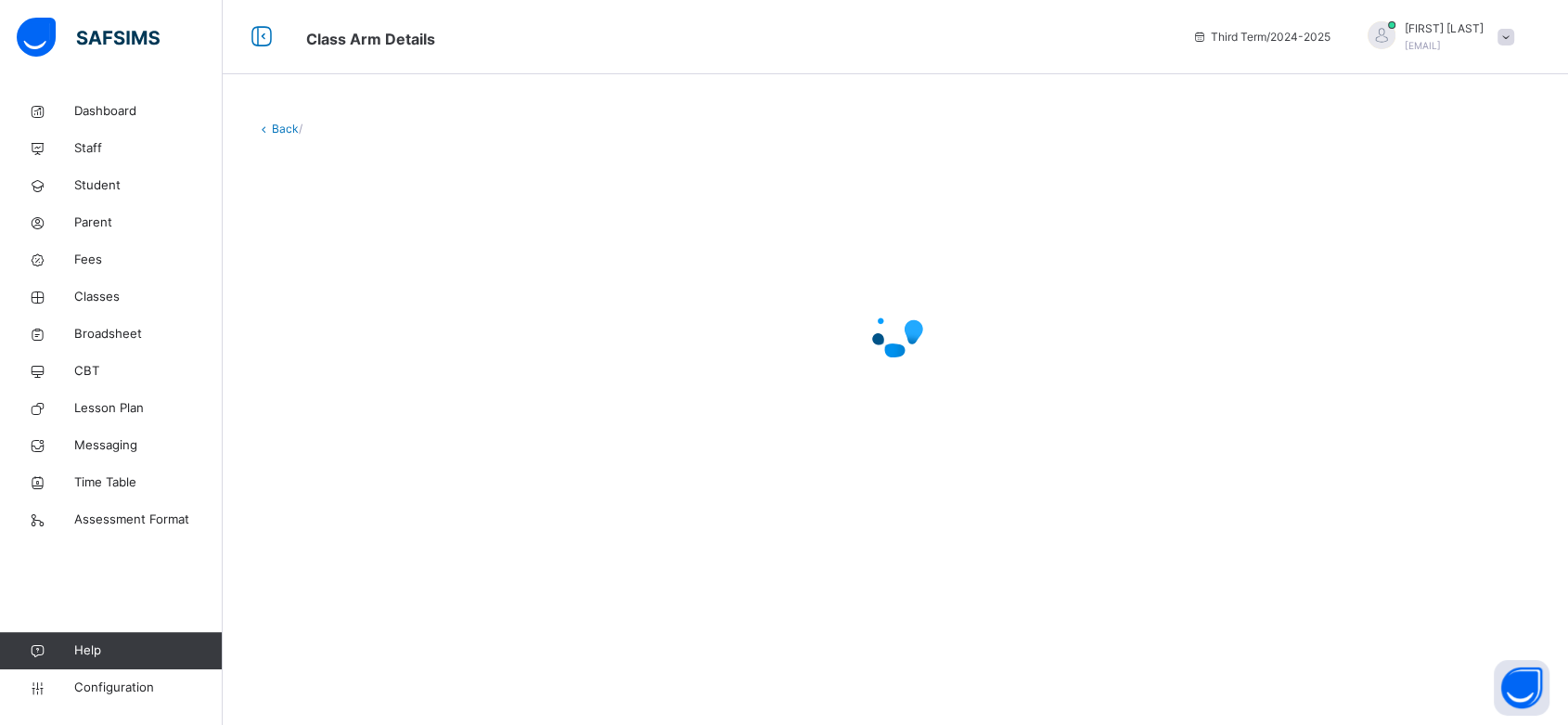 scroll, scrollTop: 0, scrollLeft: 0, axis: both 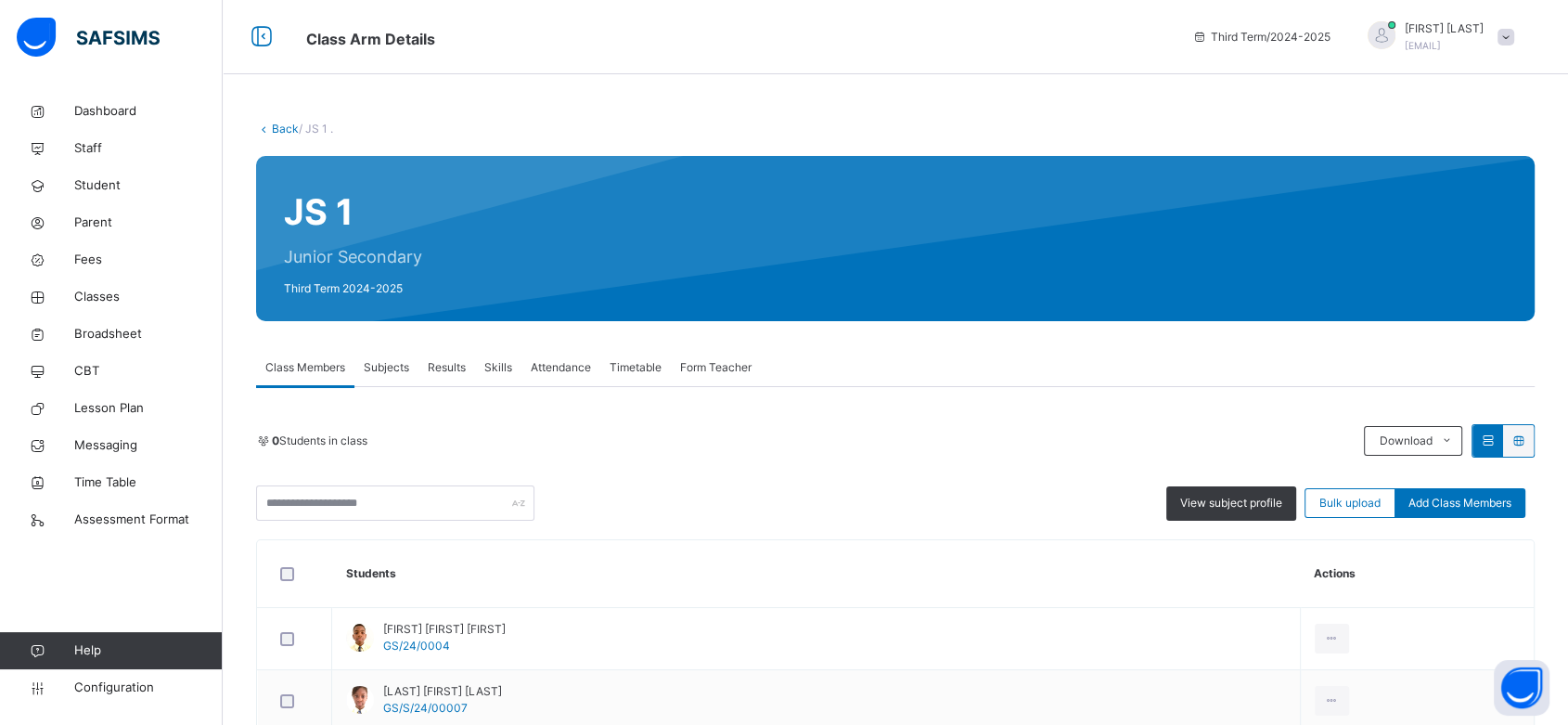 click on "Subjects" at bounding box center [386, 368] 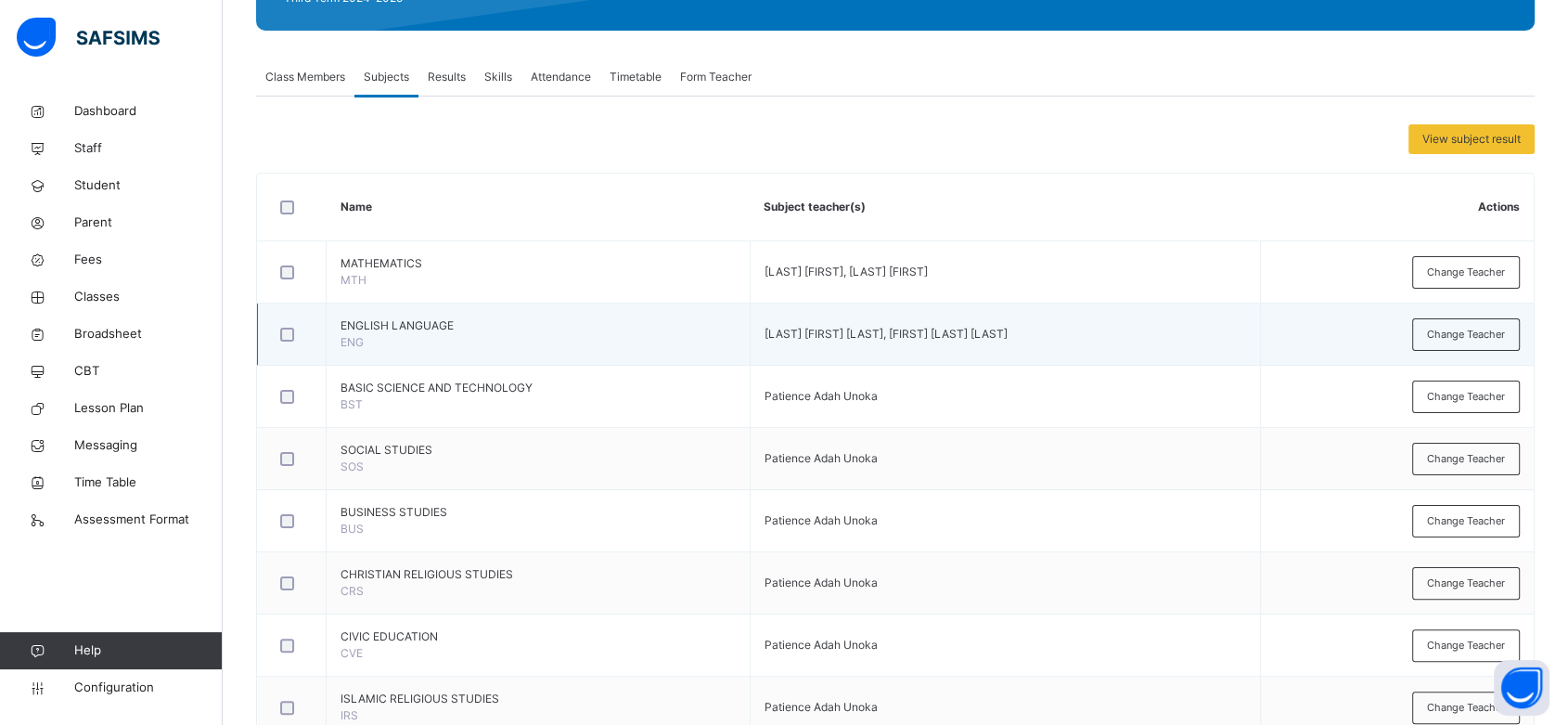 scroll, scrollTop: 292, scrollLeft: 0, axis: vertical 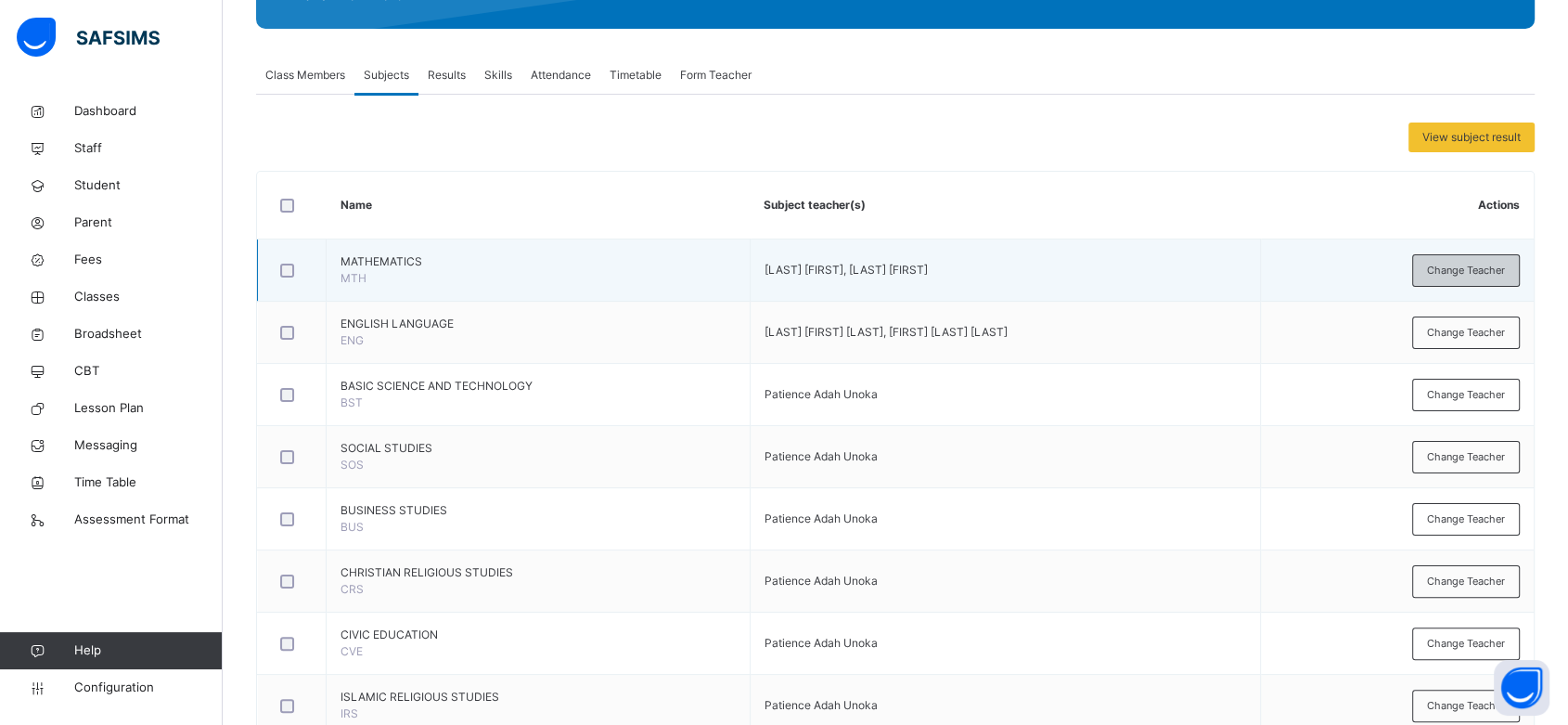 click on "Change Teacher" at bounding box center [1466, 270] 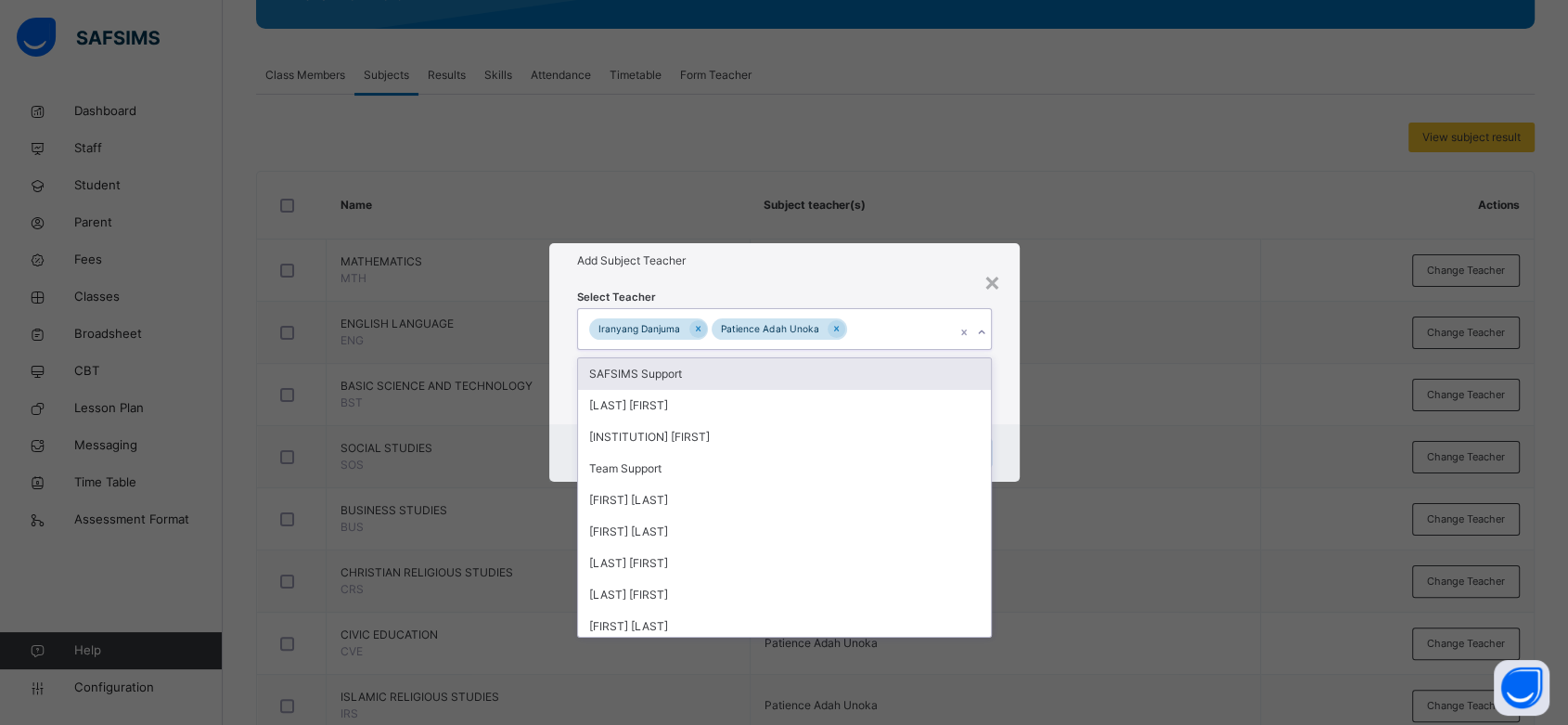 click on "[FIRST] [LAST]" at bounding box center [766, 329] 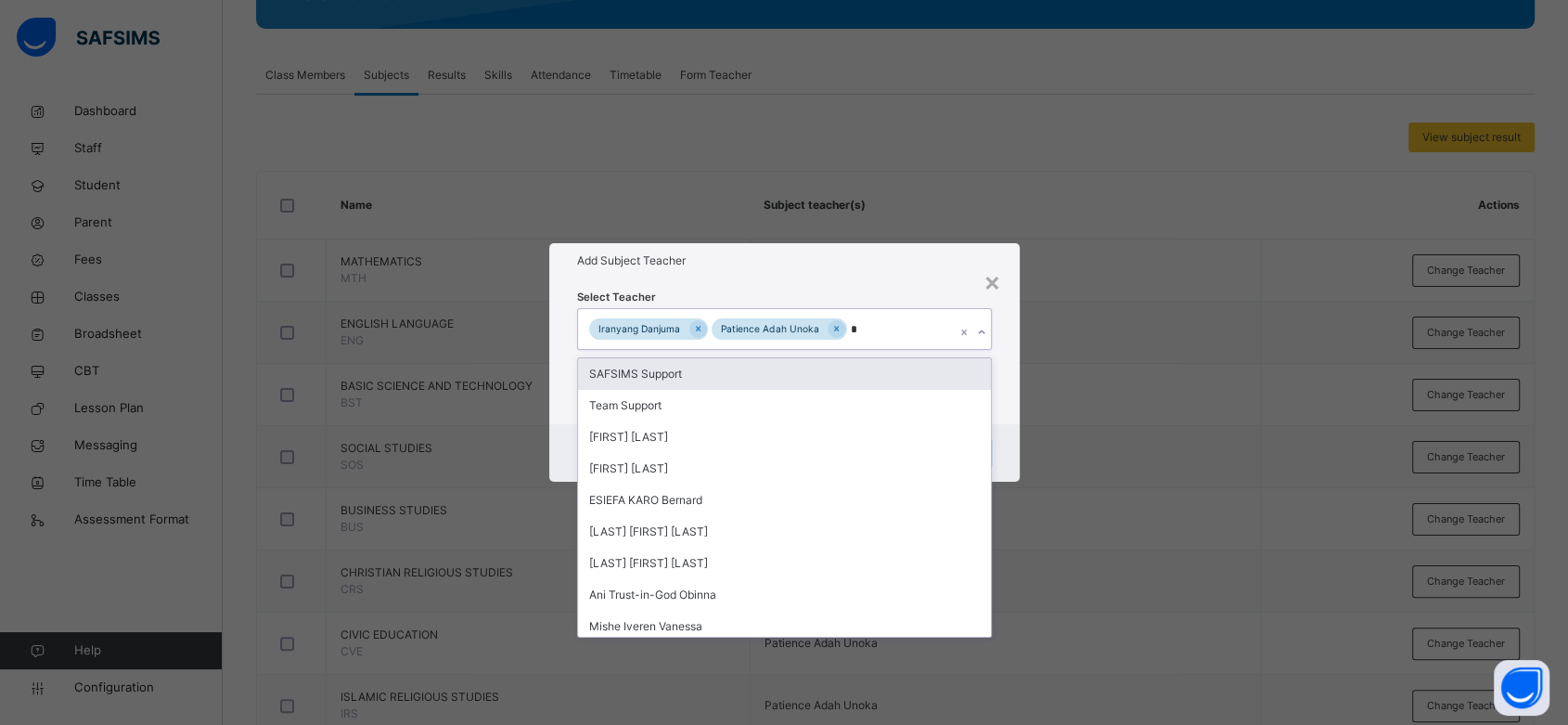 type on "**" 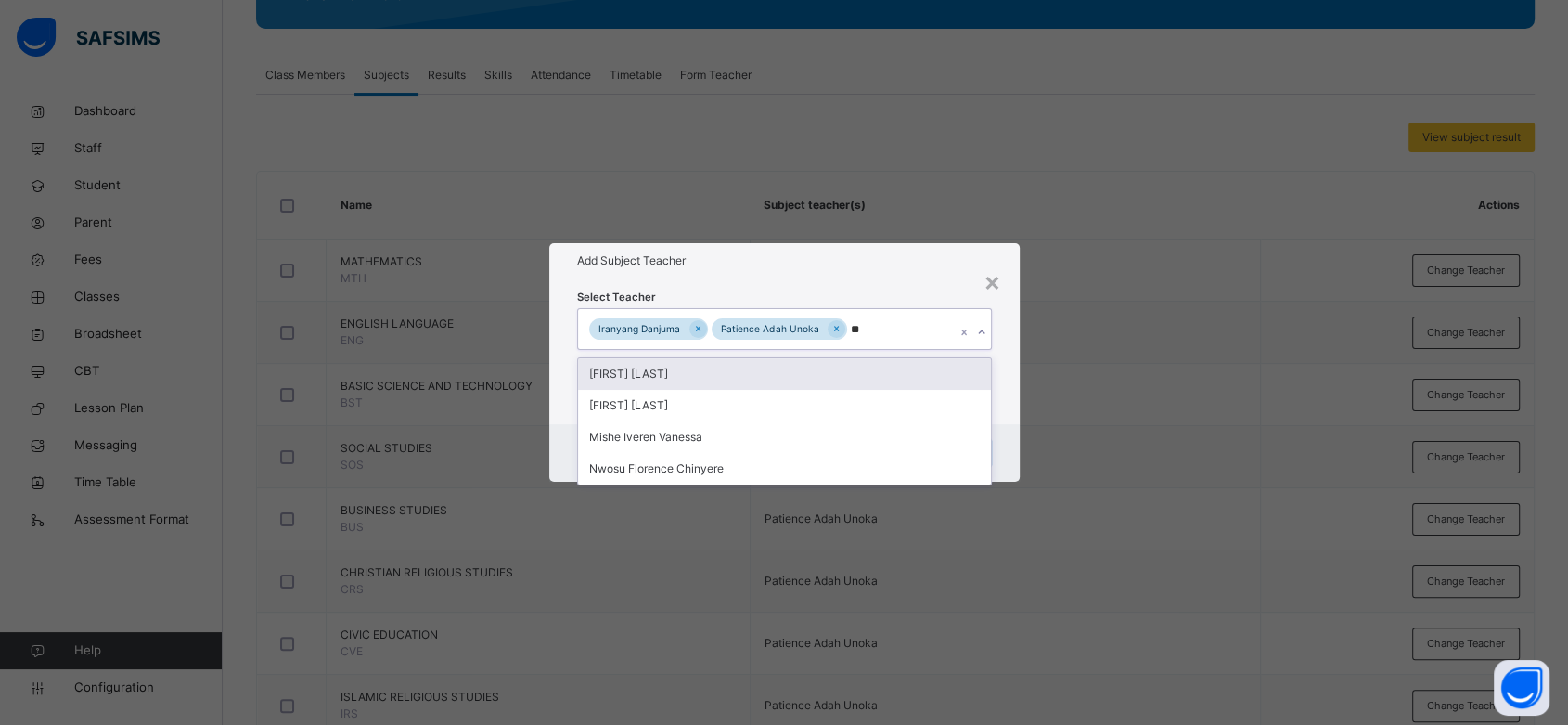 click on "[FIRST] [LAST]" at bounding box center [784, 374] 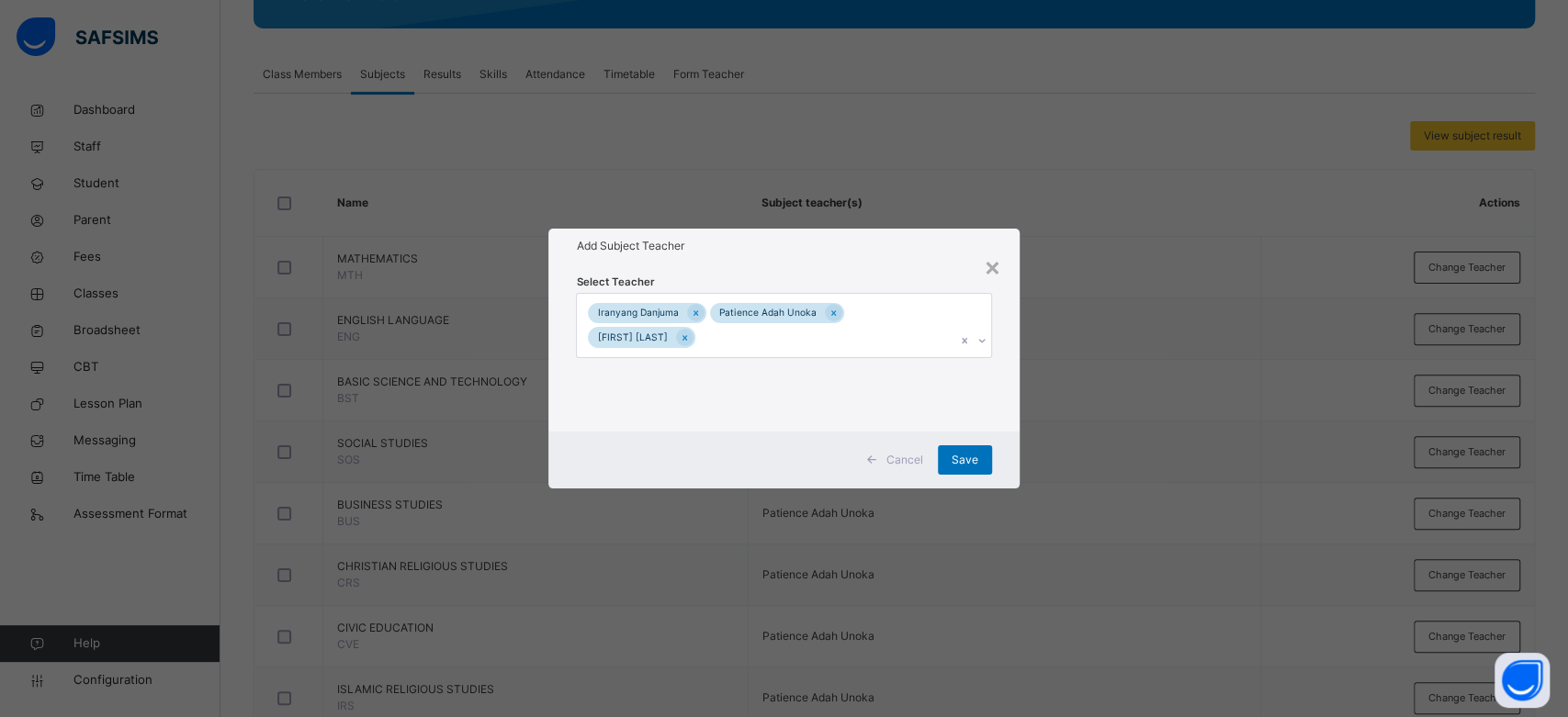 click on "Add Subject Teacher" at bounding box center [784, 246] 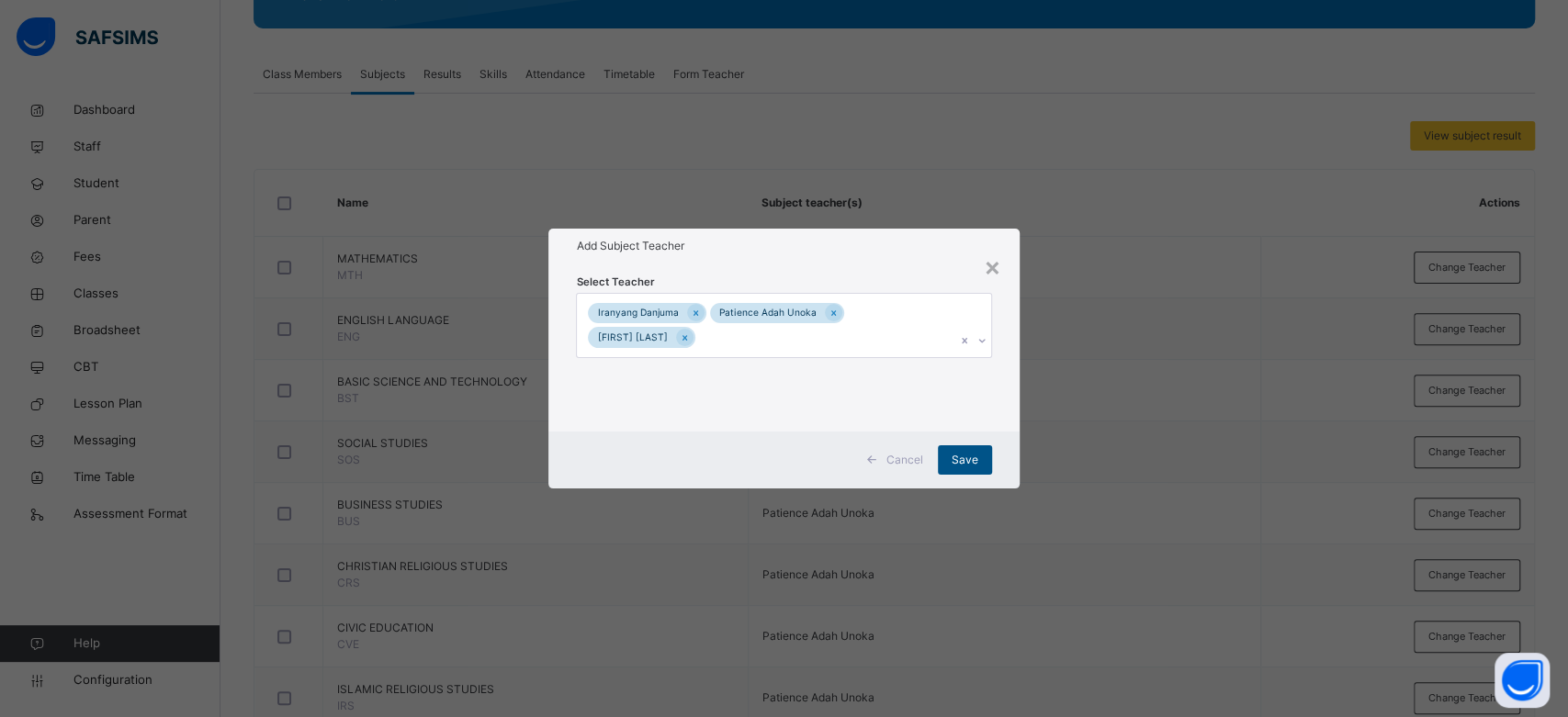 click on "Save" at bounding box center (964, 460) 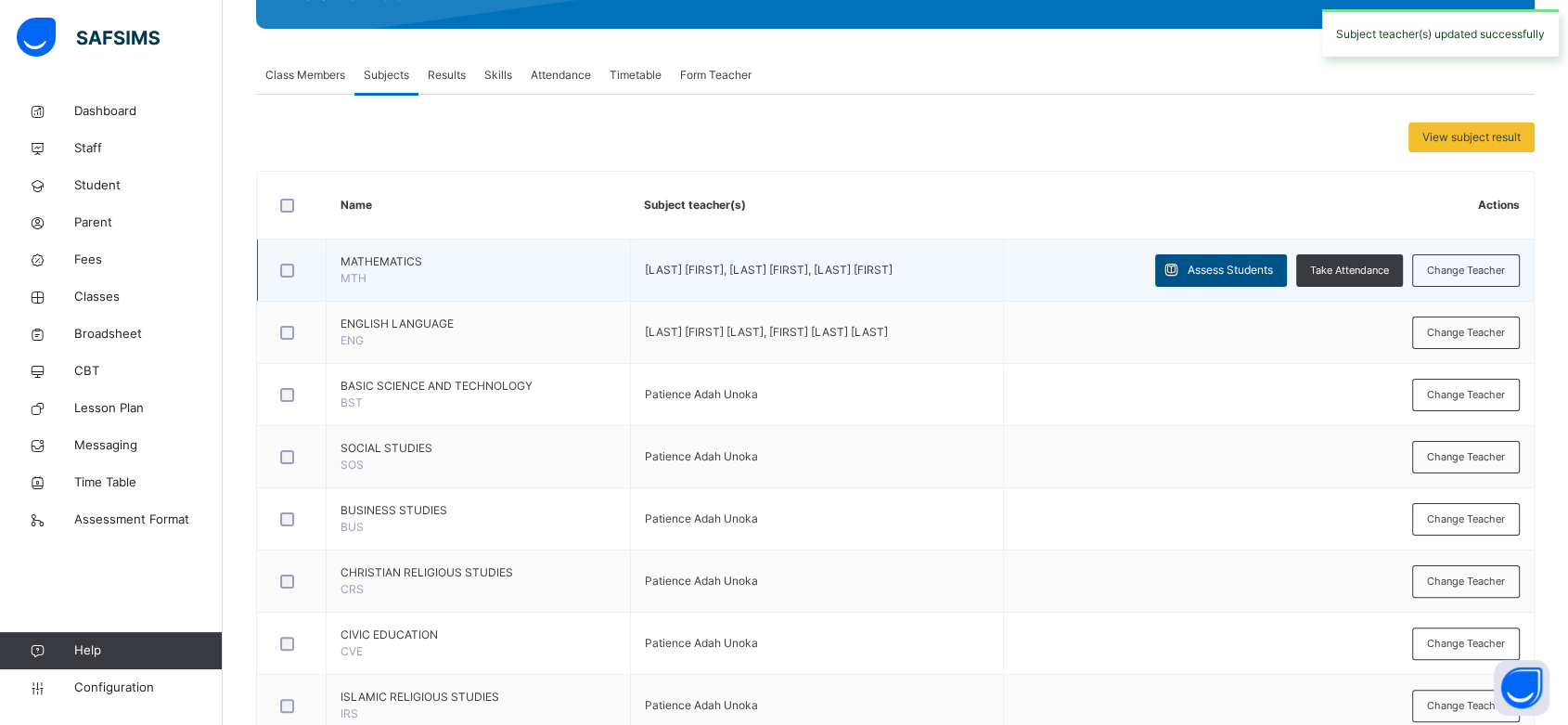 click on "Assess Students" at bounding box center (1221, 270) 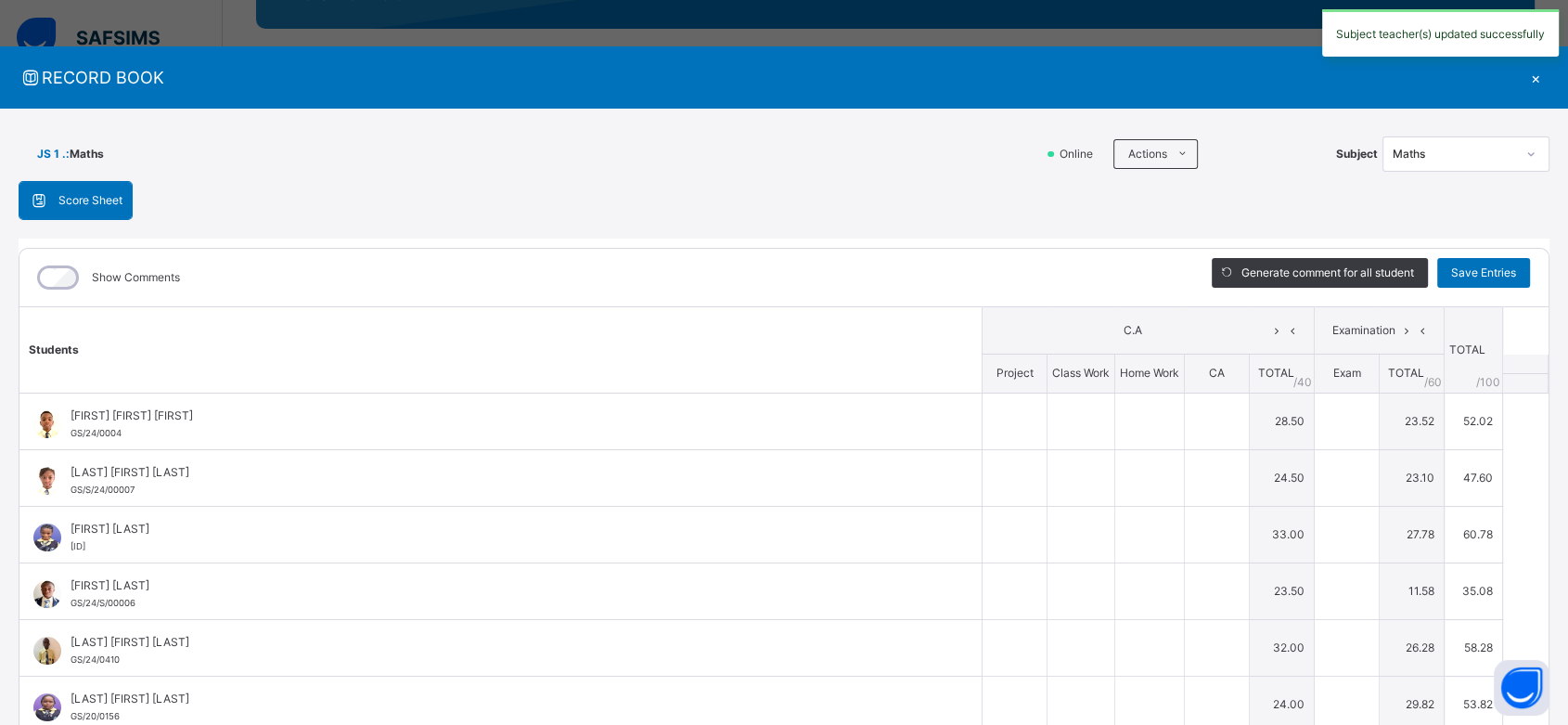 type on "*" 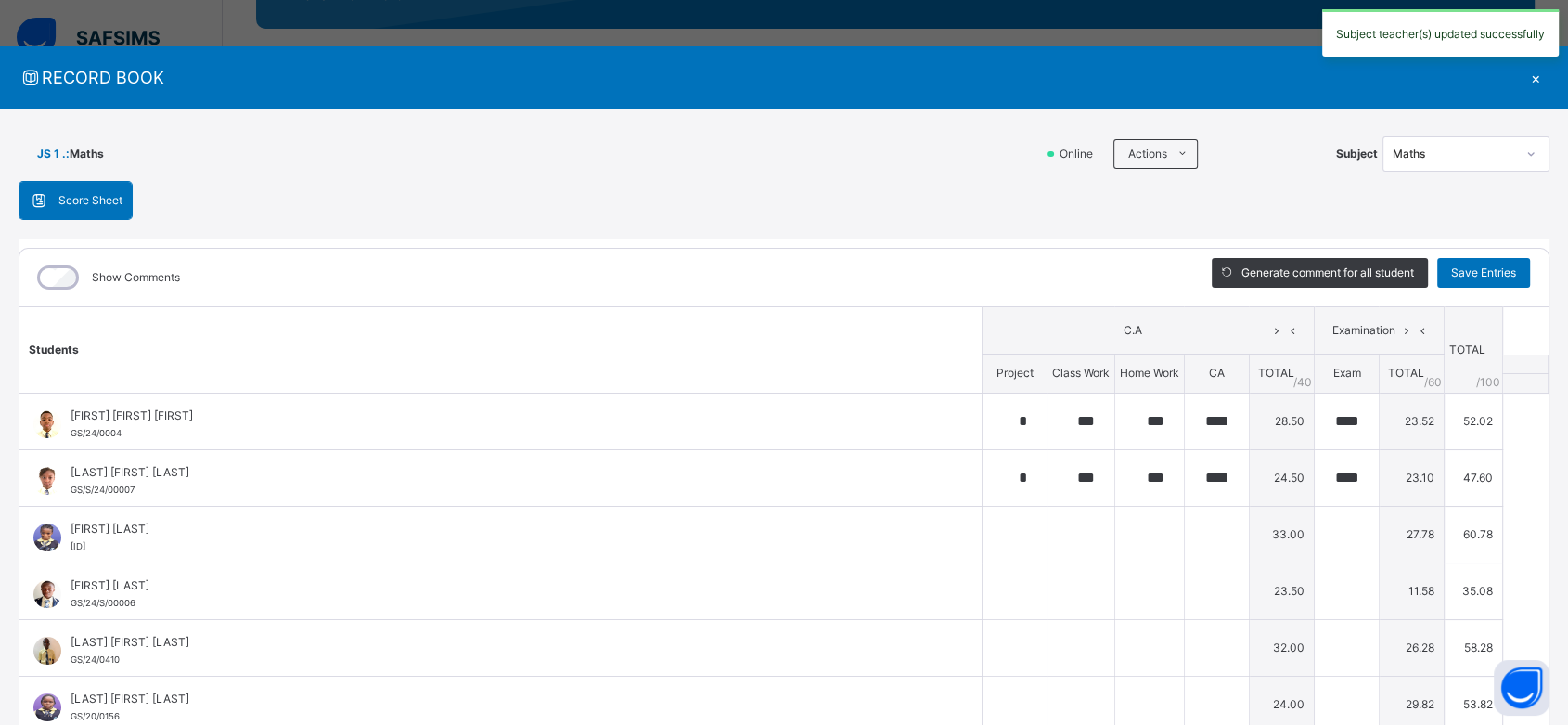 type on "*" 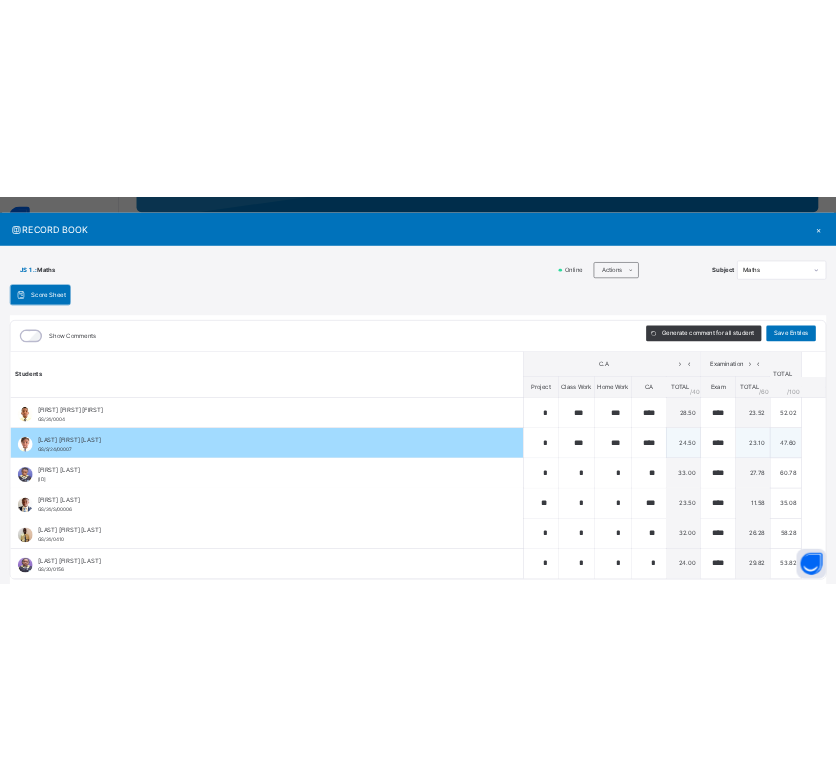 scroll, scrollTop: 17, scrollLeft: 0, axis: vertical 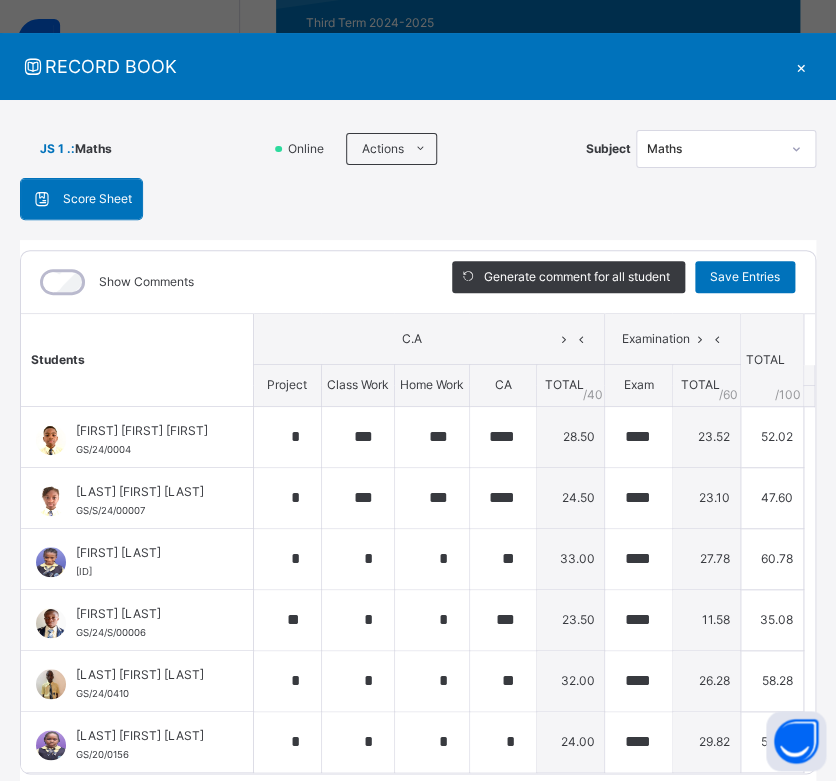 click on "×" at bounding box center (801, 66) 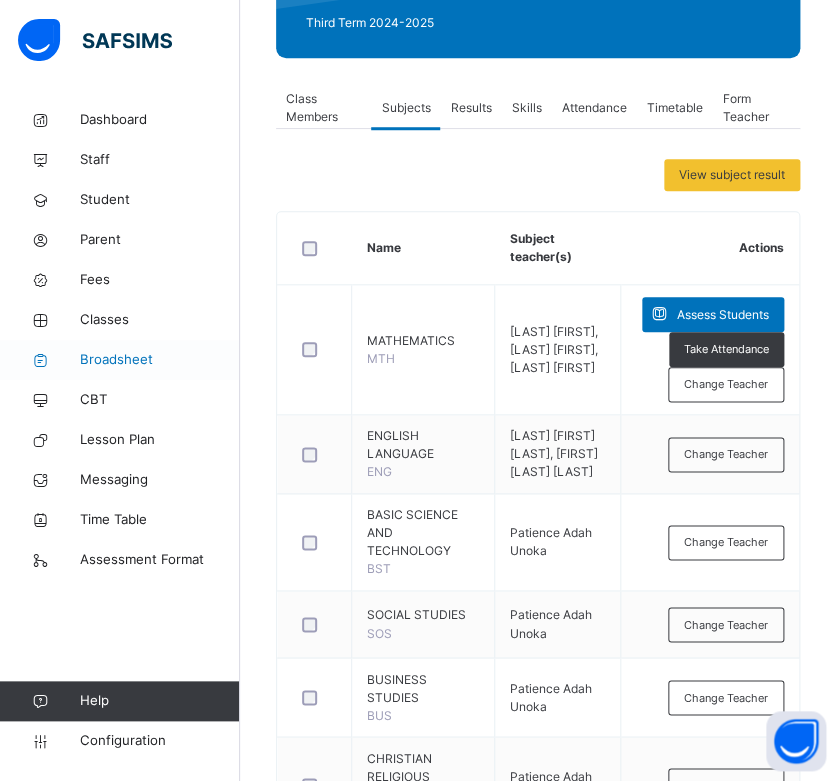 click on "Broadsheet" at bounding box center [160, 360] 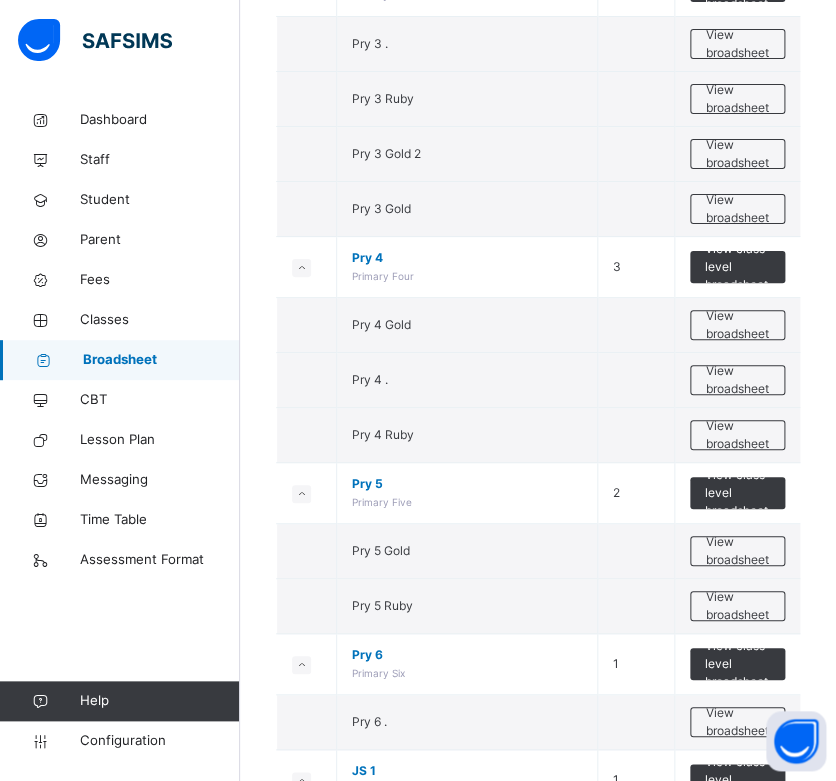 scroll, scrollTop: 2084, scrollLeft: 0, axis: vertical 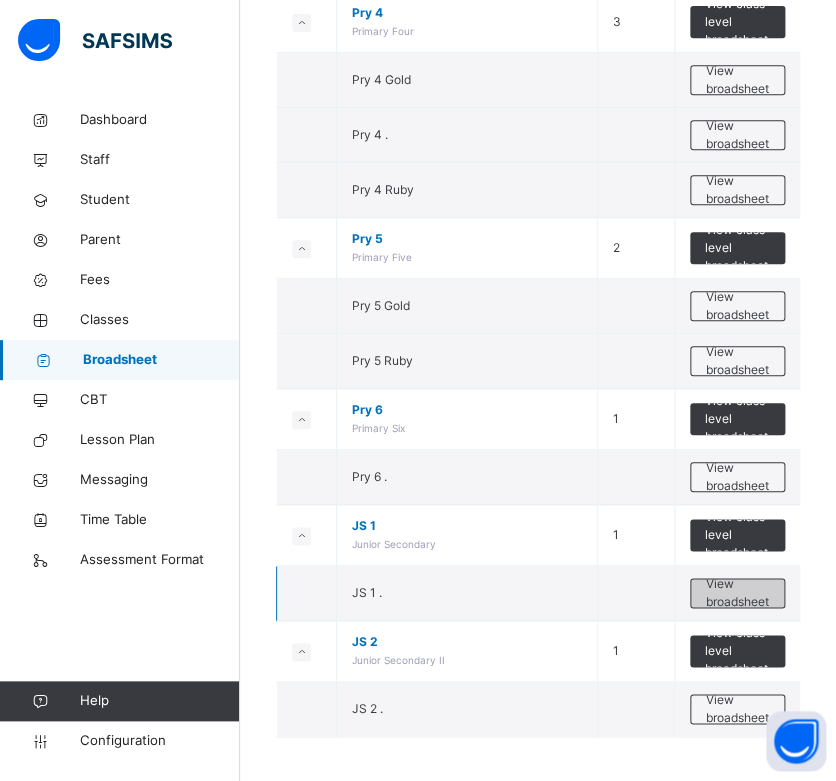 click on "View broadsheet" at bounding box center (737, 593) 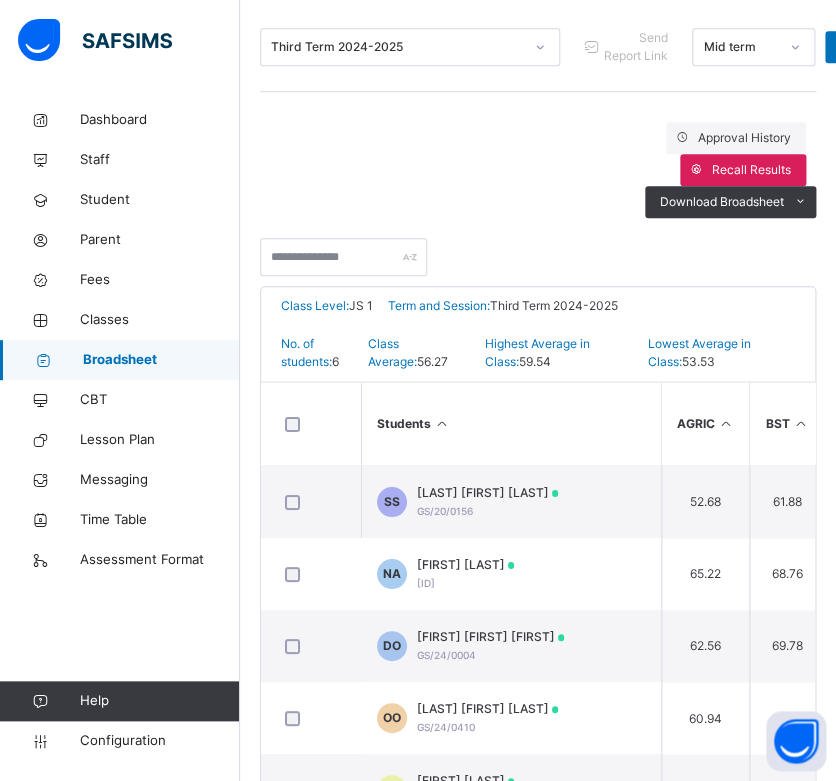scroll, scrollTop: 393, scrollLeft: 0, axis: vertical 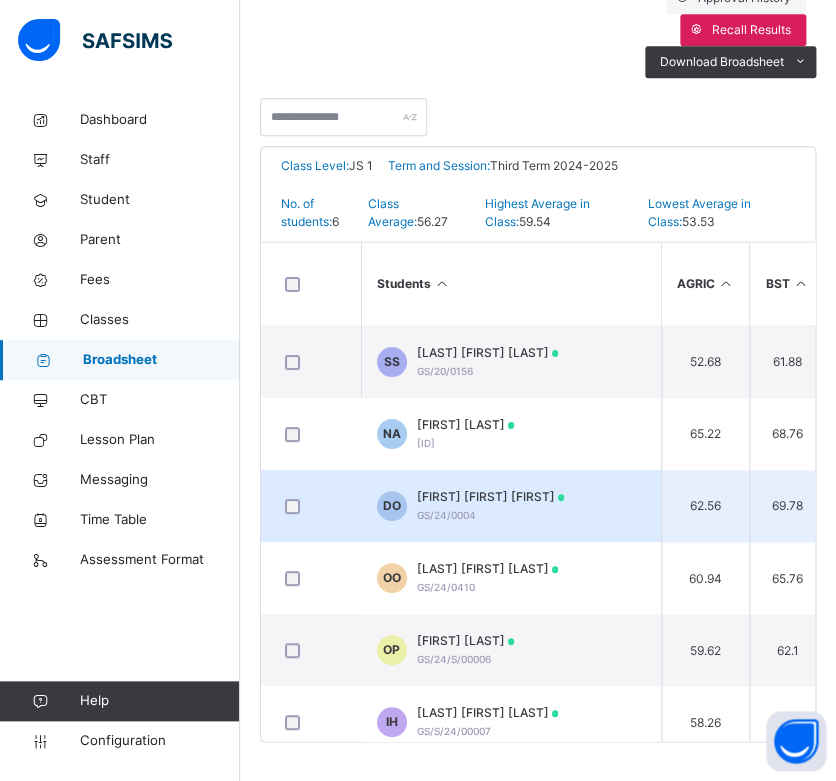 click on "[FIRST] [FIRST] [FIRST]" at bounding box center (491, 497) 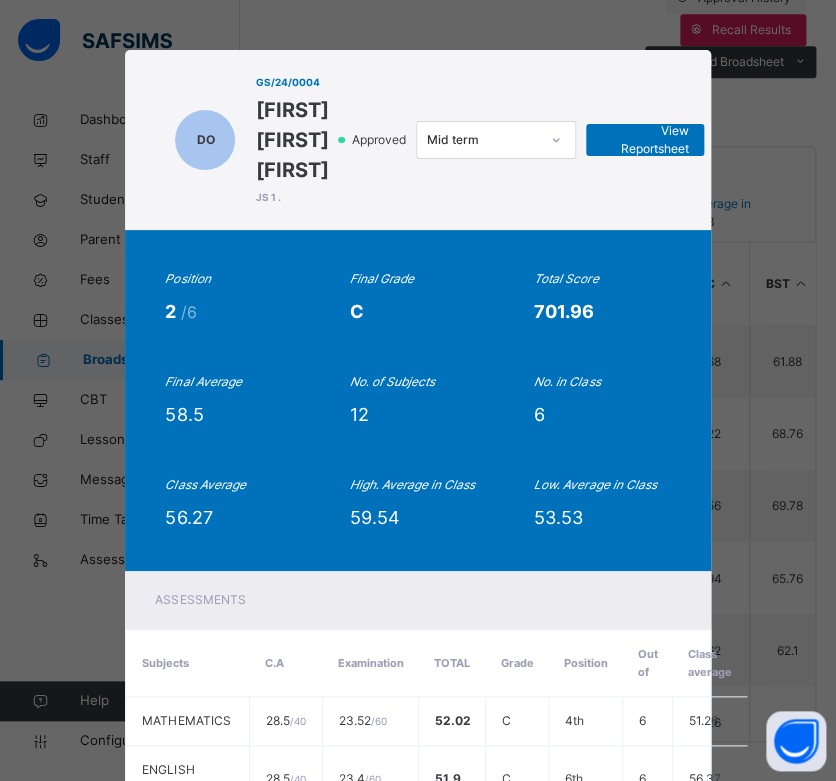 click at bounding box center (556, 140) 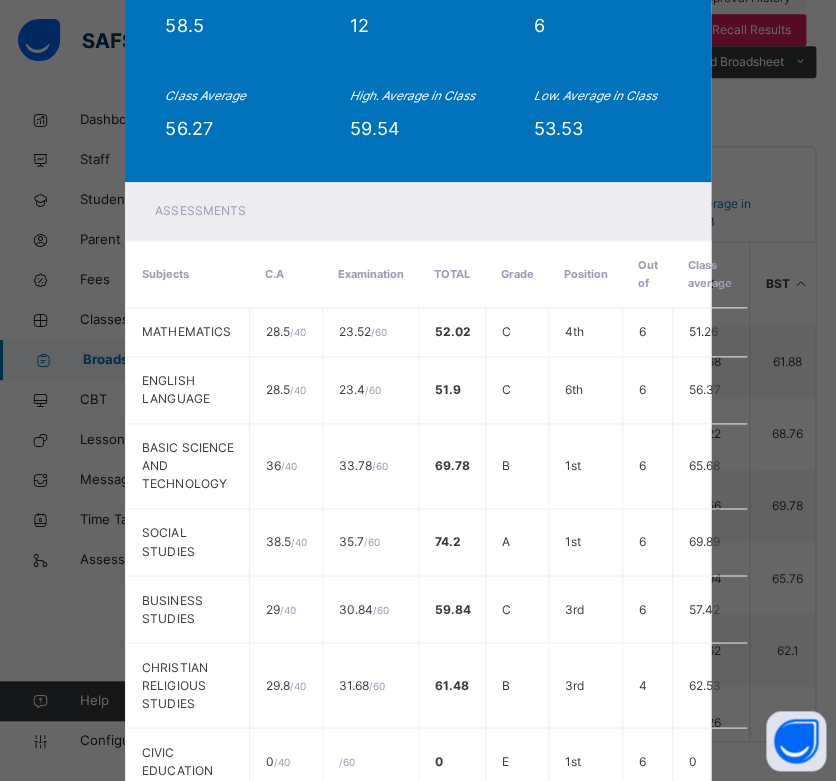 scroll, scrollTop: 0, scrollLeft: 0, axis: both 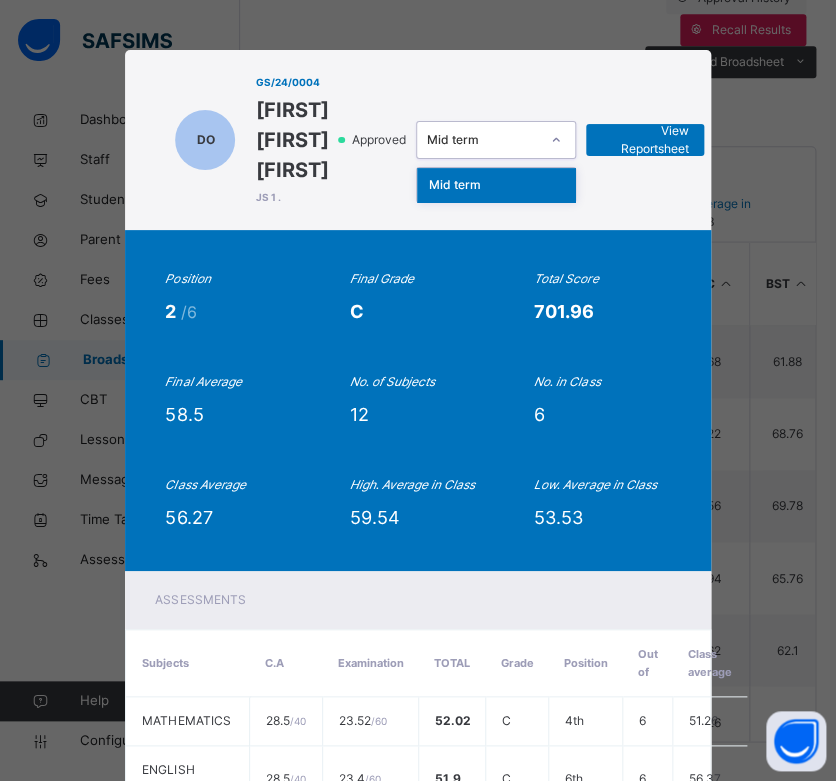 click at bounding box center (556, 140) 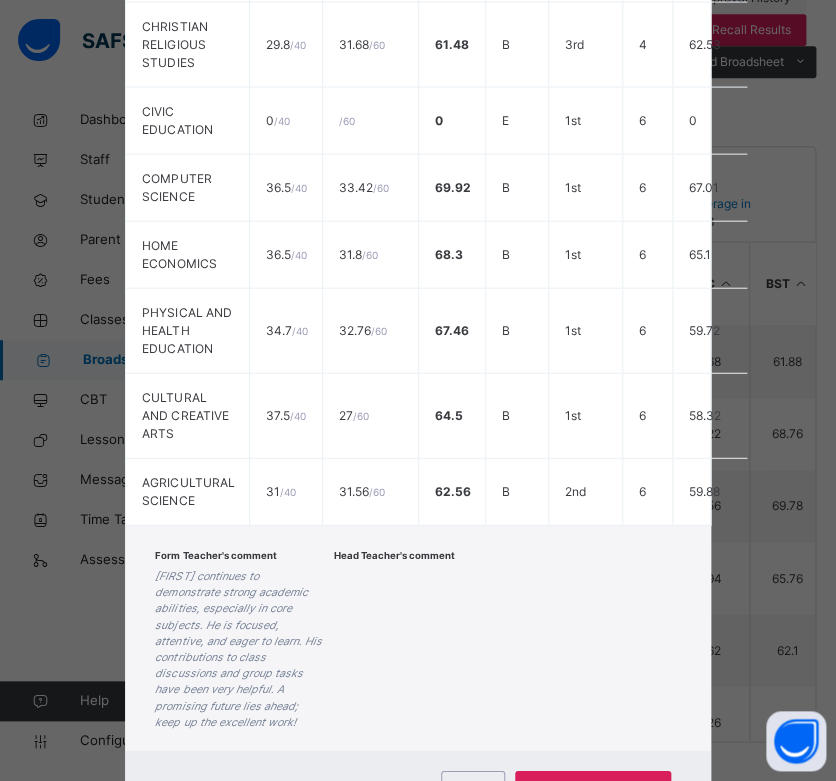 scroll, scrollTop: 1103, scrollLeft: 0, axis: vertical 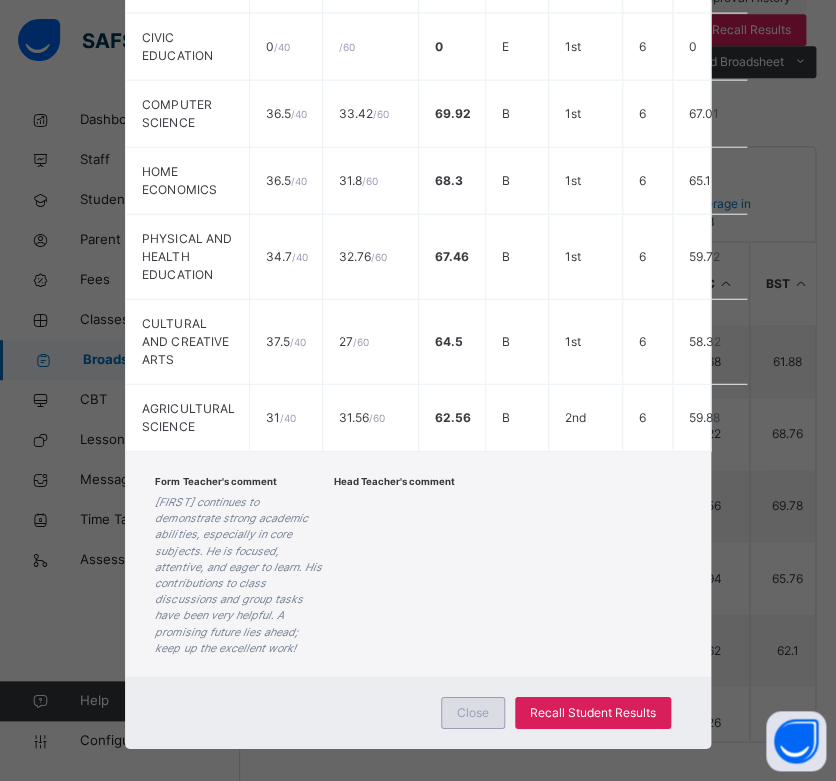 click on "Close" at bounding box center (473, 713) 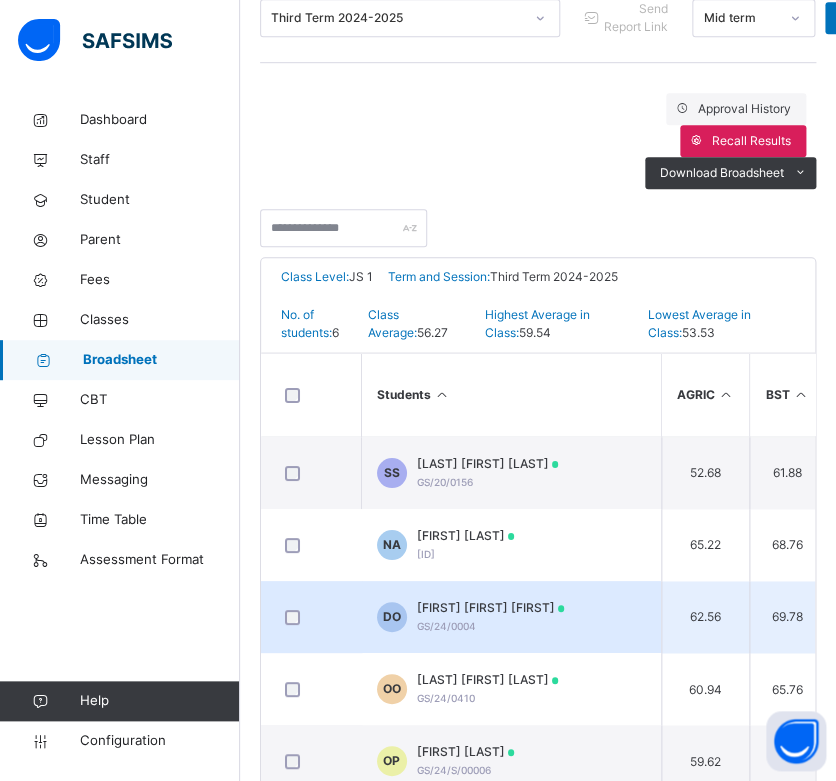 scroll, scrollTop: 283, scrollLeft: 0, axis: vertical 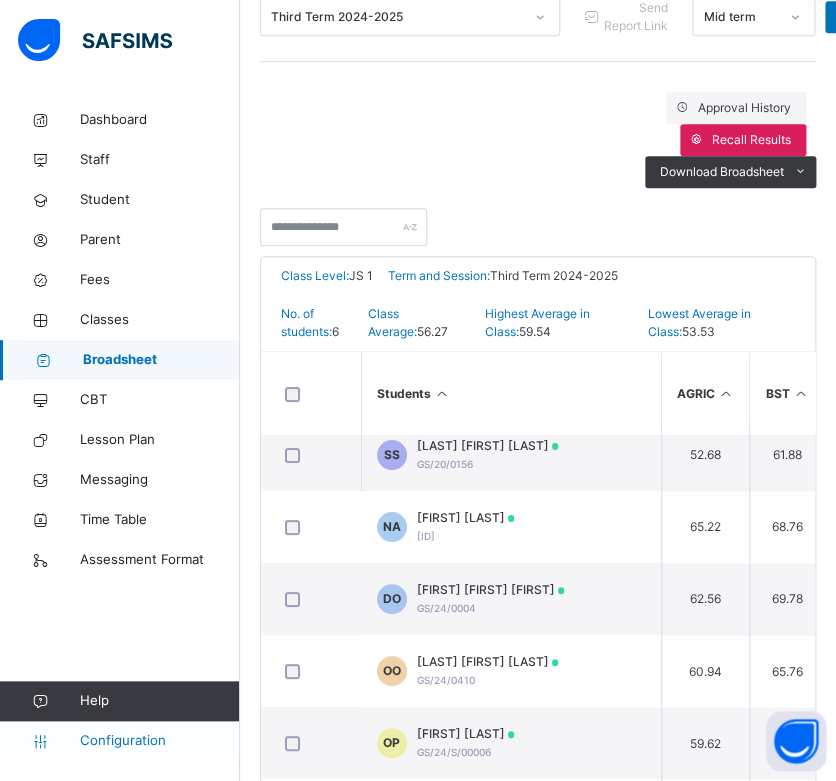 click on "Configuration" at bounding box center [159, 741] 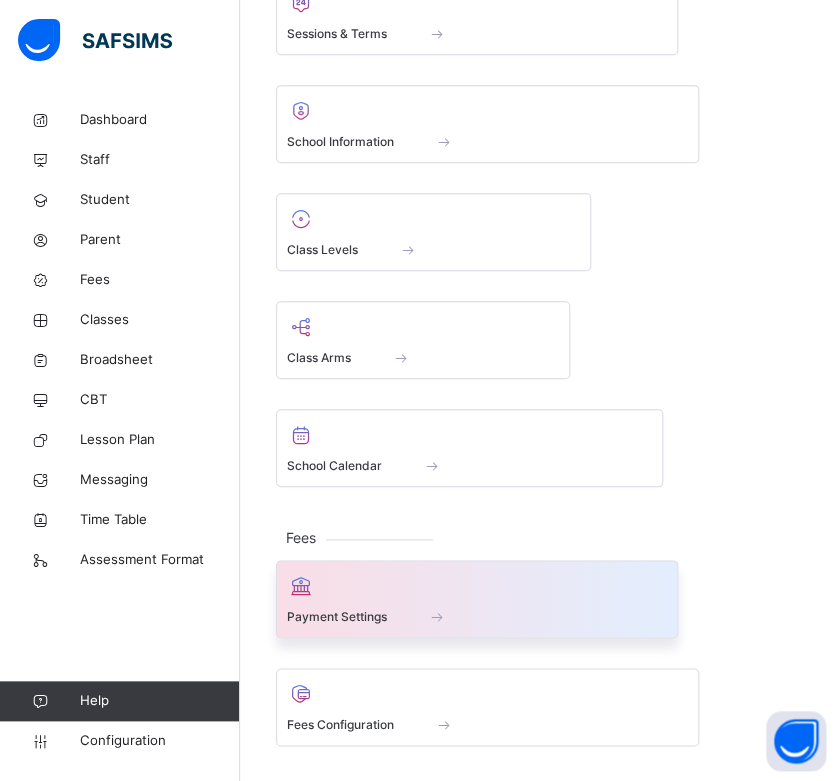 scroll, scrollTop: 0, scrollLeft: 0, axis: both 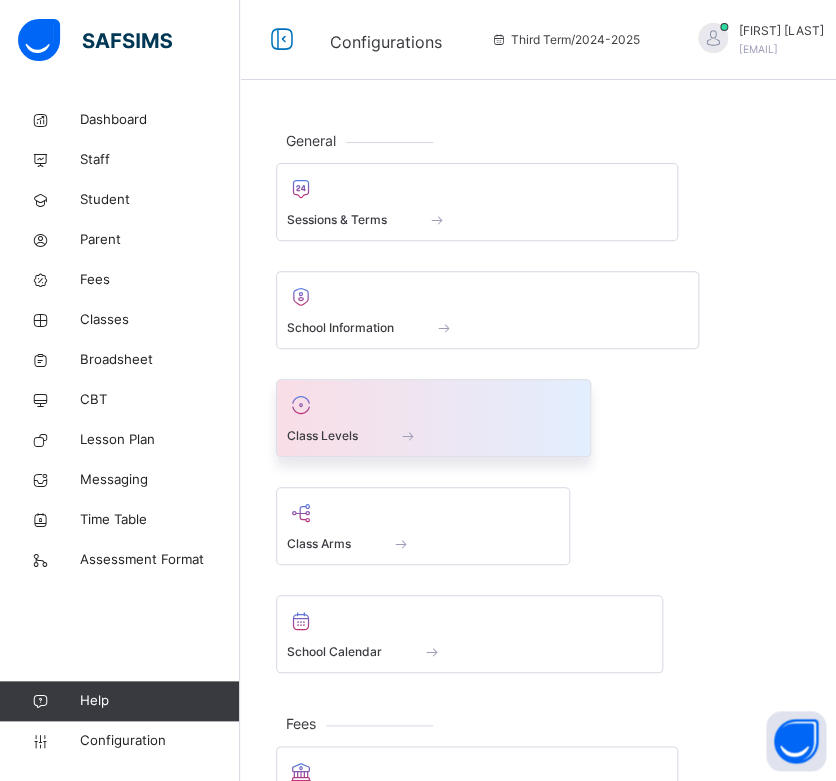 click at bounding box center [433, 405] 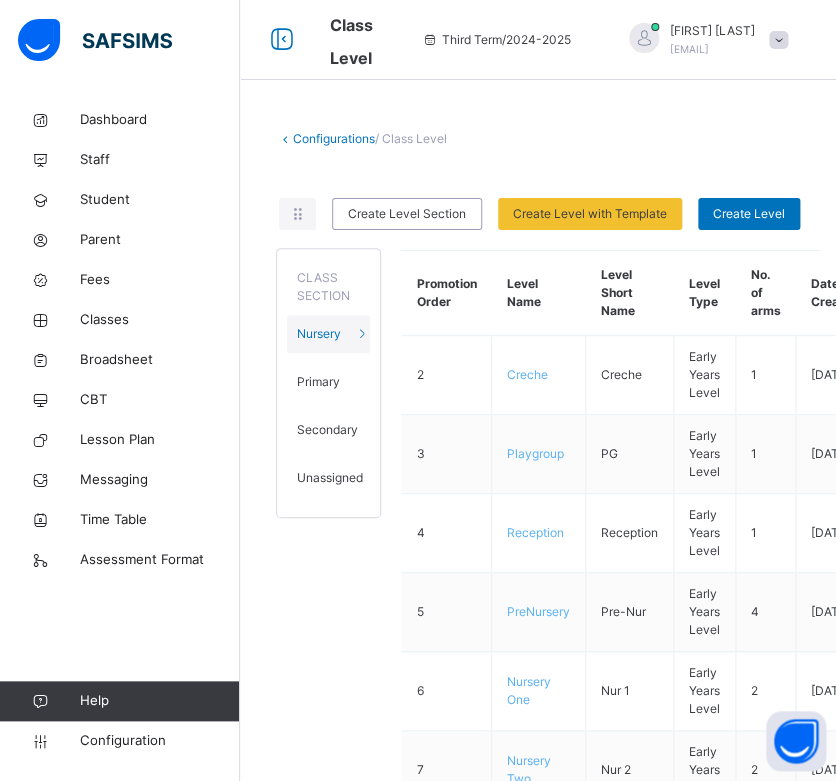 scroll, scrollTop: 78, scrollLeft: 0, axis: vertical 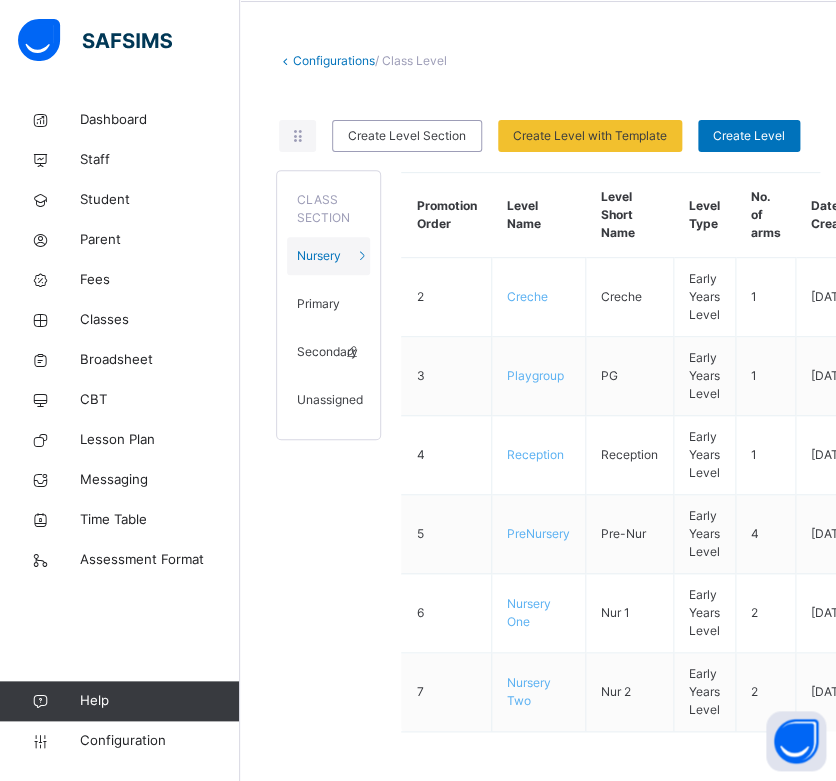 click on "Secondary" at bounding box center [327, 352] 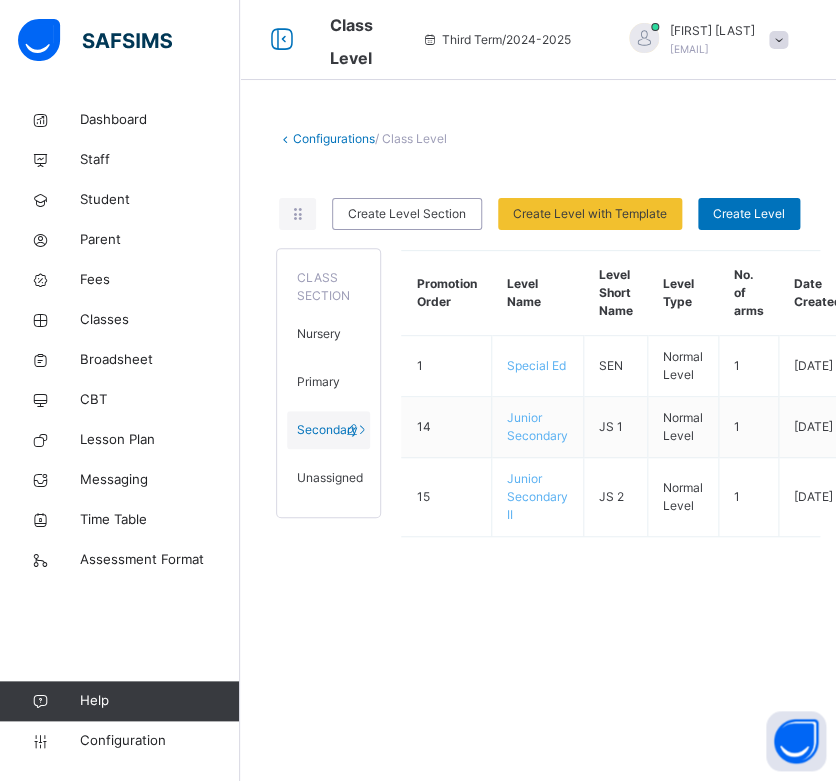 scroll, scrollTop: 0, scrollLeft: 0, axis: both 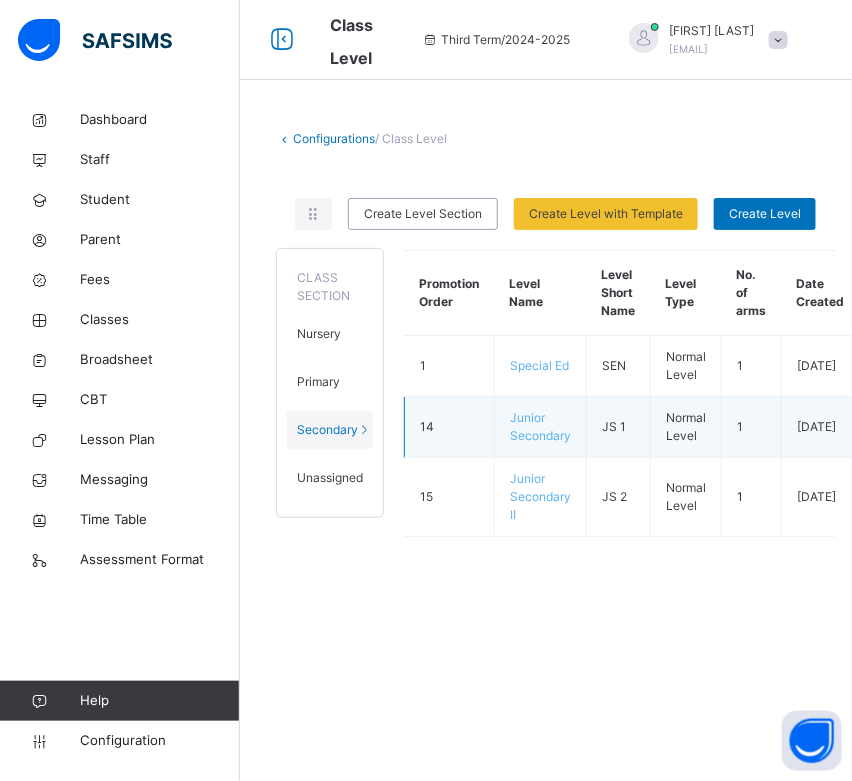 click on "Junior Secondary" at bounding box center (540, 426) 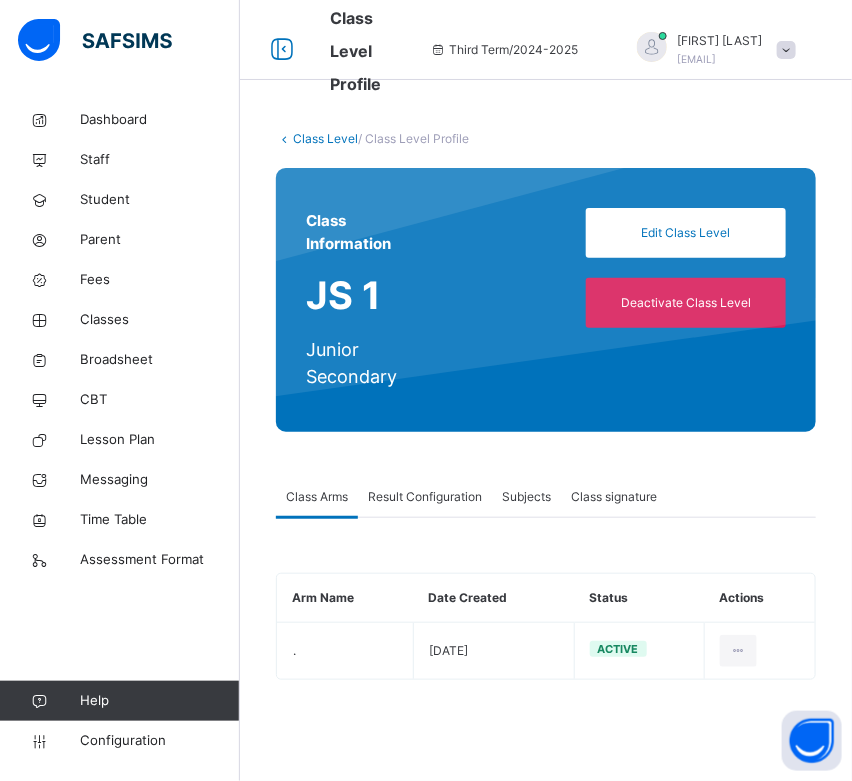 click on "Result Configuration" at bounding box center (425, 497) 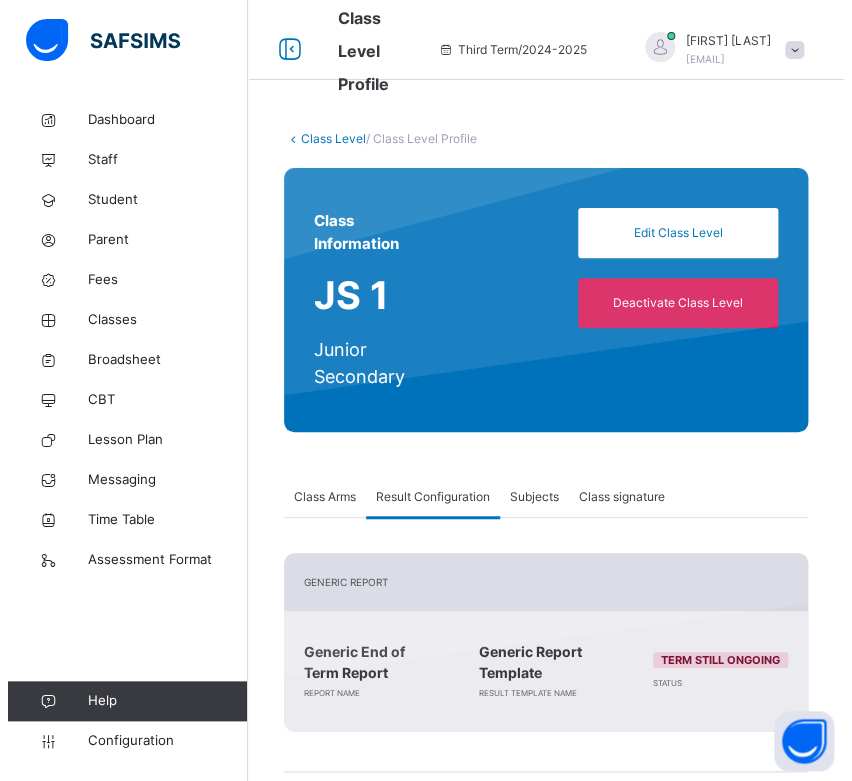 scroll, scrollTop: 400, scrollLeft: 0, axis: vertical 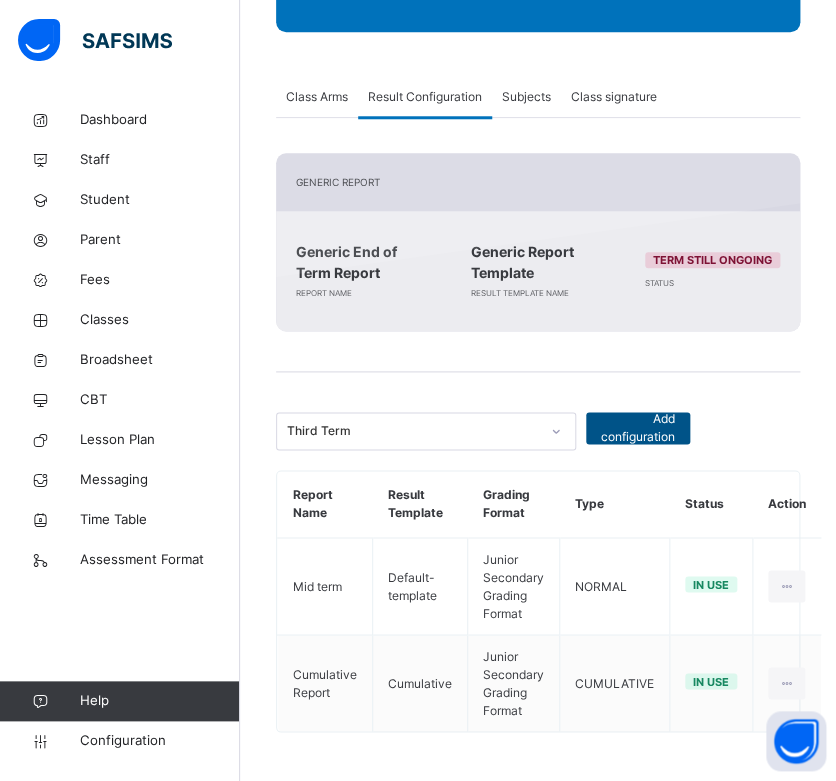 click on "Add configuration" at bounding box center [638, 428] 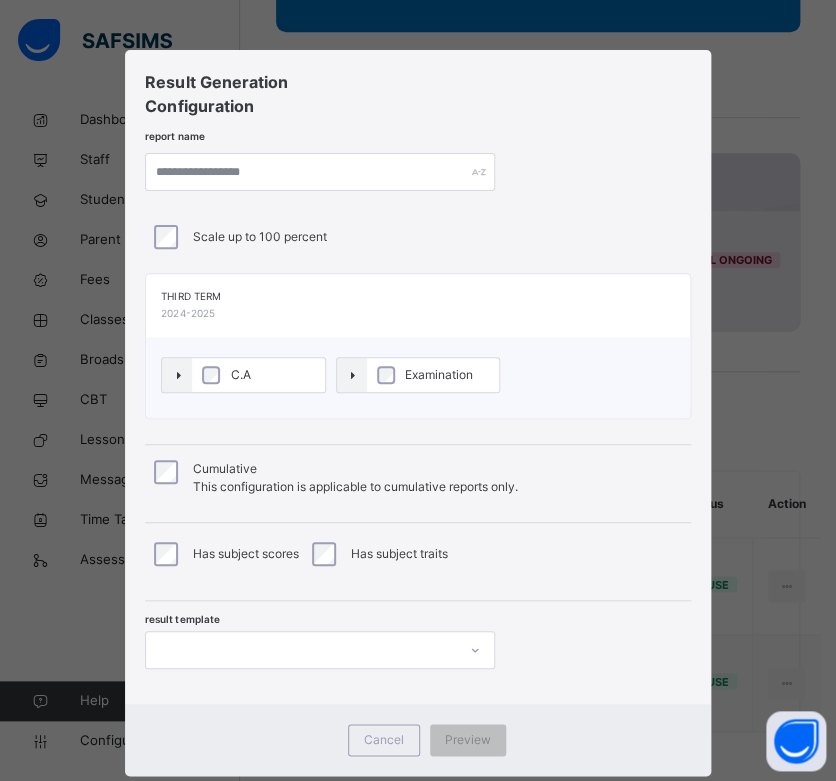 click on "C.A" at bounding box center (258, 375) 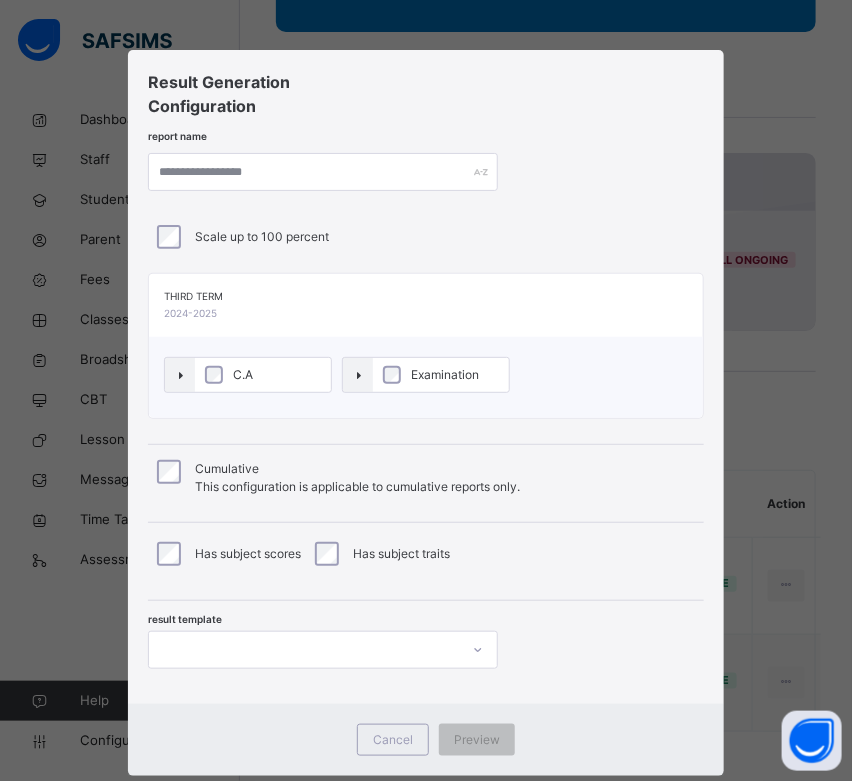 click on "Examination" at bounding box center [445, 375] 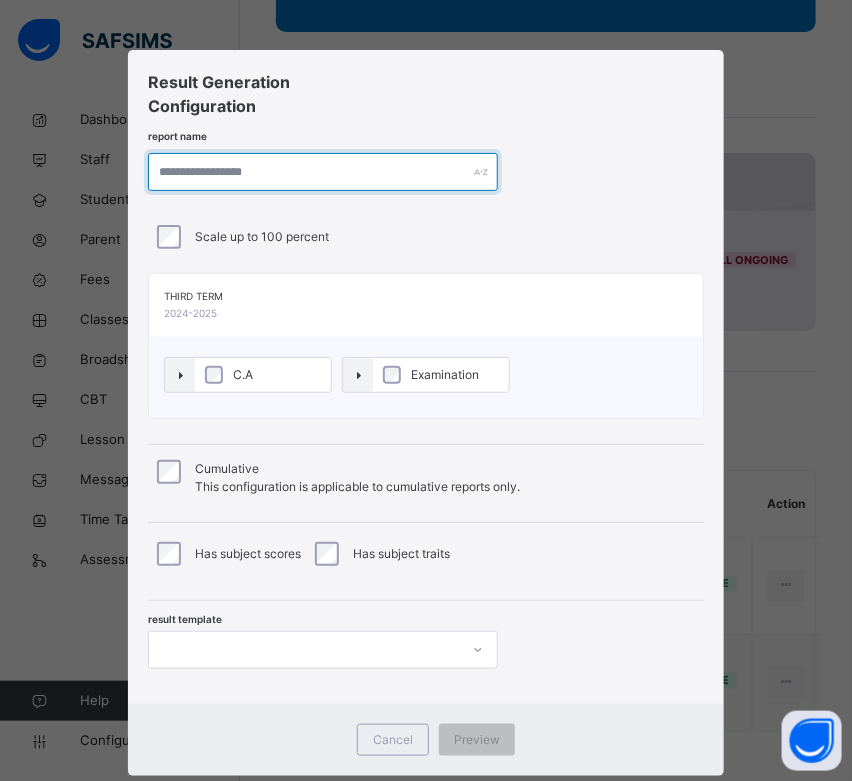 click at bounding box center [323, 172] 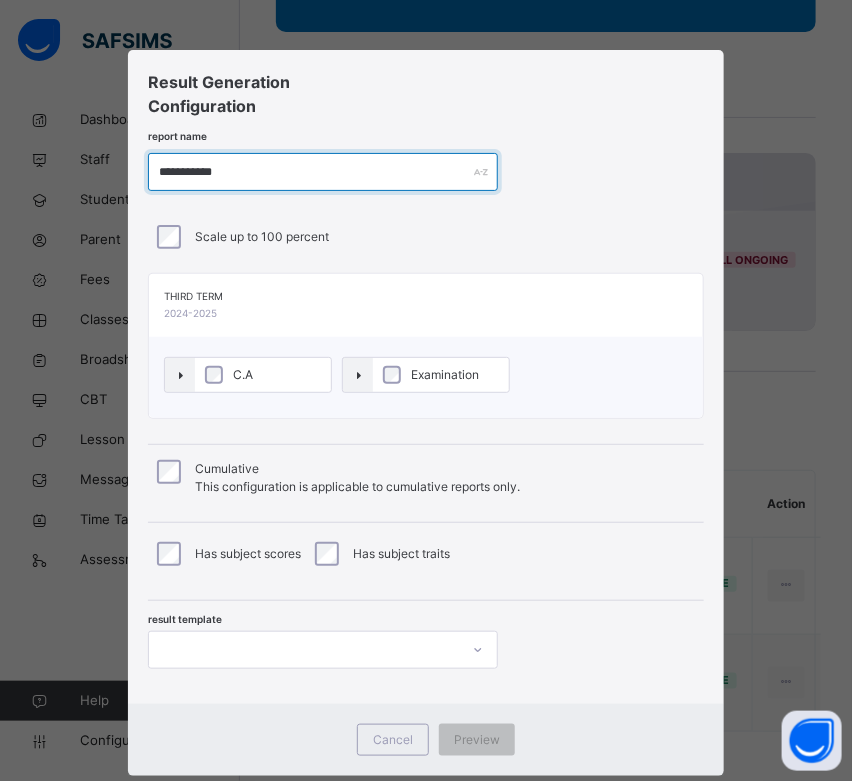 type on "**********" 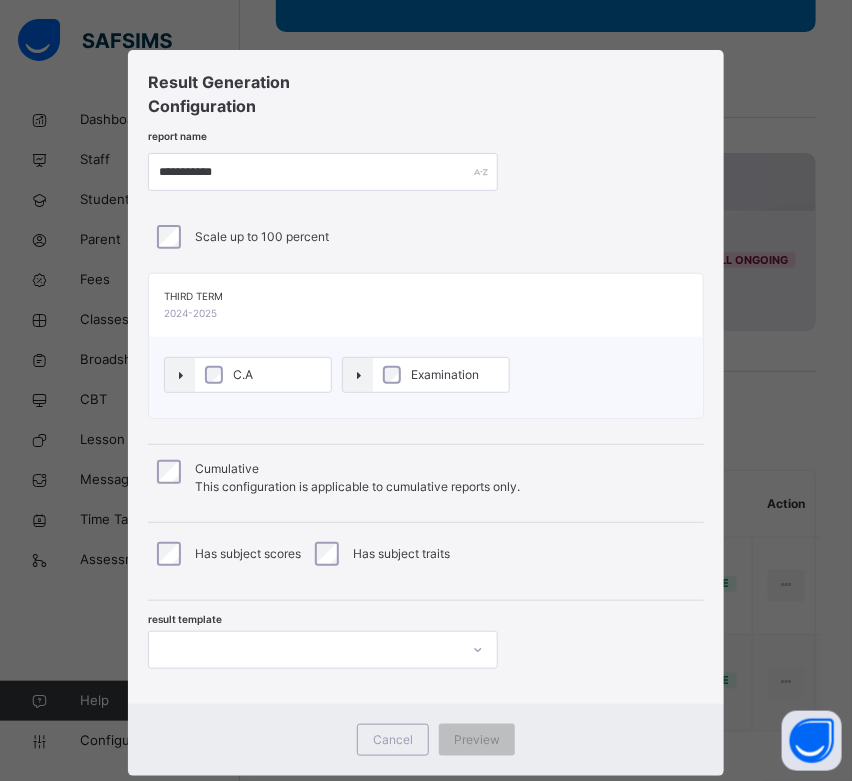 scroll, scrollTop: 196, scrollLeft: 0, axis: vertical 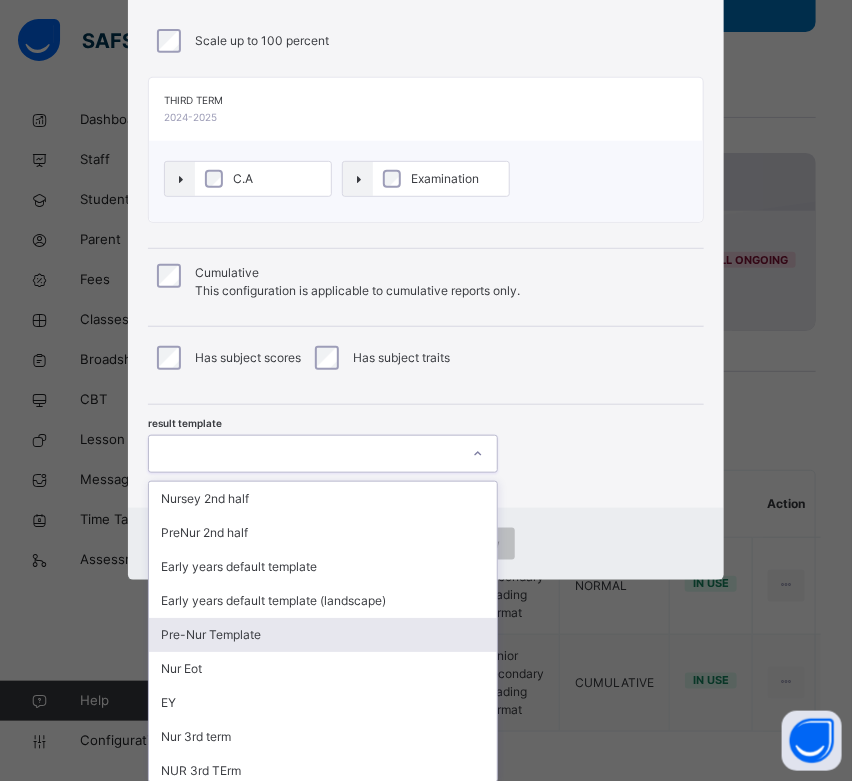 click on "option Pre-Nur Template focused, 5 of 40. 40 results available. Use Up and Down to choose options, press Enter to select the currently focused option, press Escape to exit the menu, press Tab to select the option and exit the menu. Nursey 2nd half  PreNur 2nd half Early years default template Early years default template (landscape) Pre-Nur Template Nur Eot EY Nur 3rd term NUR 3rd TErm PRE SCH 3RD NURR 3rd term 3rd PRE-Sch Cumulative JSS 2 Half term Nursery Half term reception Half term pre-nur Recept. 2nd half first term  Nur. 2nd half result Pre-Nur half first term nurser 1st half result Main Result EOT Recep. half term (2nd term) Pre Nur 2nd term- first half  Nur 2nd term half term Recept. 2nd term half term  NEW MID TERM REPORT Nur 2nd half (2nd term) Default-template Pre-Nur 2nd half (2nd term) Reception 2nd half Pre-nursery First Half  3rd term  Nursery first half 3rd term  Reception First half 3rd term EY EY 1 Reception 2nd half 3rd term Nursery 2nd half 3rd term Pre-Nursery" at bounding box center [323, 454] 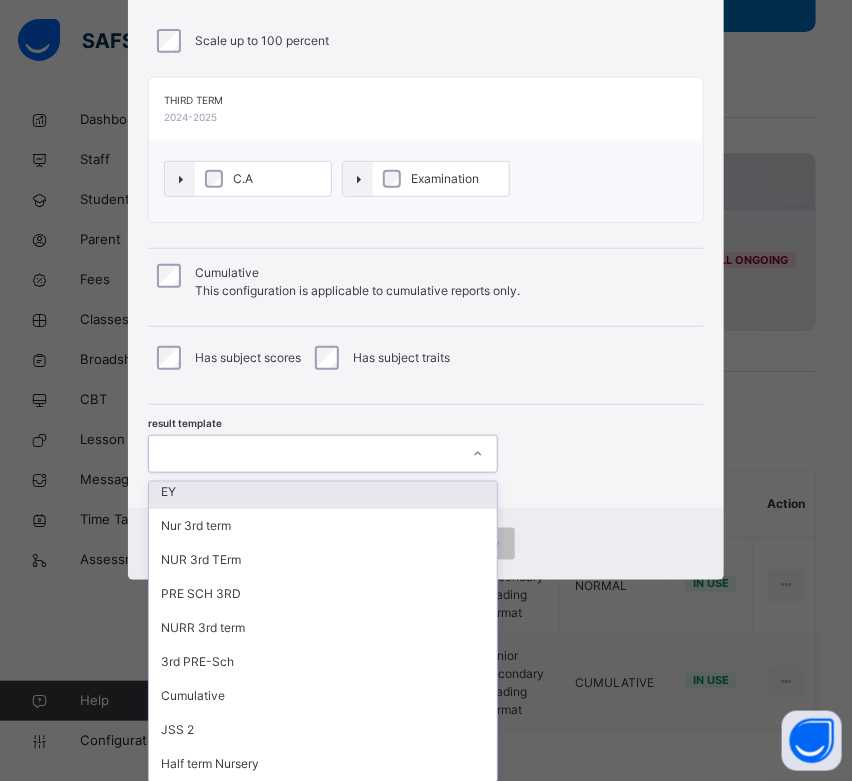 scroll, scrollTop: 0, scrollLeft: 0, axis: both 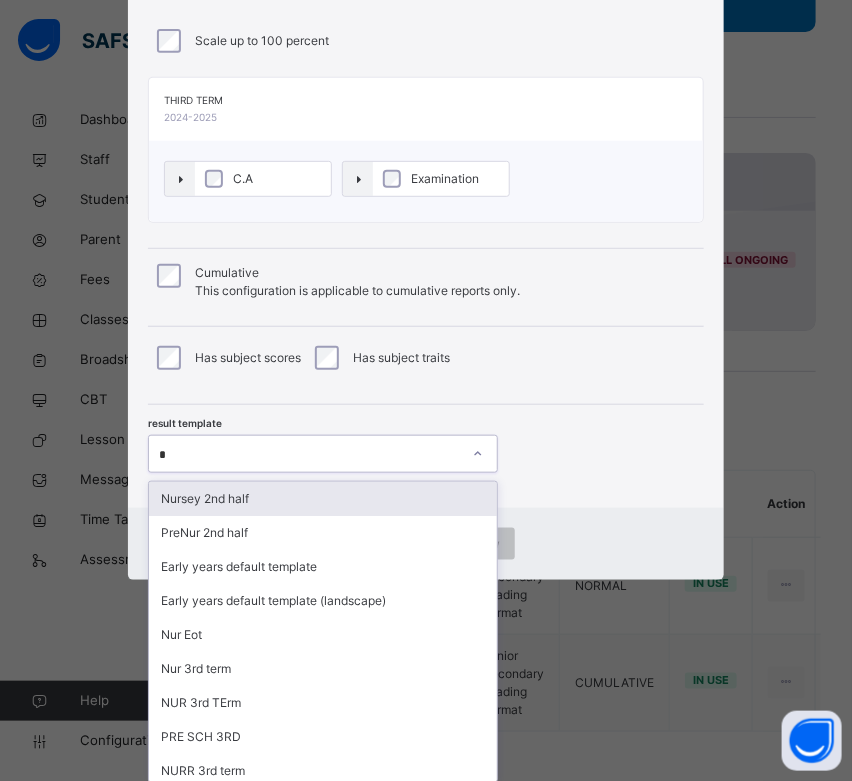 type on "**" 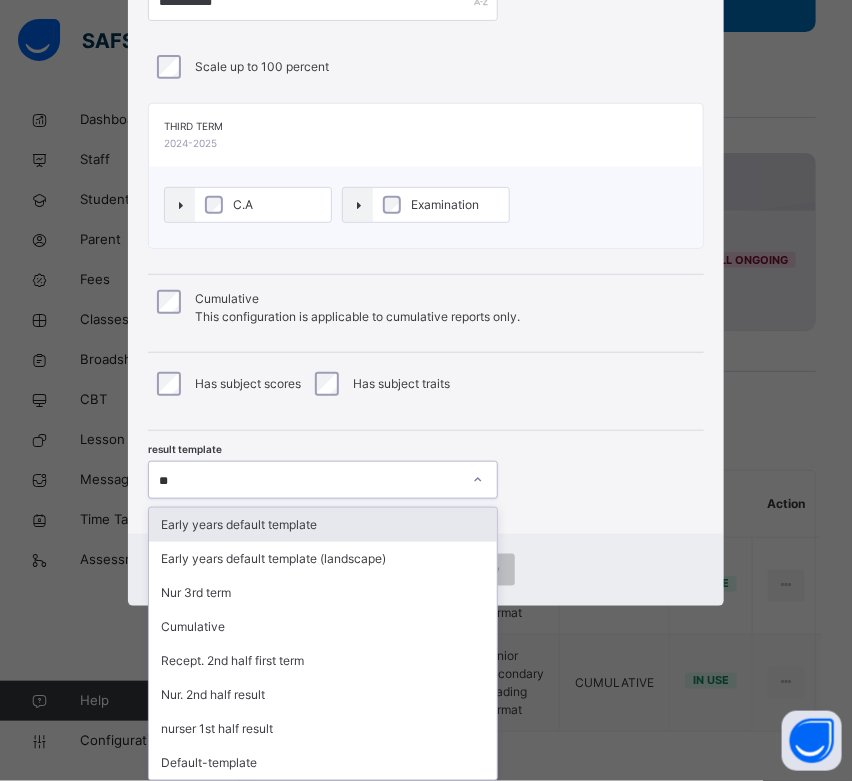 scroll, scrollTop: 168, scrollLeft: 0, axis: vertical 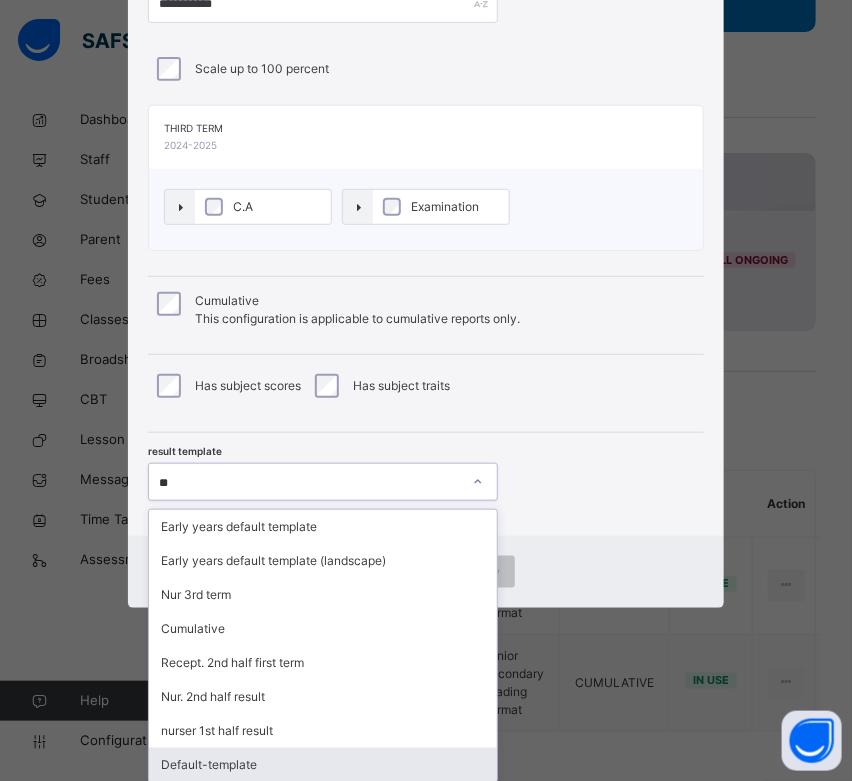 click on "Default-template" at bounding box center (323, 765) 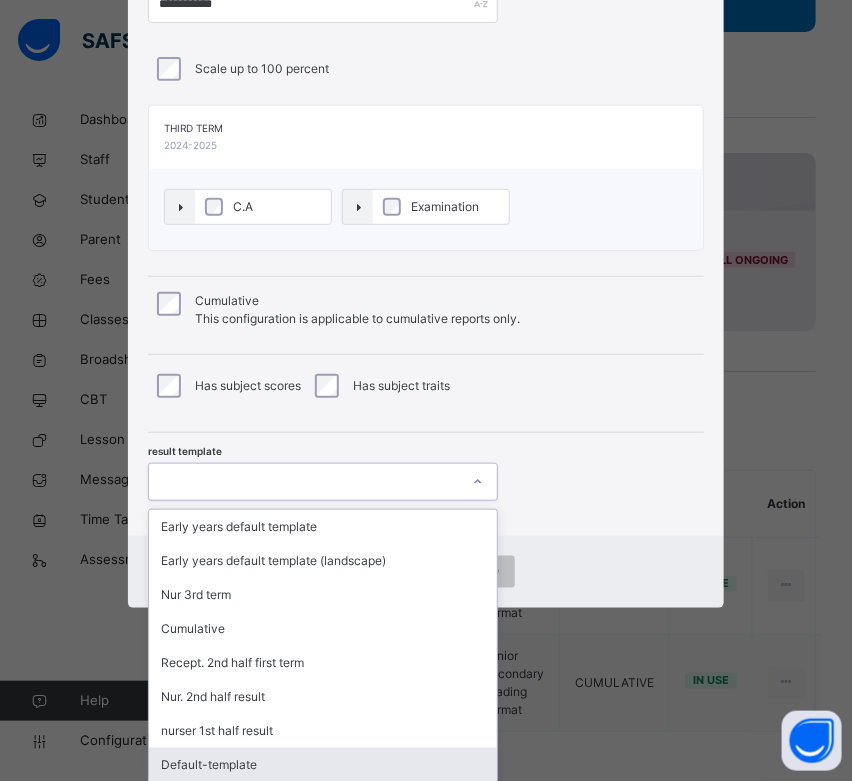 scroll, scrollTop: 43, scrollLeft: 0, axis: vertical 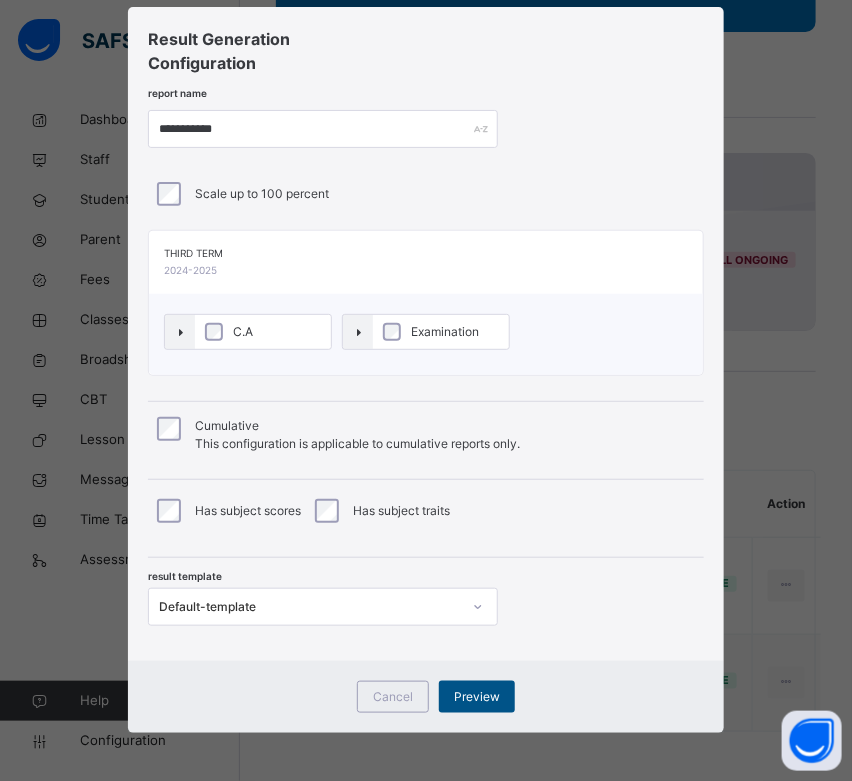 click on "Preview" at bounding box center (477, 697) 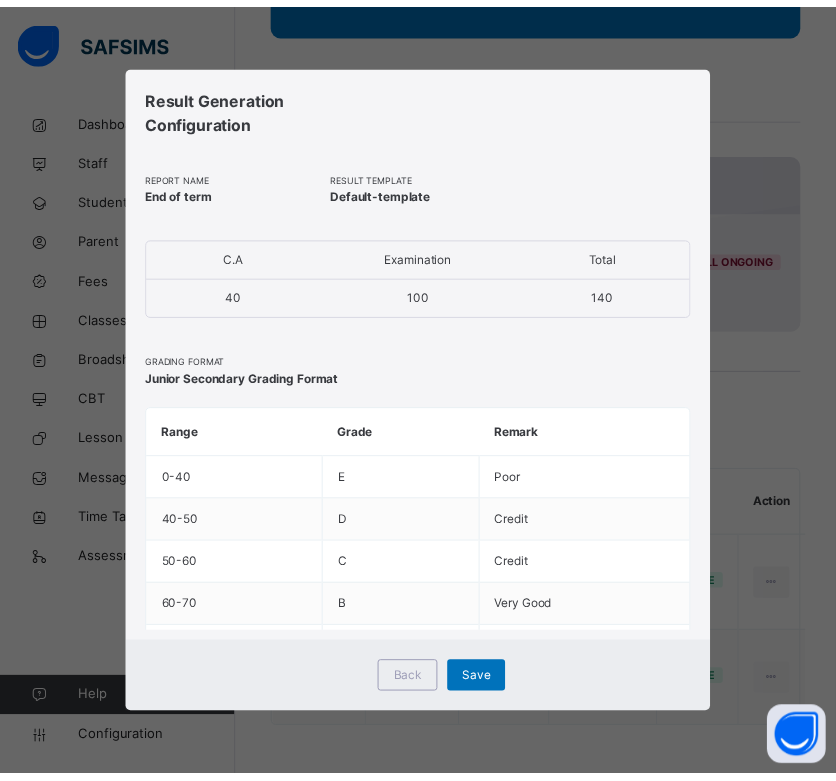 scroll, scrollTop: 0, scrollLeft: 0, axis: both 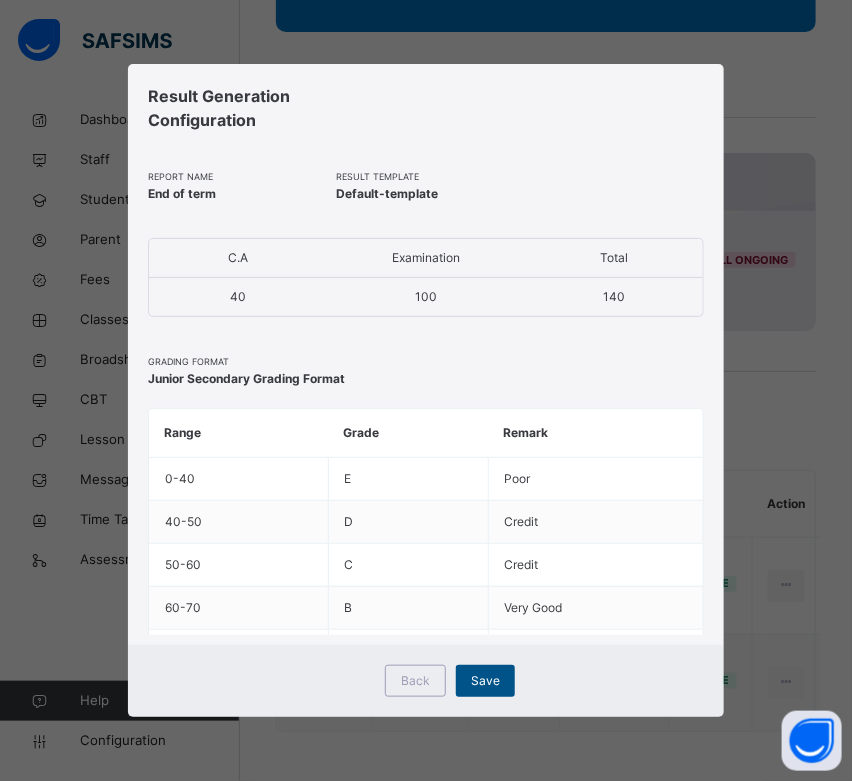 click on "Save" at bounding box center [485, 681] 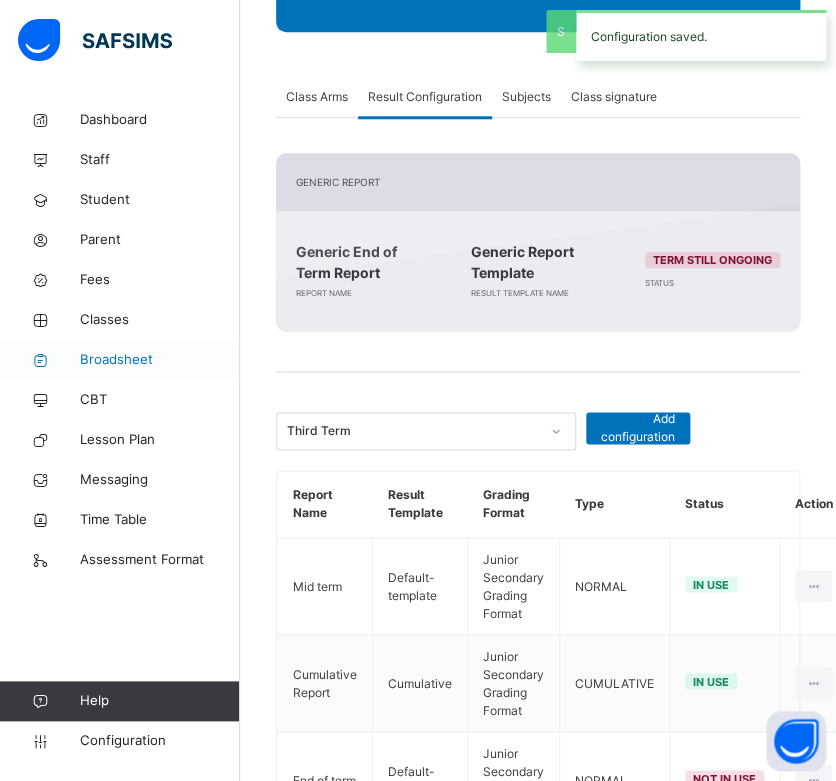 click on "Broadsheet" at bounding box center [160, 360] 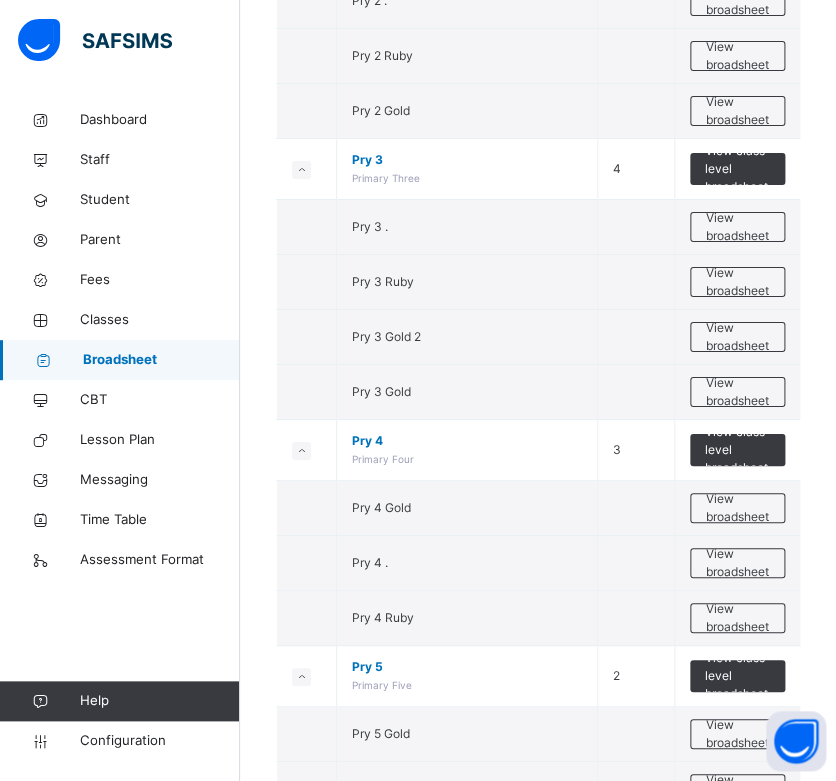 scroll, scrollTop: 2084, scrollLeft: 0, axis: vertical 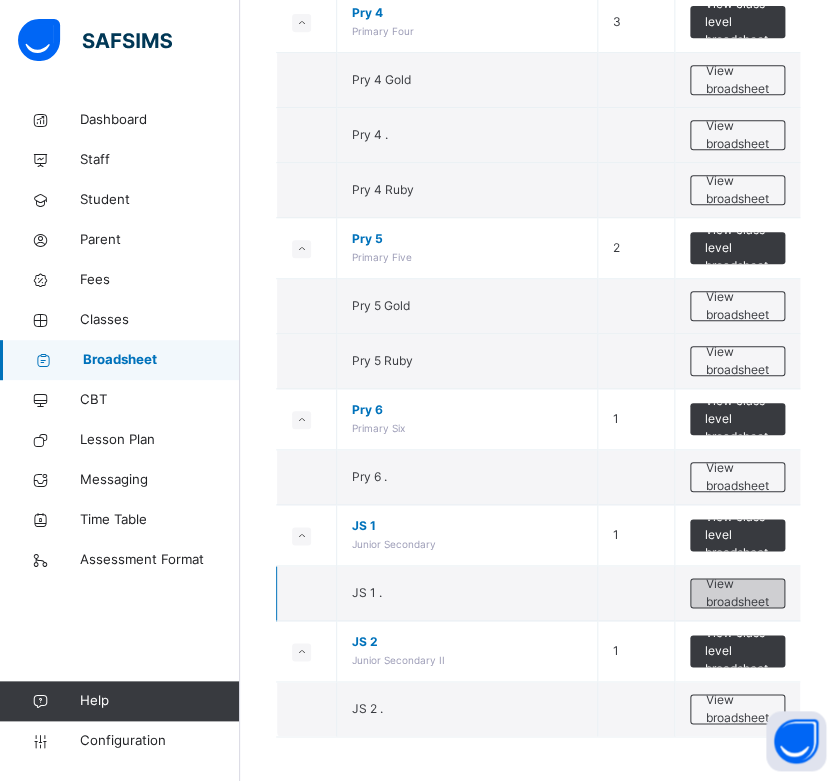 click on "View broadsheet" at bounding box center [737, 593] 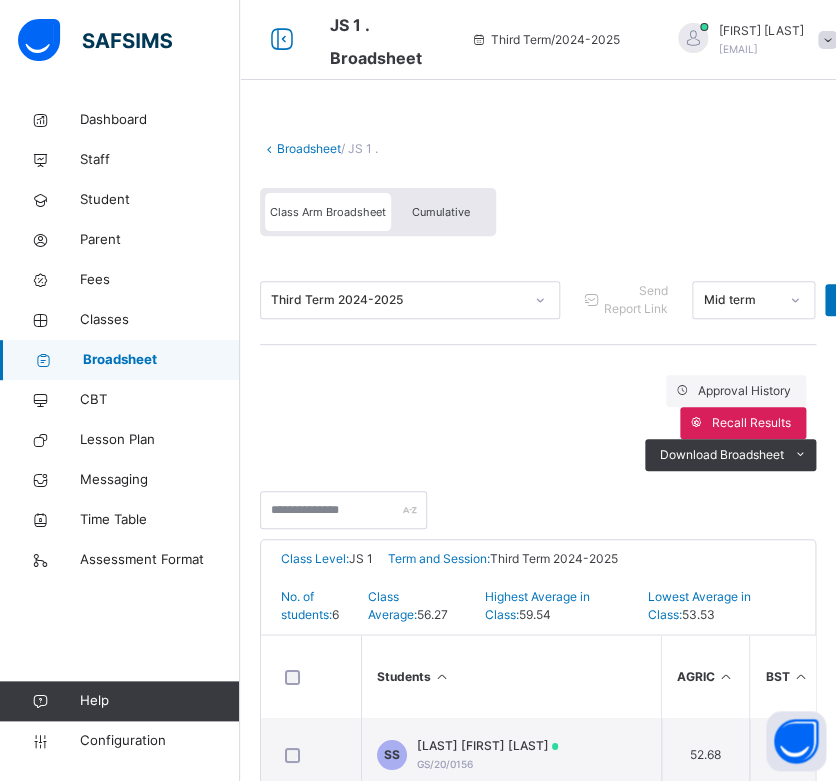 scroll, scrollTop: 393, scrollLeft: 0, axis: vertical 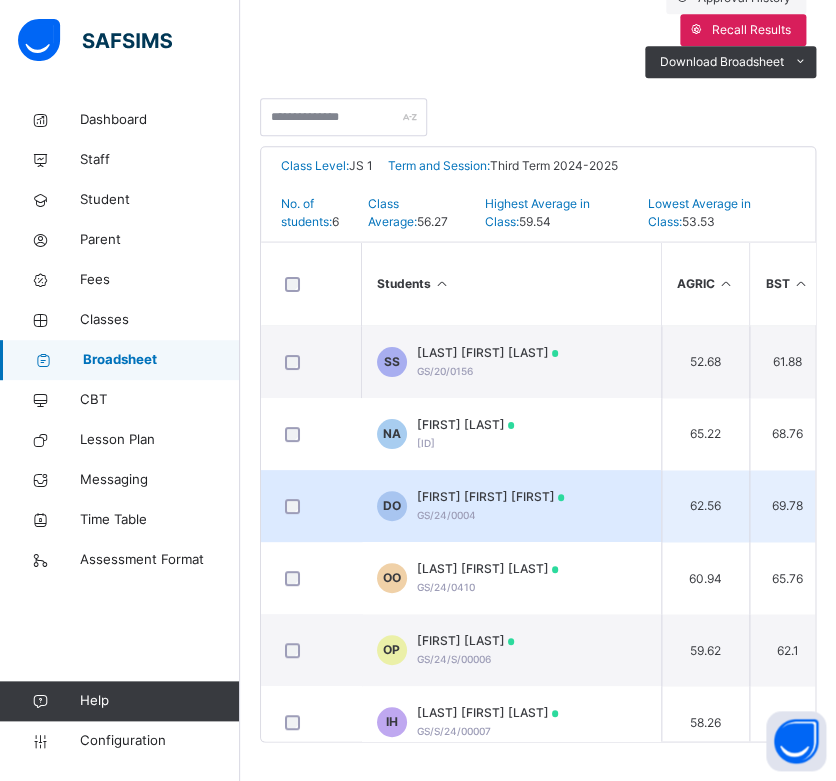 click on "[FIRST] [LAST] [SERIAL]" at bounding box center (491, 506) 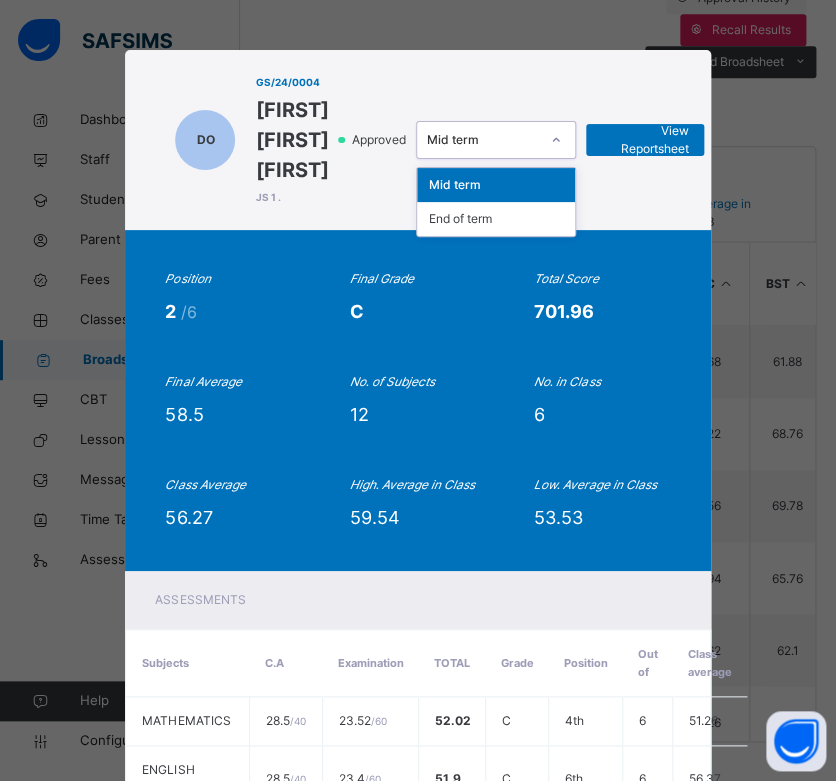 click at bounding box center [556, 140] 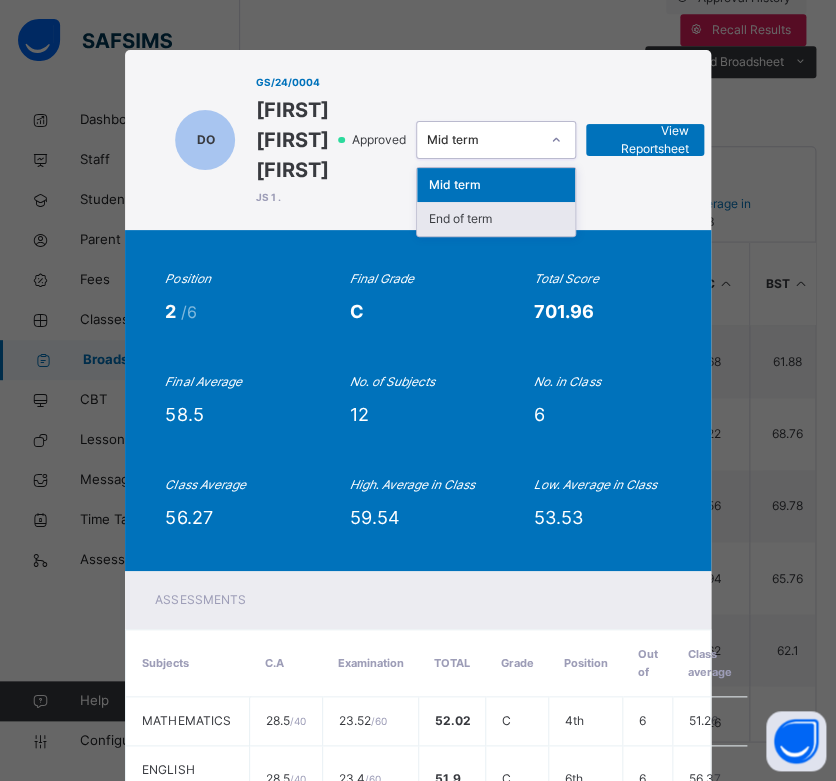 click on "End of term" at bounding box center [496, 219] 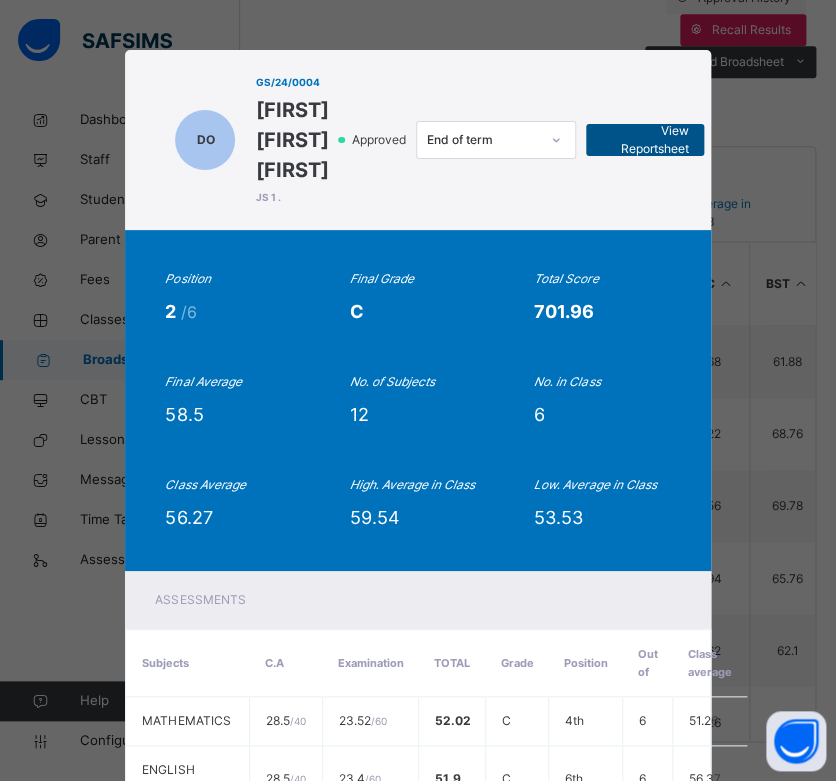 click on "View Reportsheet" at bounding box center [645, 140] 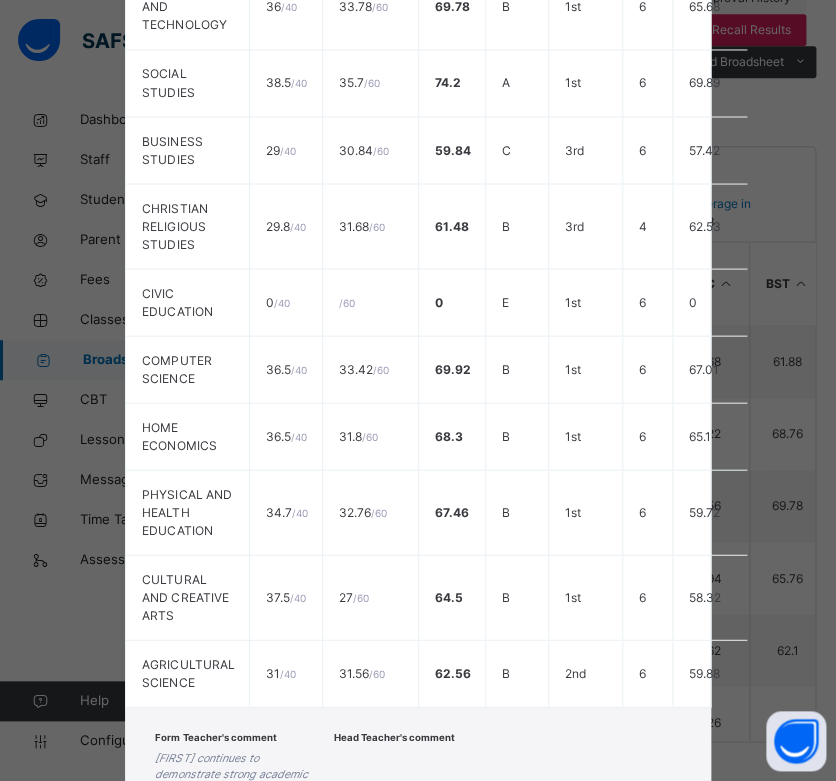 scroll, scrollTop: 1103, scrollLeft: 0, axis: vertical 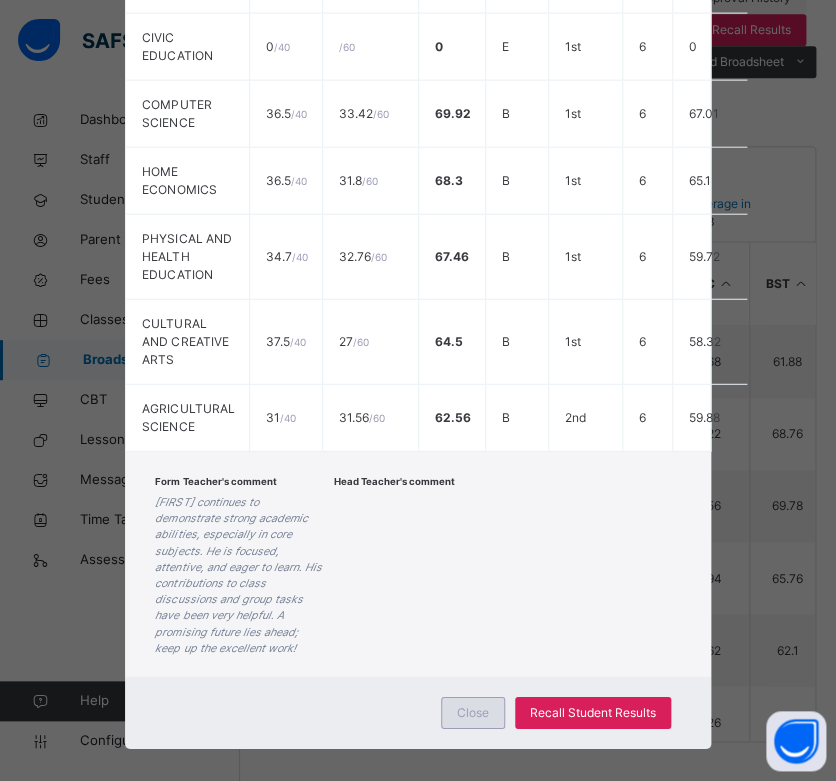 click on "Close" at bounding box center [473, 713] 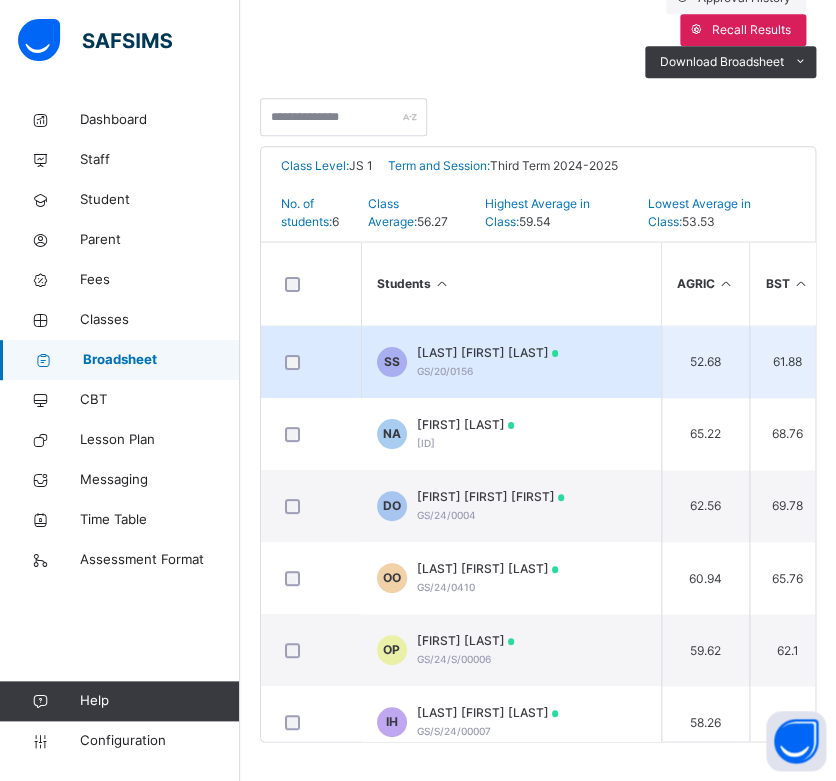 click on "[LAST] [FIRST] [LAST]" at bounding box center (488, 353) 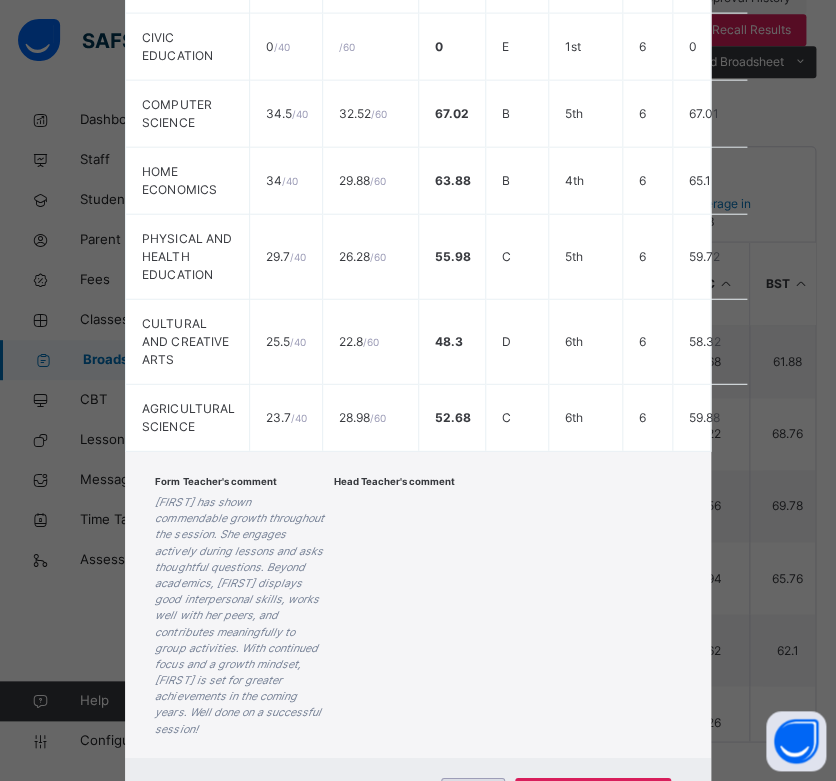 click on "Close" at bounding box center [473, 794] 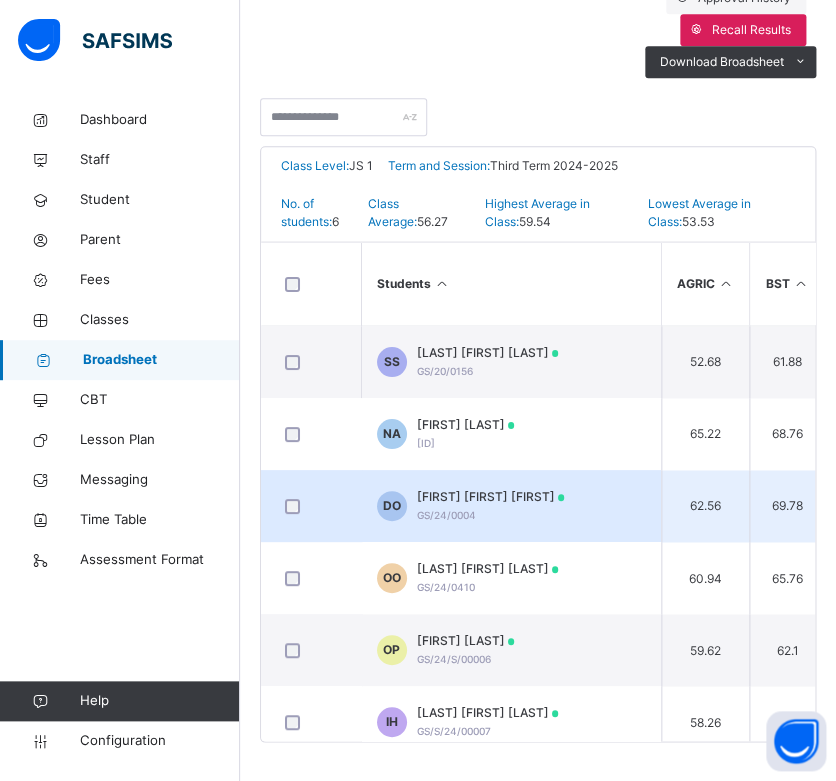 scroll, scrollTop: 24, scrollLeft: 0, axis: vertical 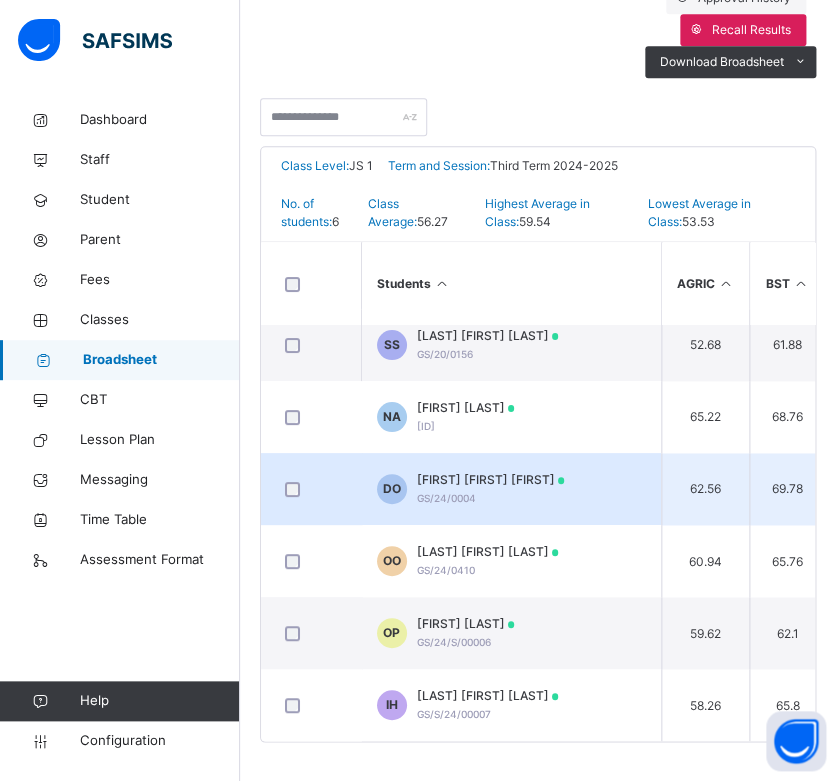 click on "GS/24/0004" at bounding box center (446, 498) 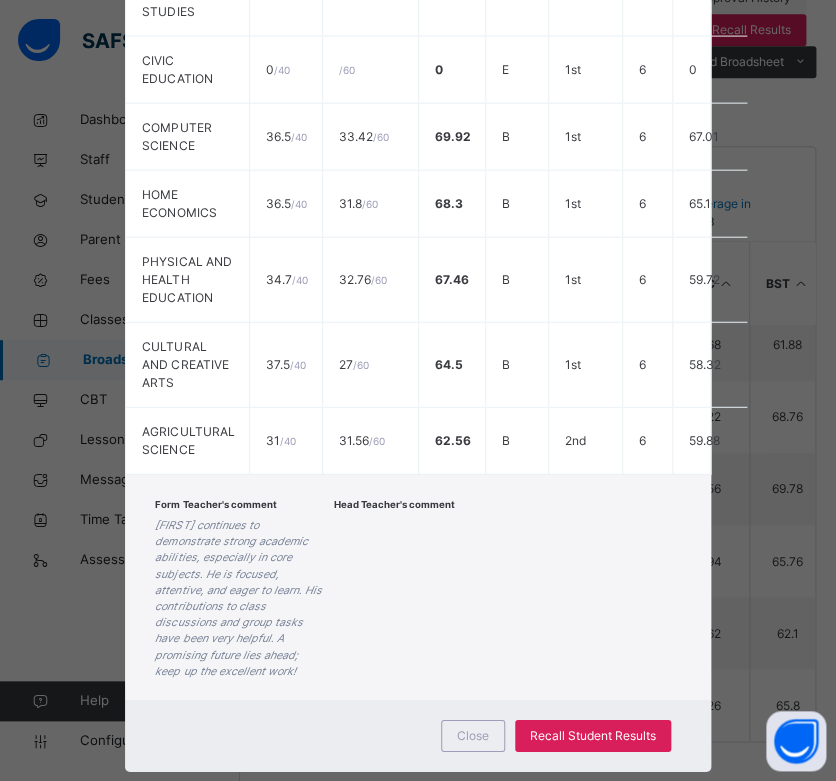 scroll, scrollTop: 1103, scrollLeft: 0, axis: vertical 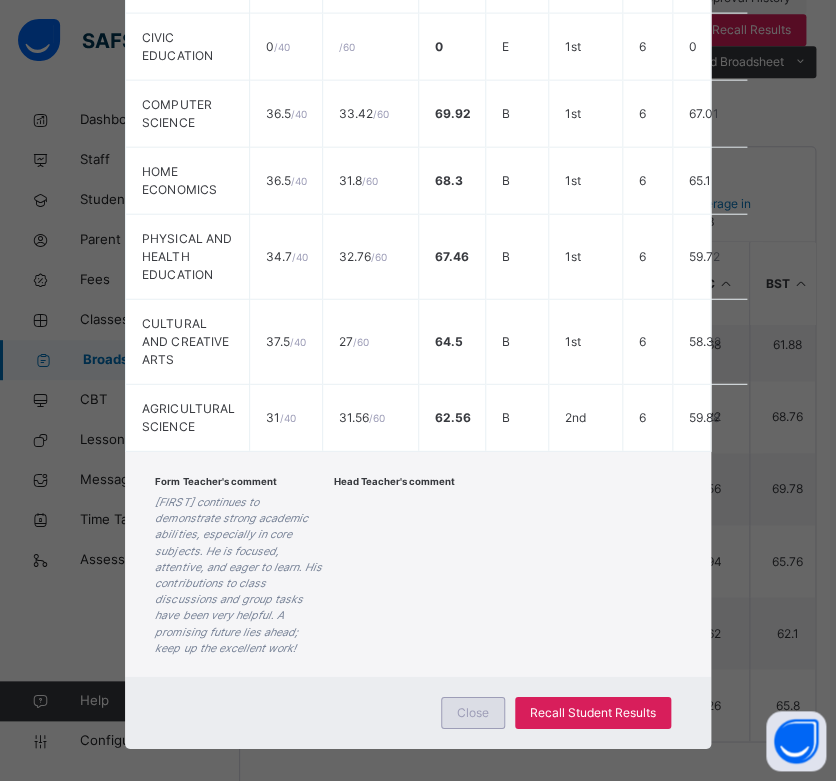 click on "Close" at bounding box center [473, 713] 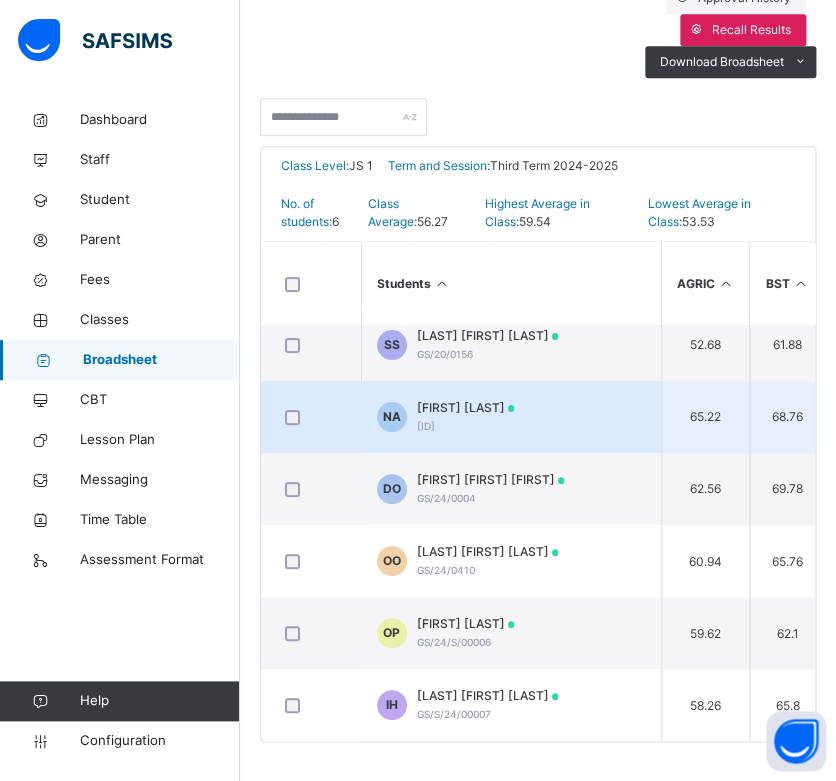 scroll, scrollTop: 0, scrollLeft: 0, axis: both 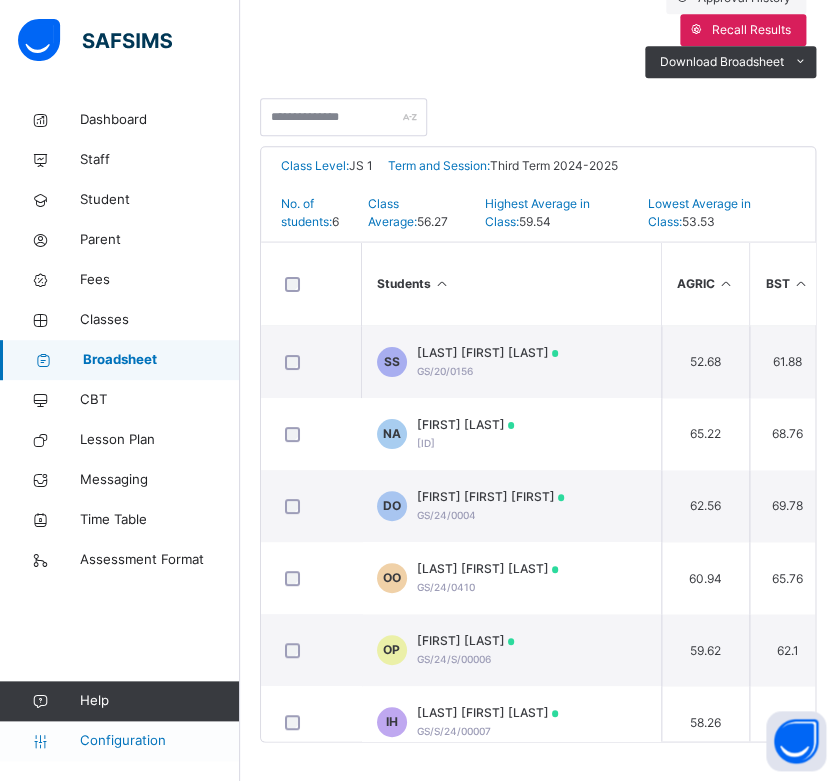 click on "Configuration" at bounding box center [159, 741] 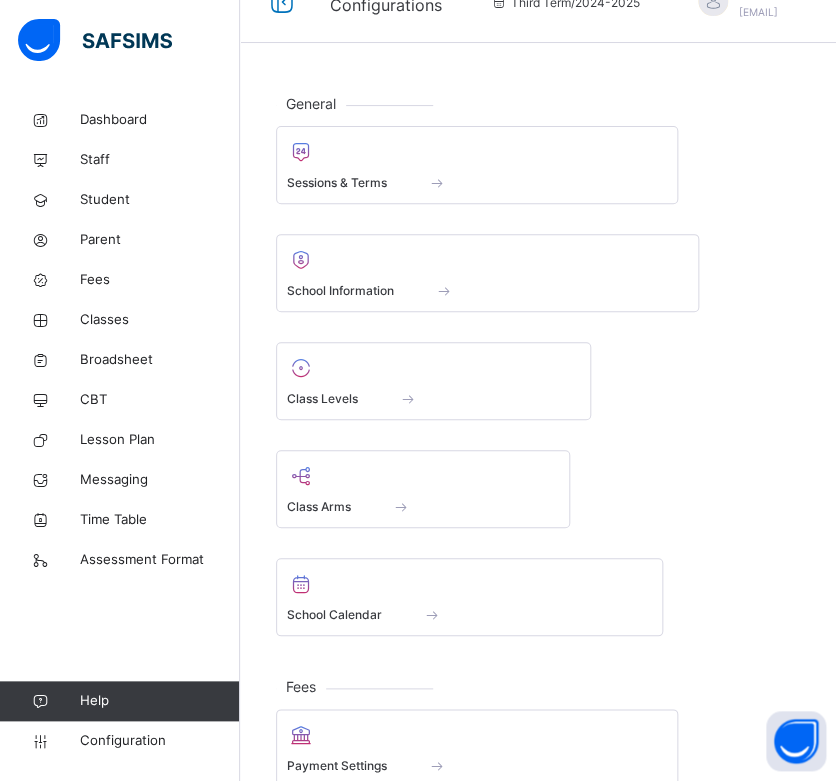 scroll, scrollTop: 0, scrollLeft: 0, axis: both 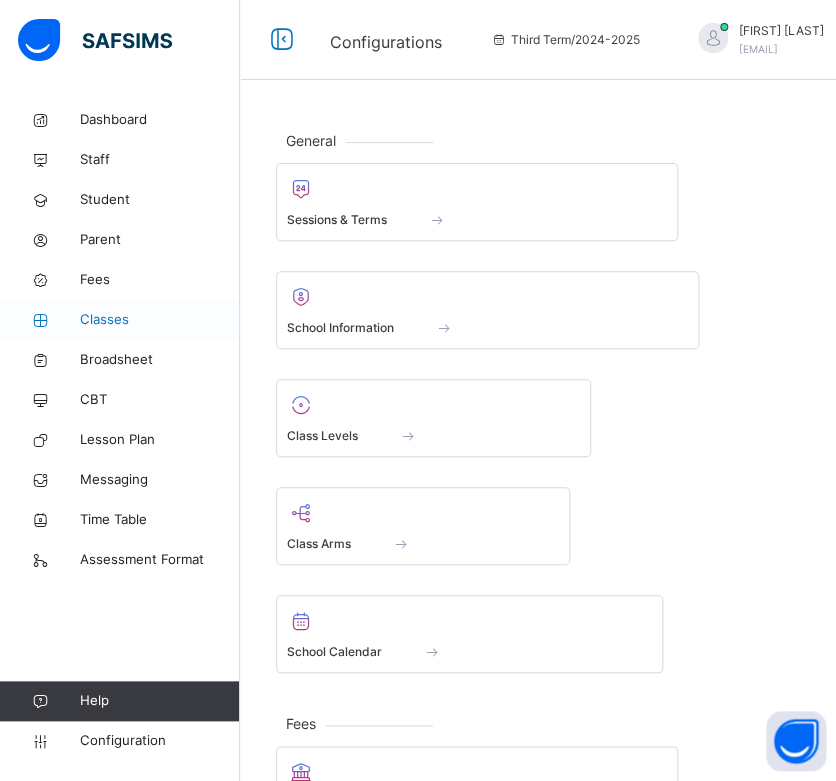 click on "Classes" at bounding box center (160, 320) 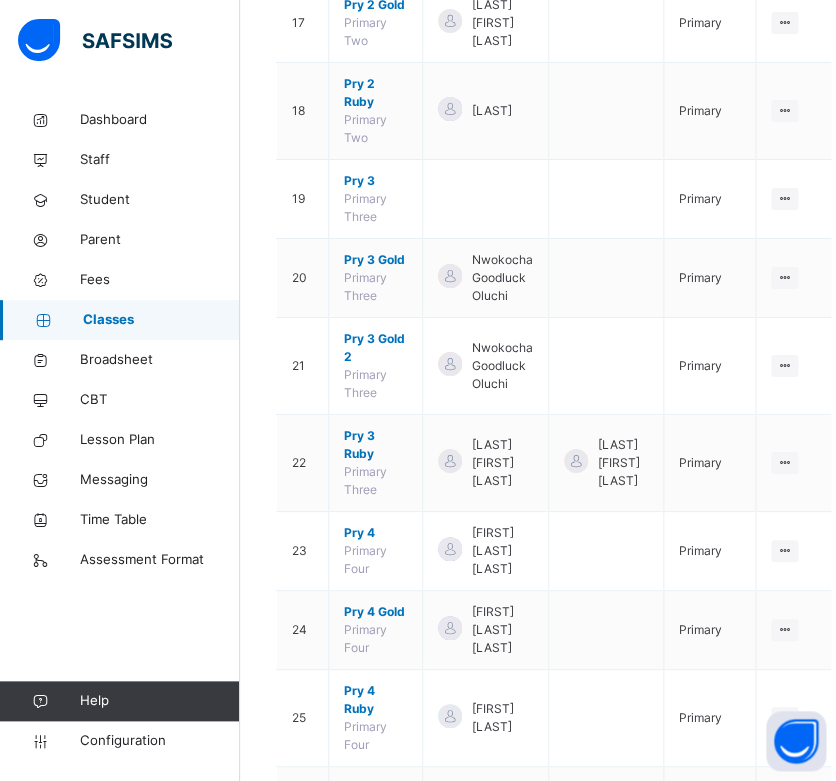 scroll, scrollTop: 1920, scrollLeft: 0, axis: vertical 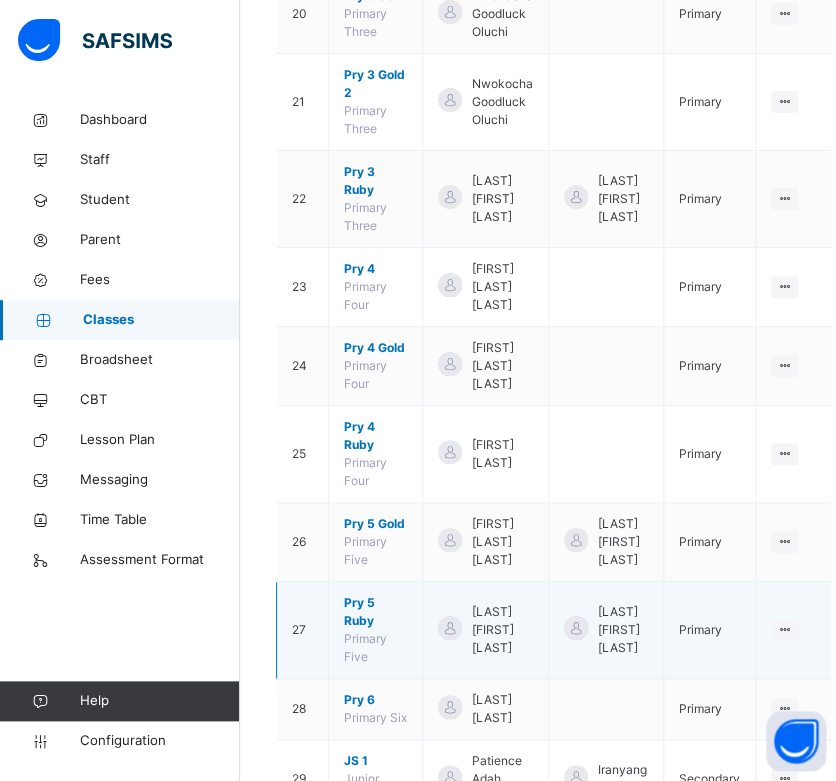 click on "Pry 5   Ruby" at bounding box center (375, 612) 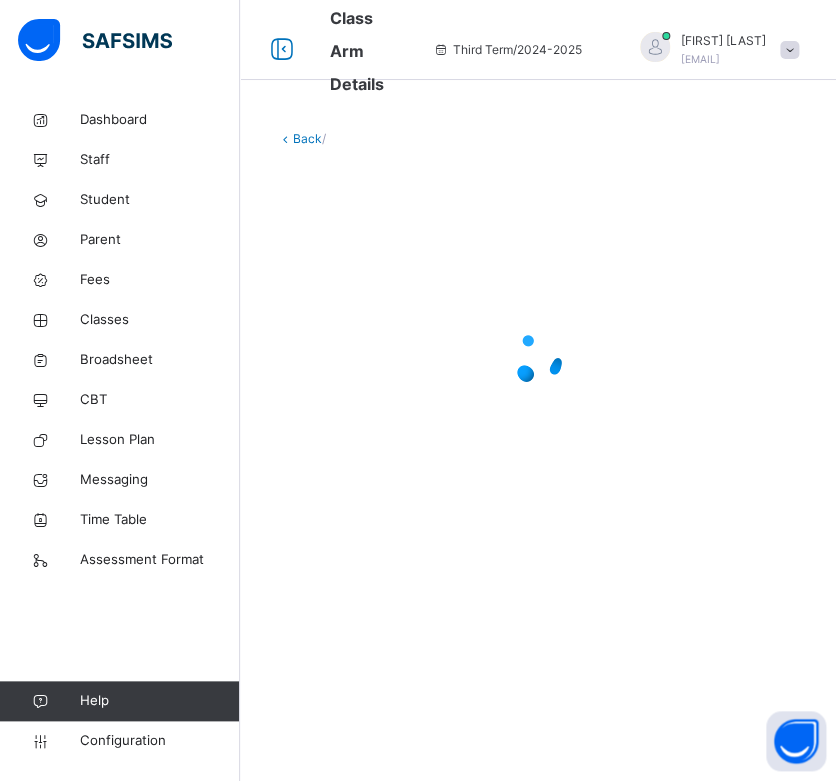 scroll, scrollTop: 0, scrollLeft: 0, axis: both 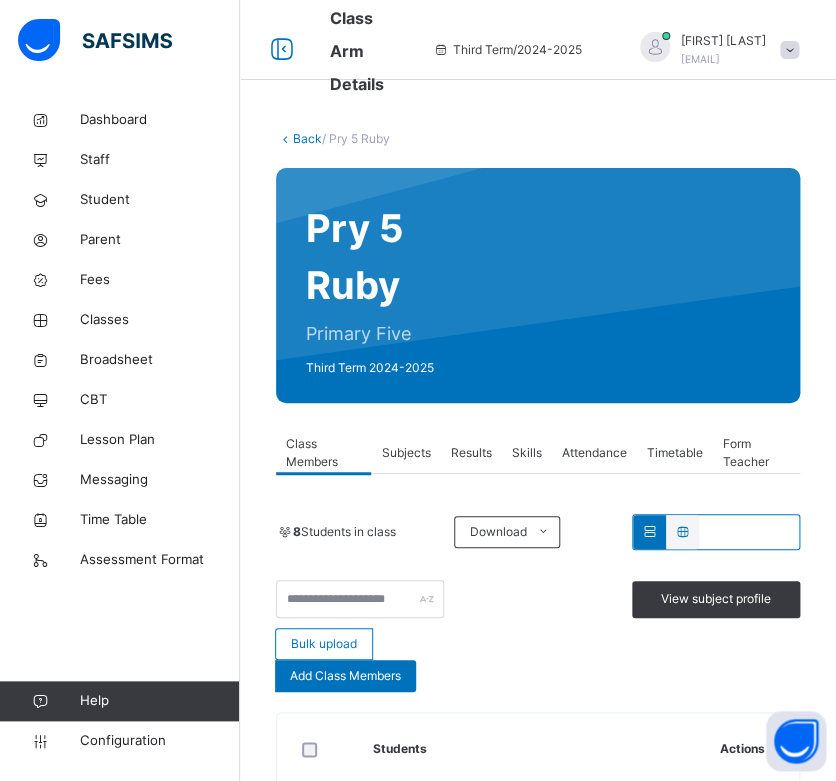 click on "Subjects" at bounding box center [405, 453] 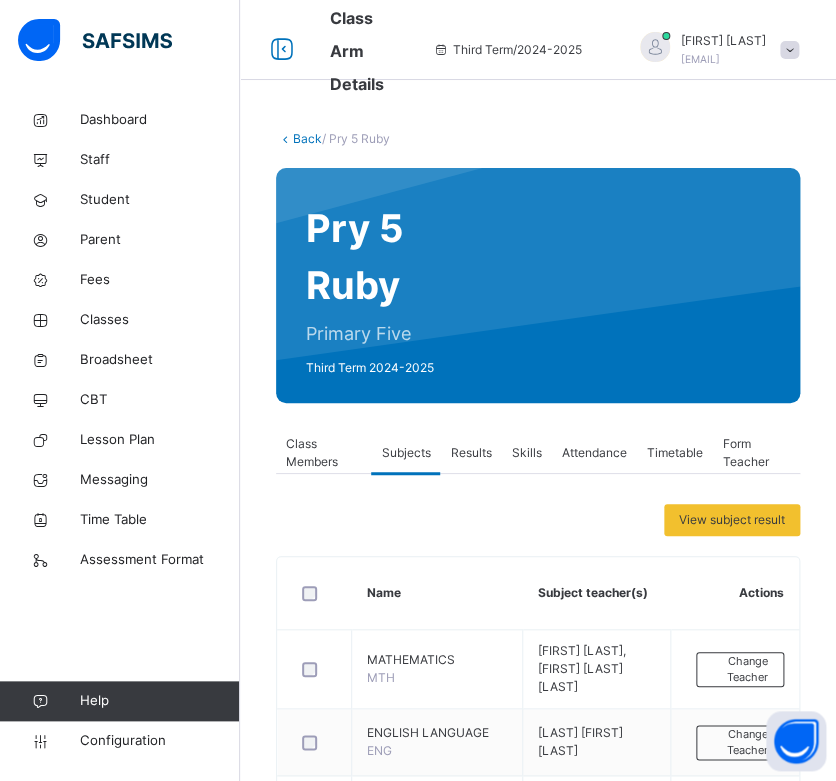 click on "Results" at bounding box center (470, 453) 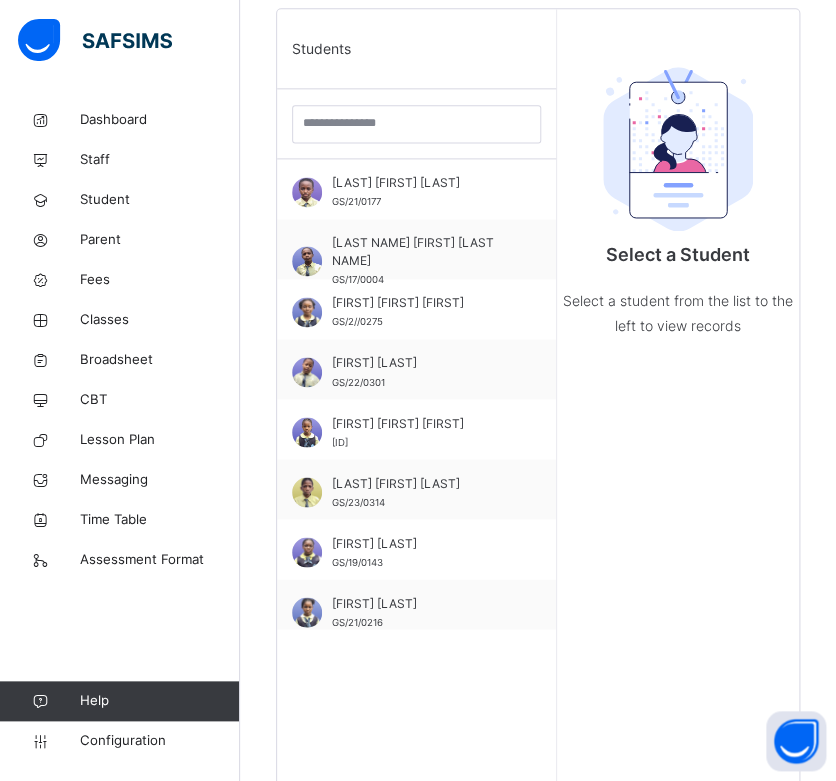 scroll, scrollTop: 593, scrollLeft: 0, axis: vertical 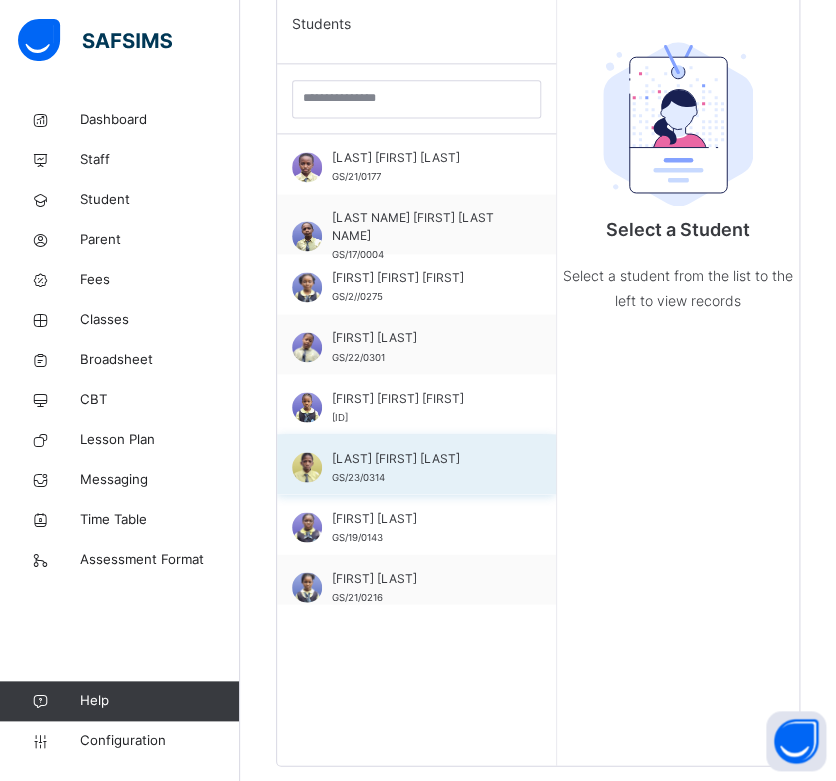 click on "[FIRST] [LAST] [ID]" at bounding box center [416, 464] 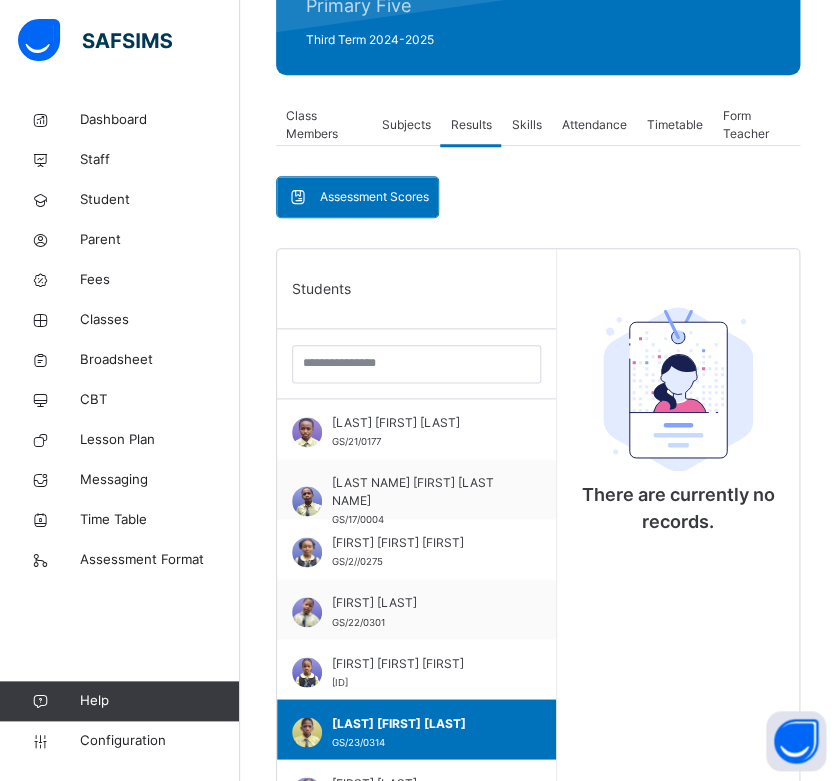 scroll, scrollTop: 0, scrollLeft: 0, axis: both 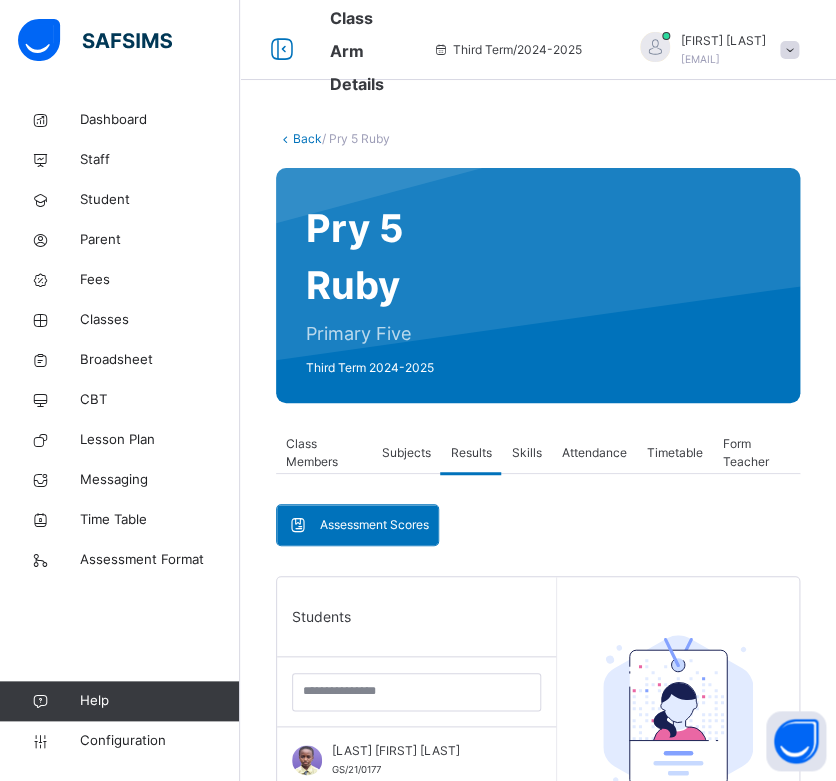 click on "Back" at bounding box center [307, 138] 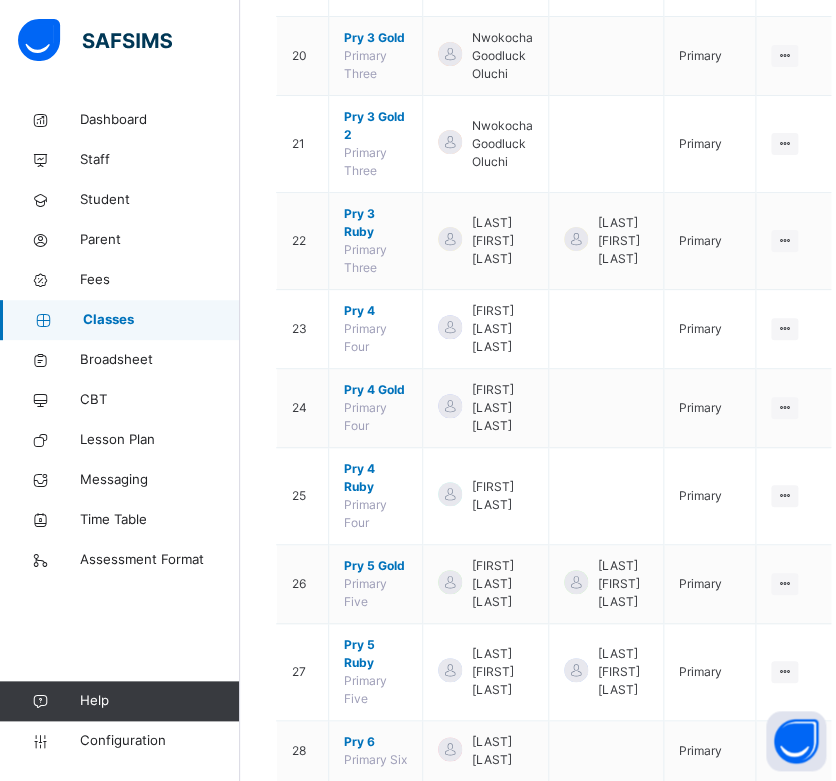 scroll, scrollTop: 1891, scrollLeft: 0, axis: vertical 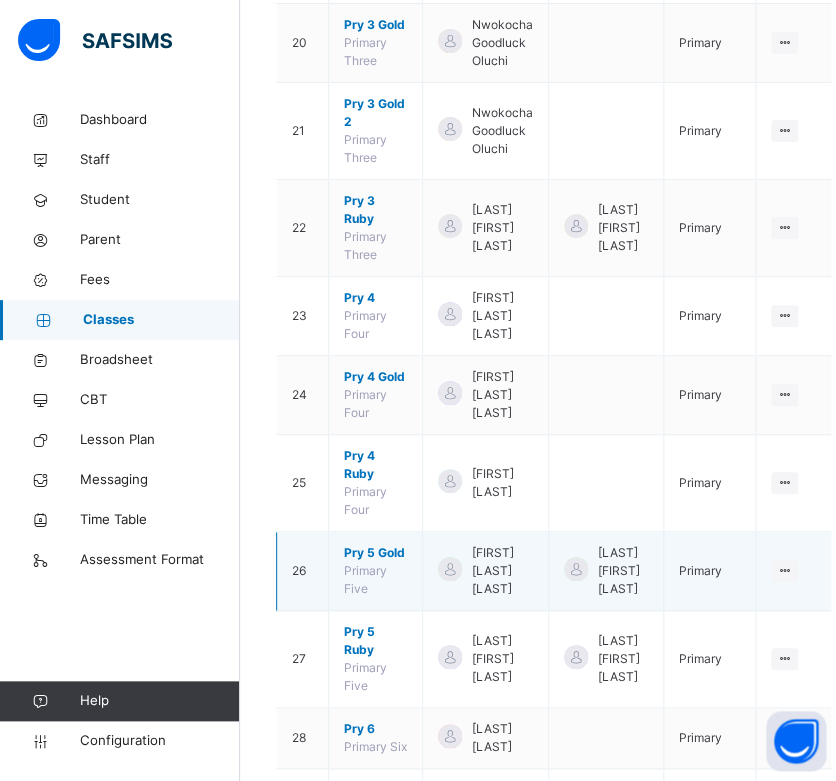 click on "Pry 5   Gold" at bounding box center [375, 553] 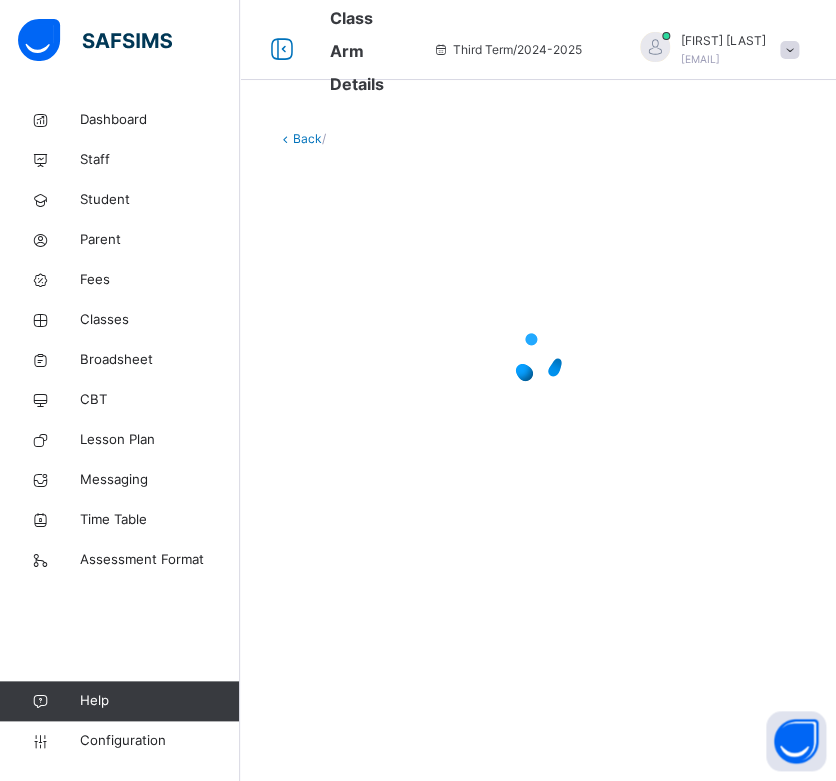 scroll, scrollTop: 0, scrollLeft: 0, axis: both 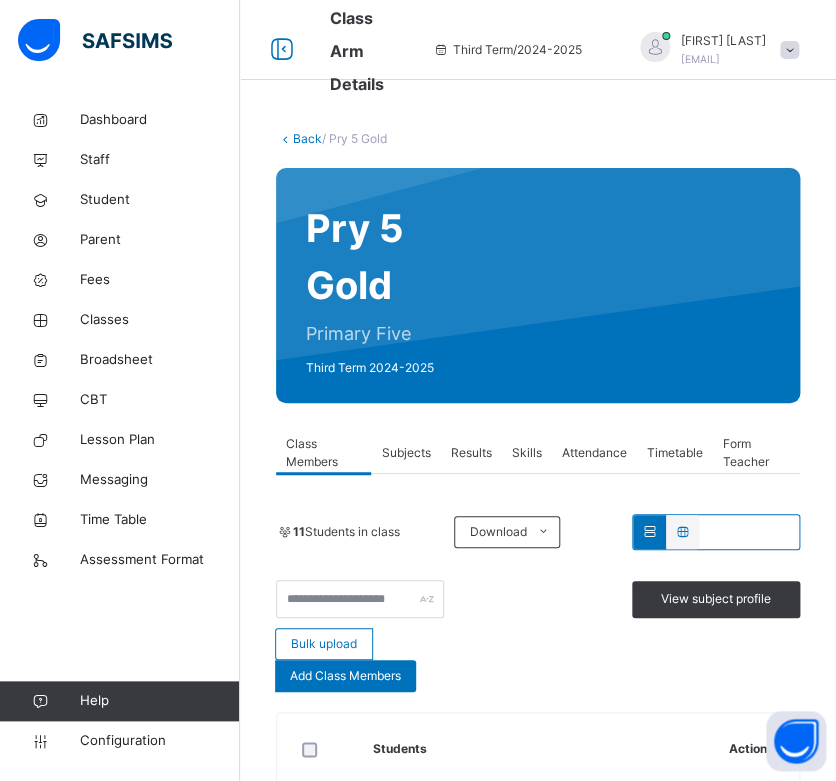 click on "Back" at bounding box center [307, 138] 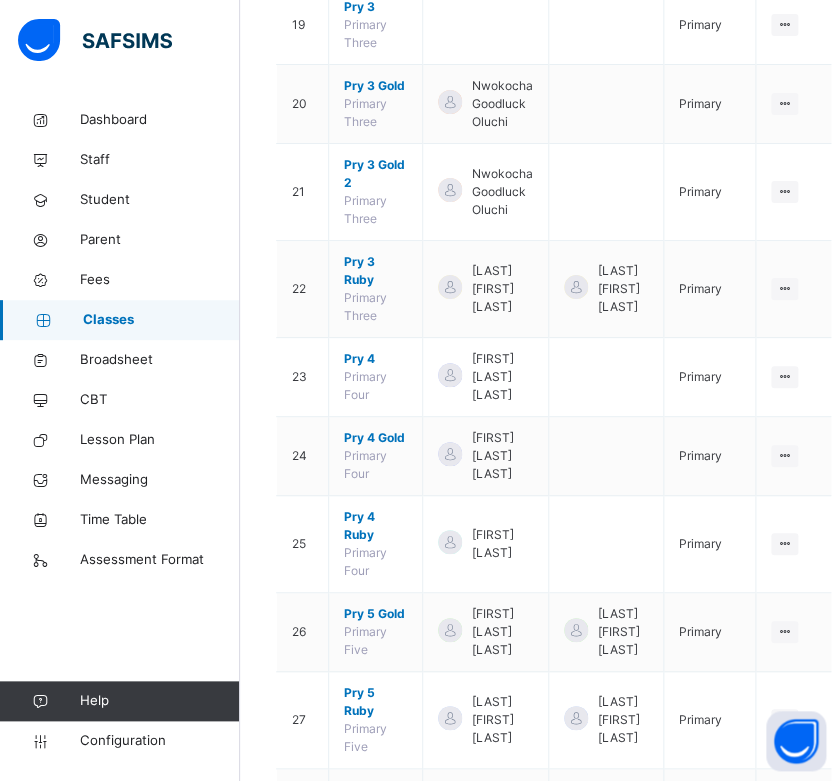 scroll, scrollTop: 1920, scrollLeft: 0, axis: vertical 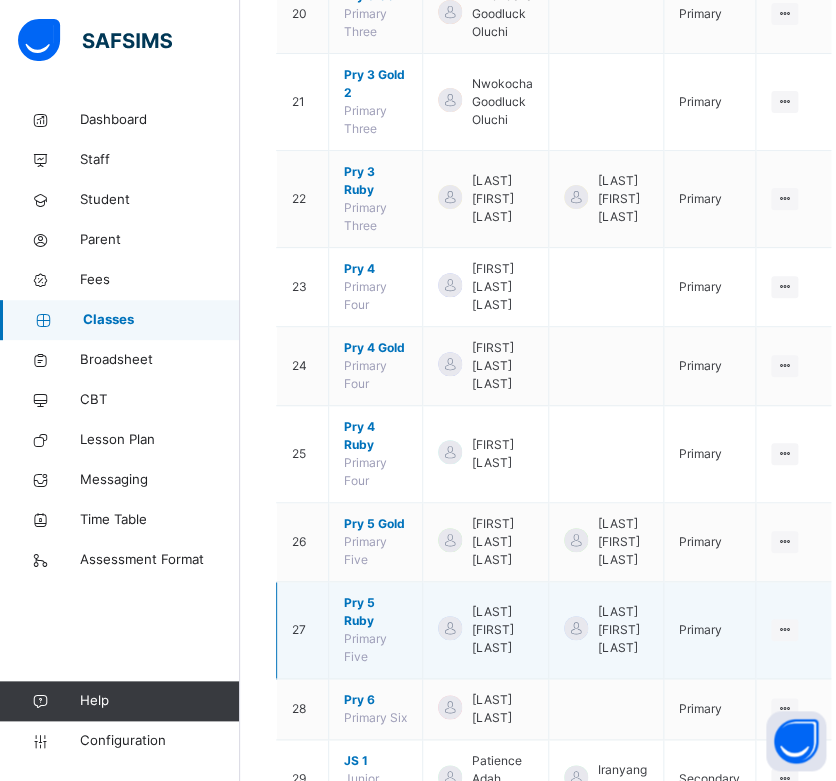 click on "Pry 5   Ruby" at bounding box center (375, 612) 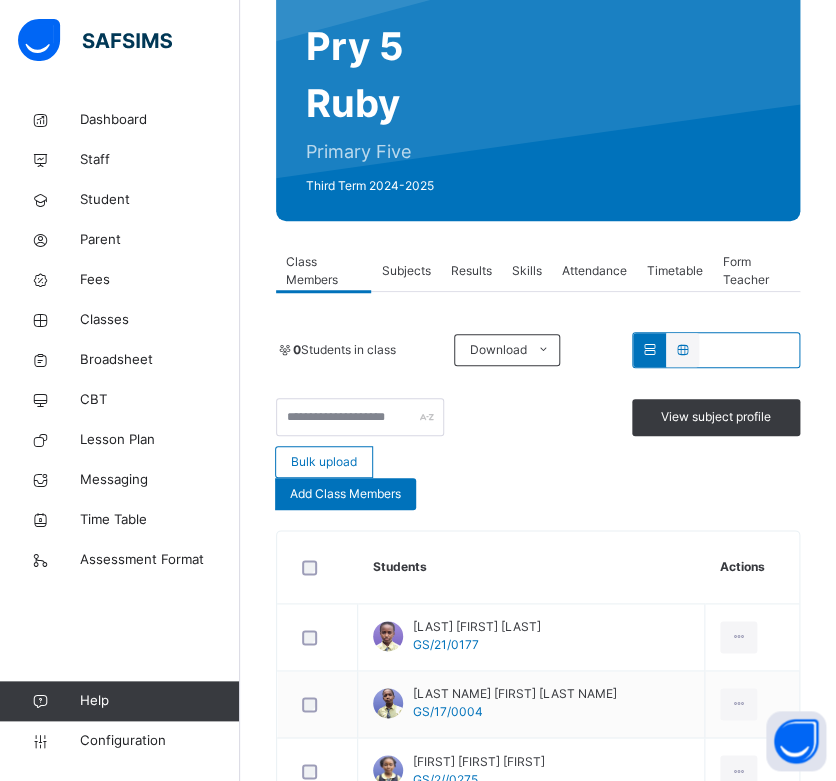 scroll, scrollTop: 190, scrollLeft: 0, axis: vertical 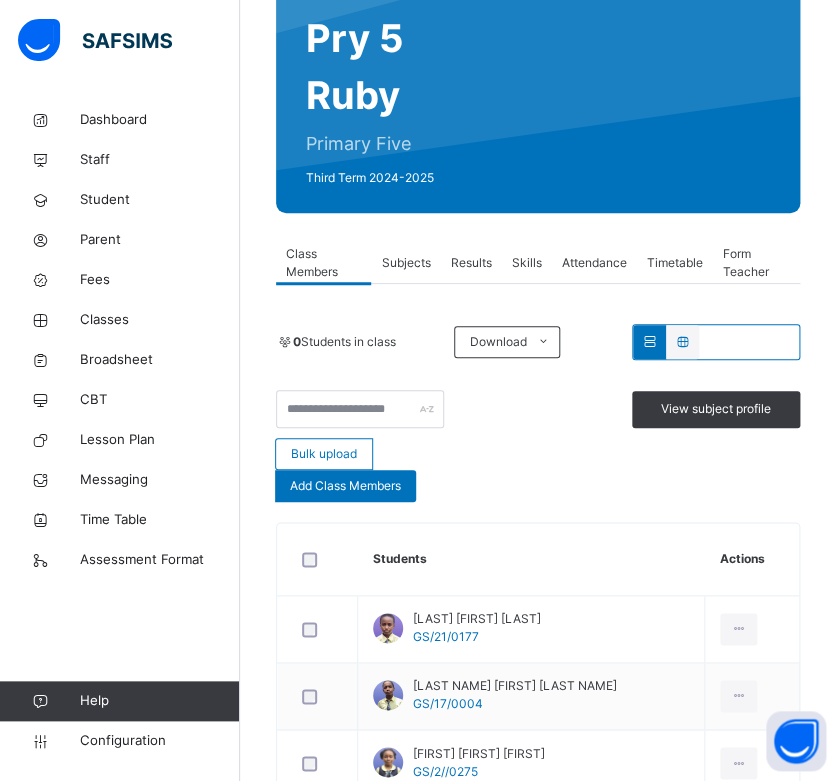 click on "Subjects" at bounding box center (405, 263) 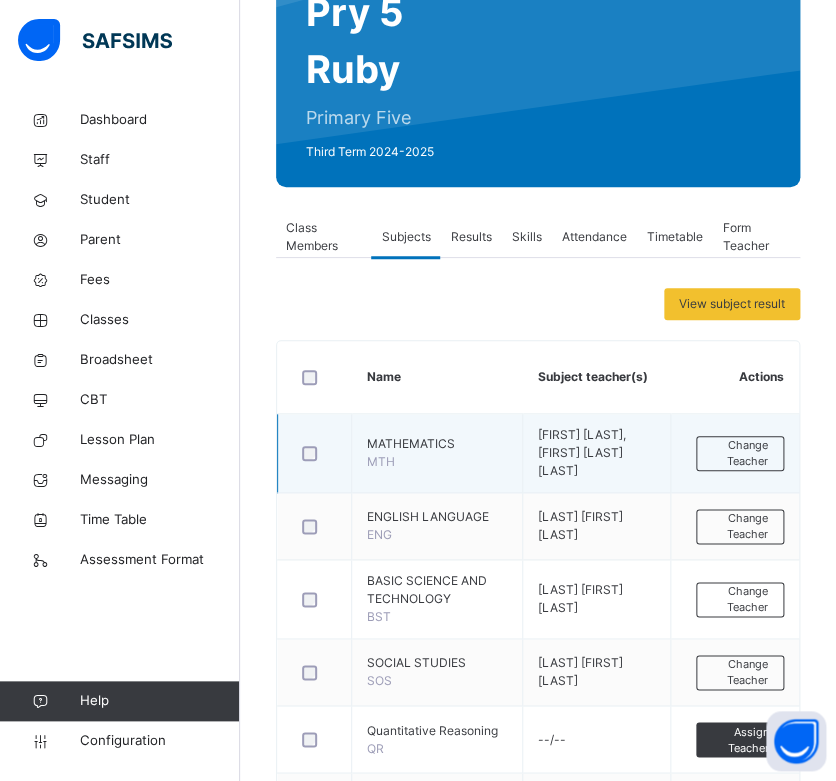 scroll, scrollTop: 0, scrollLeft: 0, axis: both 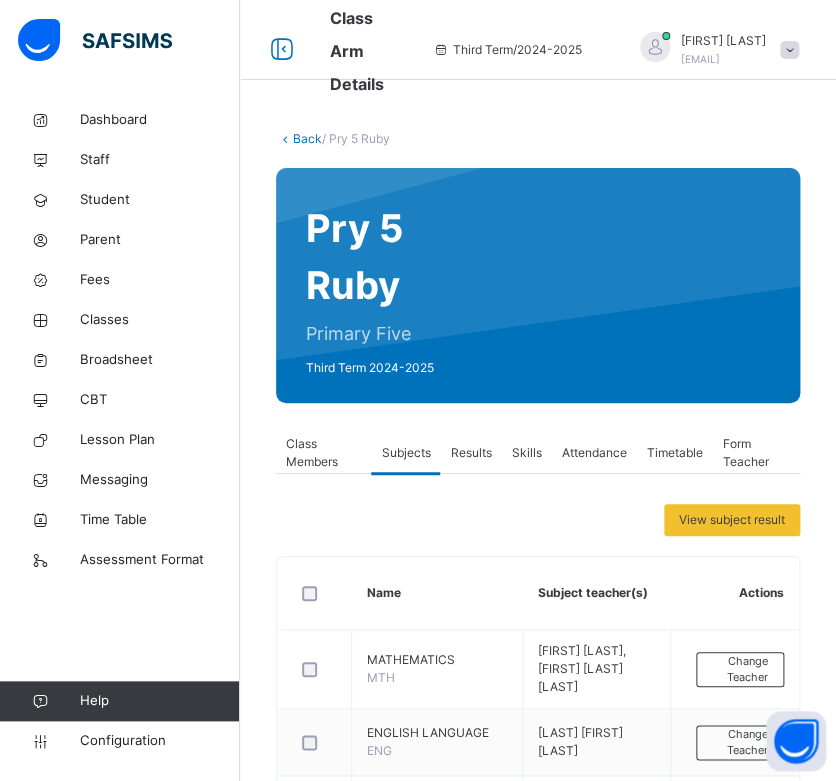 click on "Back" at bounding box center [307, 138] 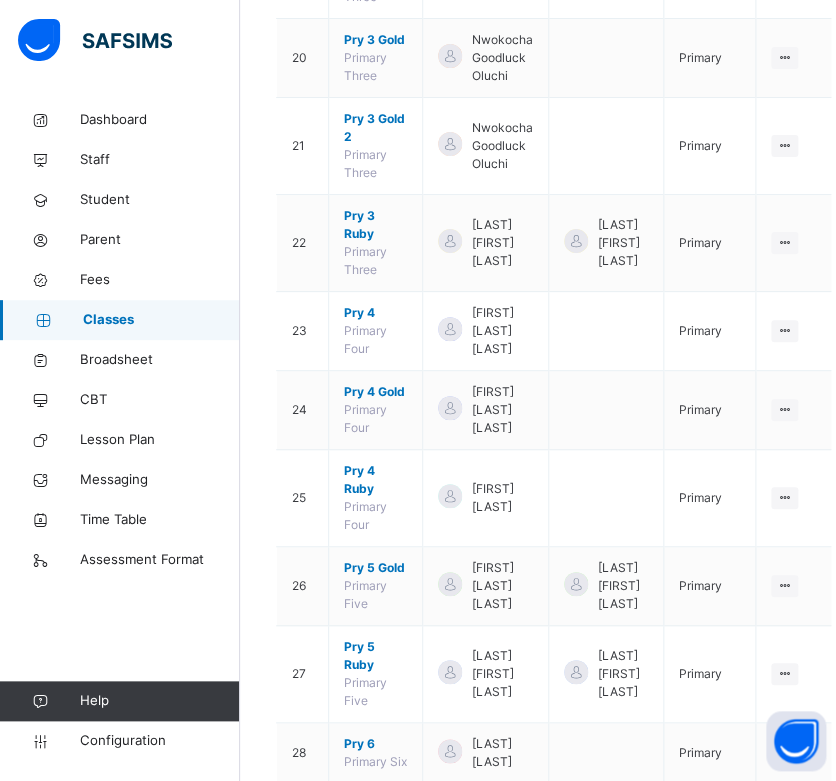 scroll, scrollTop: 1920, scrollLeft: 0, axis: vertical 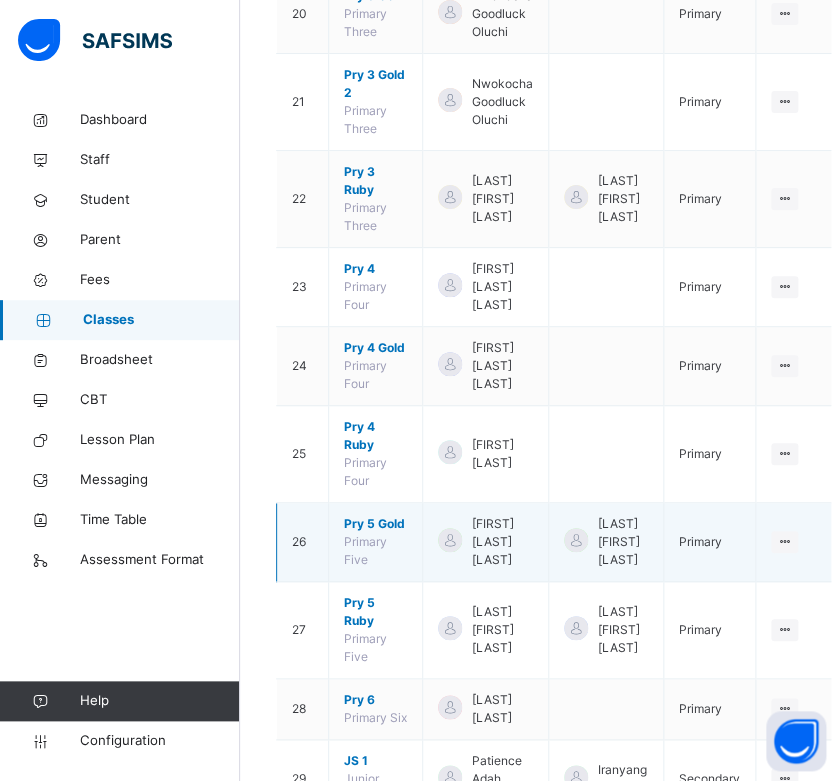 click on "Pry 5   Gold" at bounding box center [375, 524] 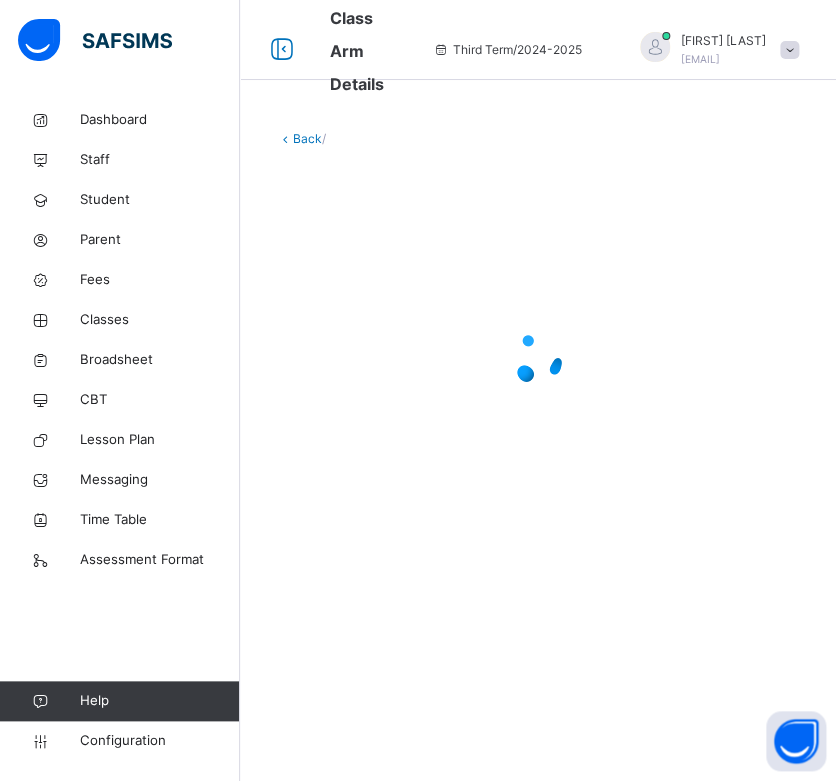 scroll, scrollTop: 0, scrollLeft: 0, axis: both 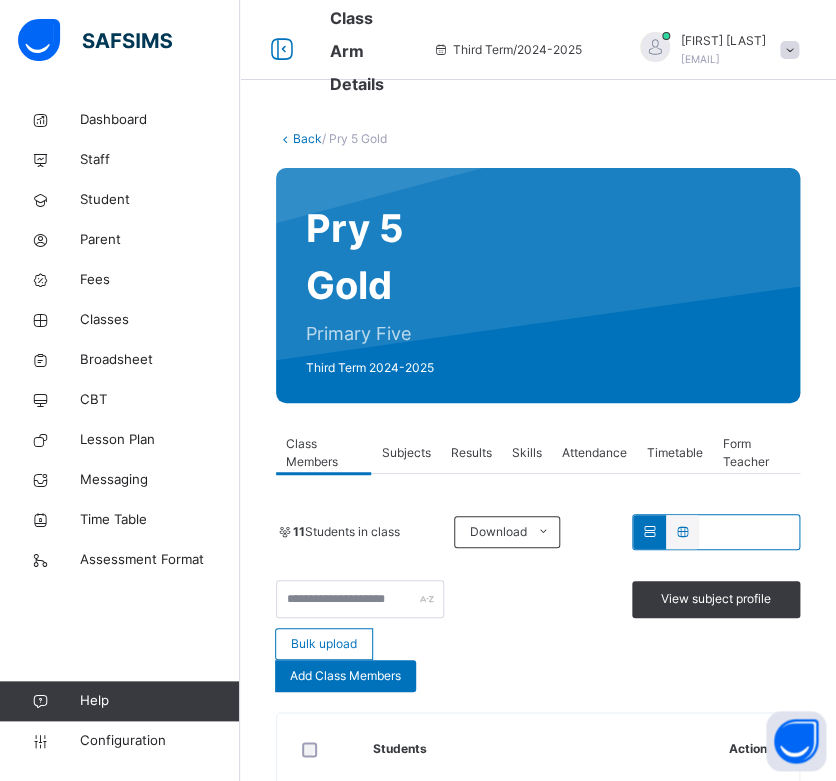 click on "Subjects" at bounding box center [405, 453] 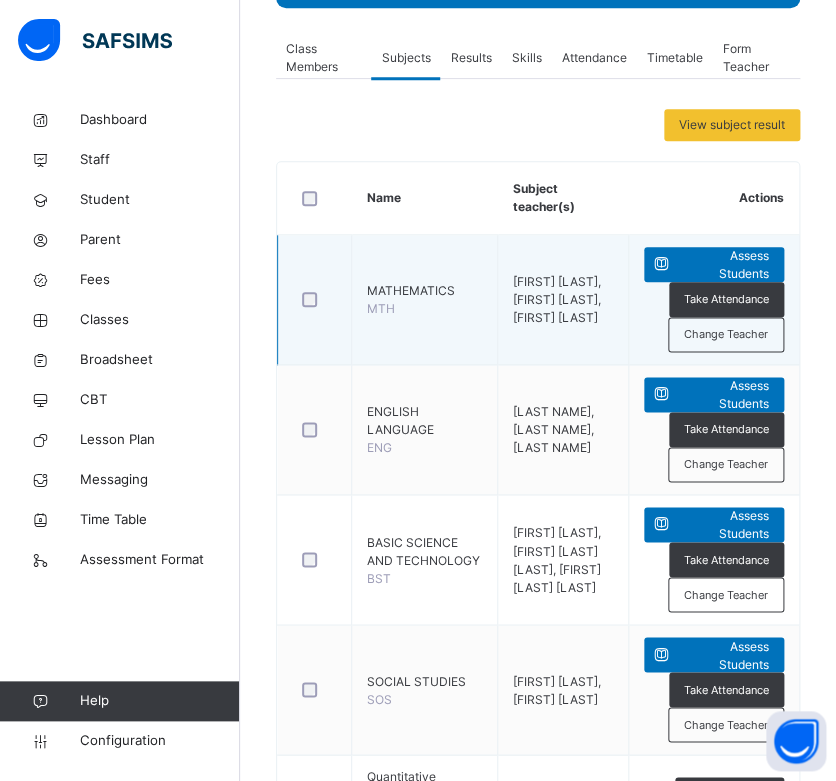 scroll, scrollTop: 386, scrollLeft: 0, axis: vertical 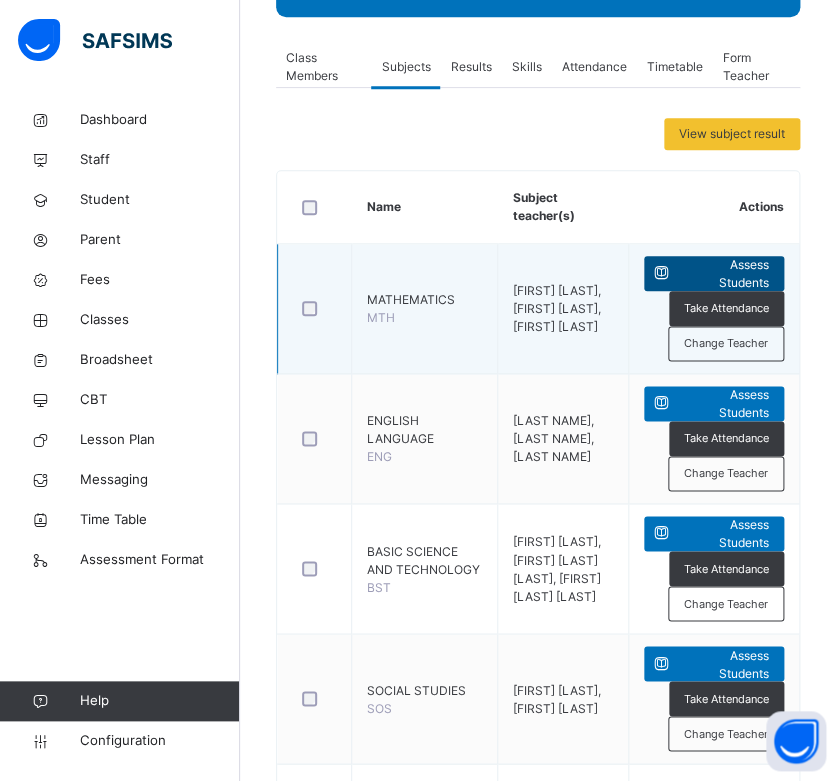 click at bounding box center [661, 273] 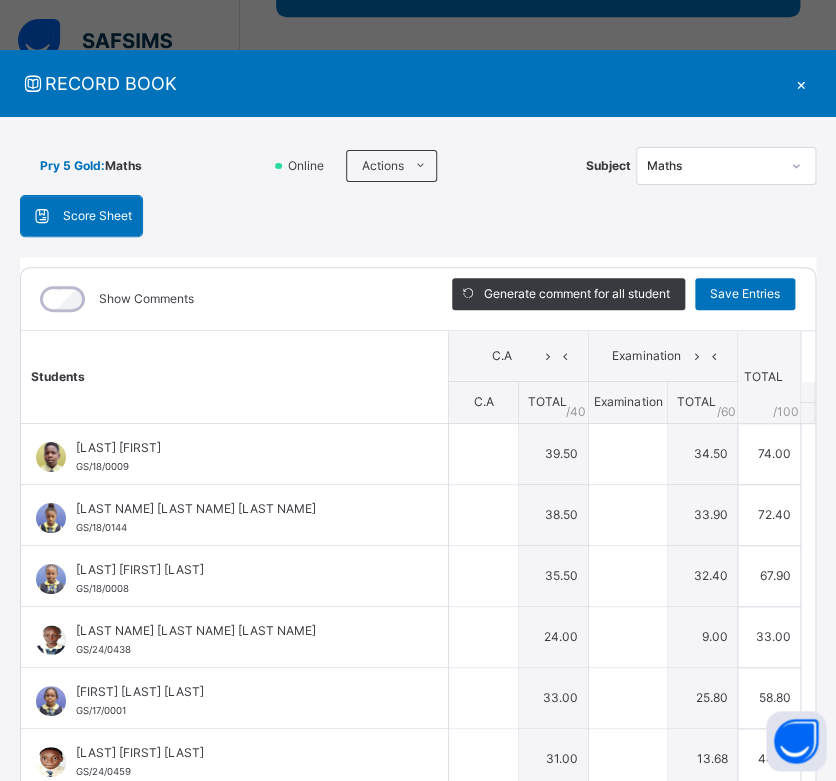 type on "****" 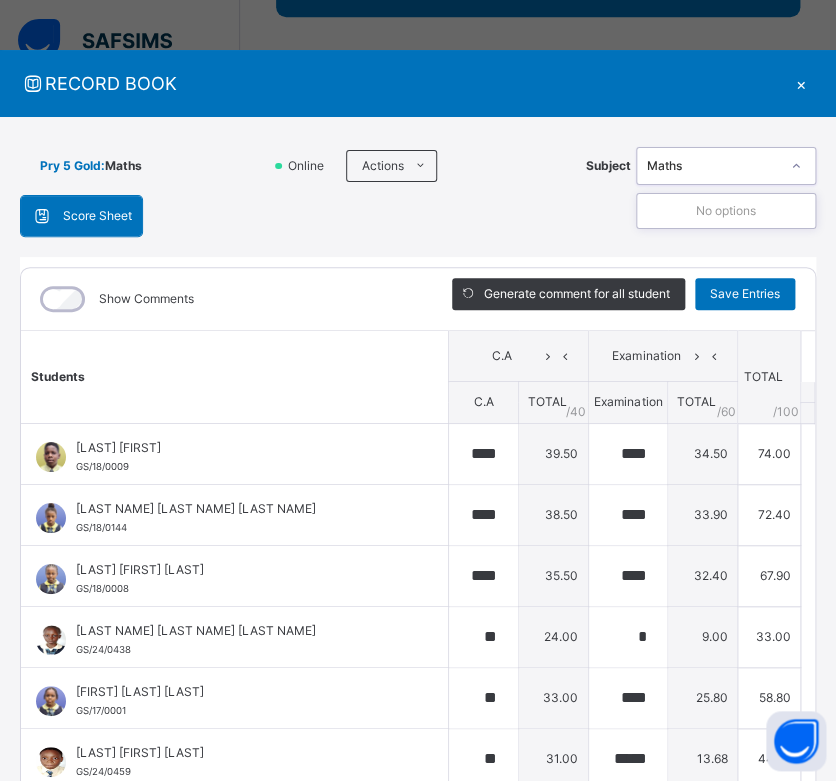 click at bounding box center (796, 166) 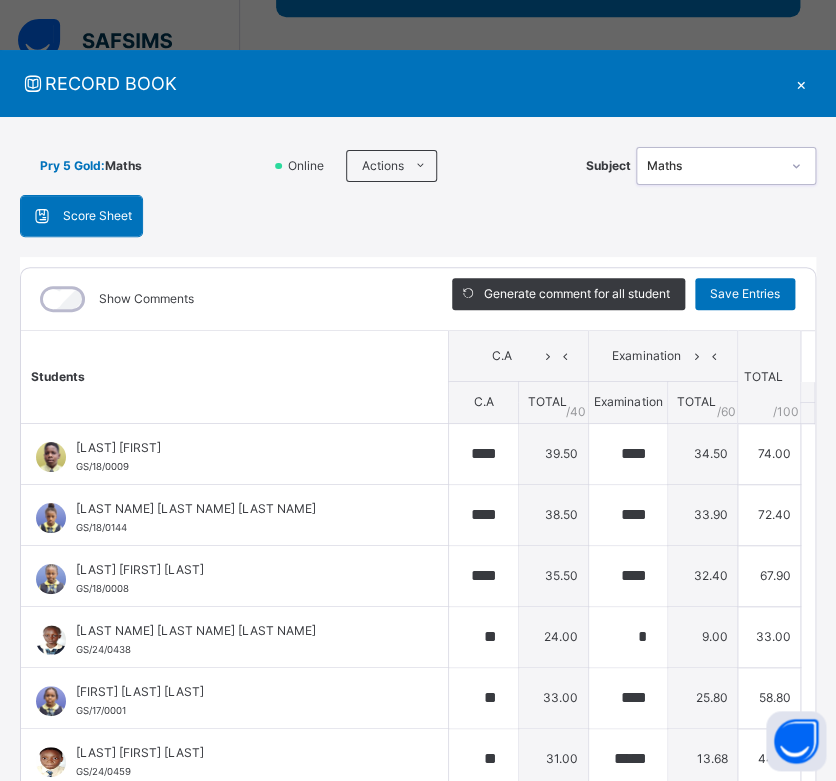 click at bounding box center [796, 166] 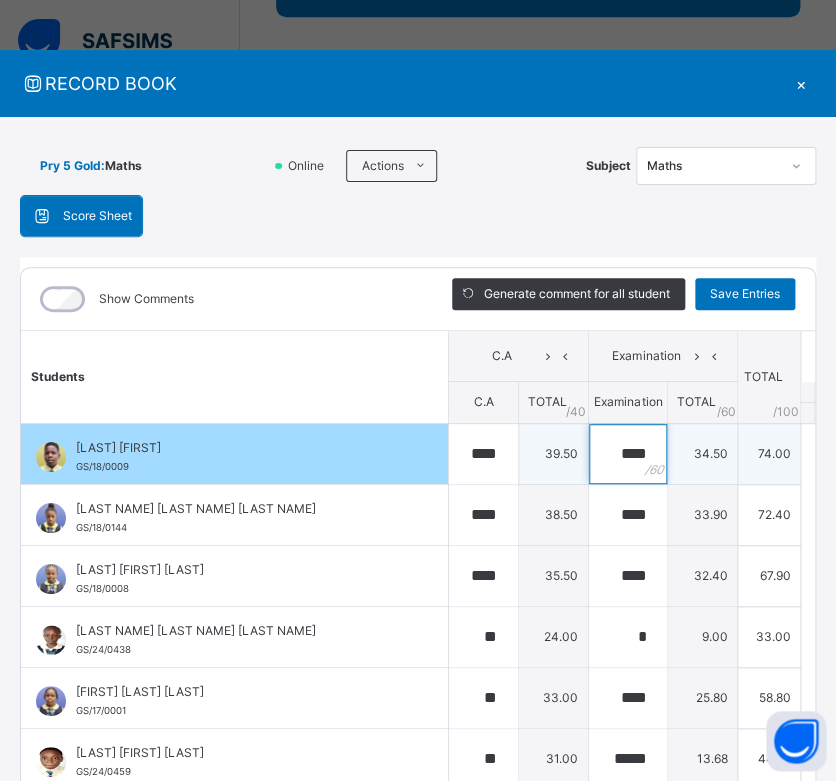 click on "****" at bounding box center [628, 454] 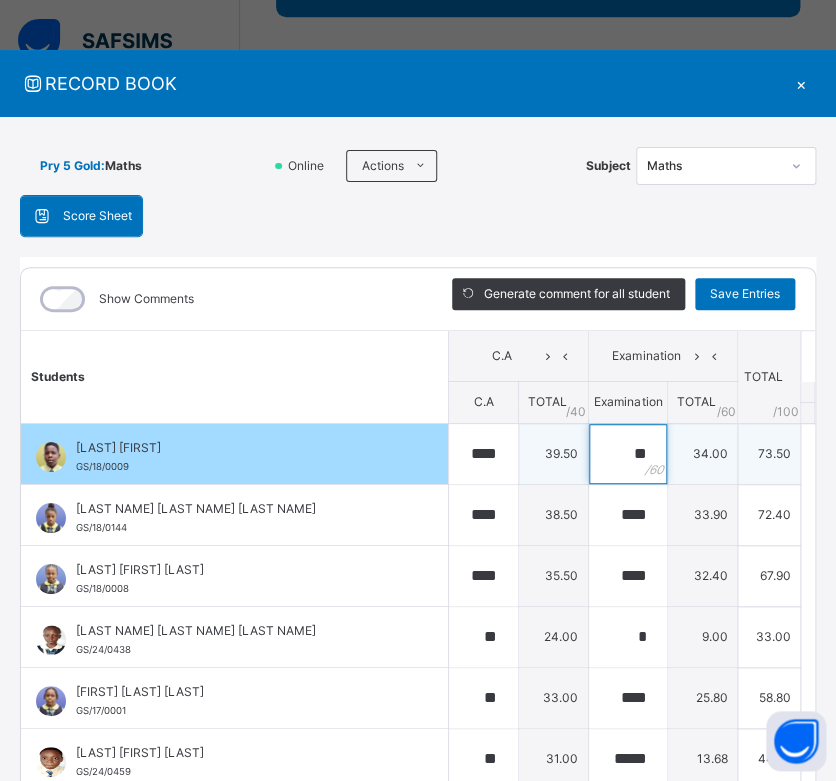 type on "*" 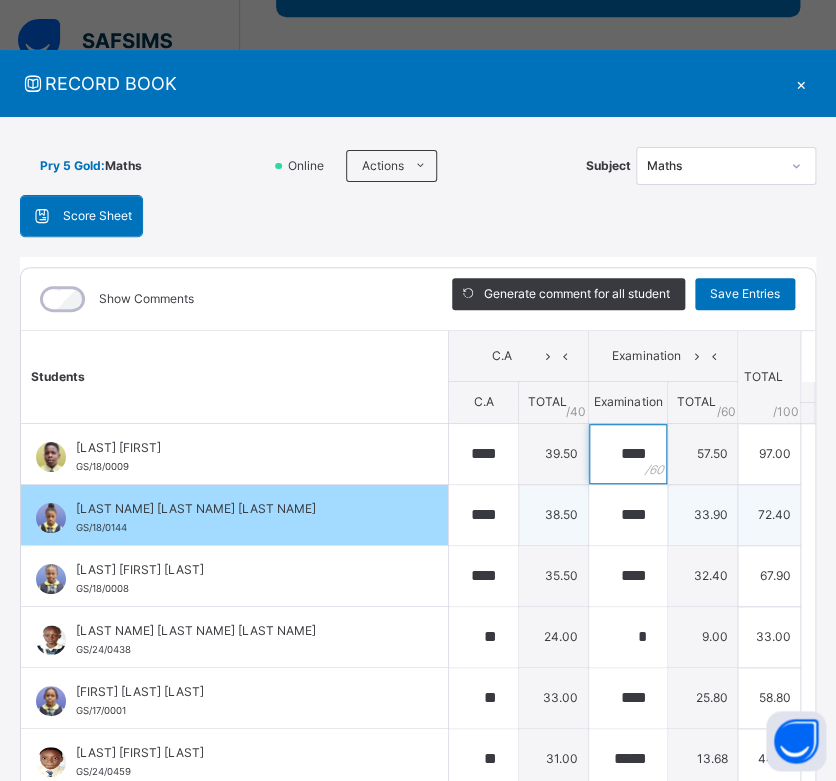 type on "****" 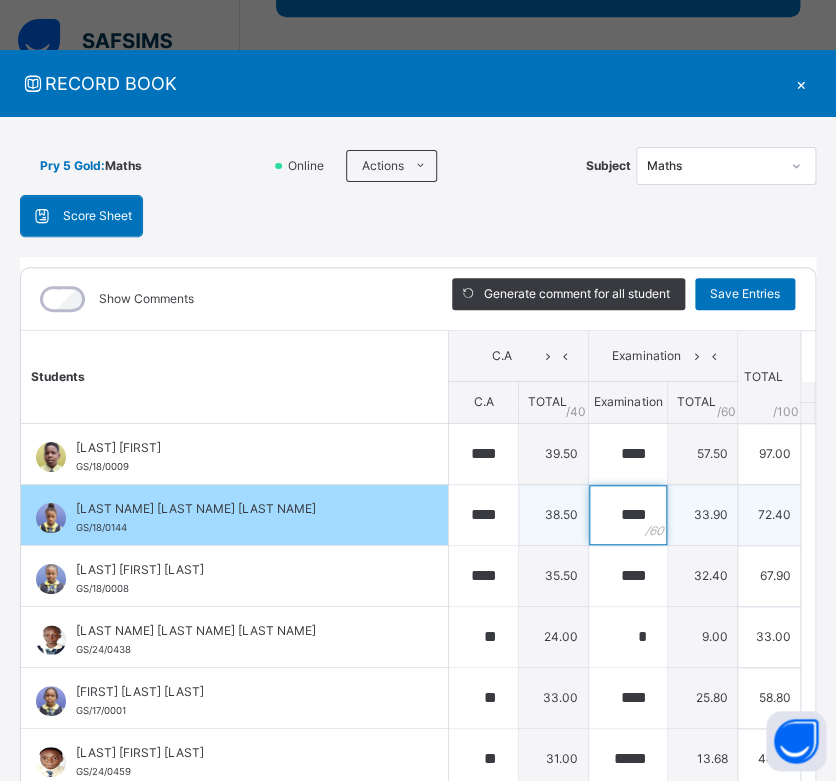 click on "****" at bounding box center [628, 515] 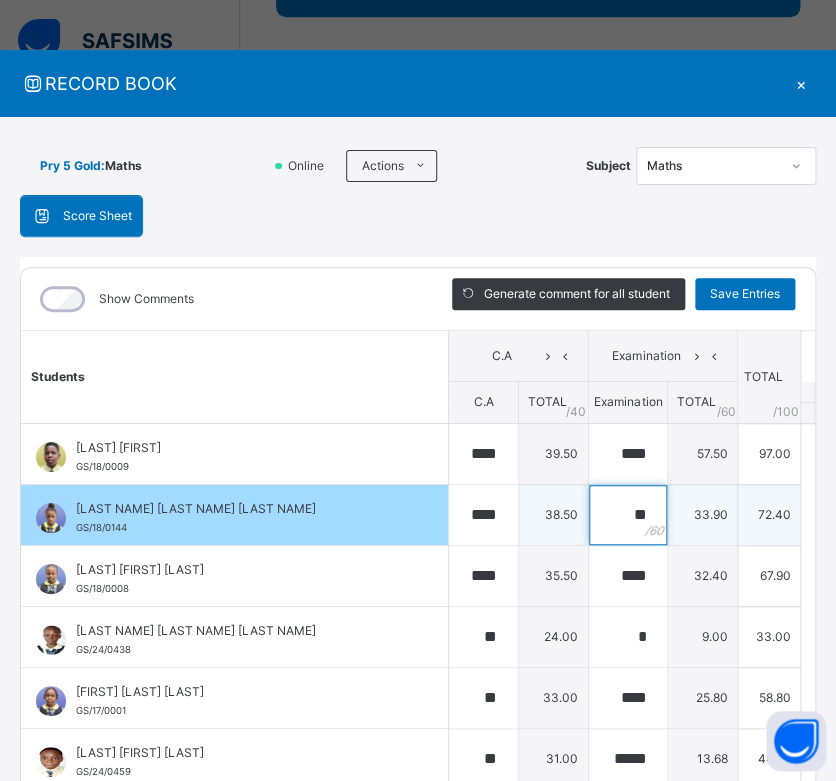 type on "*" 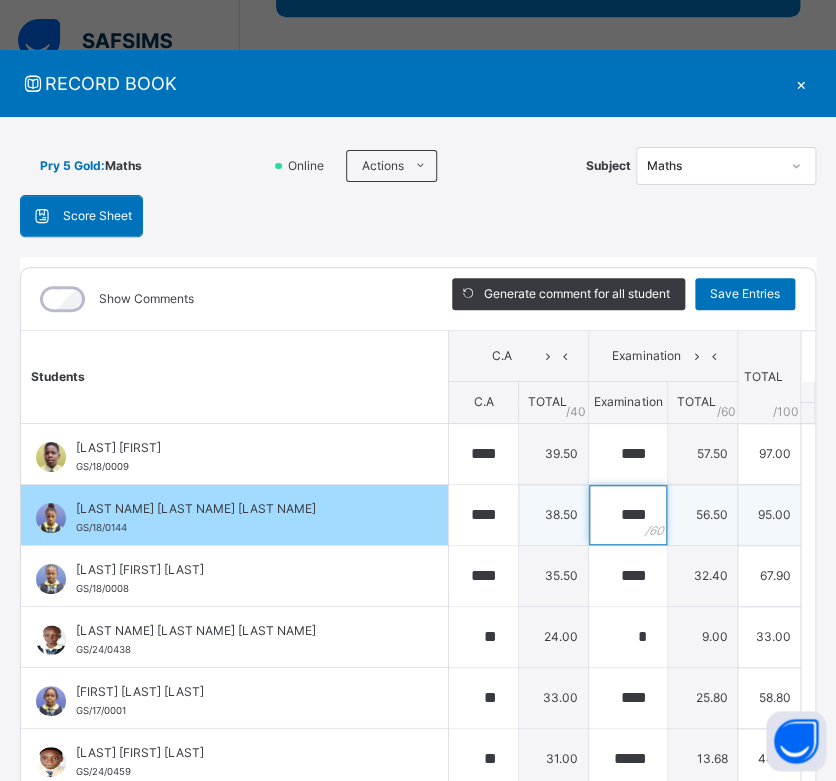 type on "****" 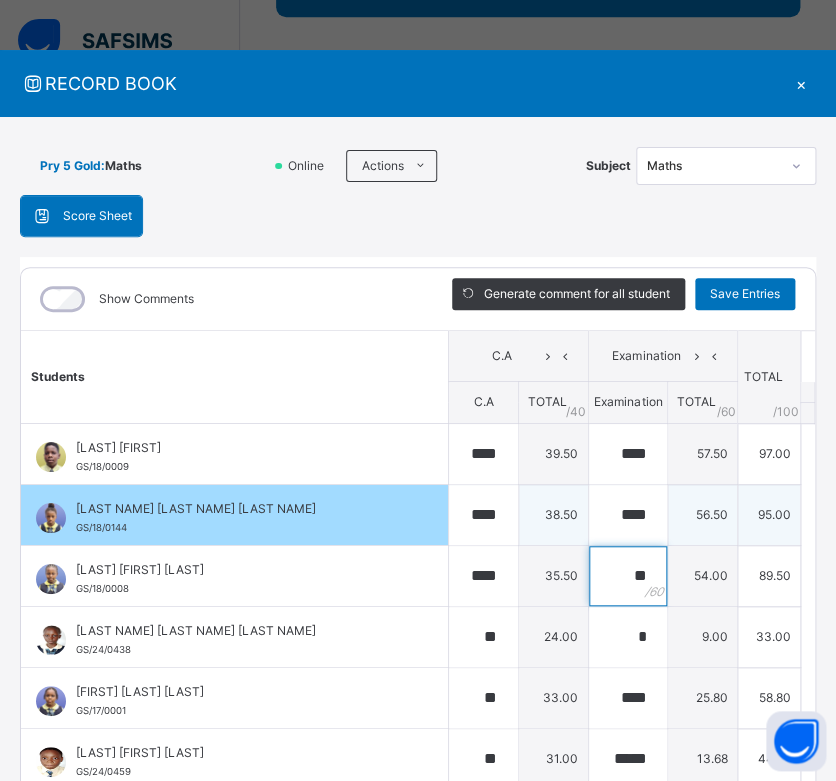 type on "**" 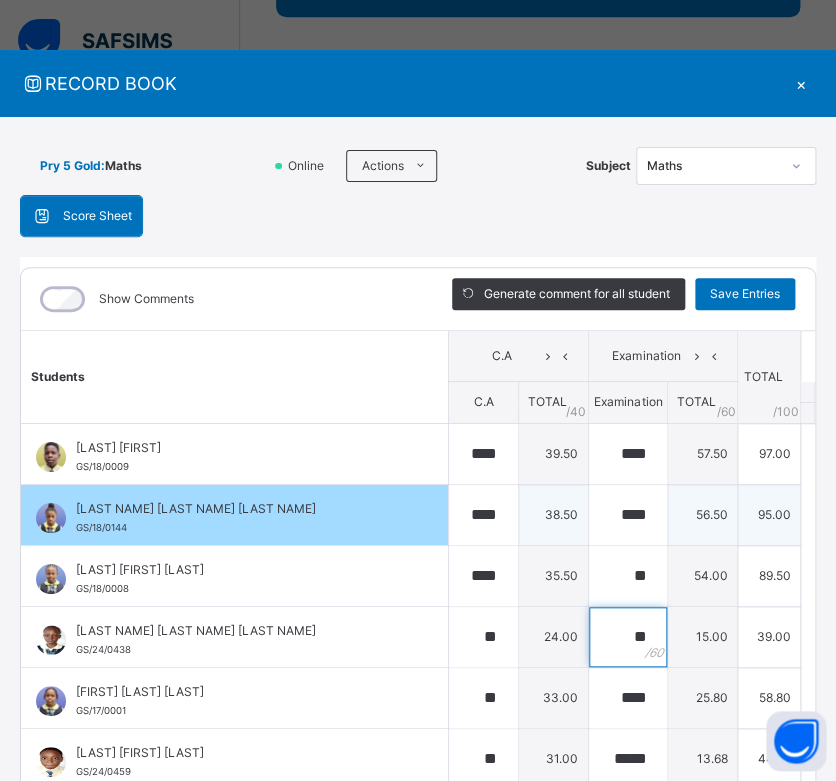 type on "**" 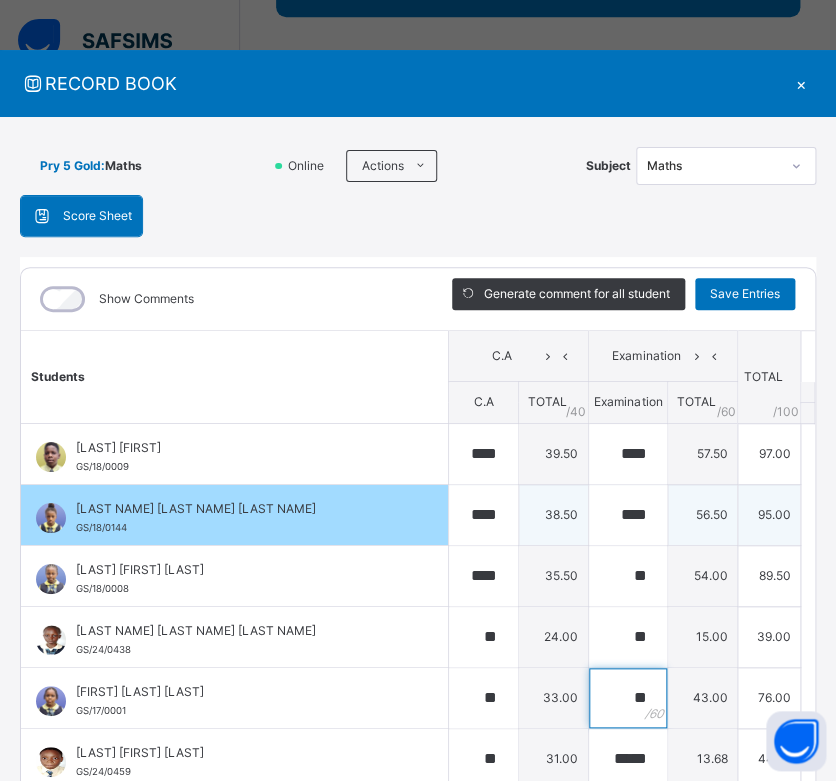 type on "**" 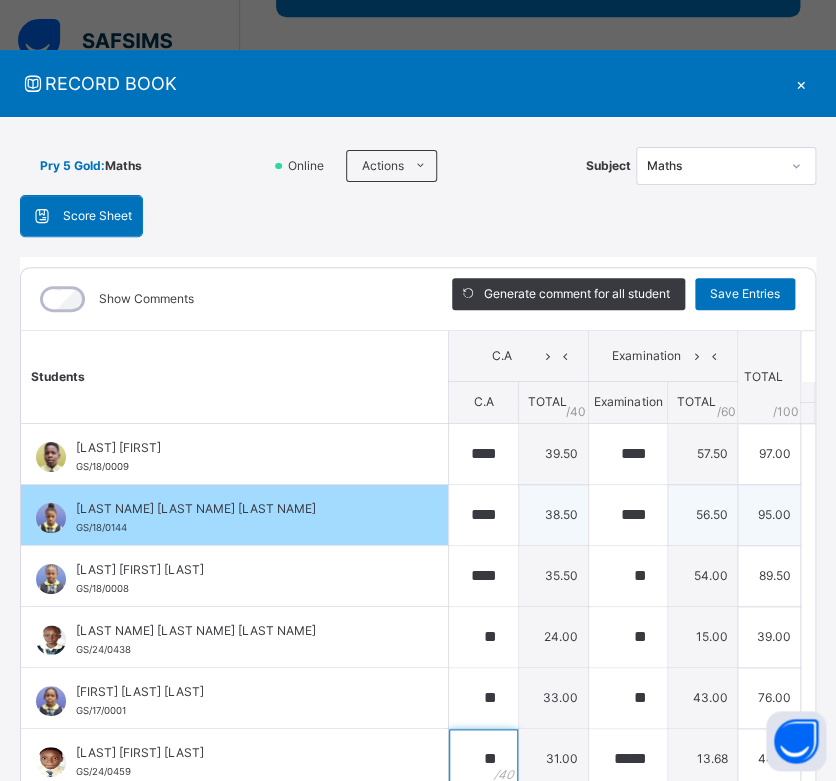 scroll, scrollTop: 6, scrollLeft: 0, axis: vertical 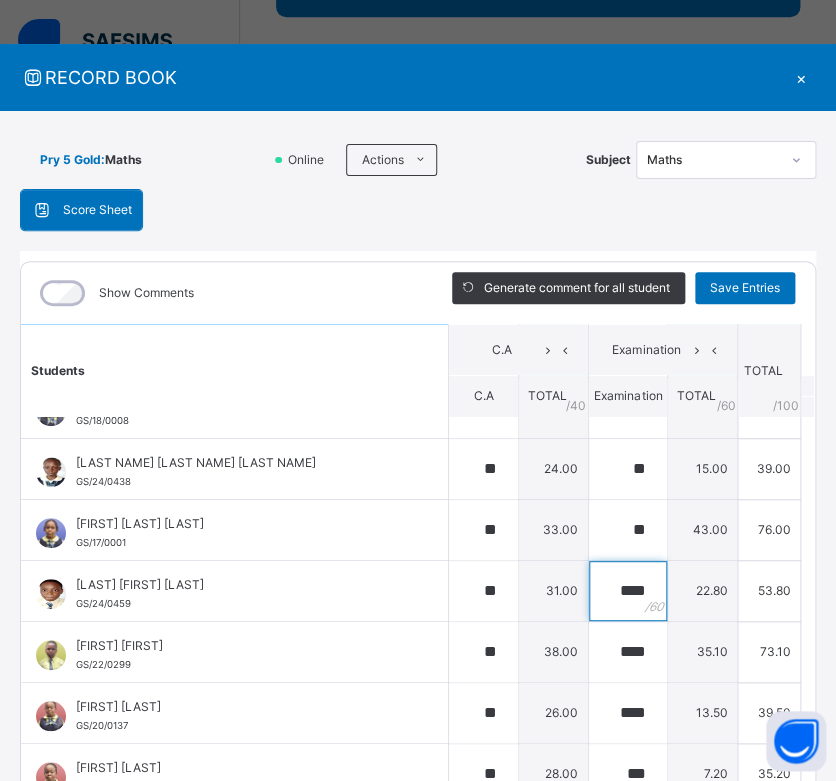 type on "****" 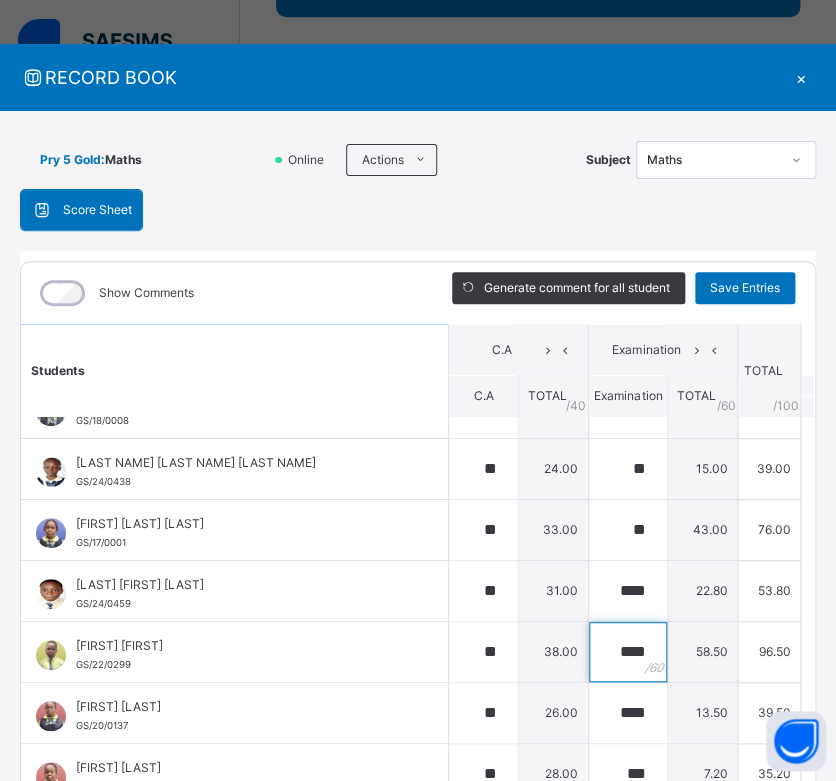 type on "****" 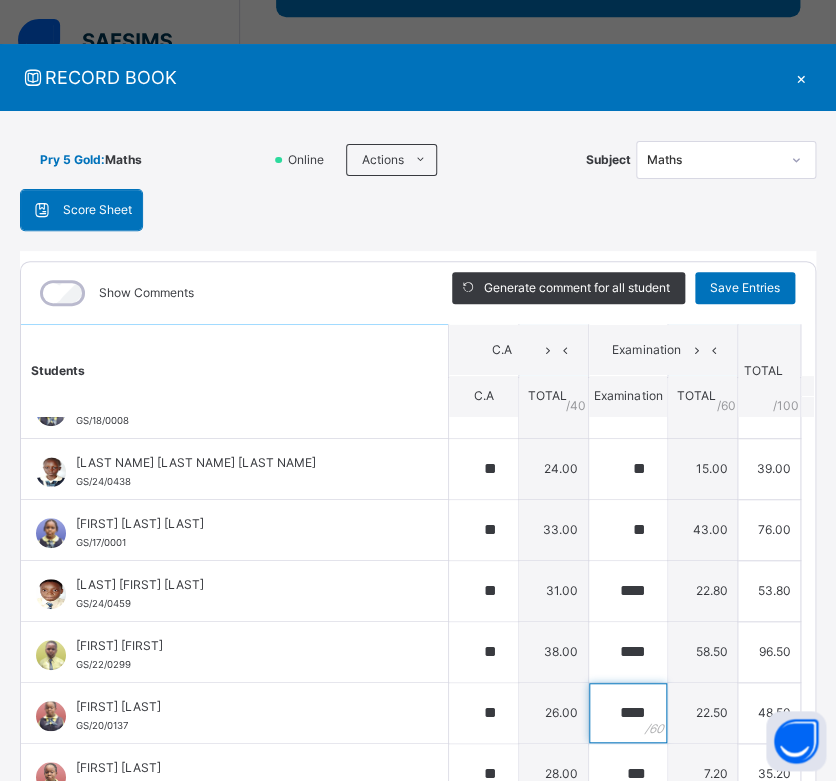 type on "****" 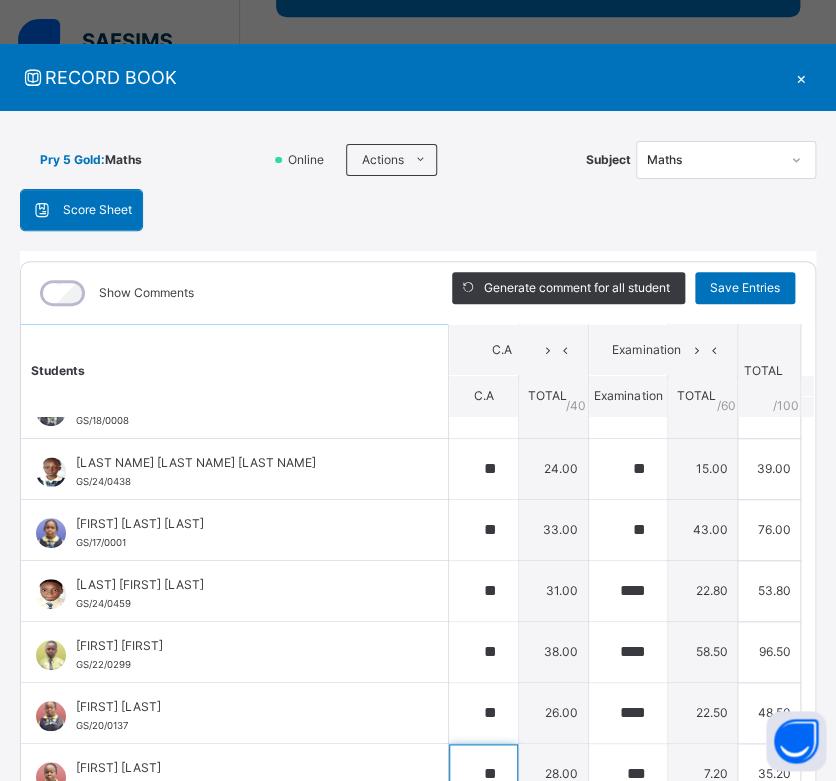 scroll, scrollTop: 25, scrollLeft: 0, axis: vertical 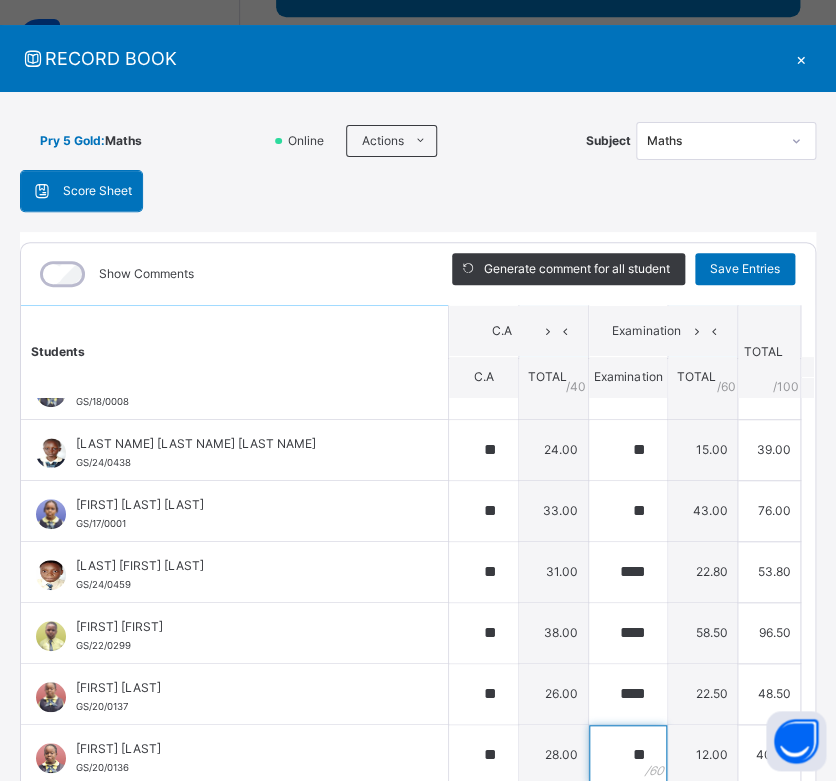 type on "**" 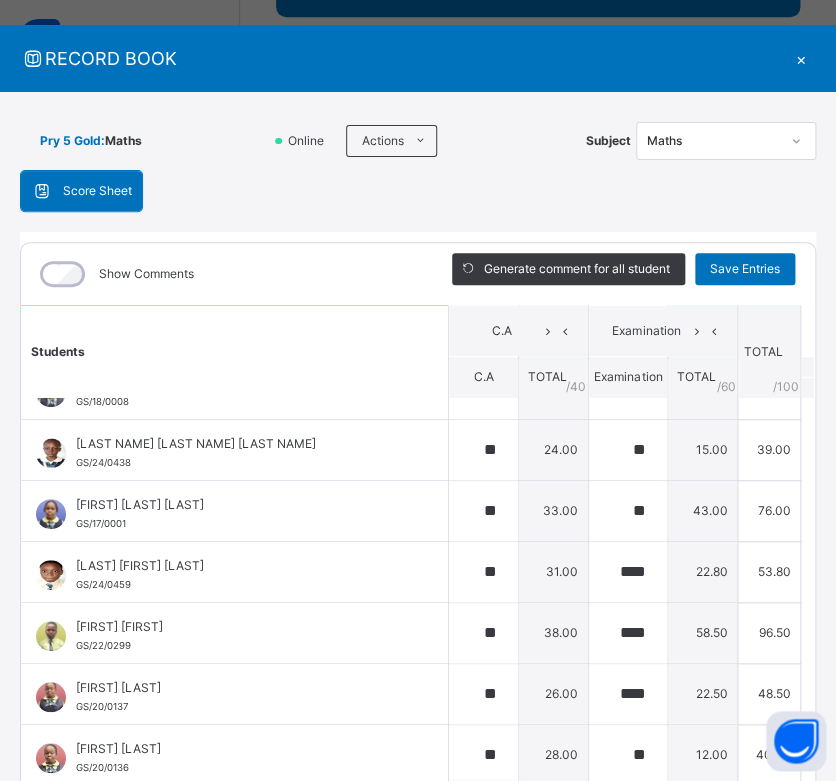 scroll, scrollTop: 200, scrollLeft: 0, axis: vertical 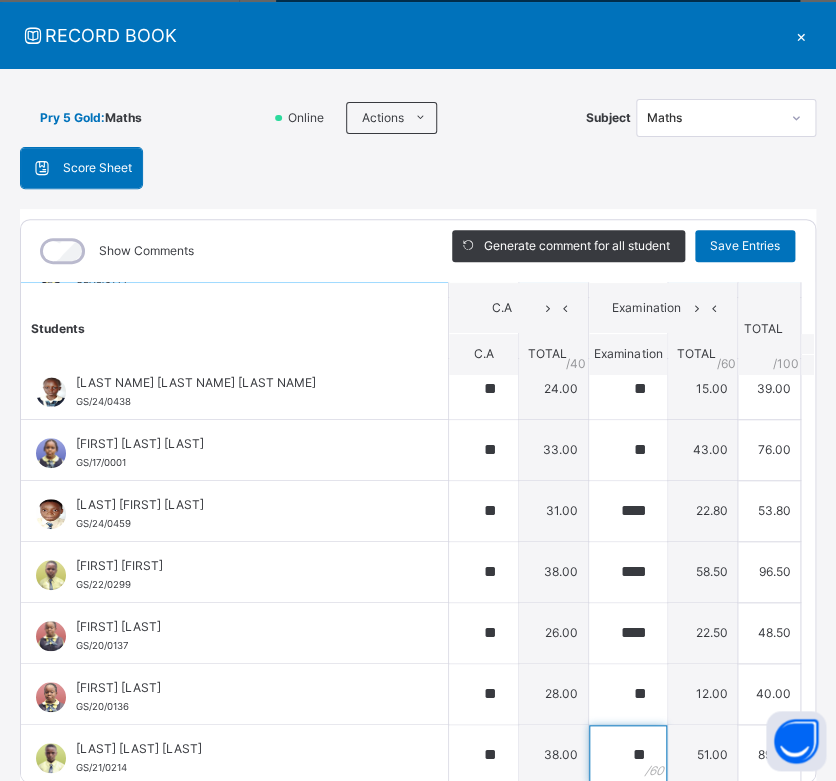 type on "**" 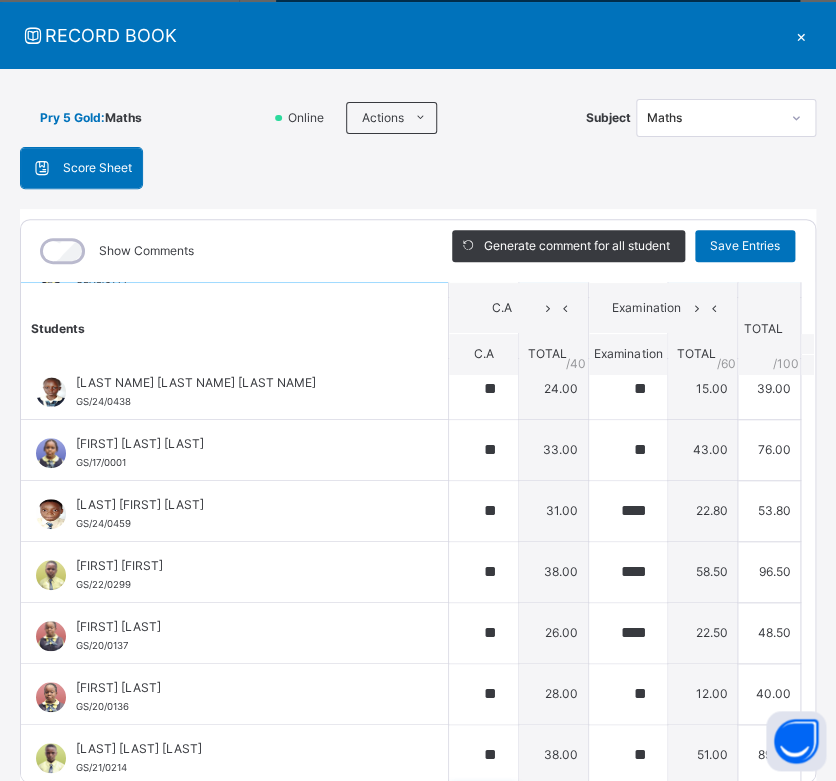 scroll, scrollTop: 262, scrollLeft: 0, axis: vertical 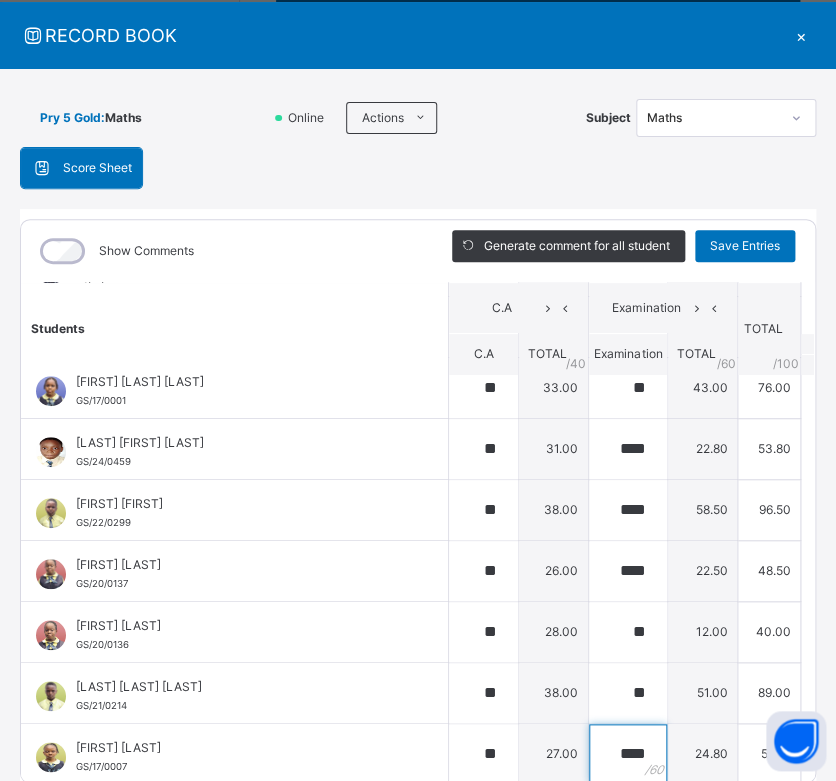 type on "****" 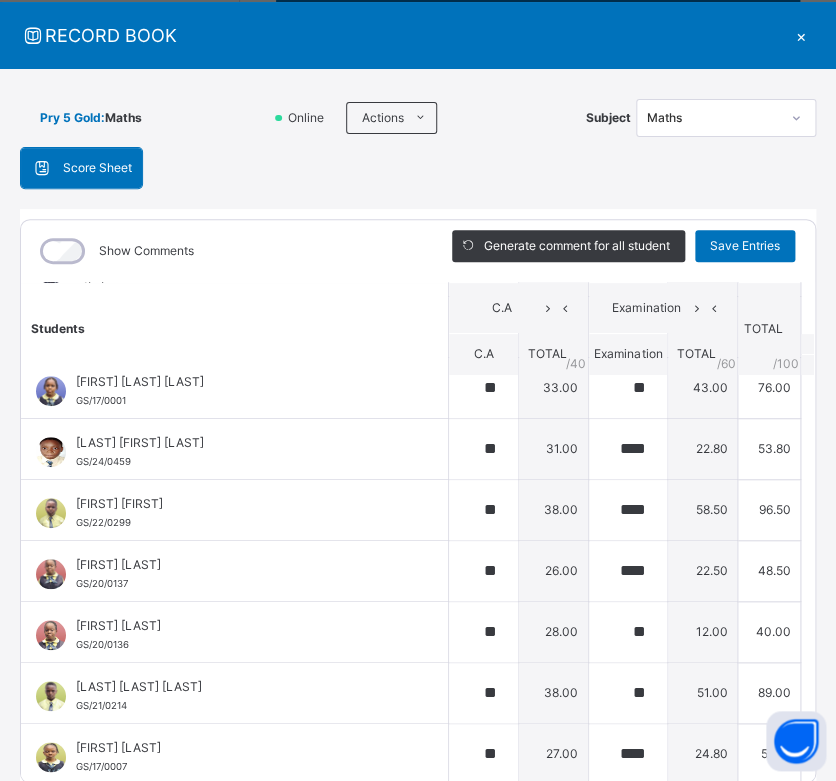 type 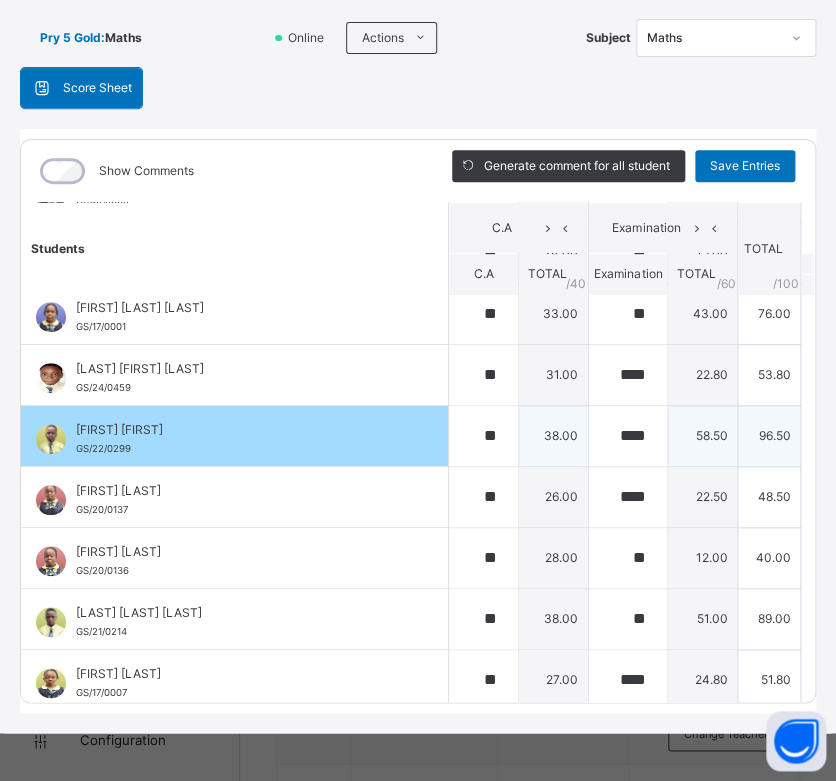 scroll, scrollTop: 262, scrollLeft: 0, axis: vertical 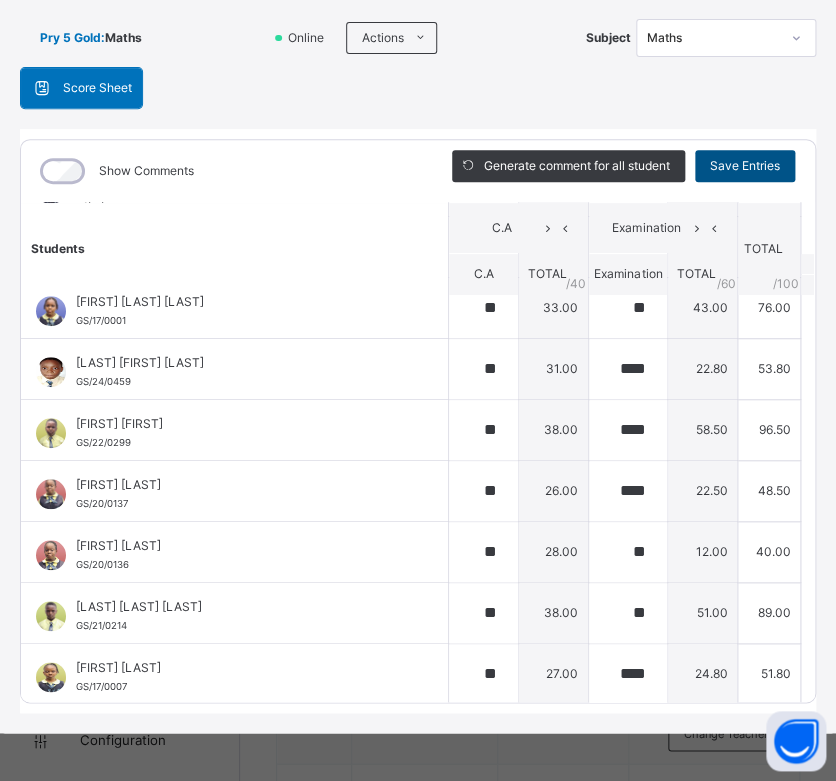 click on "Save Entries" at bounding box center [745, 166] 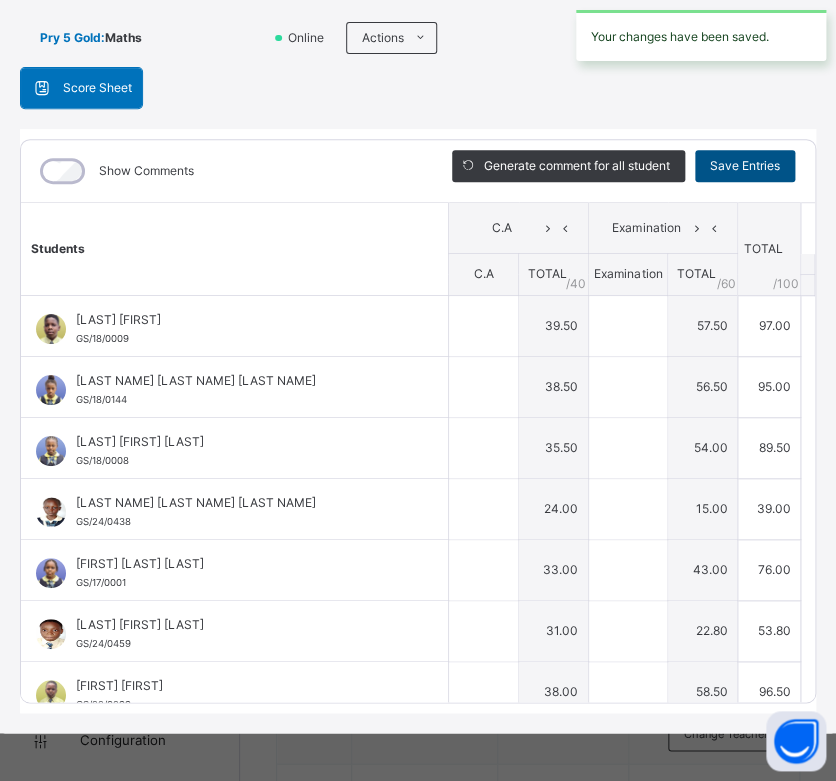 type on "****" 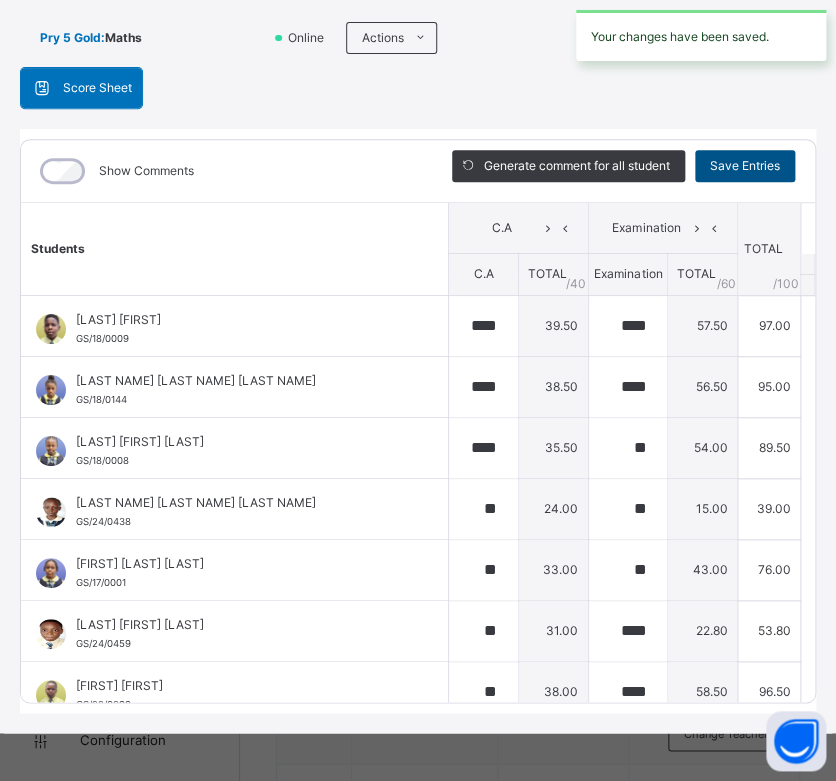 scroll, scrollTop: 0, scrollLeft: 0, axis: both 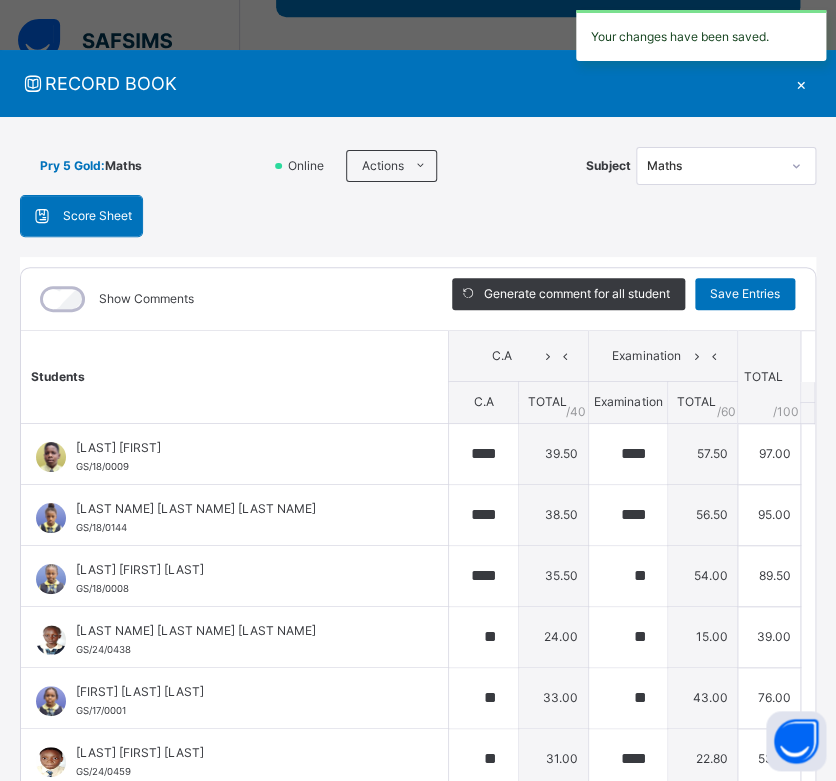 click on "×" at bounding box center [801, 83] 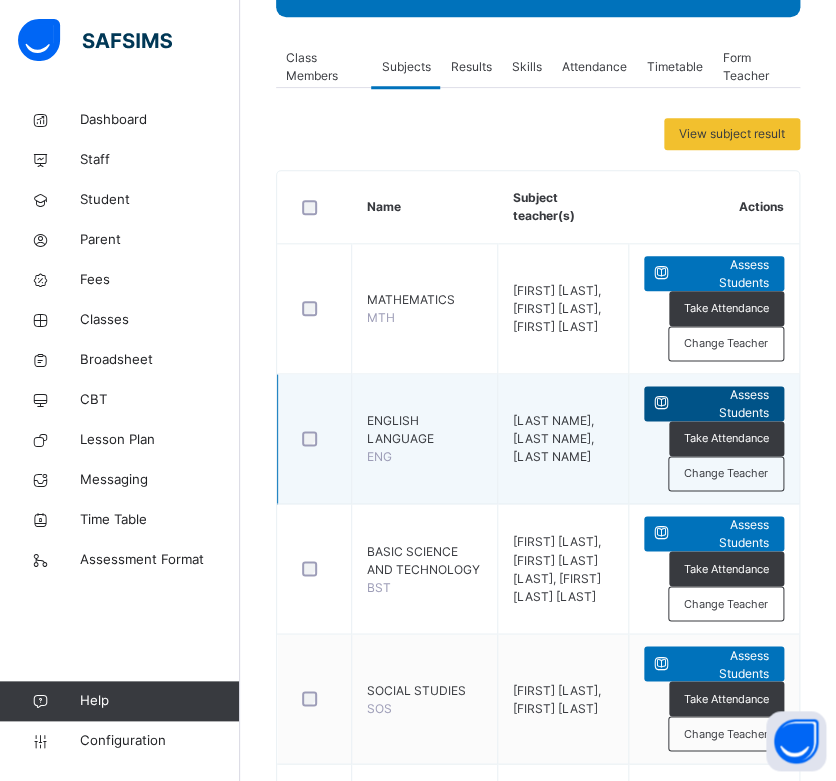 click on "Assess Students" at bounding box center (724, 404) 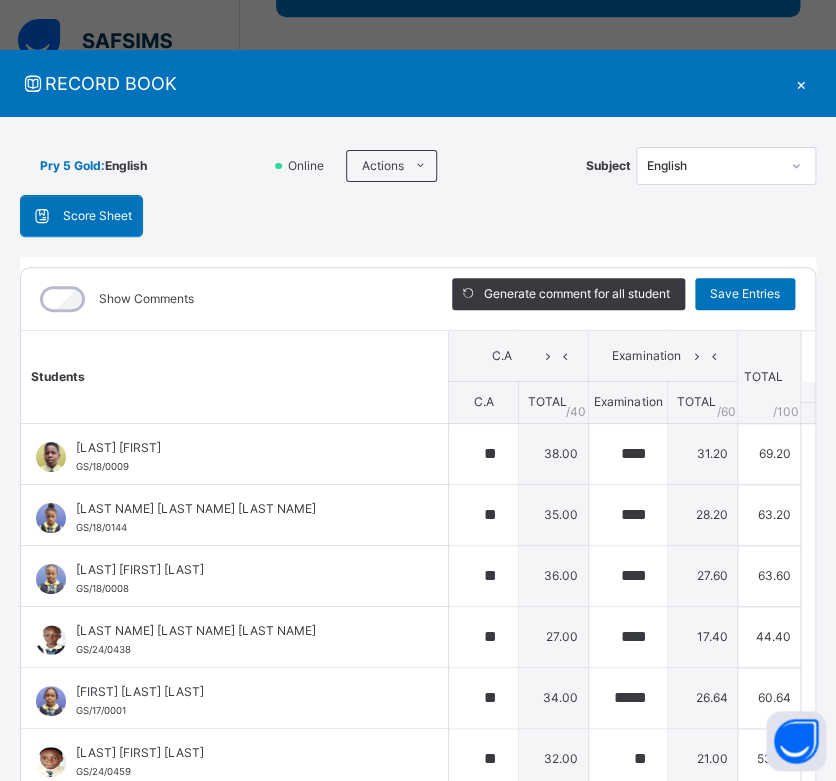 type on "**" 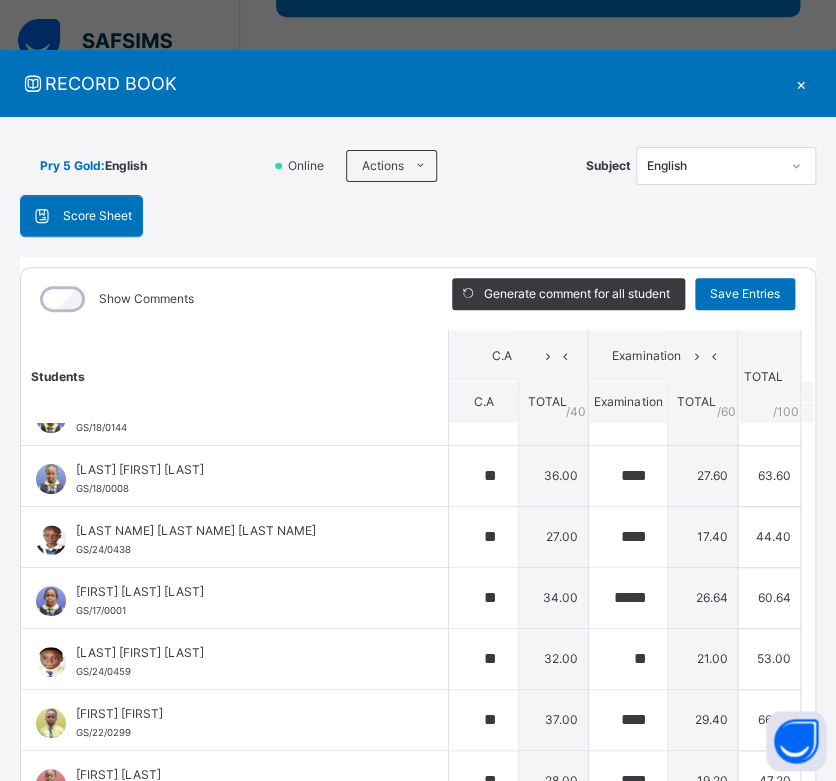 scroll, scrollTop: 0, scrollLeft: 0, axis: both 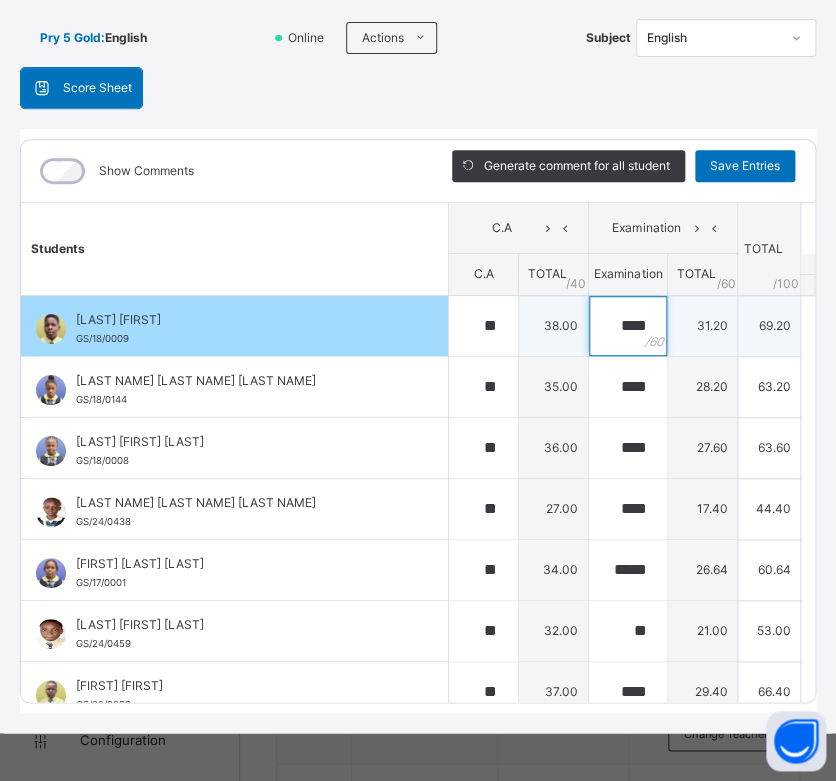 click on "****" at bounding box center [628, 326] 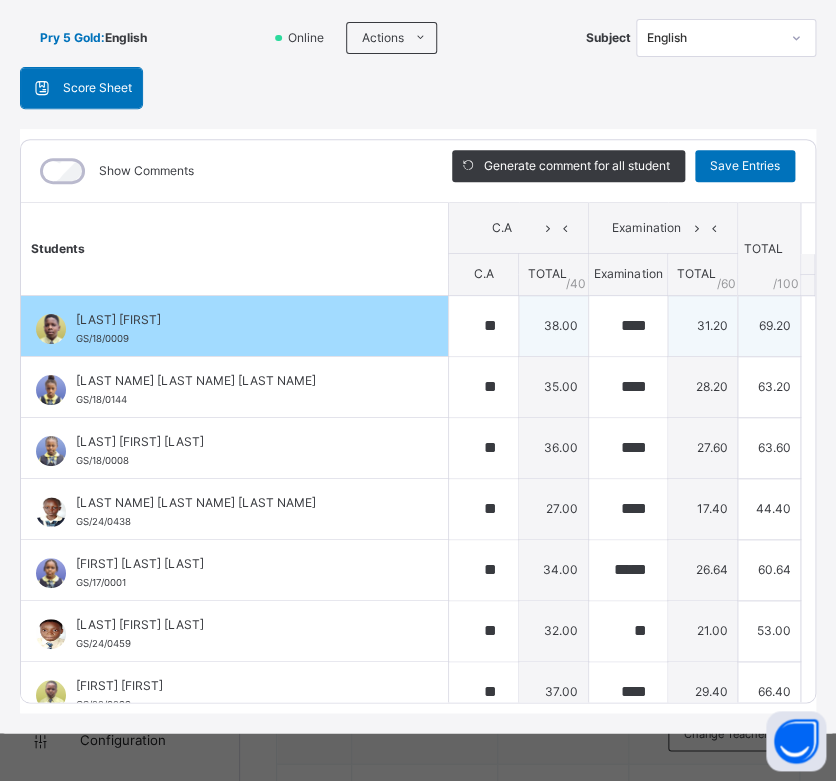 click on "****" at bounding box center [628, 326] 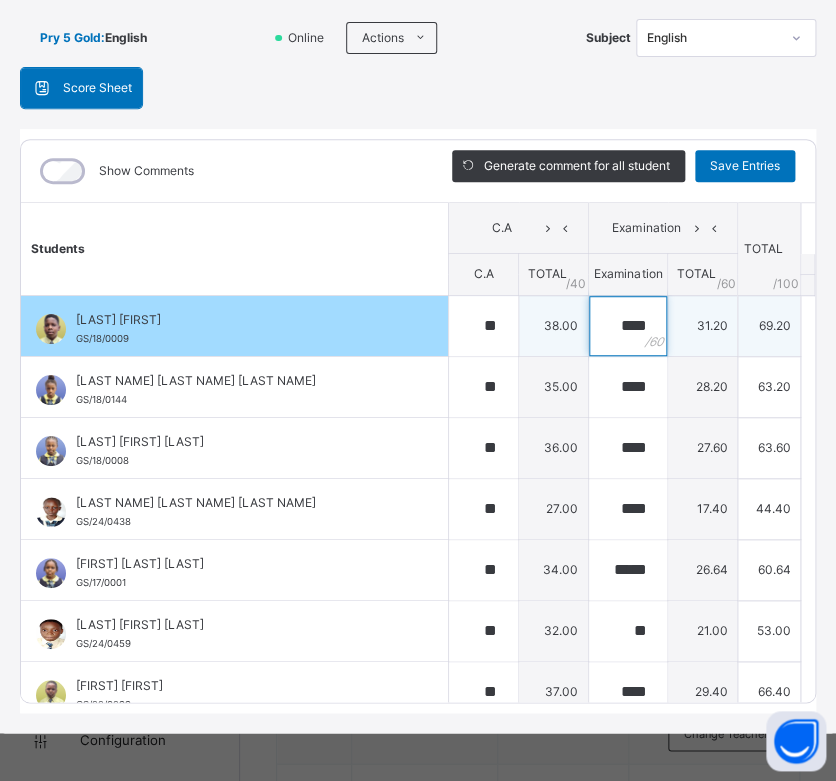 click on "****" at bounding box center (628, 326) 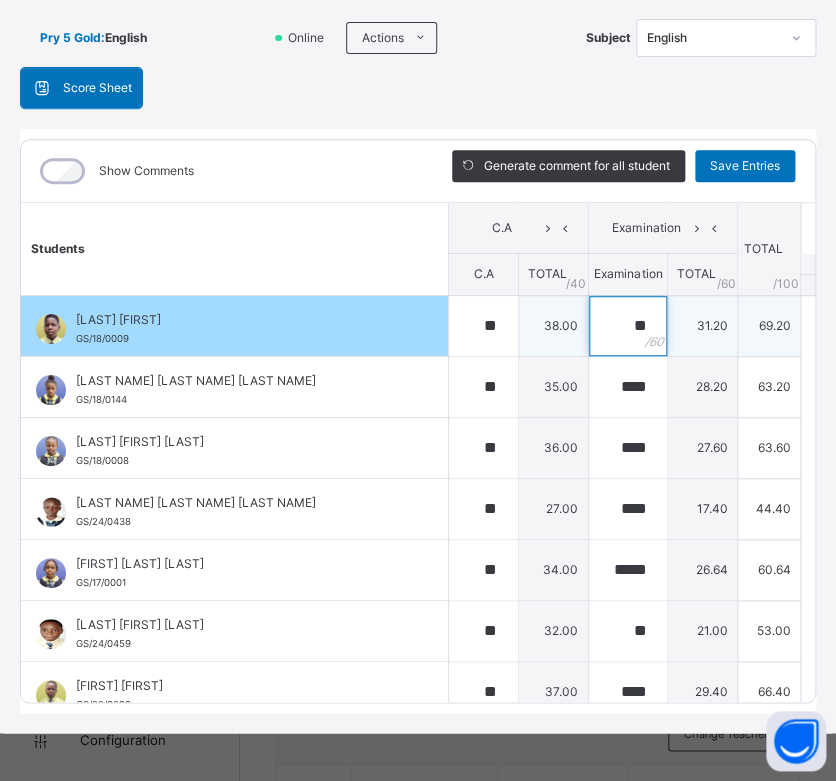 type on "*" 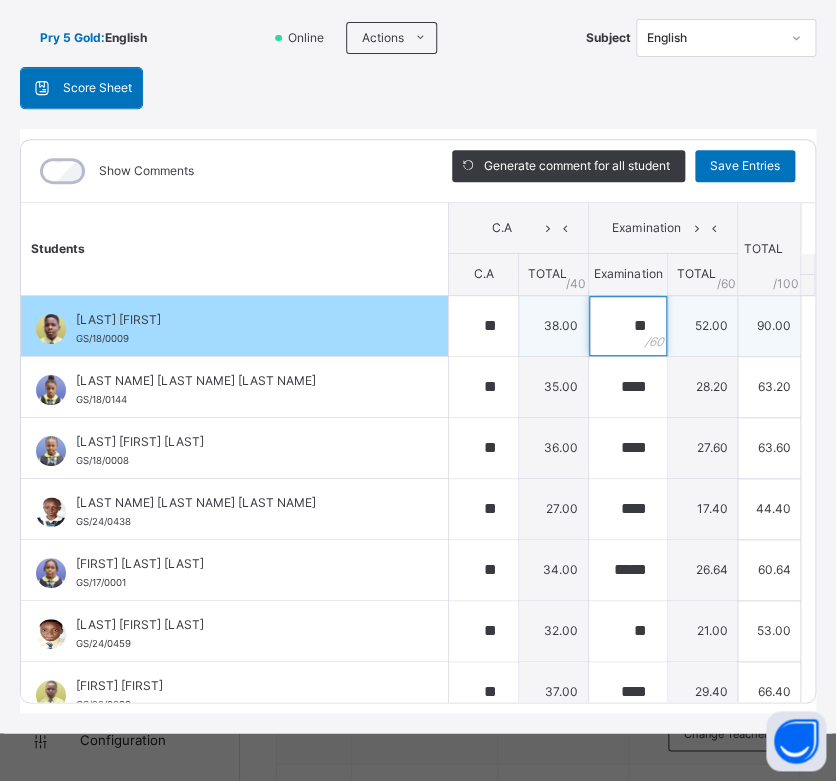 type on "**" 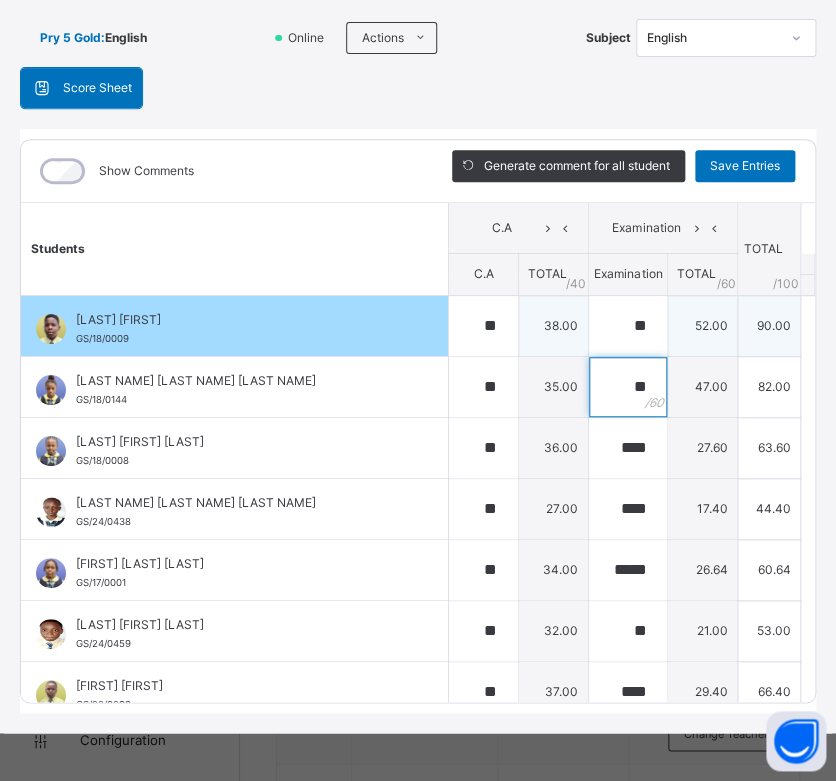 type on "**" 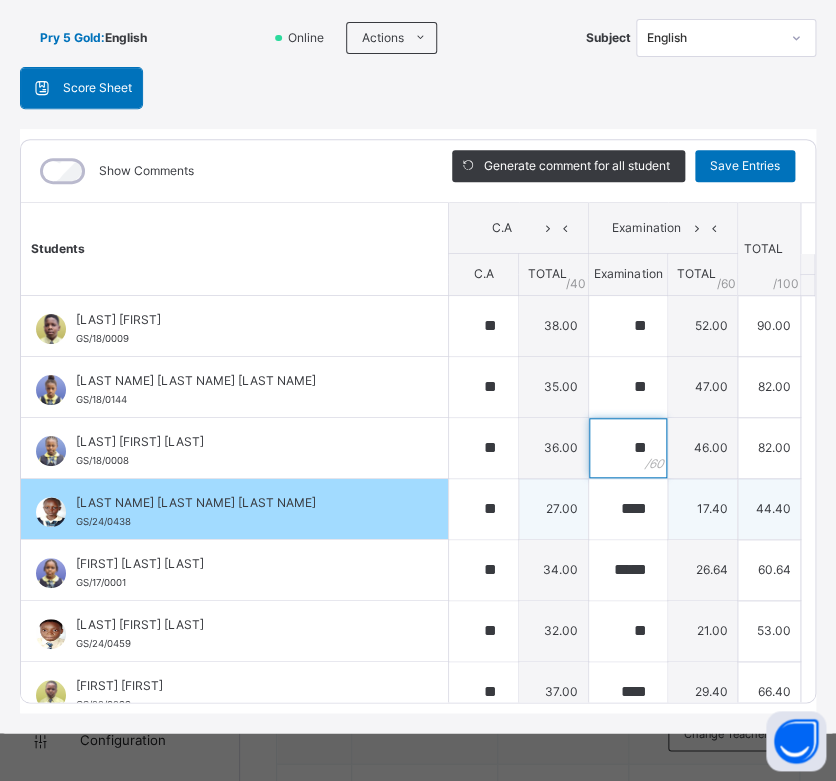 type on "**" 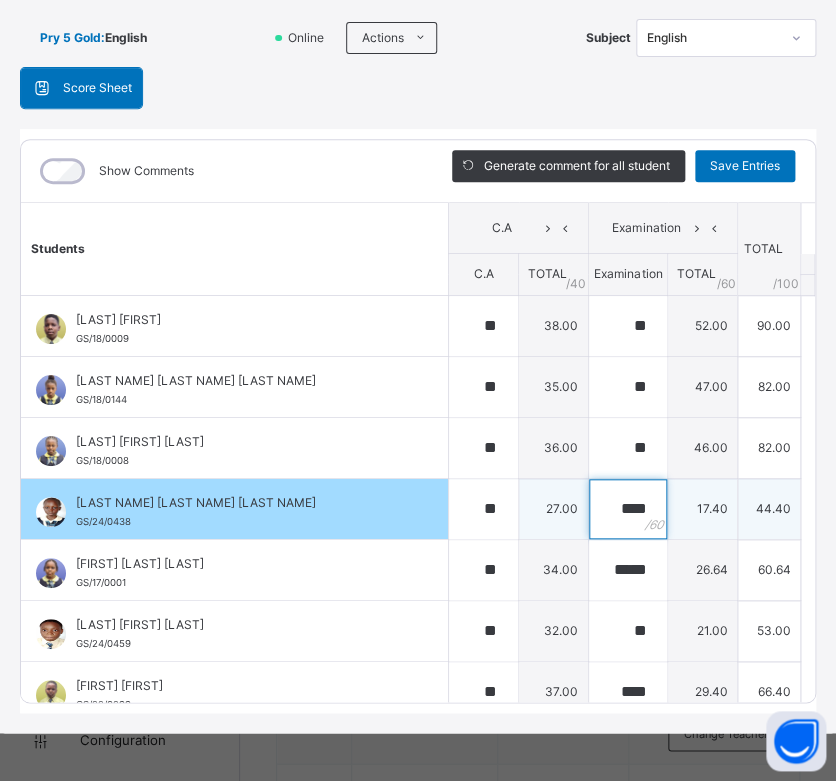 click on "****" at bounding box center (628, 509) 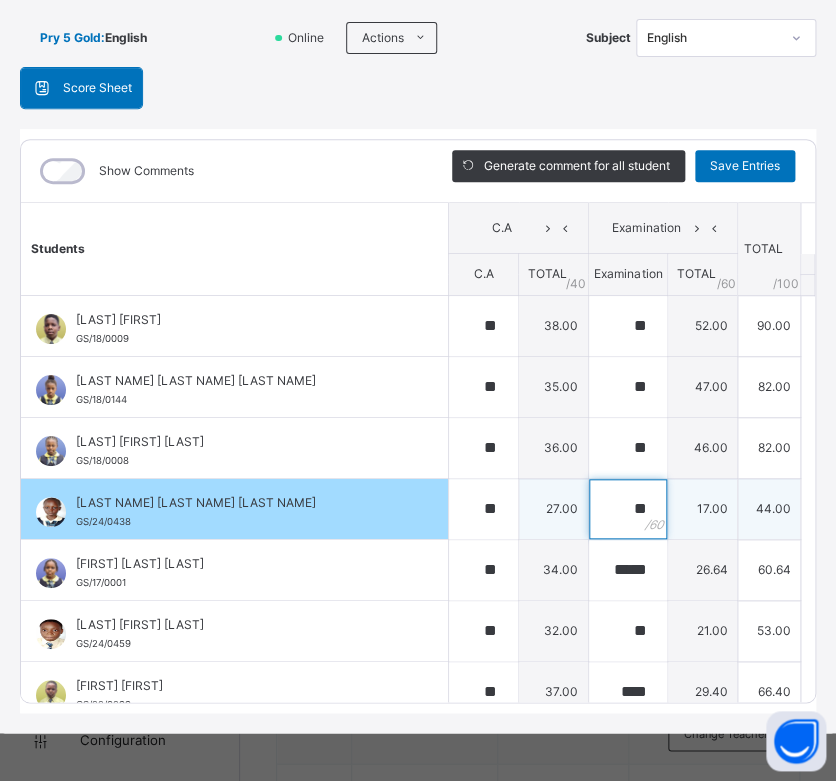 type on "*" 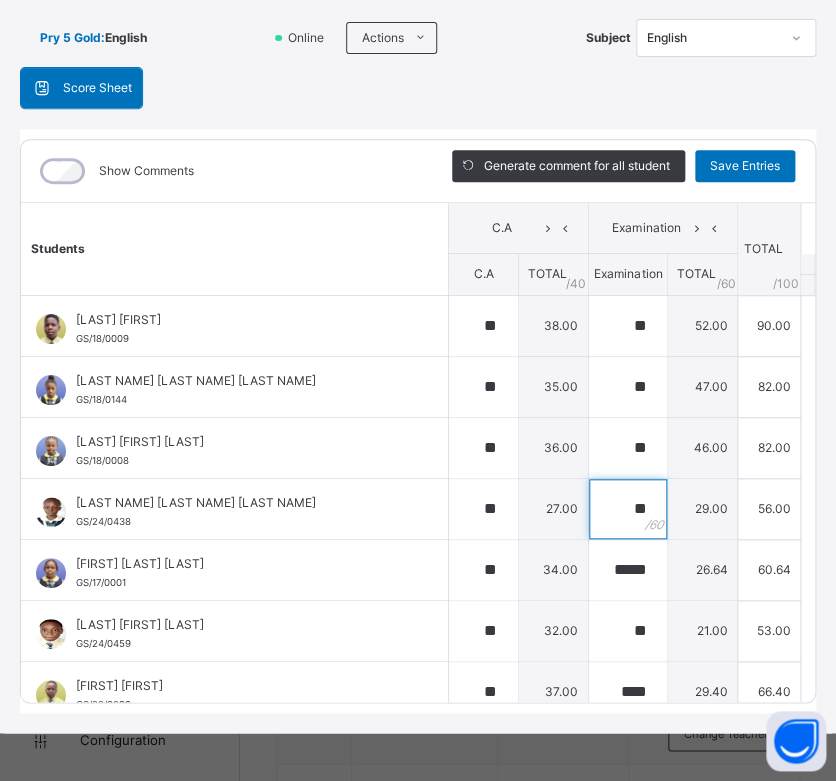 type on "**" 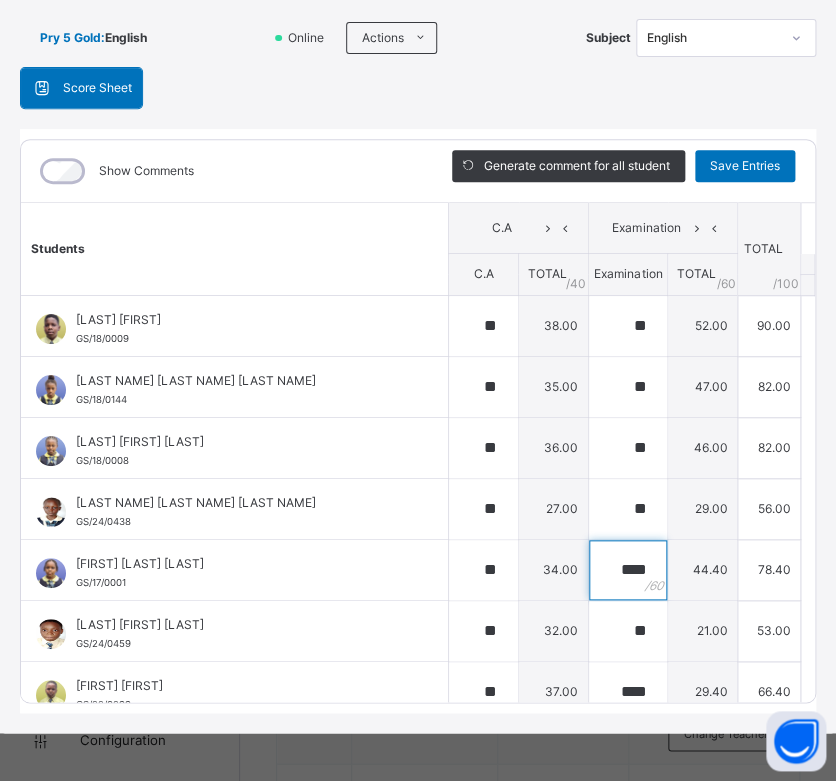 type on "****" 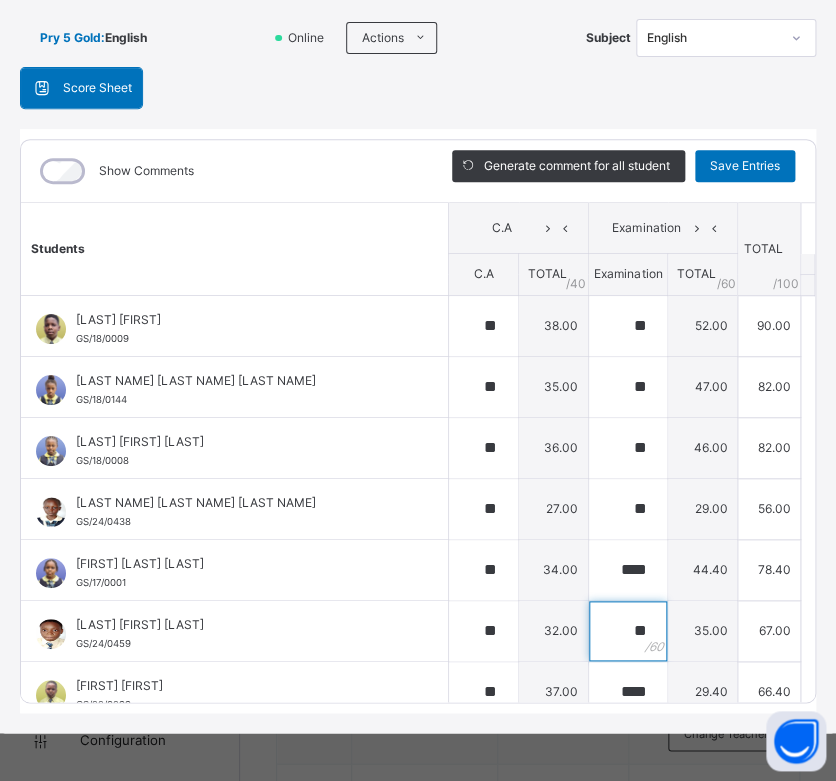 type on "**" 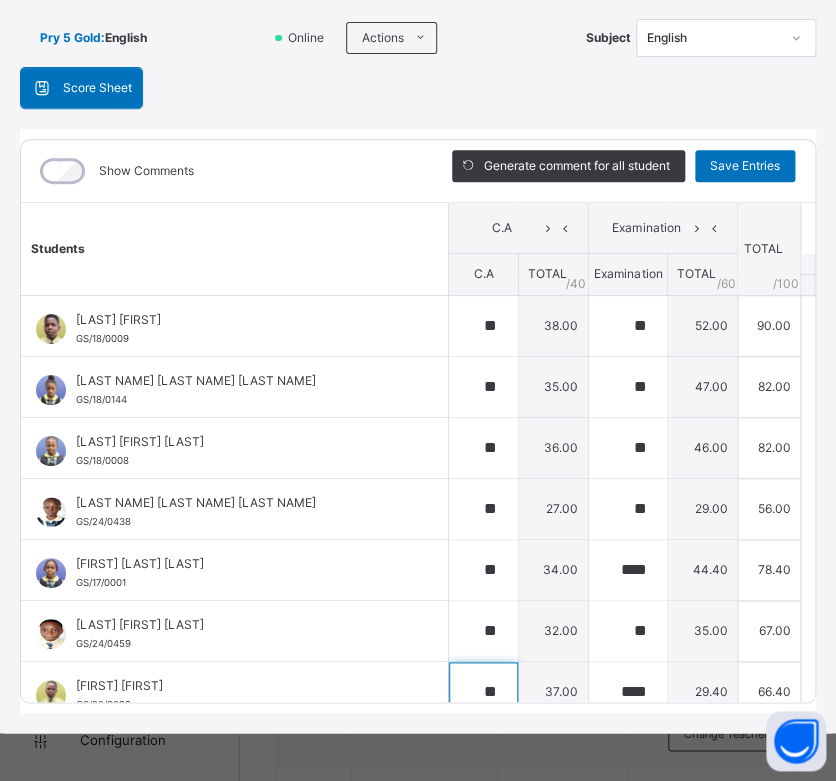 scroll, scrollTop: 18, scrollLeft: 0, axis: vertical 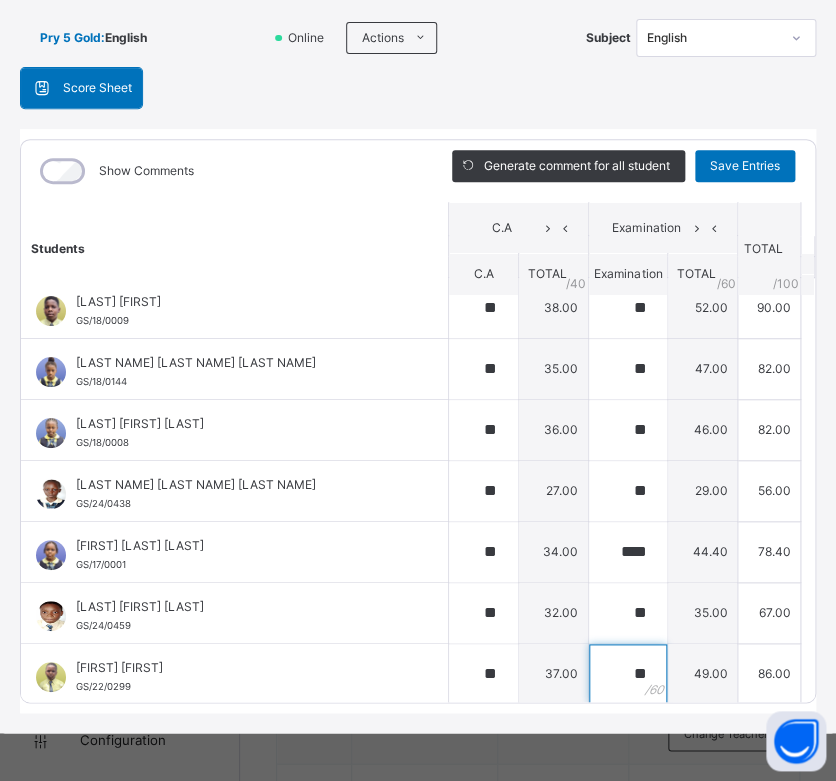 type on "**" 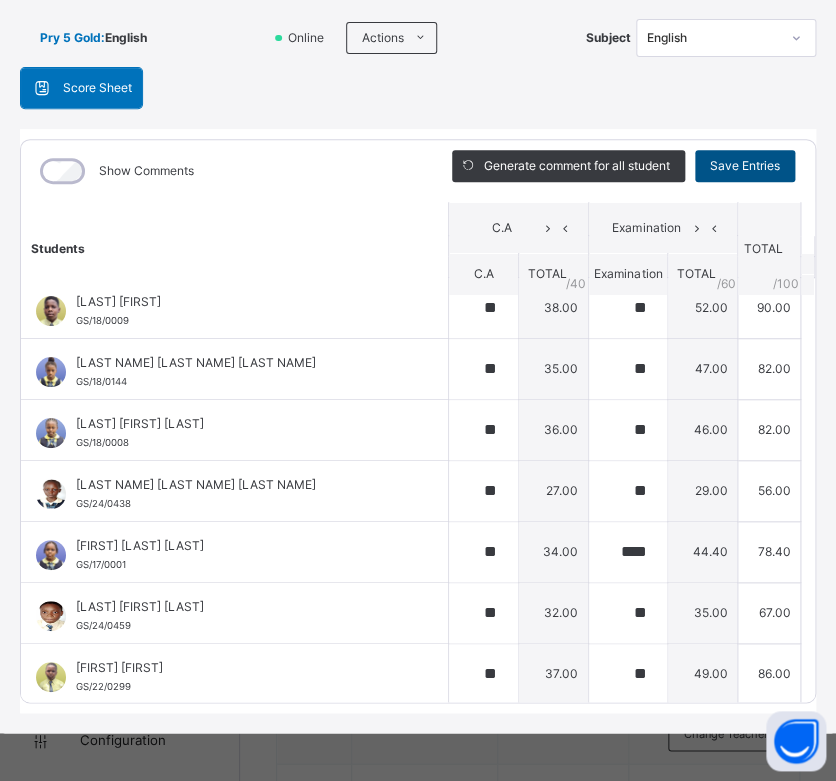 click on "Save Entries" at bounding box center (745, 166) 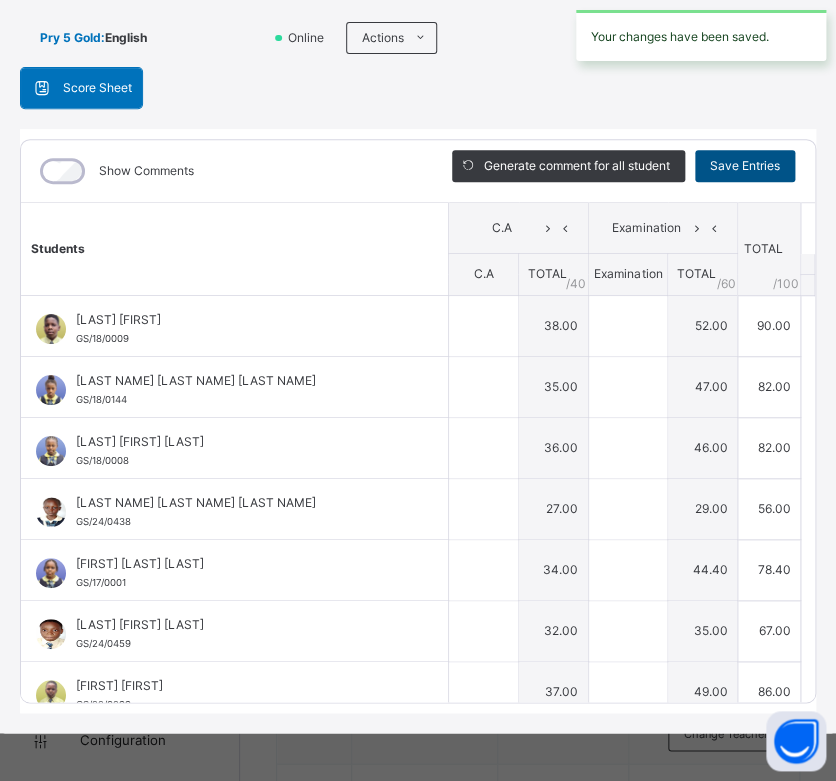 type on "**" 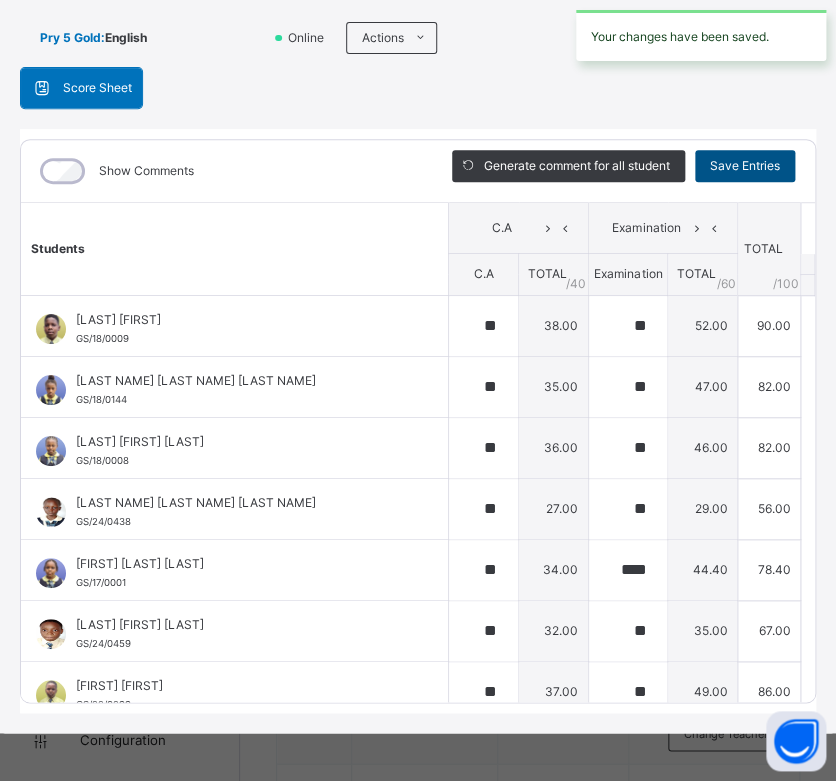 scroll, scrollTop: 0, scrollLeft: 0, axis: both 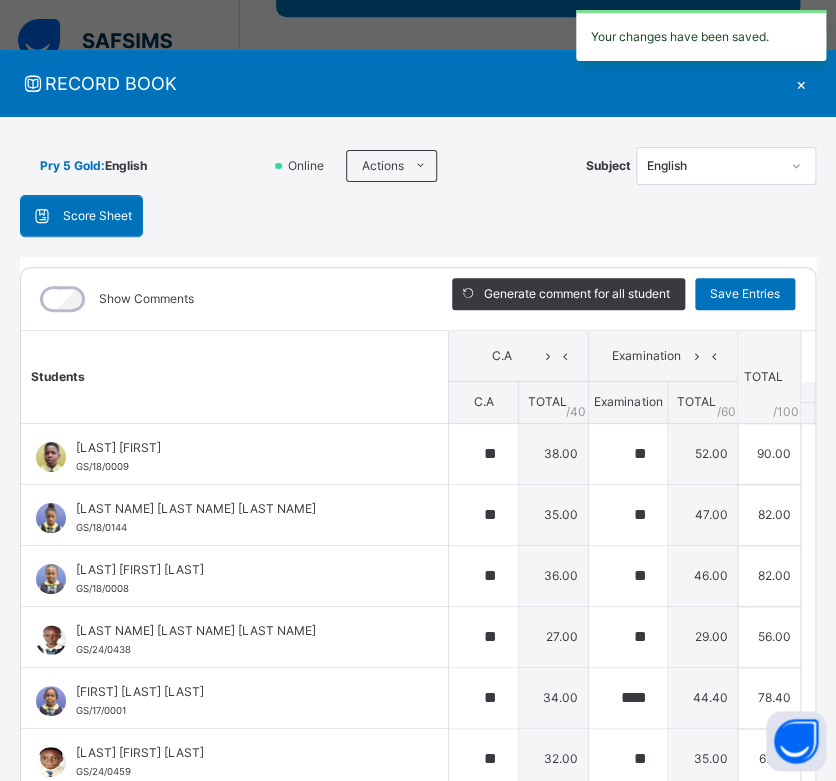 click on "×" at bounding box center [801, 83] 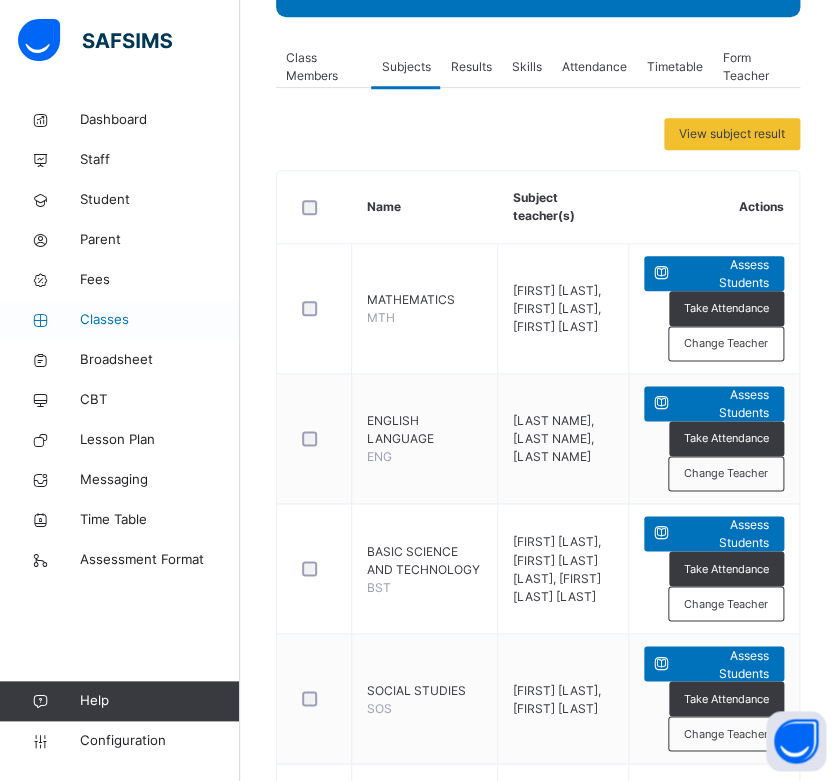 click on "Classes" at bounding box center (160, 320) 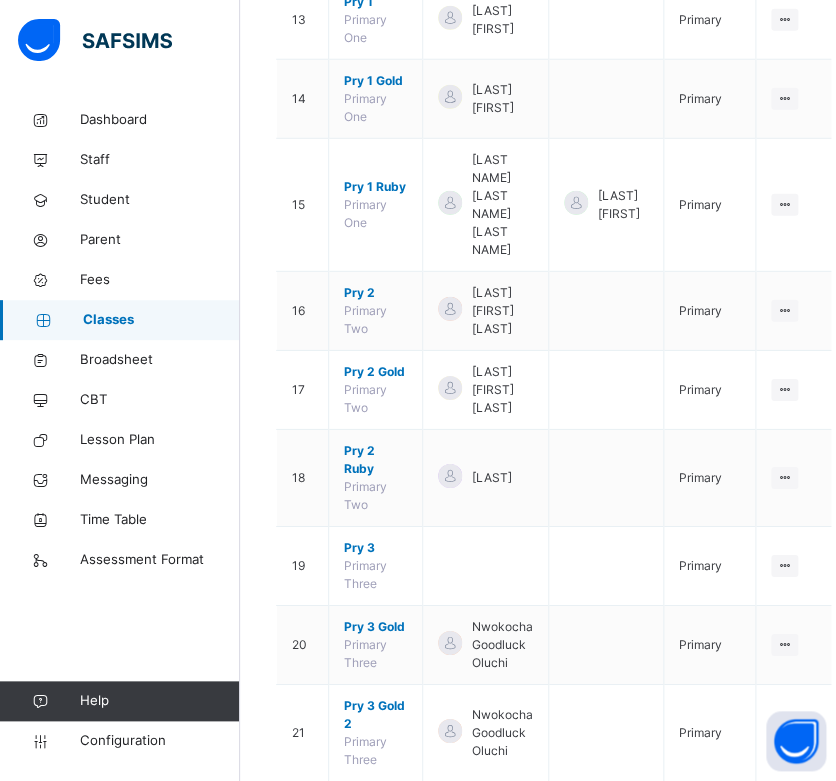 scroll, scrollTop: 1920, scrollLeft: 0, axis: vertical 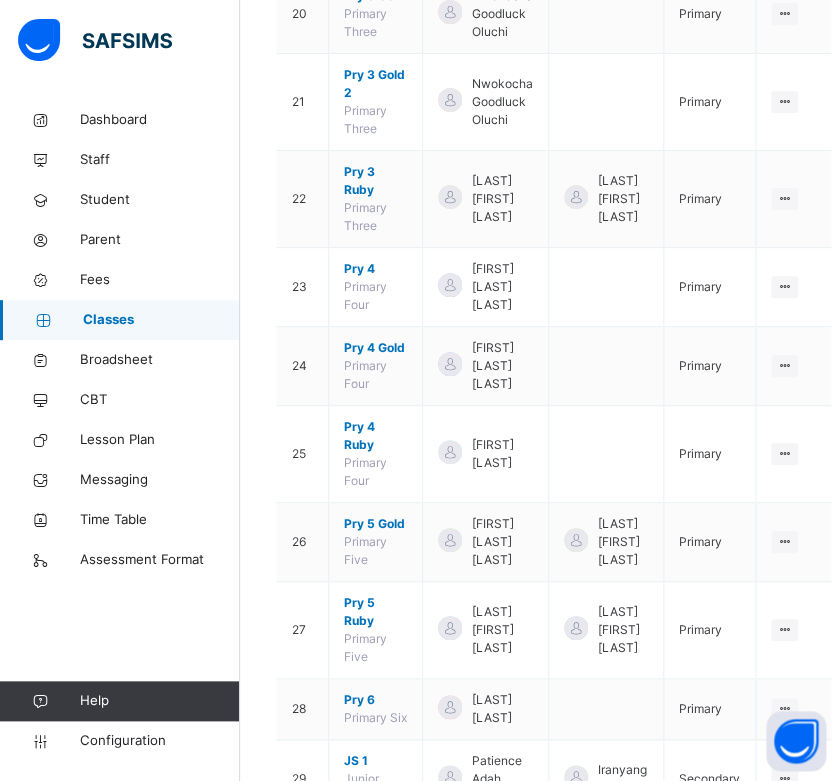 click on "JS 2" at bounding box center [375, 840] 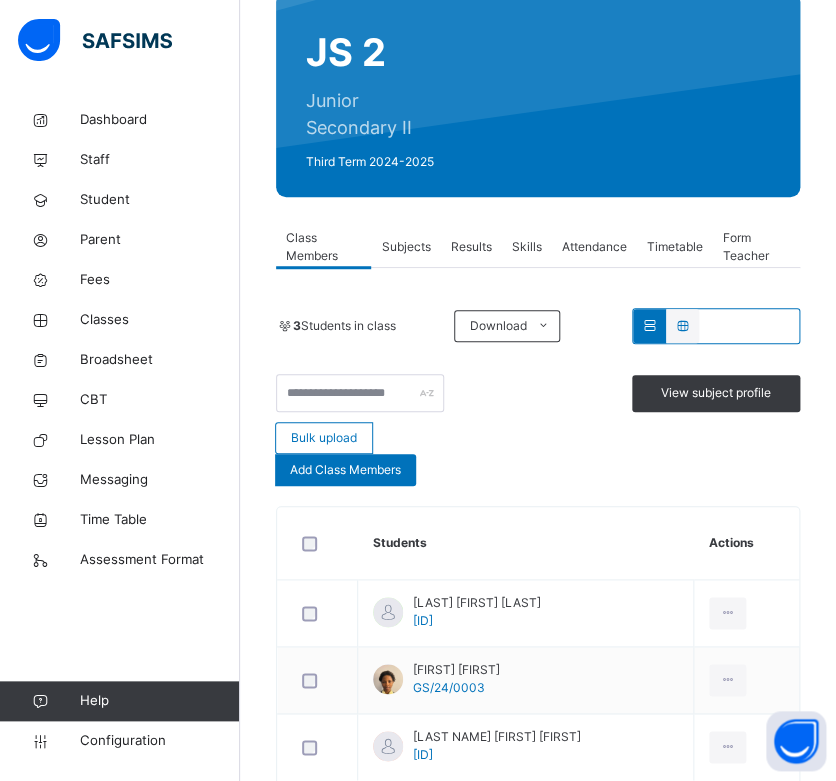 scroll, scrollTop: 240, scrollLeft: 0, axis: vertical 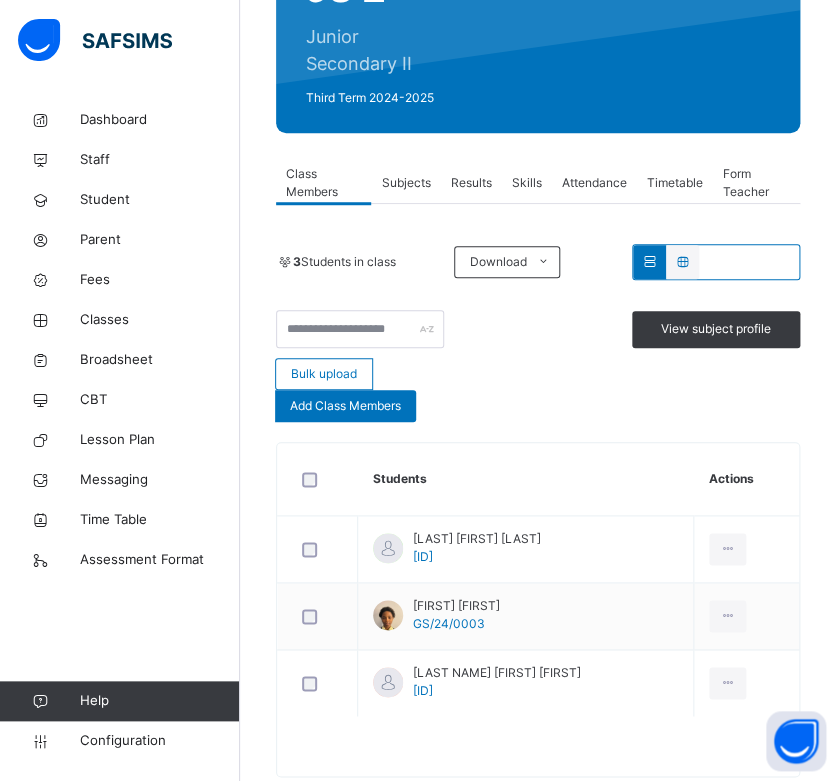click on "Subjects" at bounding box center [405, 183] 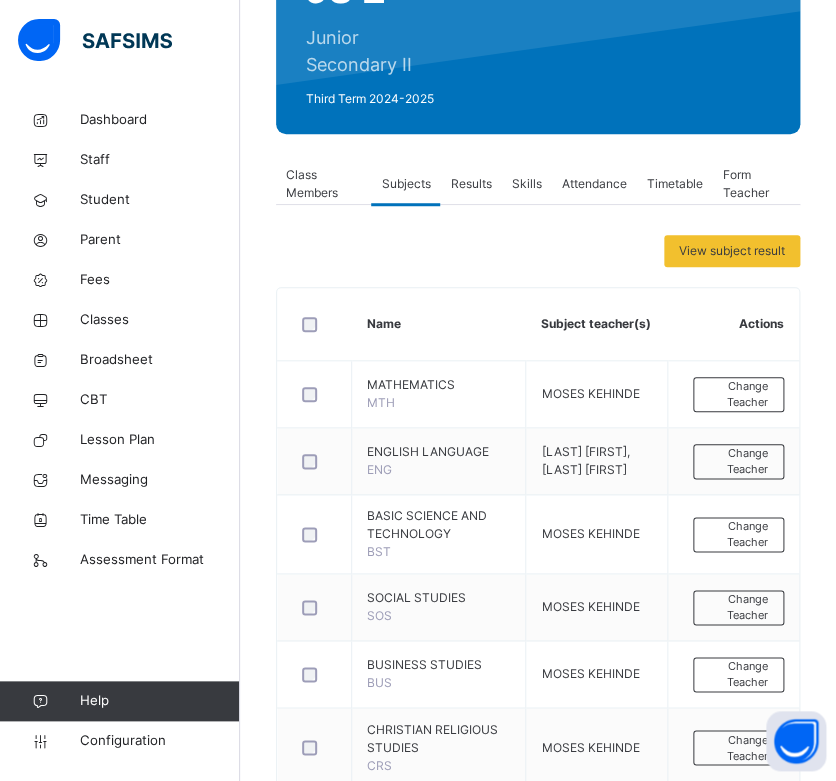 scroll, scrollTop: 176, scrollLeft: 0, axis: vertical 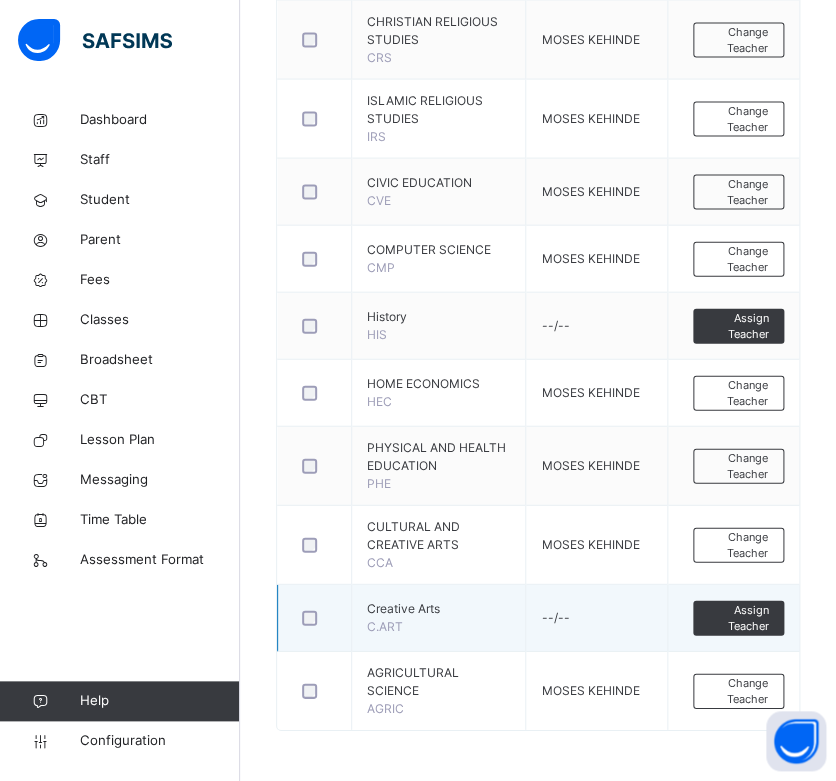 click at bounding box center (314, 618) 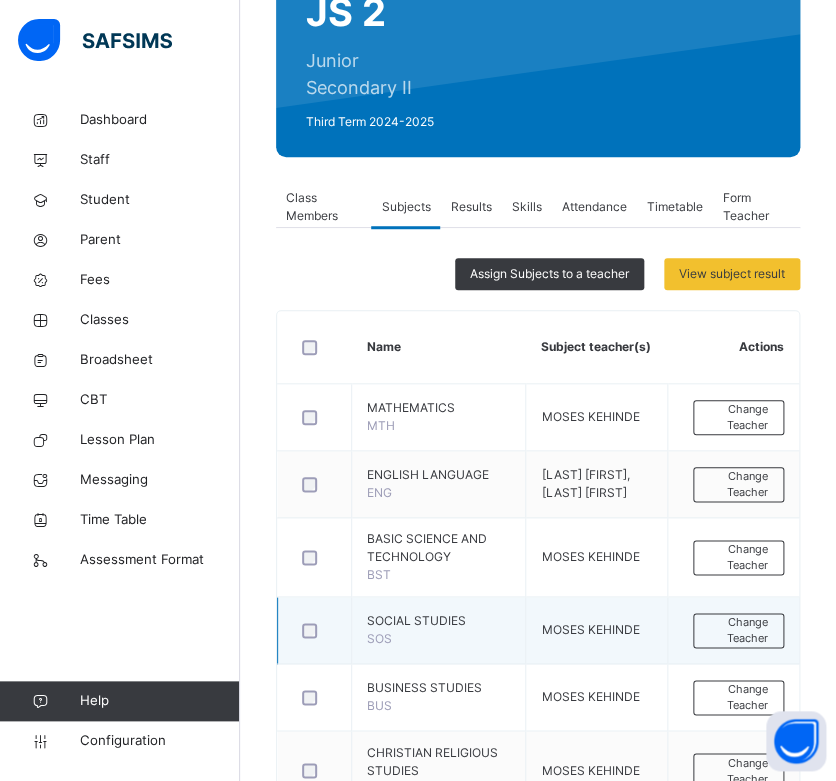 scroll, scrollTop: 196, scrollLeft: 0, axis: vertical 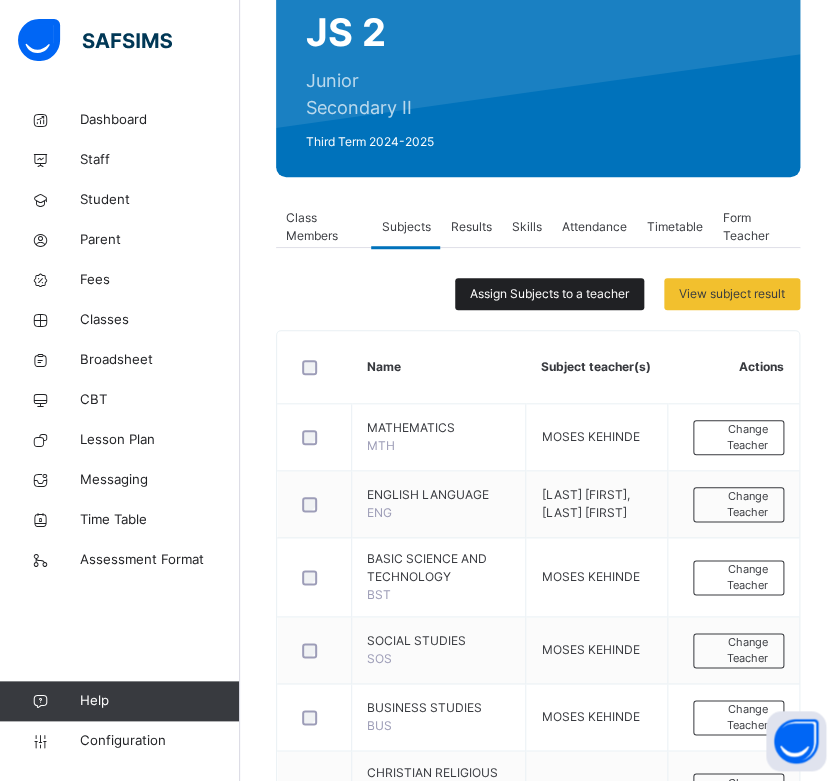 click on "Assign Subjects to a teacher" at bounding box center (549, 294) 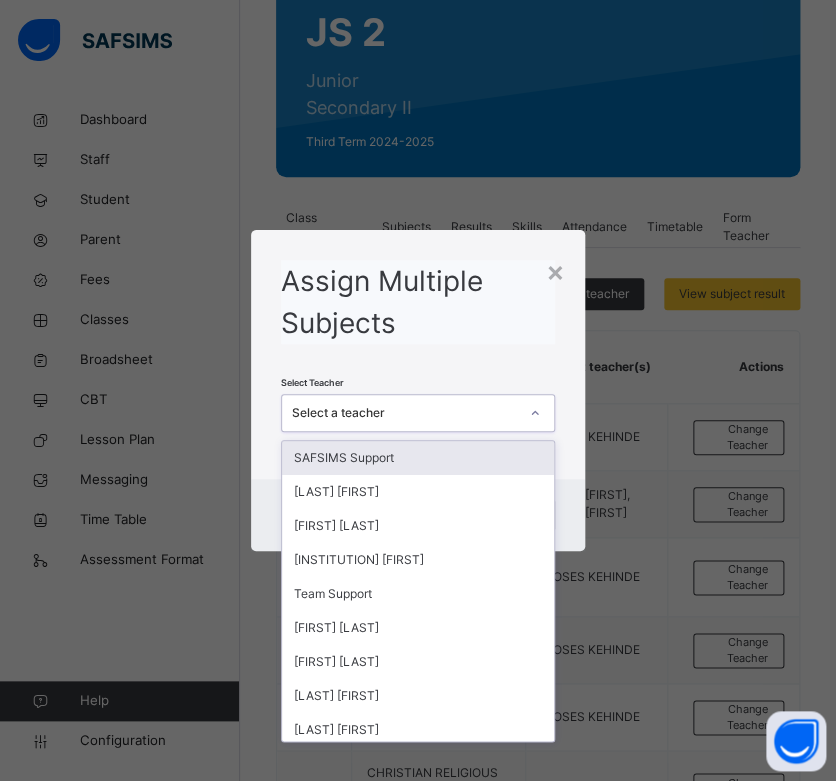 click on "Select a teacher" at bounding box center [405, 413] 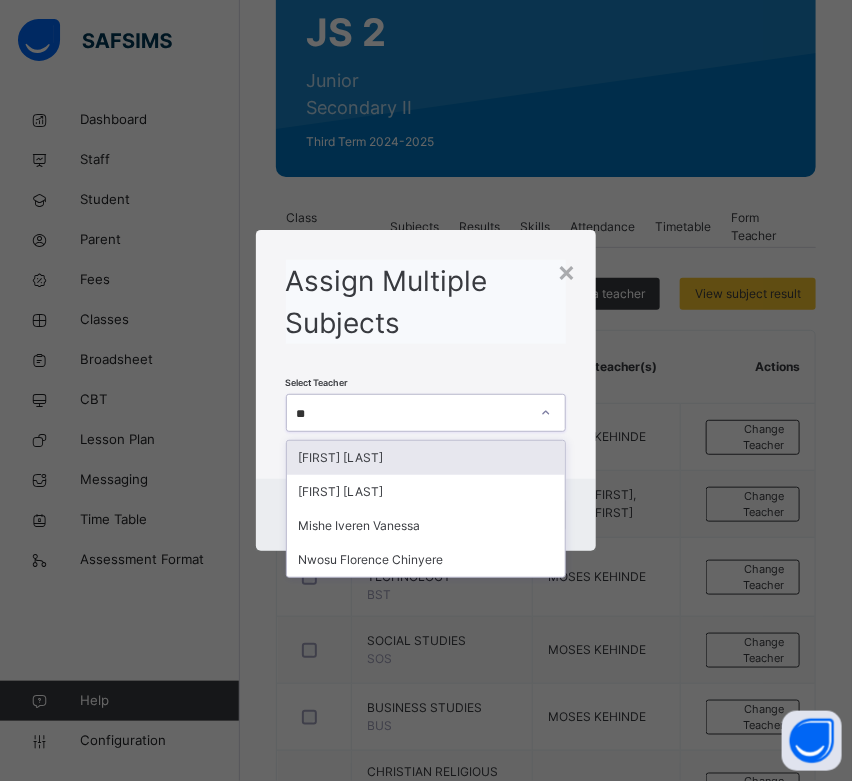 click on "[FIRST] [LAST]" at bounding box center (426, 458) 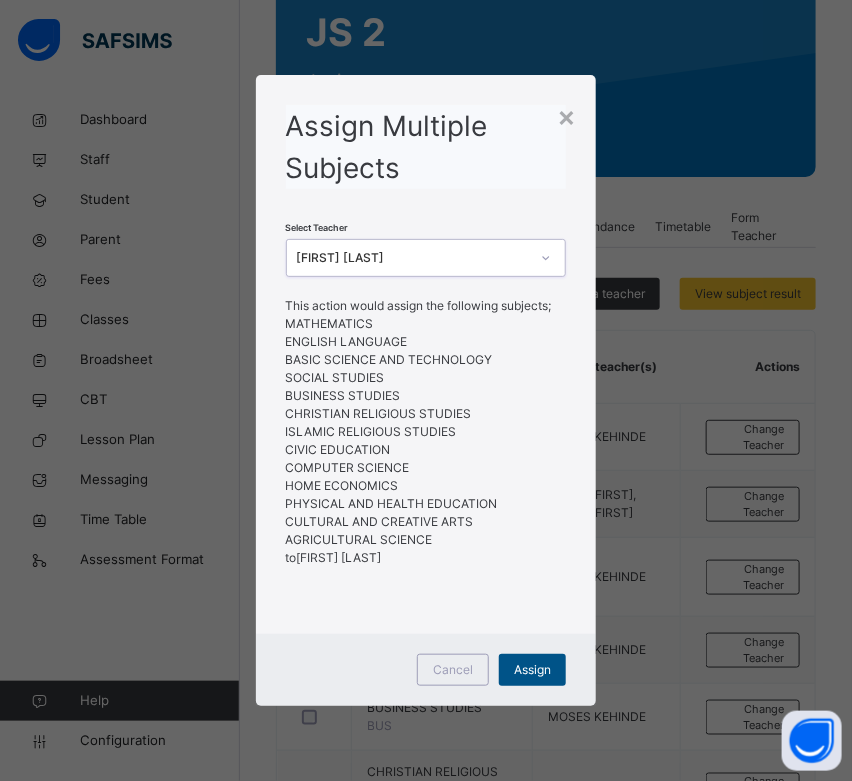 click on "Assign" at bounding box center [532, 670] 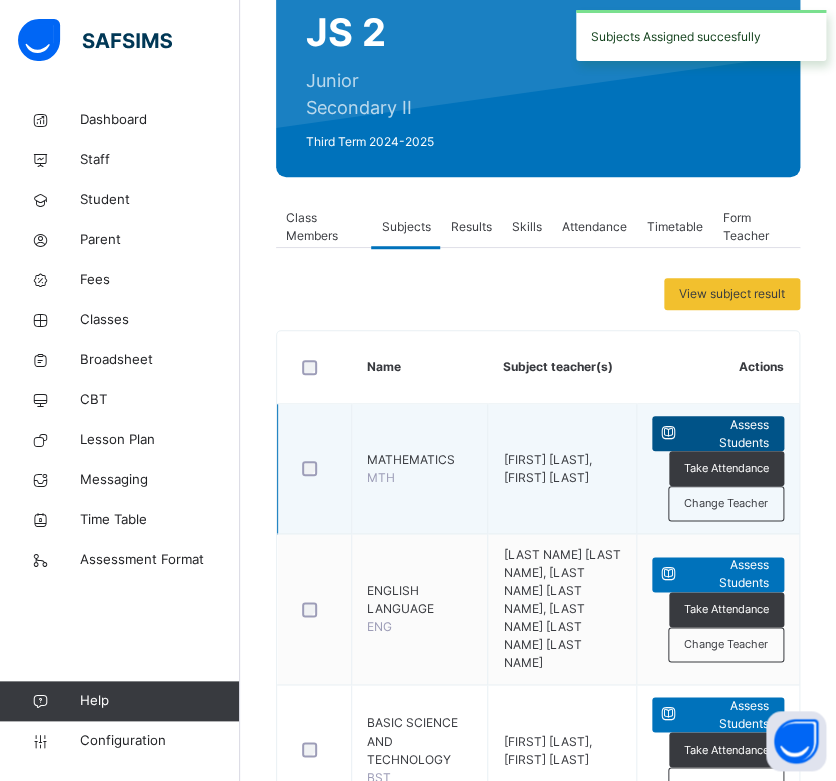 click on "Assess Students" at bounding box center (718, 433) 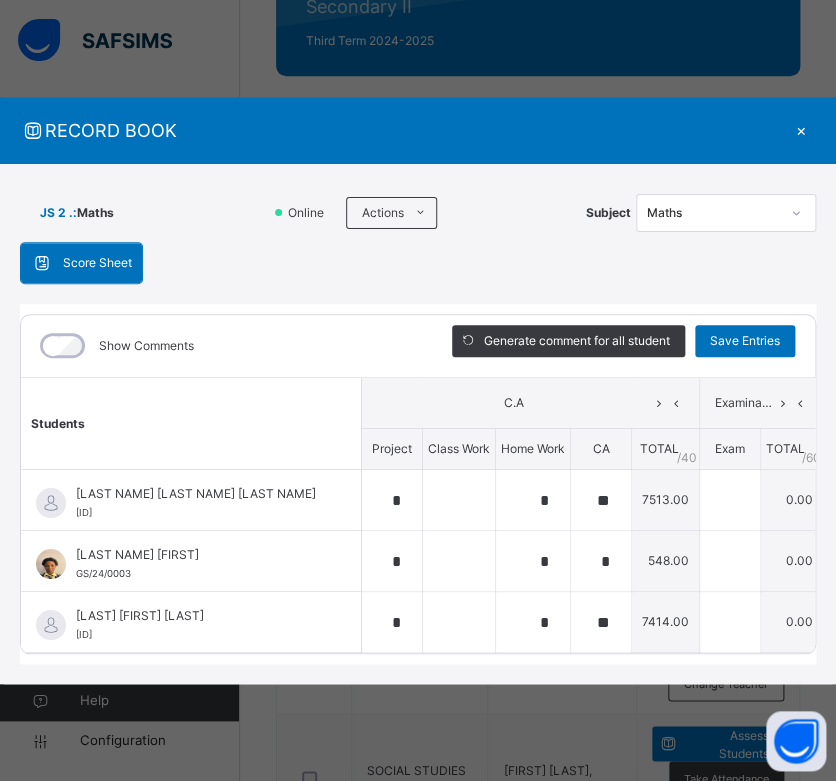 scroll, scrollTop: 298, scrollLeft: 0, axis: vertical 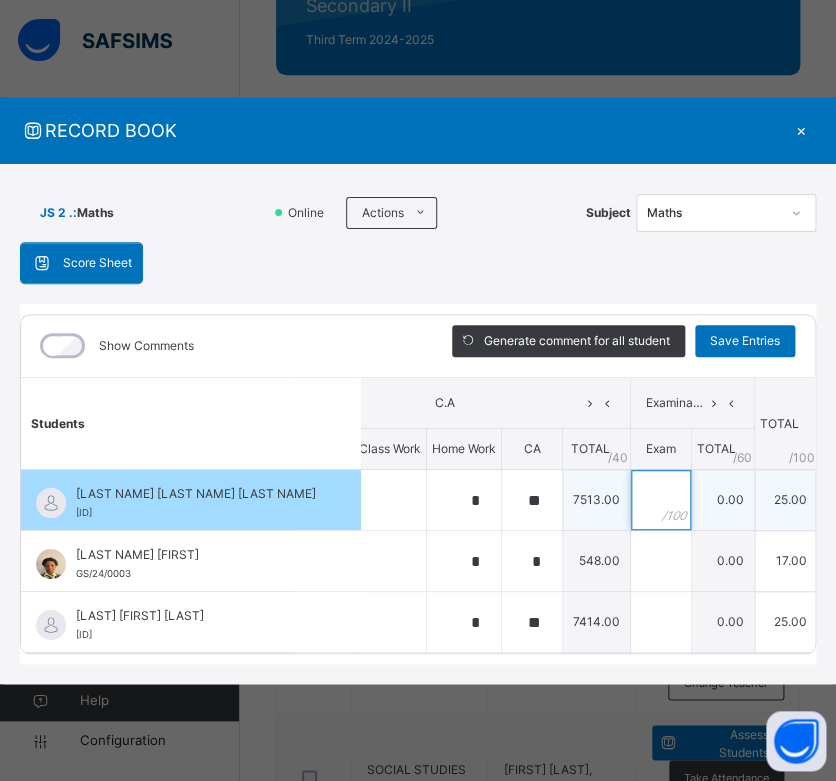 click at bounding box center (661, 500) 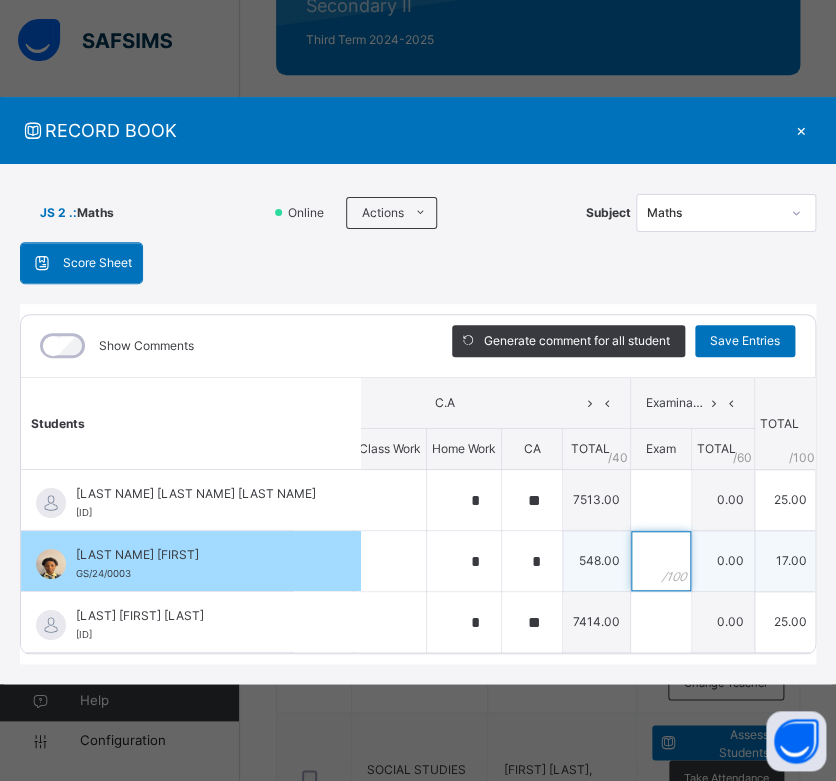 click at bounding box center [661, 561] 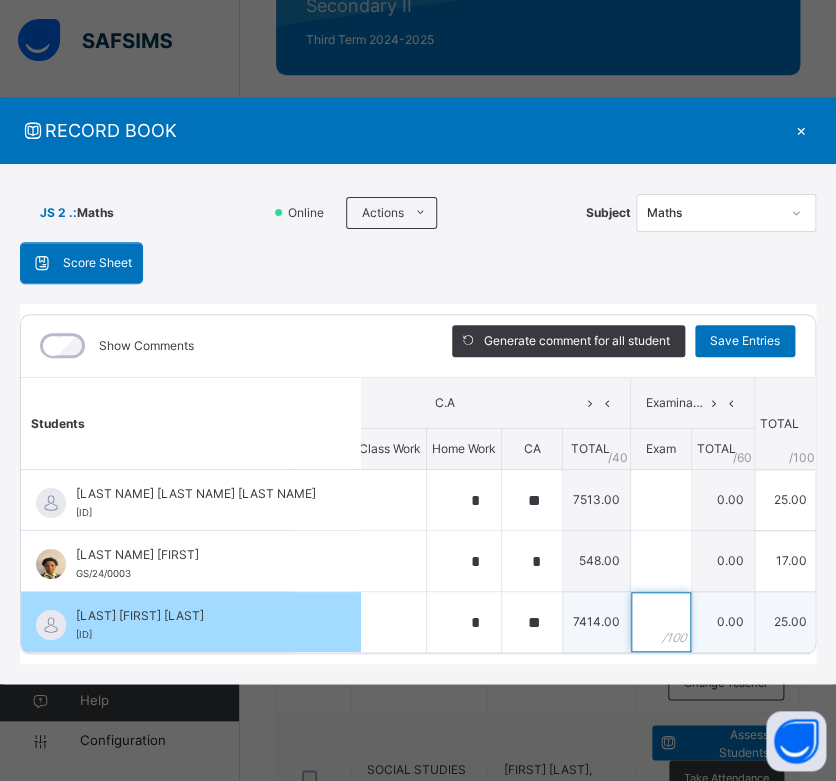 click at bounding box center (661, 622) 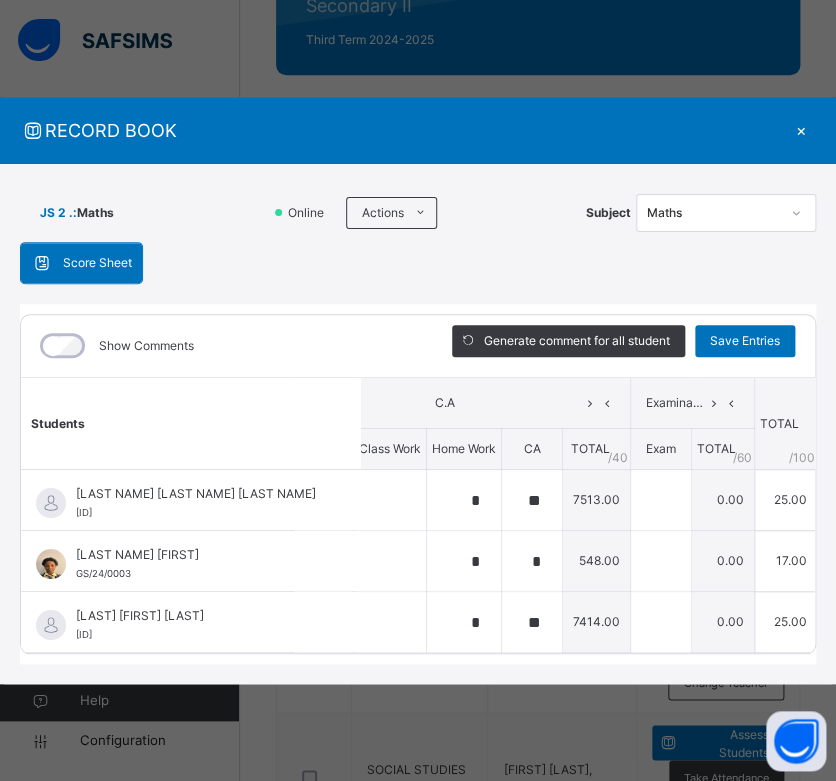 click on "×" at bounding box center [801, 130] 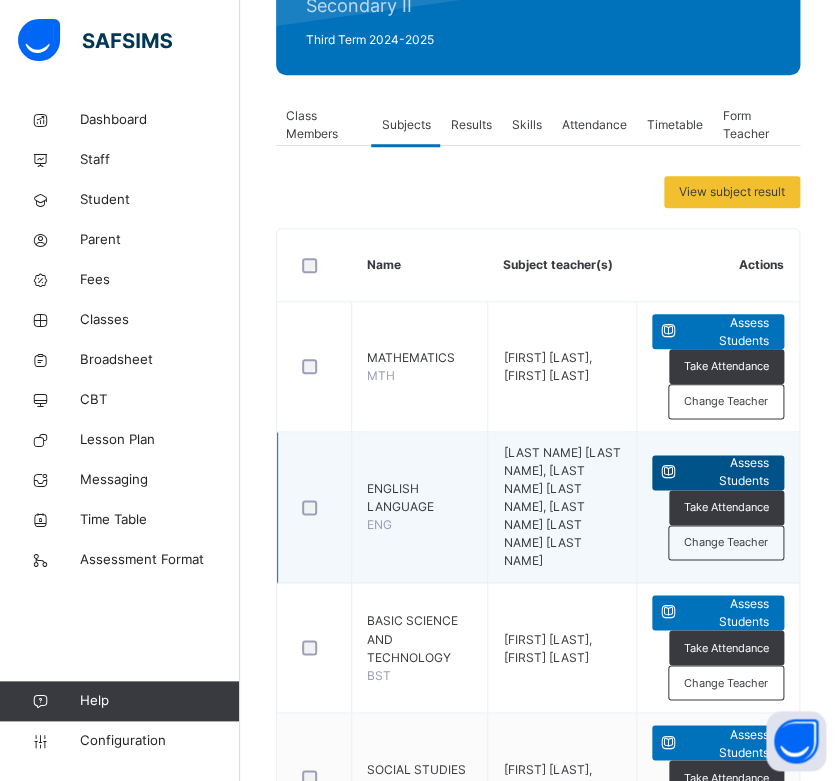 click at bounding box center [667, 472] 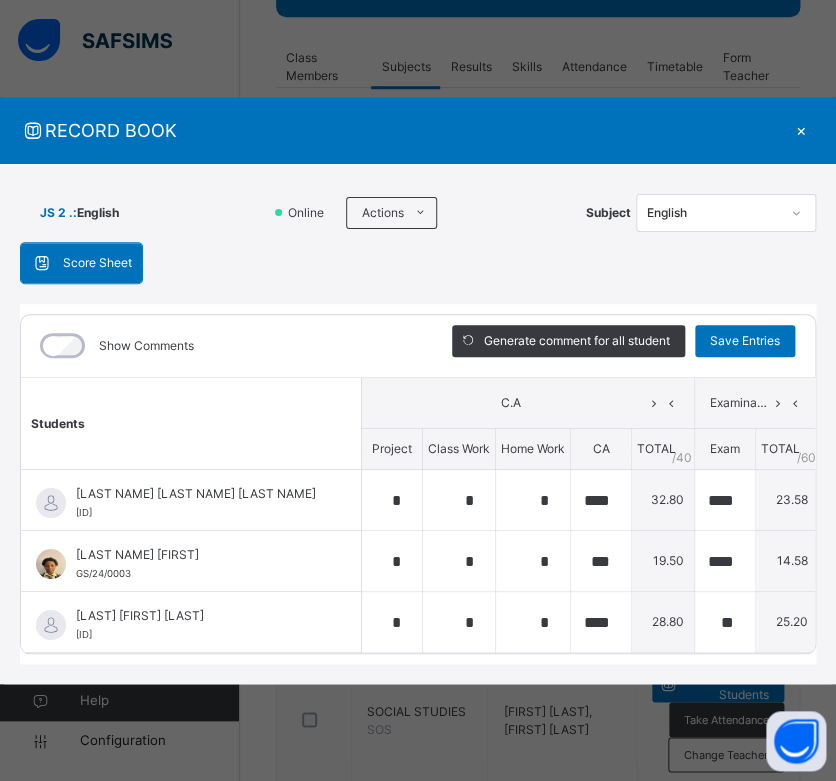 scroll, scrollTop: 358, scrollLeft: 0, axis: vertical 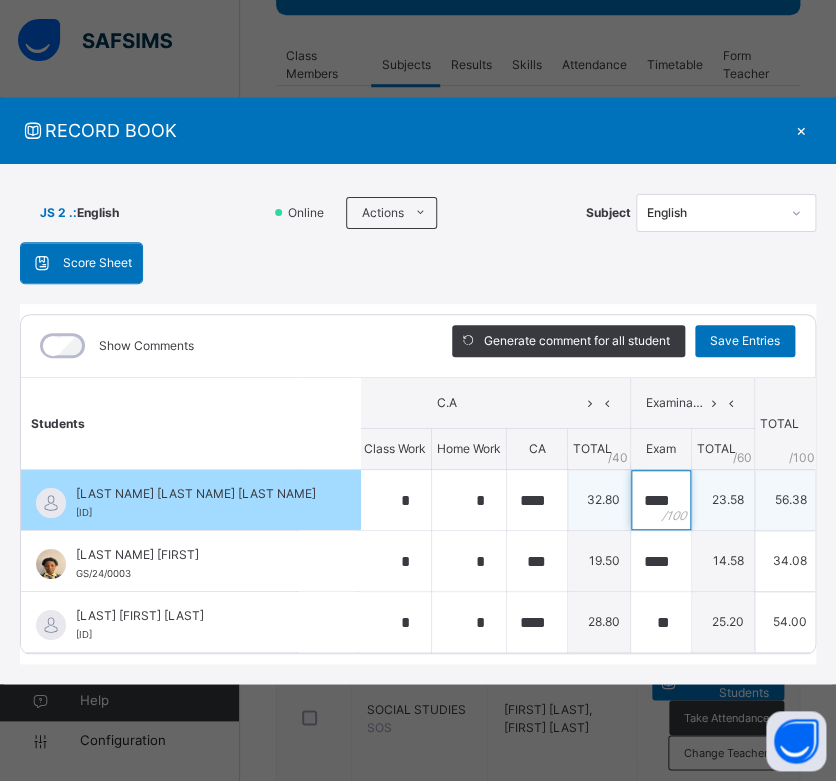 click on "****" at bounding box center (661, 500) 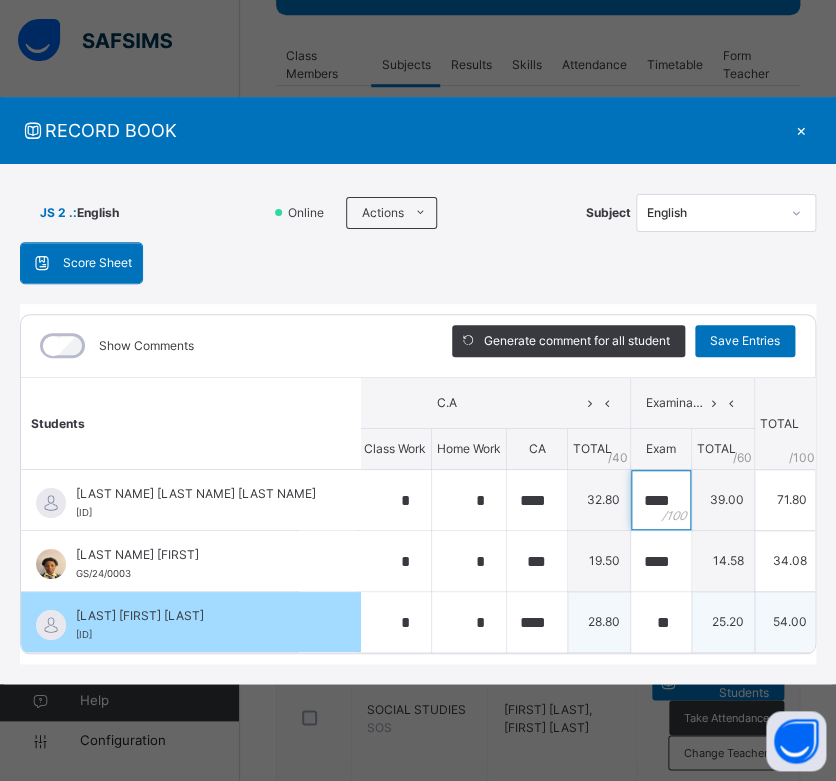 scroll, scrollTop: 0, scrollLeft: 2, axis: horizontal 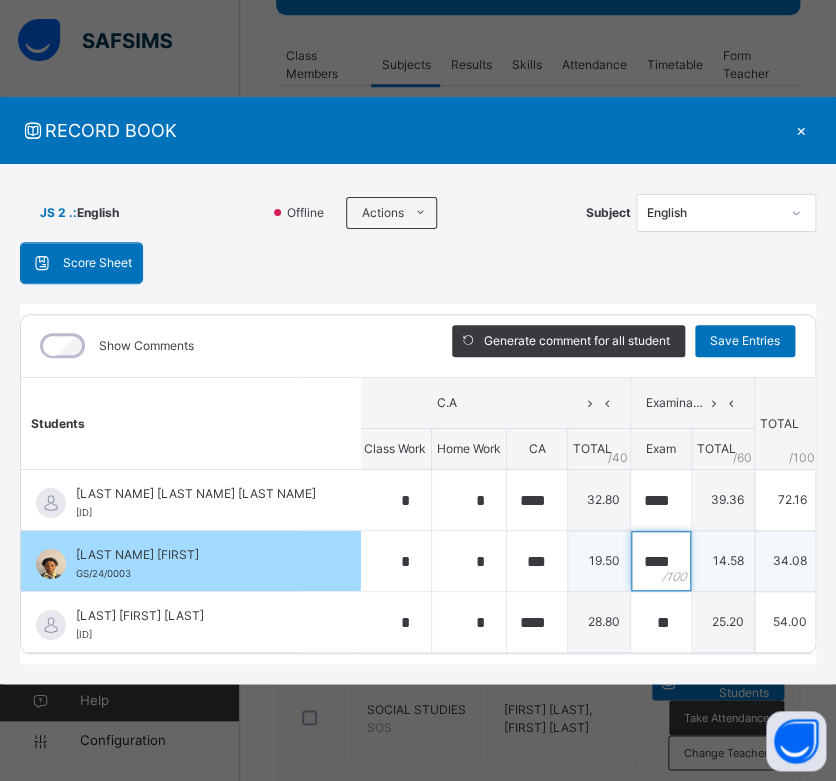 click on "****" at bounding box center [661, 561] 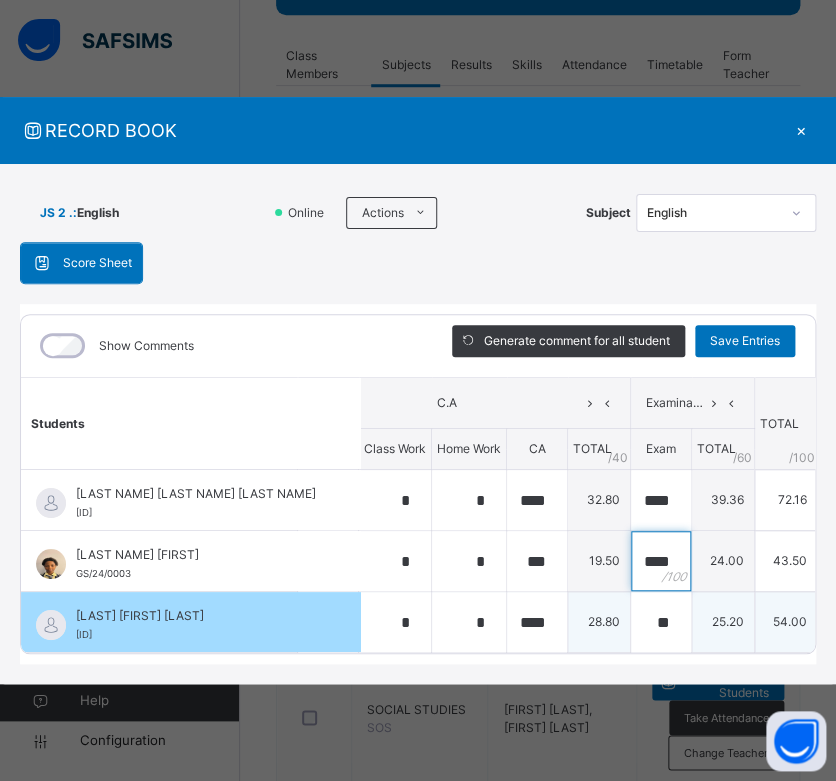 scroll, scrollTop: 0, scrollLeft: 3, axis: horizontal 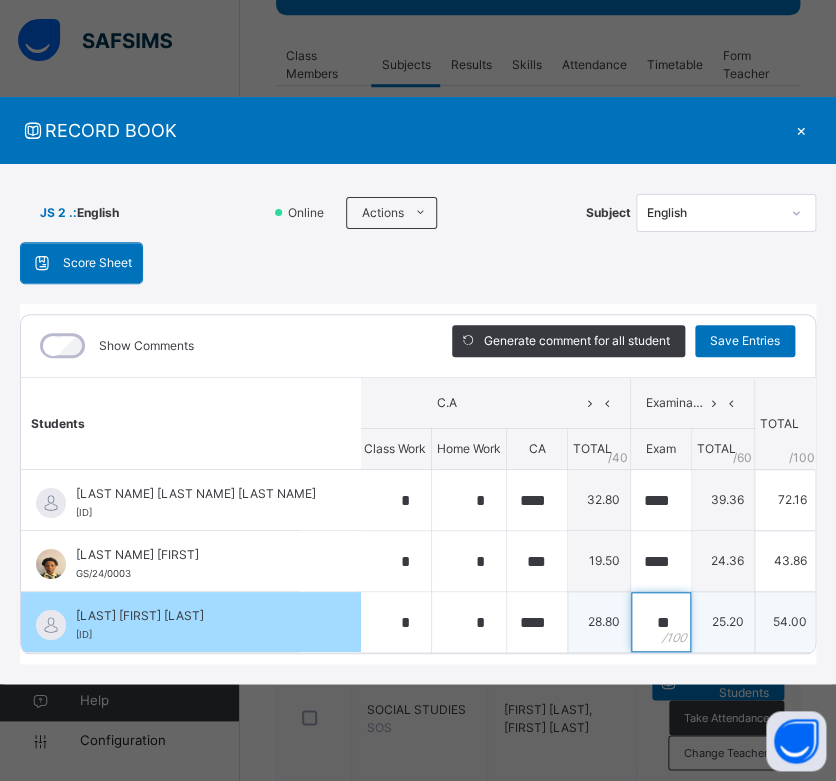click on "**" at bounding box center (661, 622) 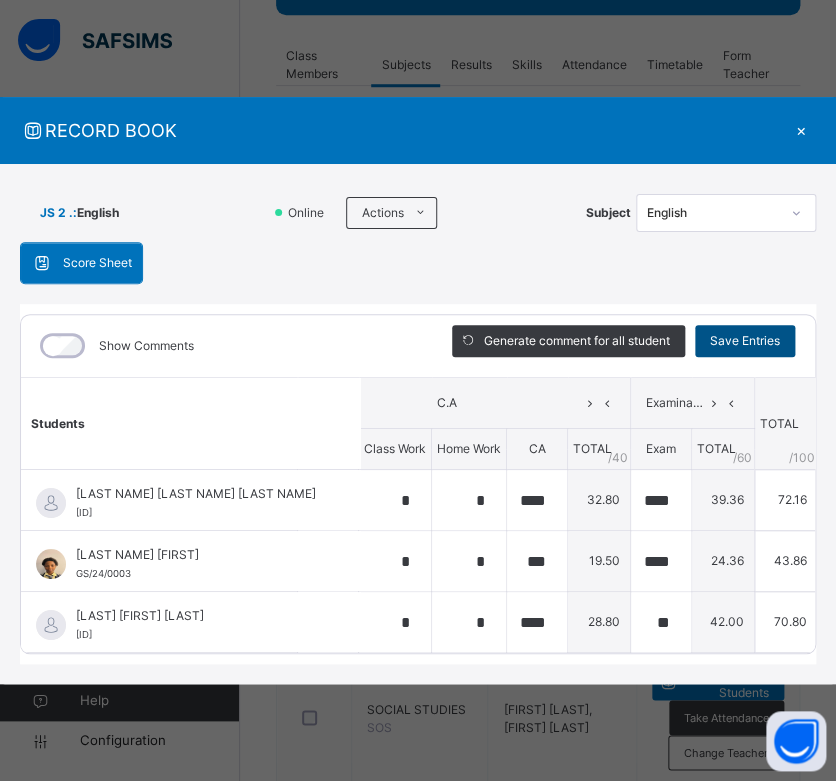 click on "Save Entries" at bounding box center [745, 341] 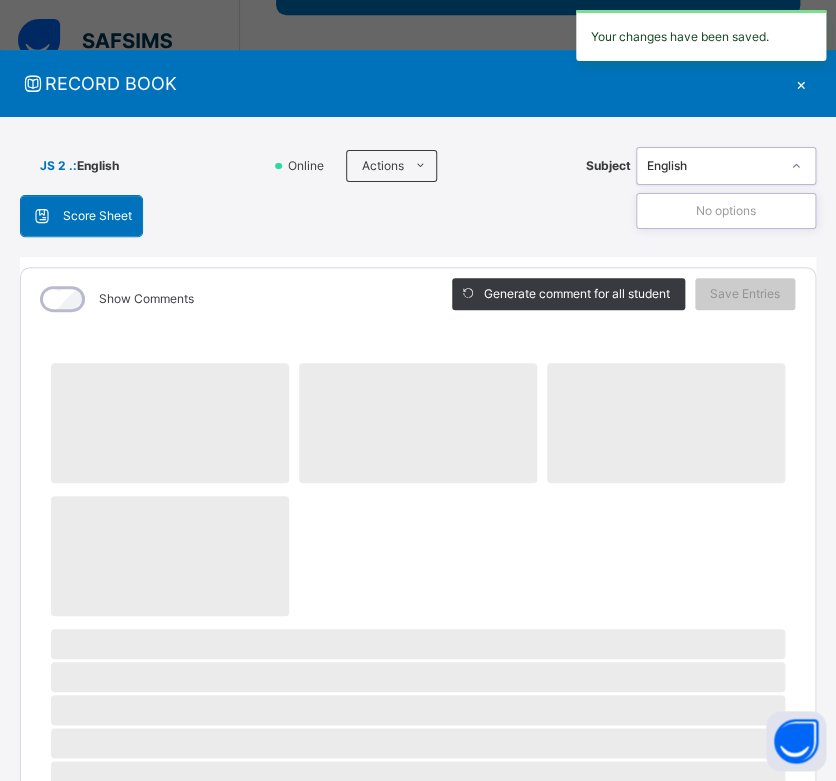click on "English" at bounding box center [726, 166] 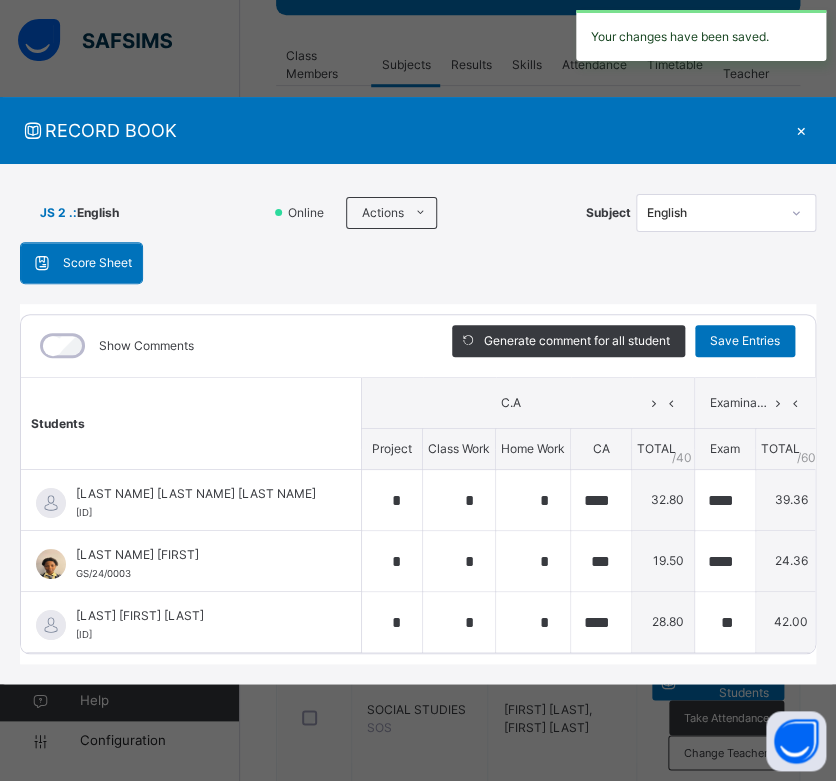 click on "×" at bounding box center [801, 130] 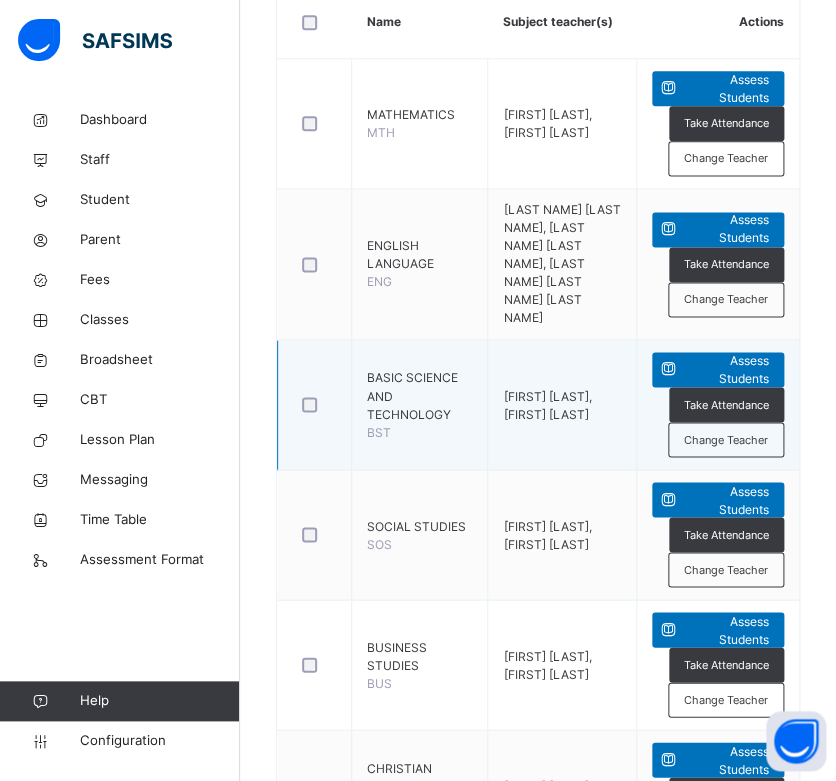 scroll, scrollTop: 547, scrollLeft: 0, axis: vertical 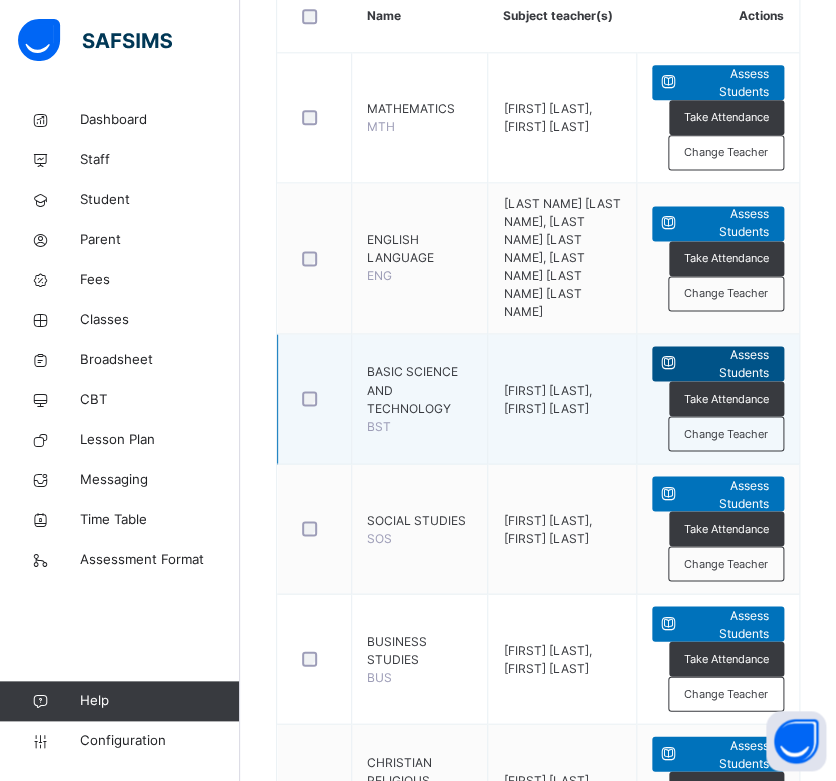 click on "Assess Students" at bounding box center (726, 364) 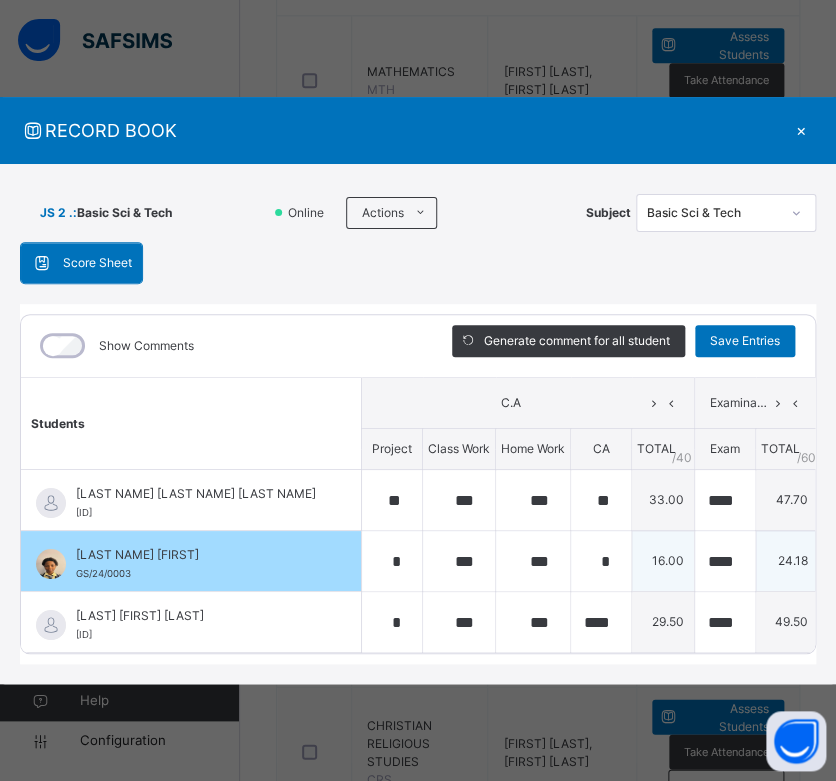 scroll, scrollTop: 585, scrollLeft: 0, axis: vertical 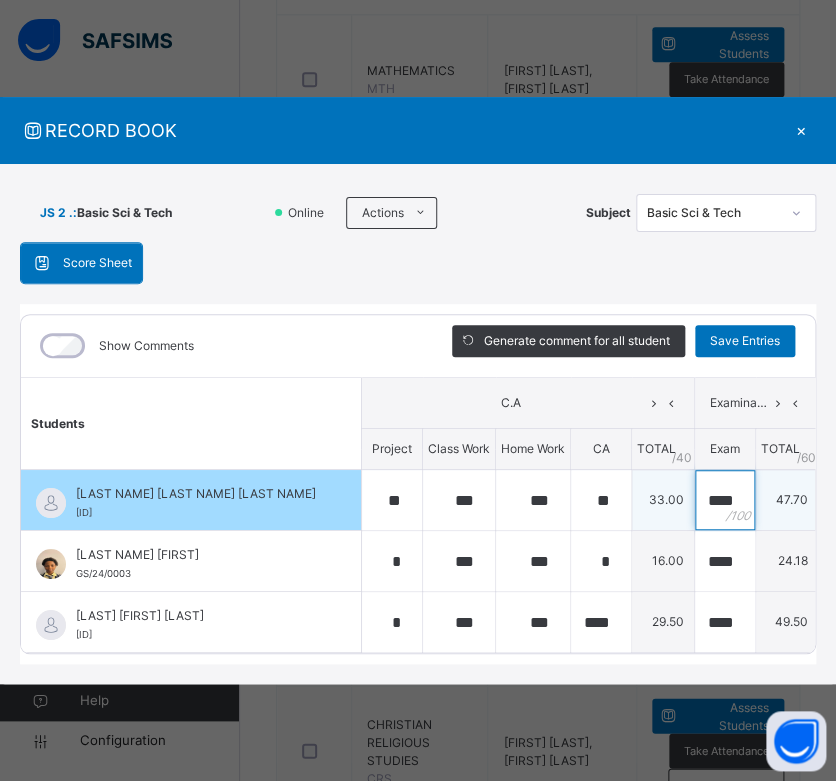 click on "****" at bounding box center (725, 500) 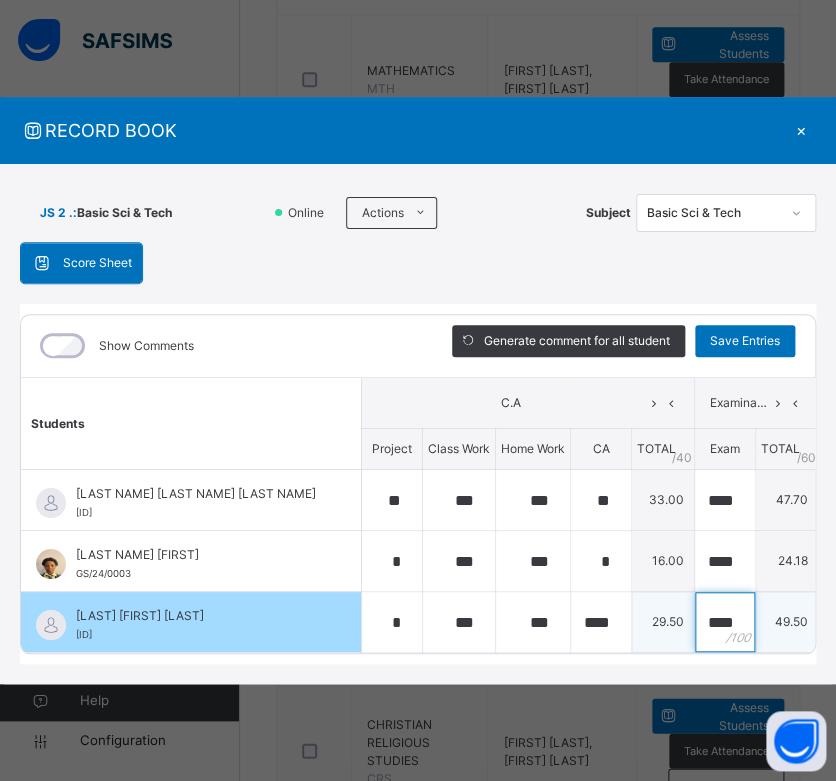 click on "****" at bounding box center [725, 622] 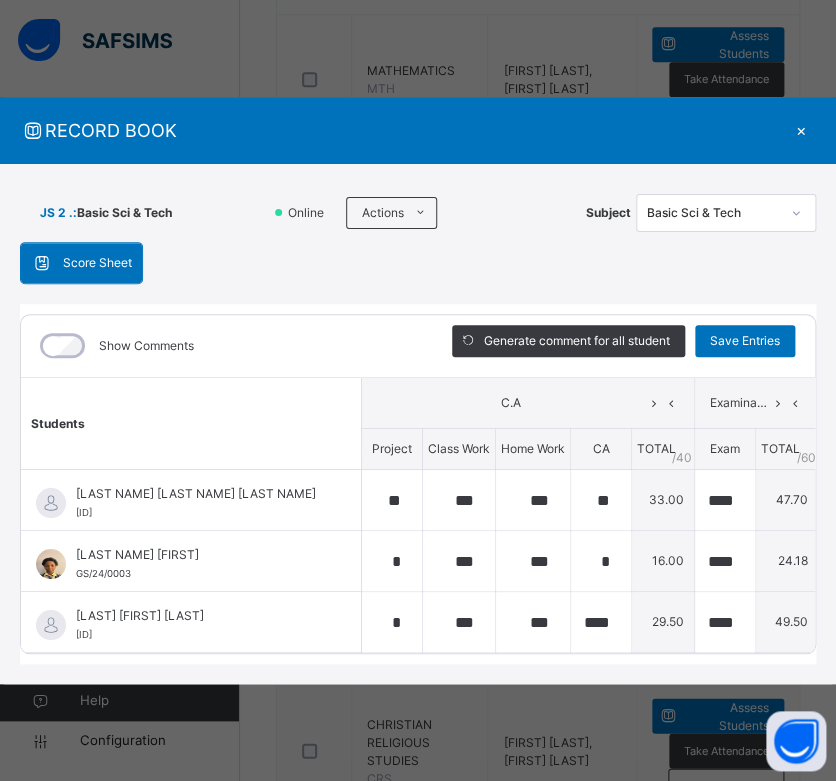 click on "×" at bounding box center [801, 130] 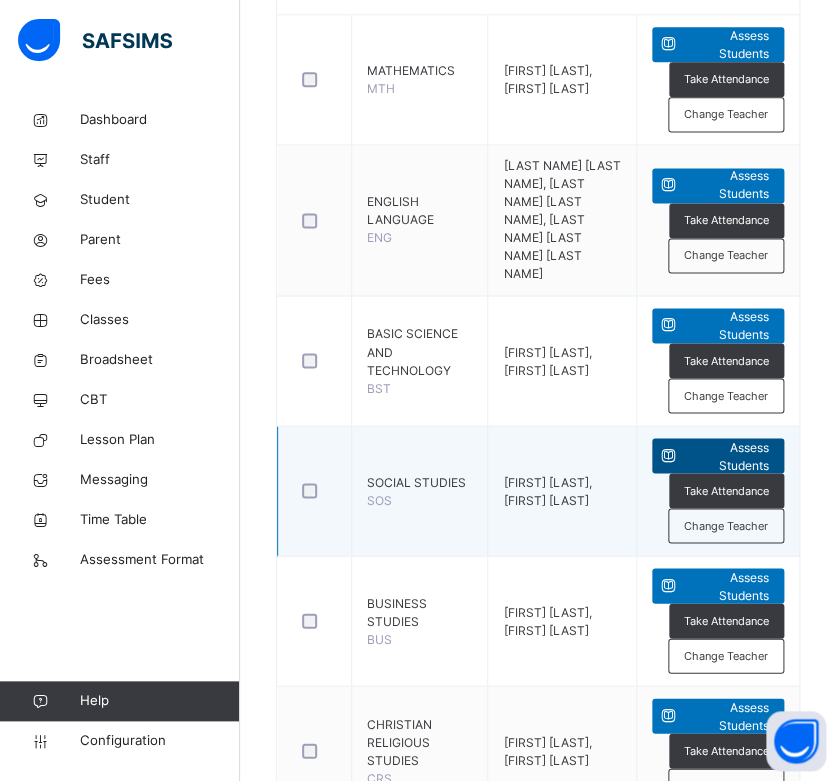 click at bounding box center (667, 455) 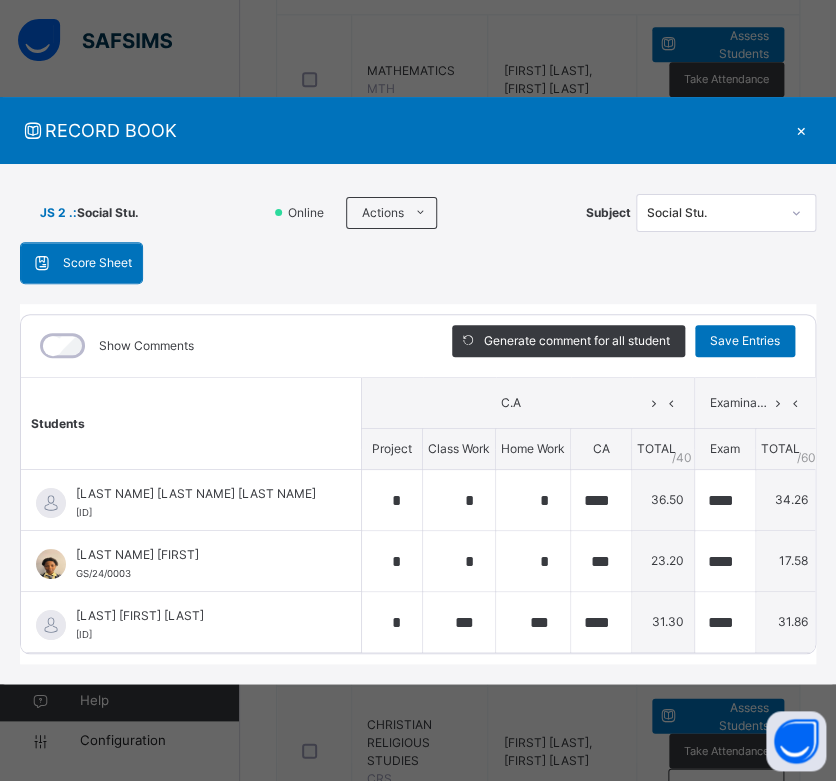click on "×" at bounding box center [801, 130] 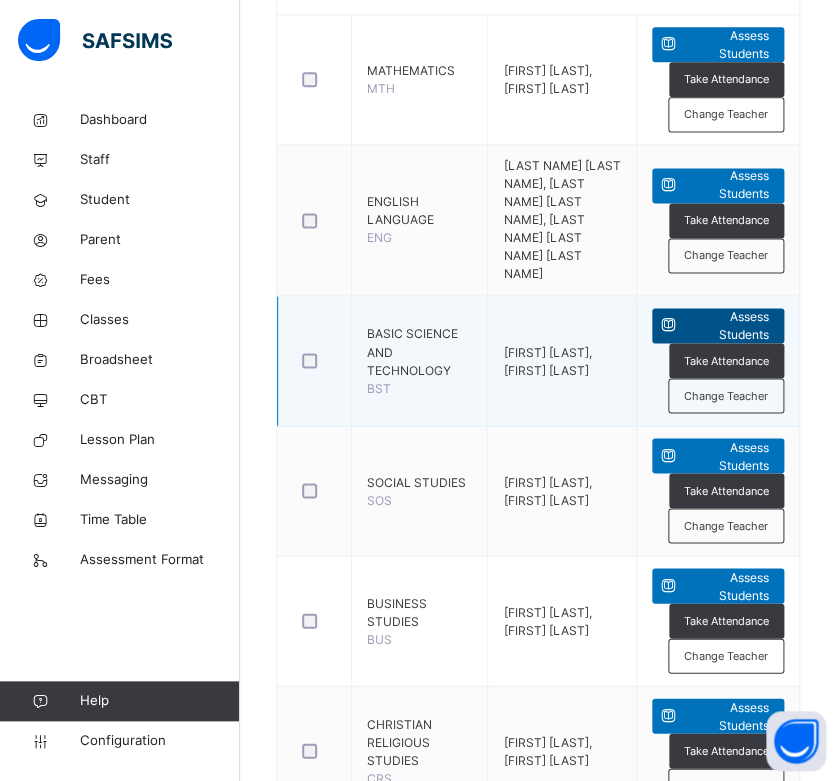click at bounding box center [667, 325] 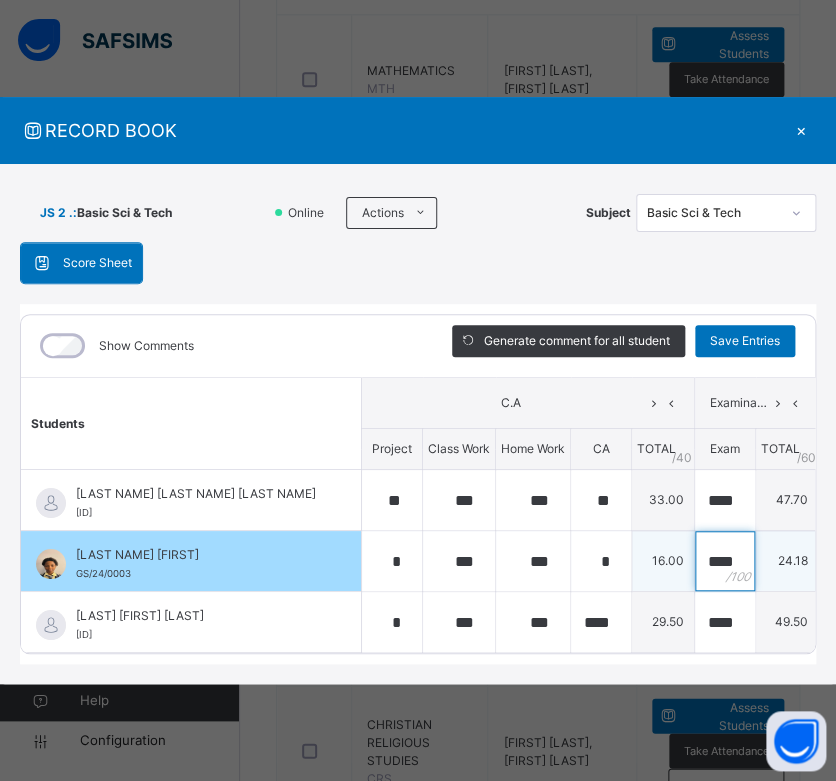 click on "****" at bounding box center (725, 561) 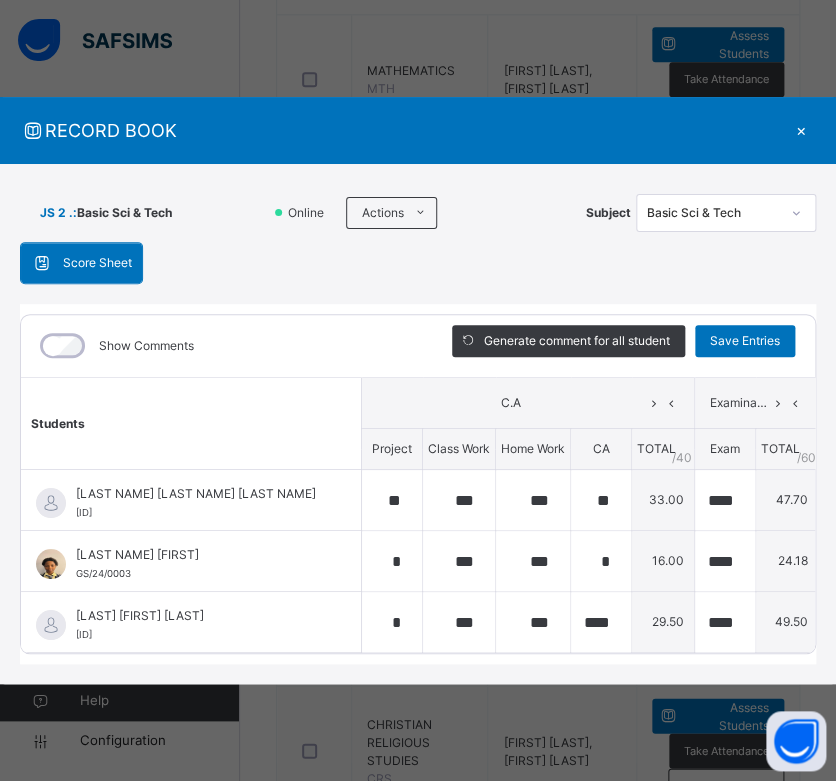 click on "×" at bounding box center [801, 130] 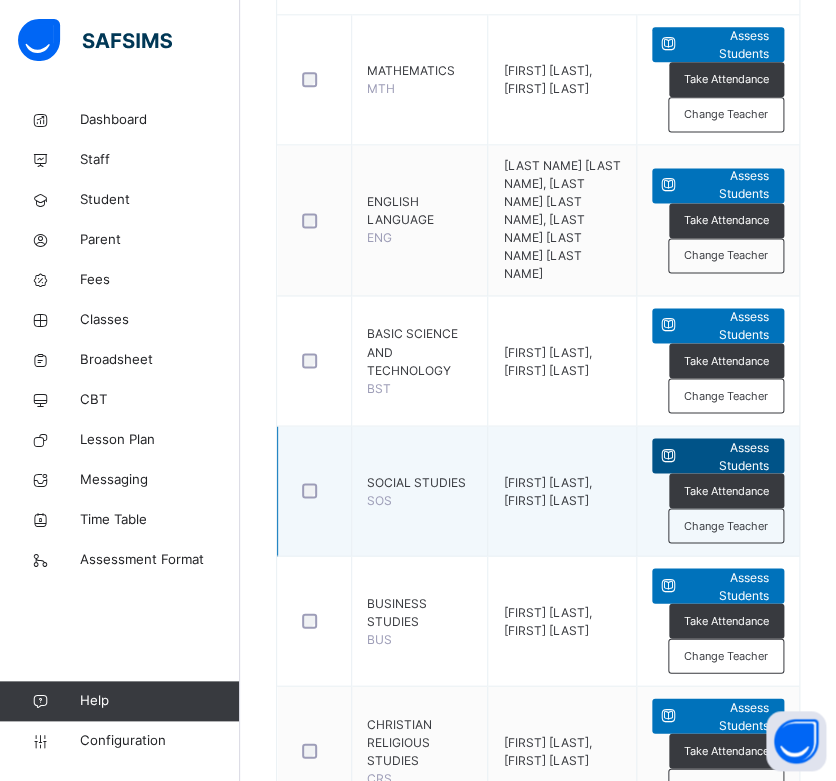 click on "Assess Students" at bounding box center (726, 456) 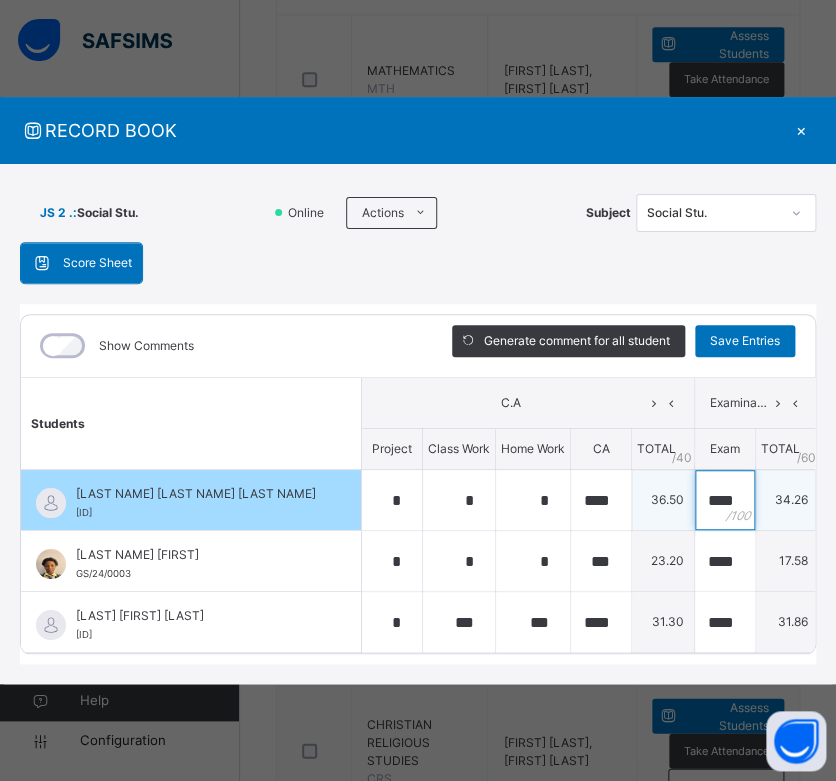click on "****" at bounding box center (725, 500) 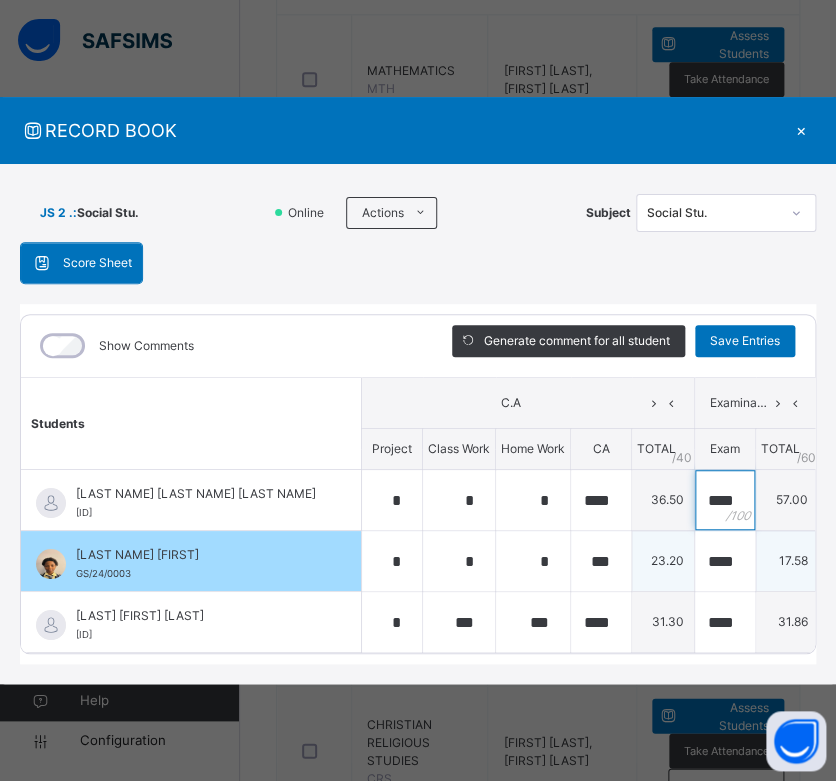 scroll, scrollTop: 0, scrollLeft: 3, axis: horizontal 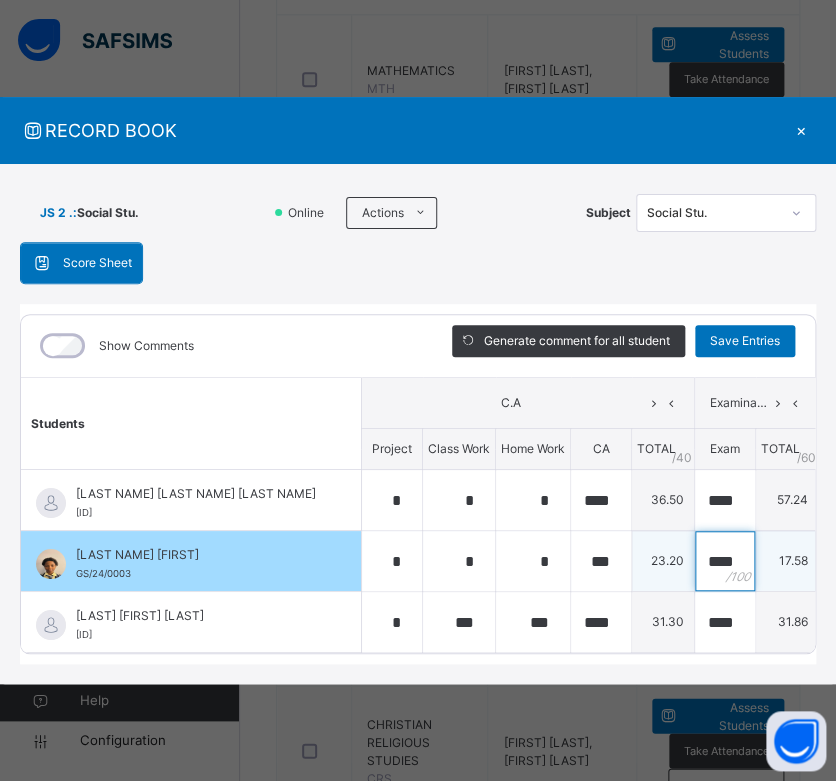 click on "****" at bounding box center [725, 561] 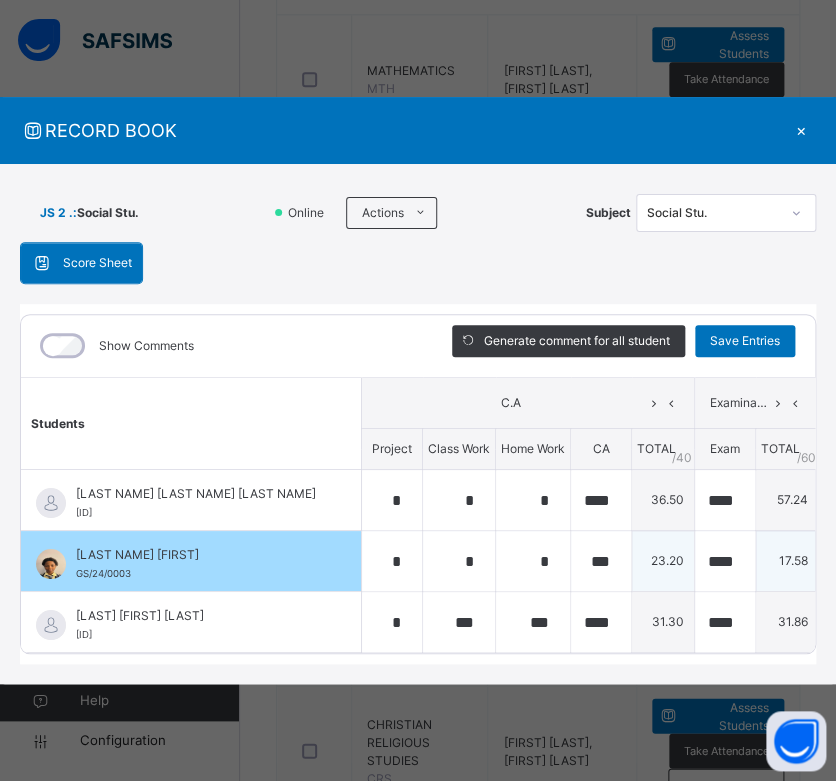 click on "****" at bounding box center (725, 561) 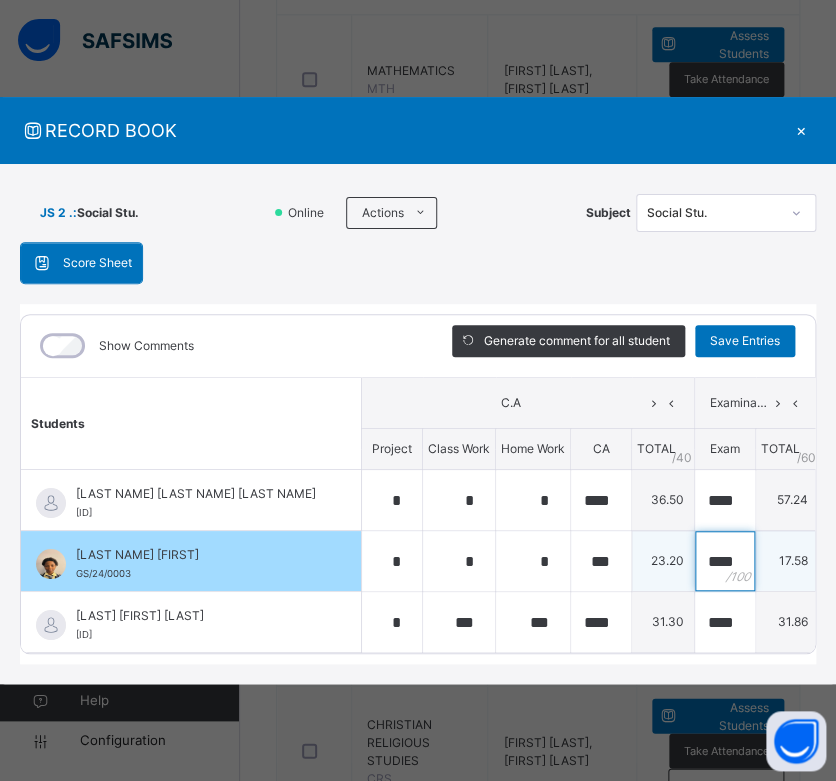 click on "****" at bounding box center [725, 561] 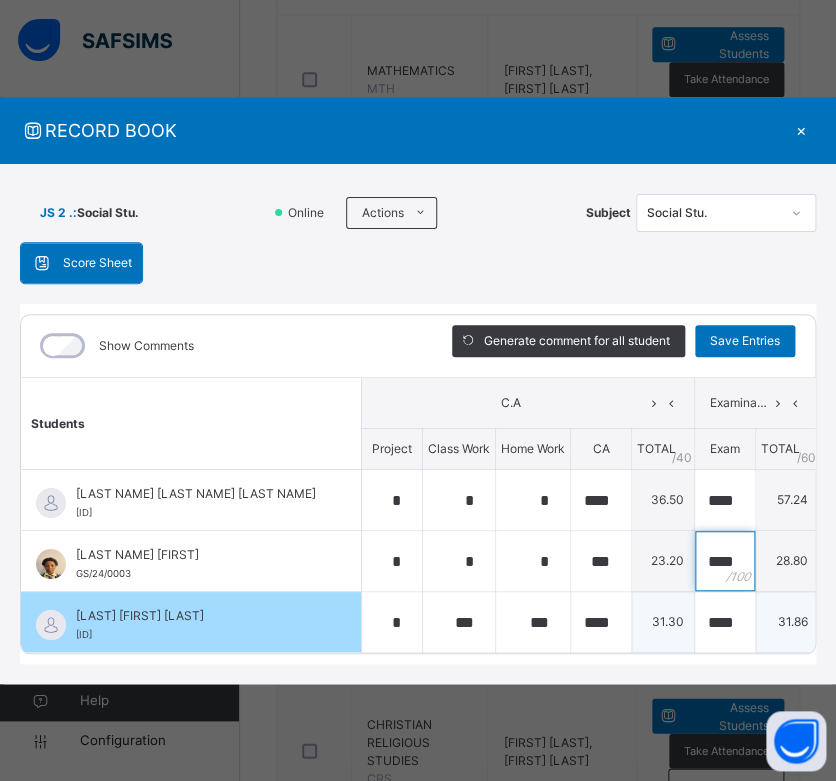 scroll, scrollTop: 0, scrollLeft: 3, axis: horizontal 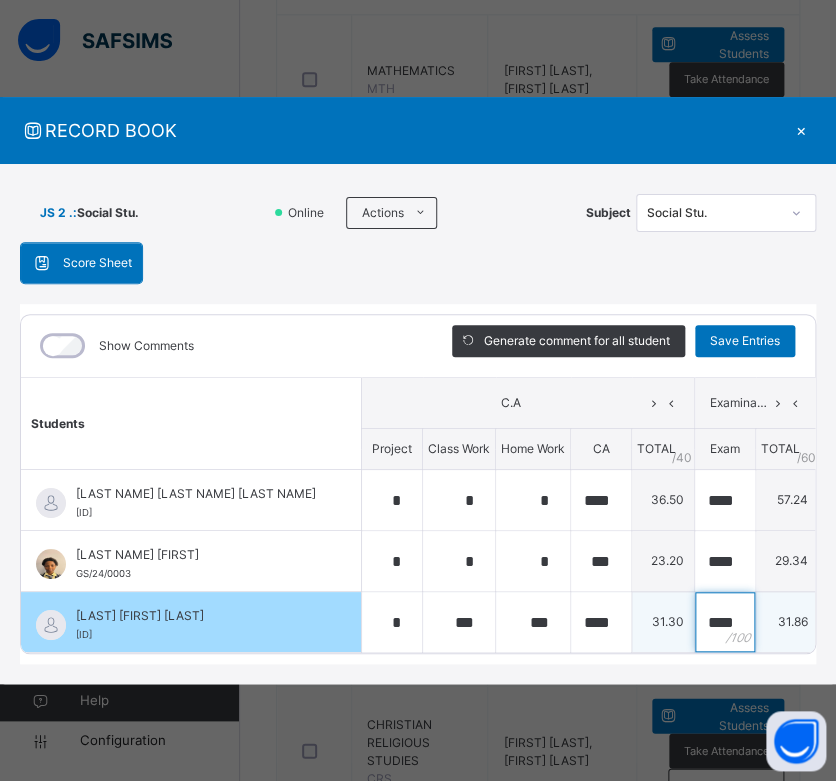 click on "****" at bounding box center [725, 622] 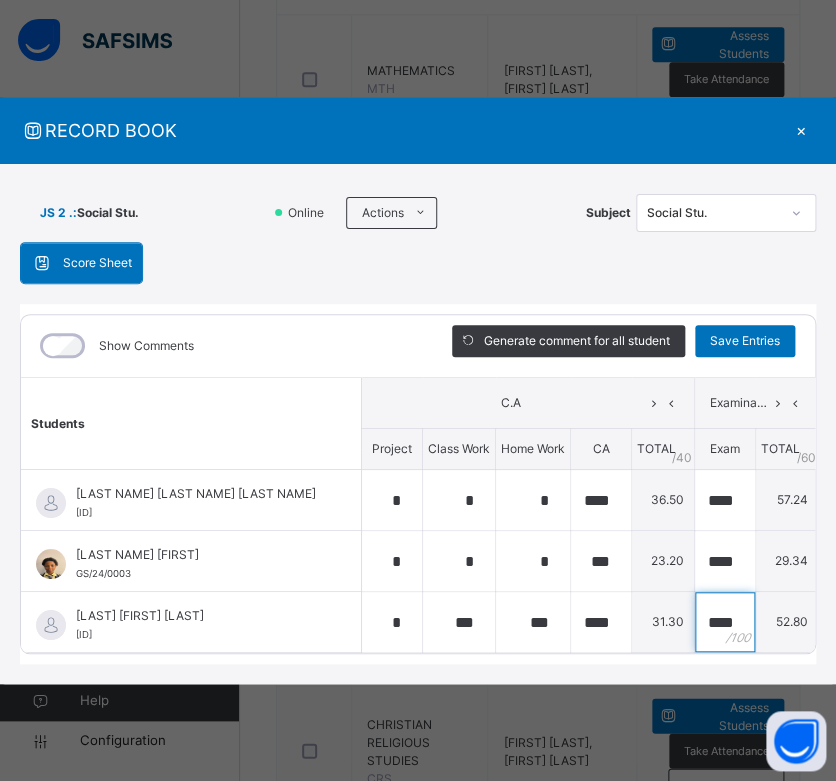 scroll, scrollTop: 0, scrollLeft: 2, axis: horizontal 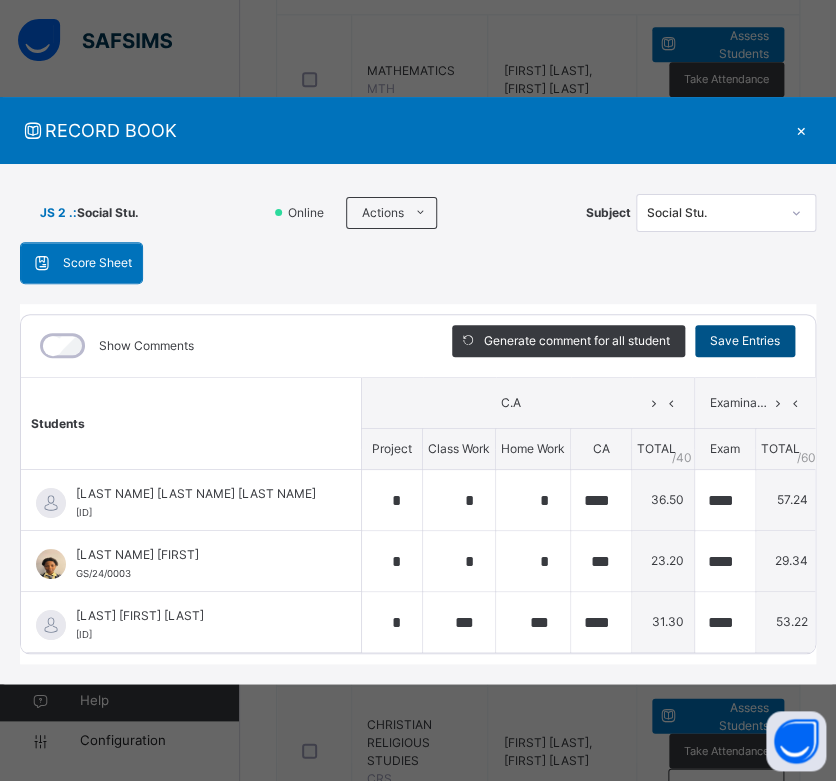 click on "Save Entries" at bounding box center (745, 341) 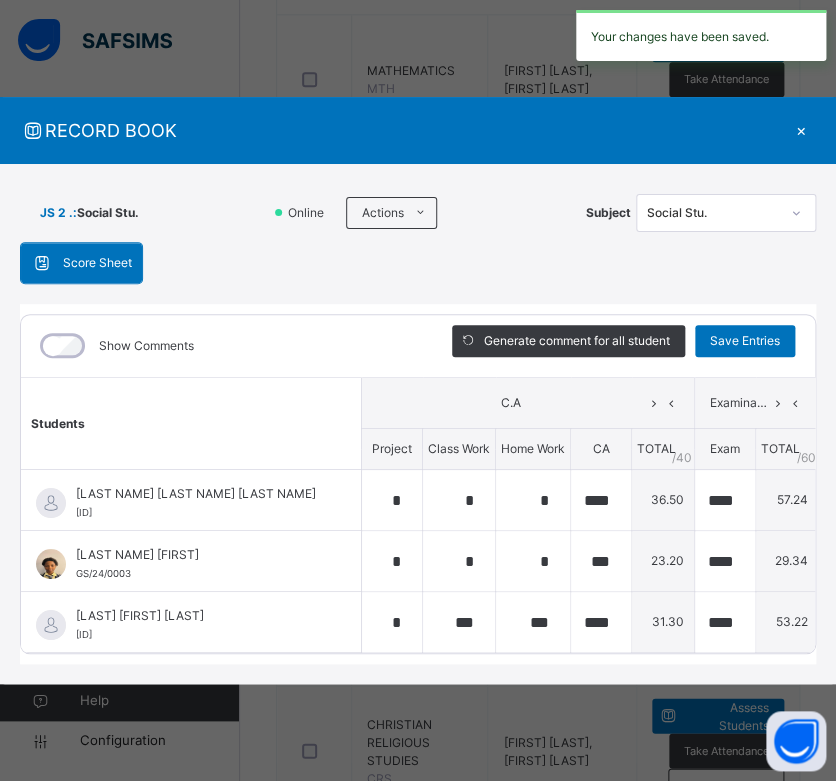 click on "×" at bounding box center [801, 130] 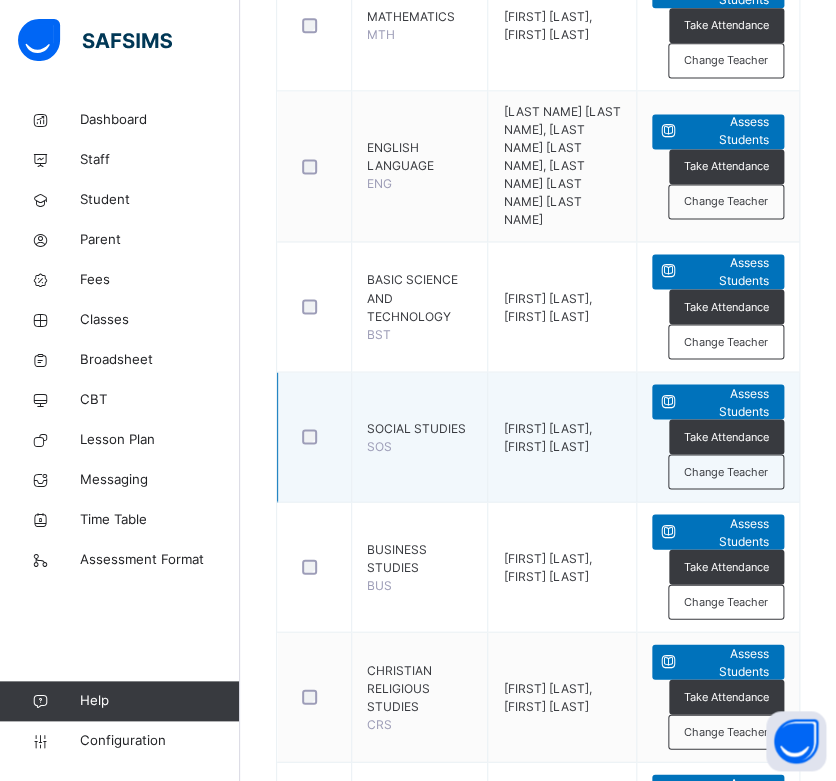 scroll, scrollTop: 643, scrollLeft: 0, axis: vertical 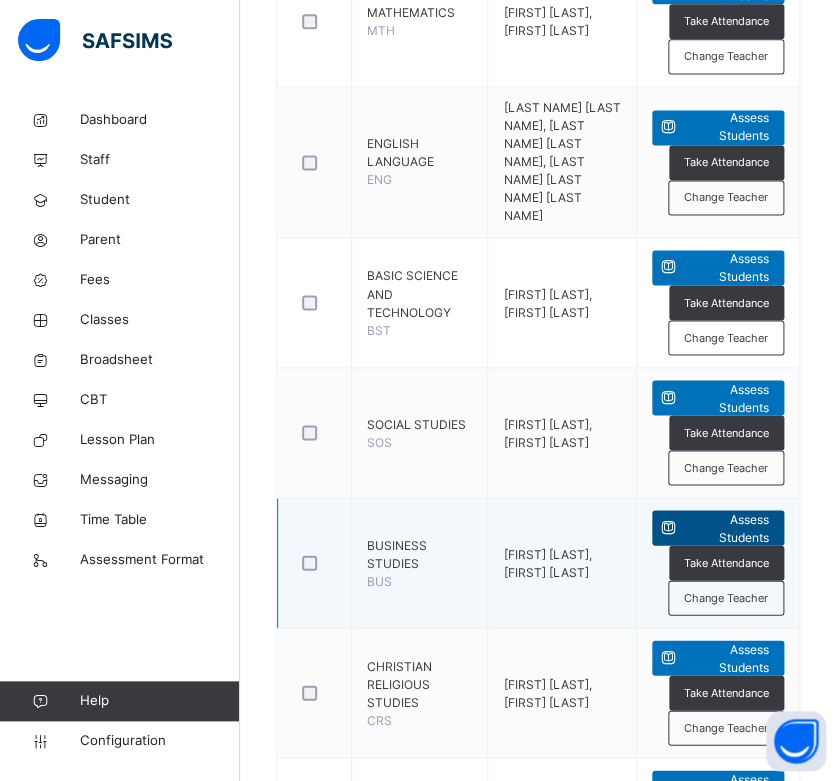 click on "Assess Students" at bounding box center [726, 528] 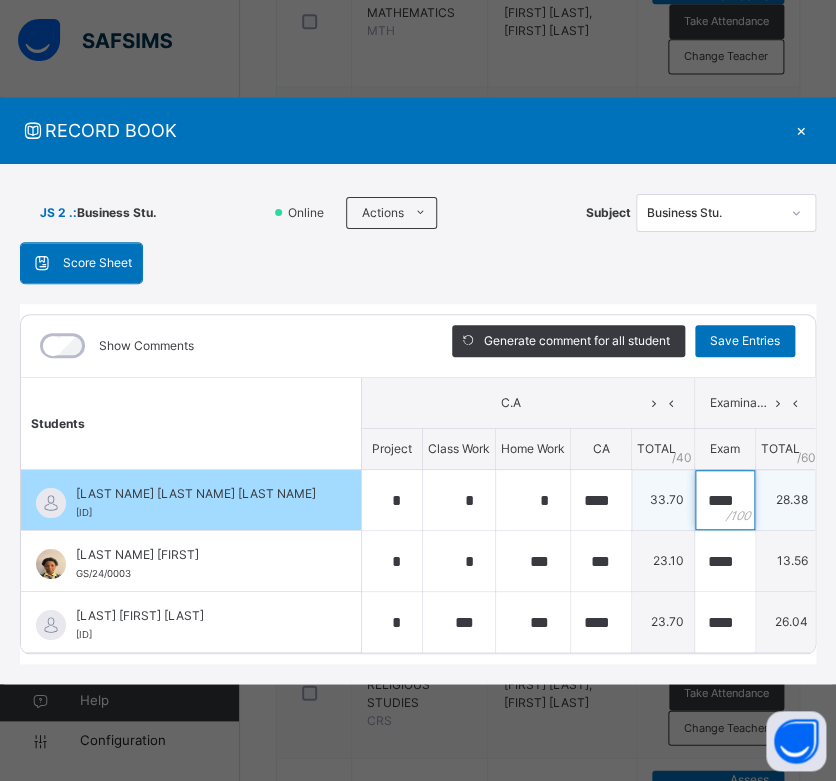 click on "****" at bounding box center (725, 500) 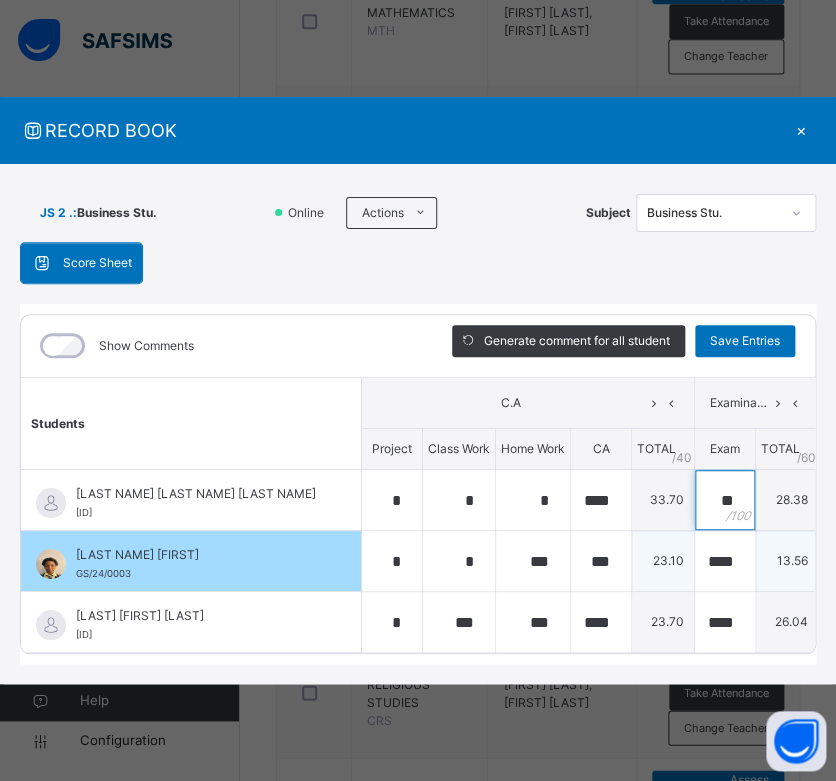 scroll, scrollTop: 0, scrollLeft: 0, axis: both 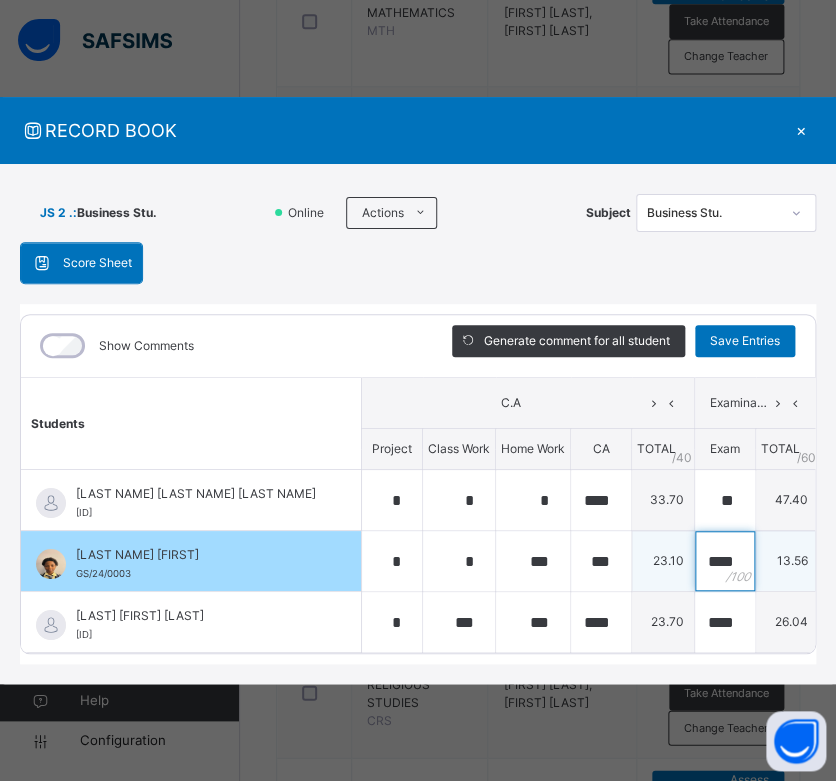 click on "****" at bounding box center [725, 561] 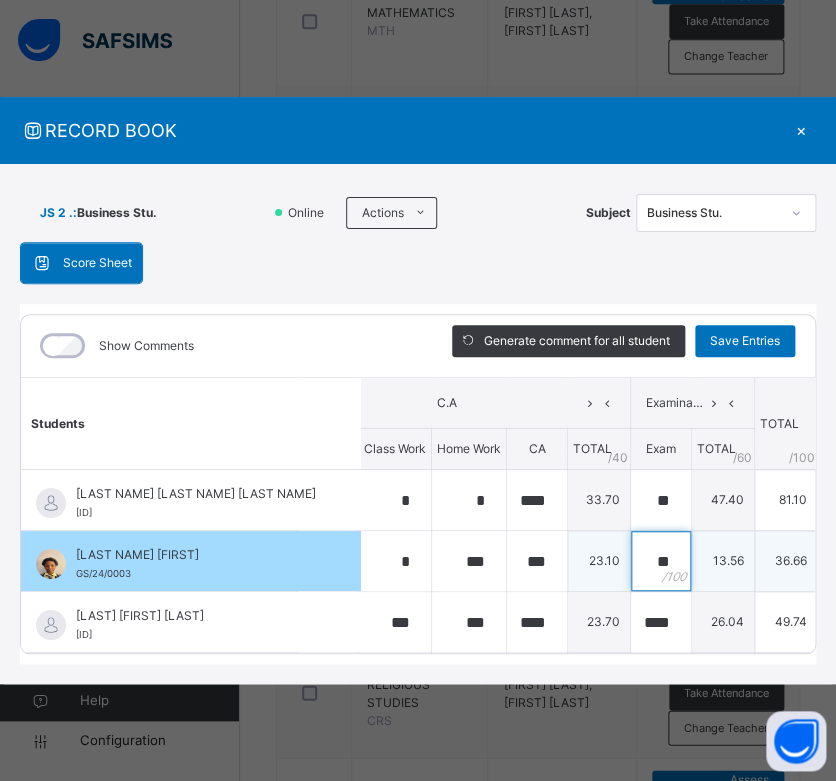 scroll, scrollTop: 0, scrollLeft: 0, axis: both 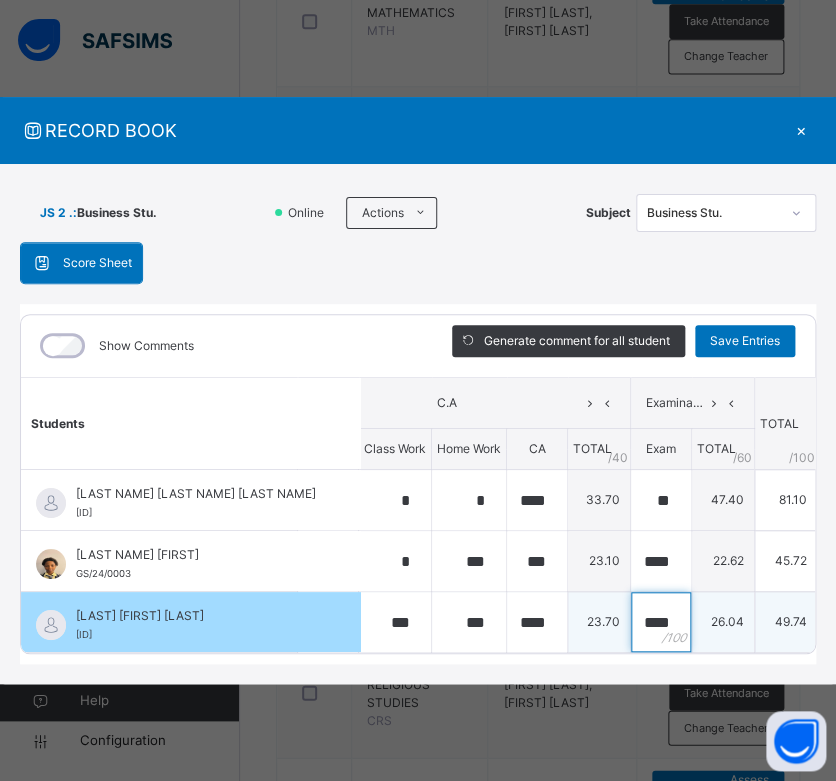 click on "****" at bounding box center [661, 622] 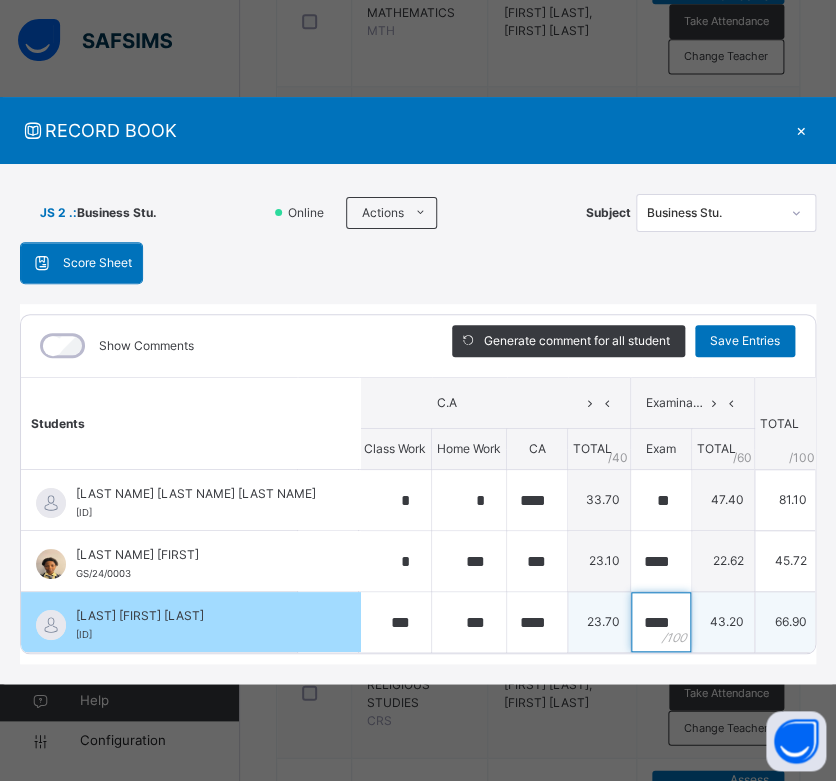 scroll, scrollTop: 0, scrollLeft: 3, axis: horizontal 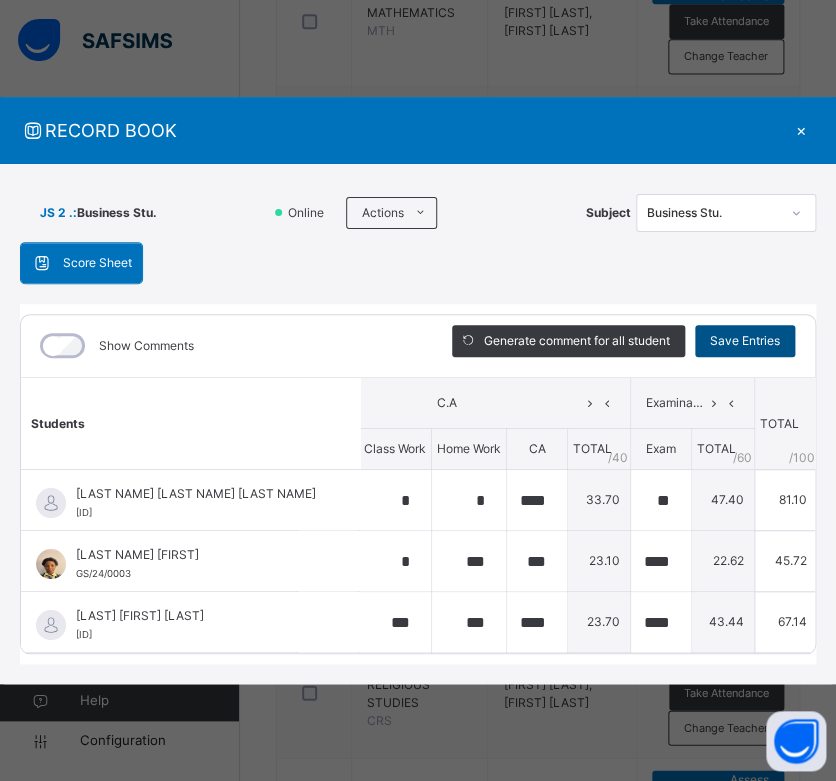 click on "Save Entries" at bounding box center [745, 341] 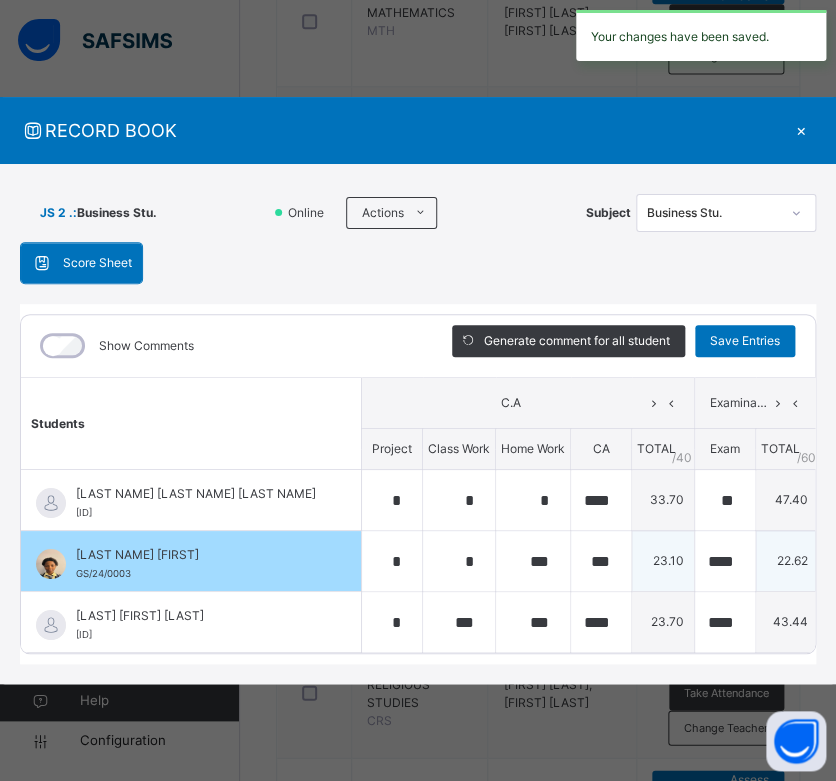 scroll, scrollTop: 0, scrollLeft: 64, axis: horizontal 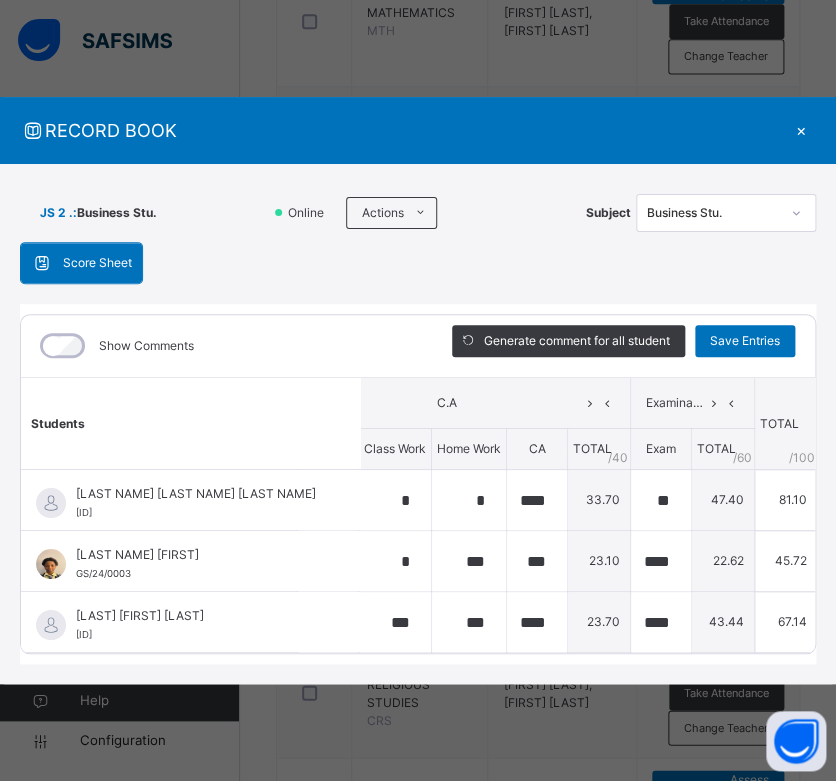 click on "×" at bounding box center (801, 130) 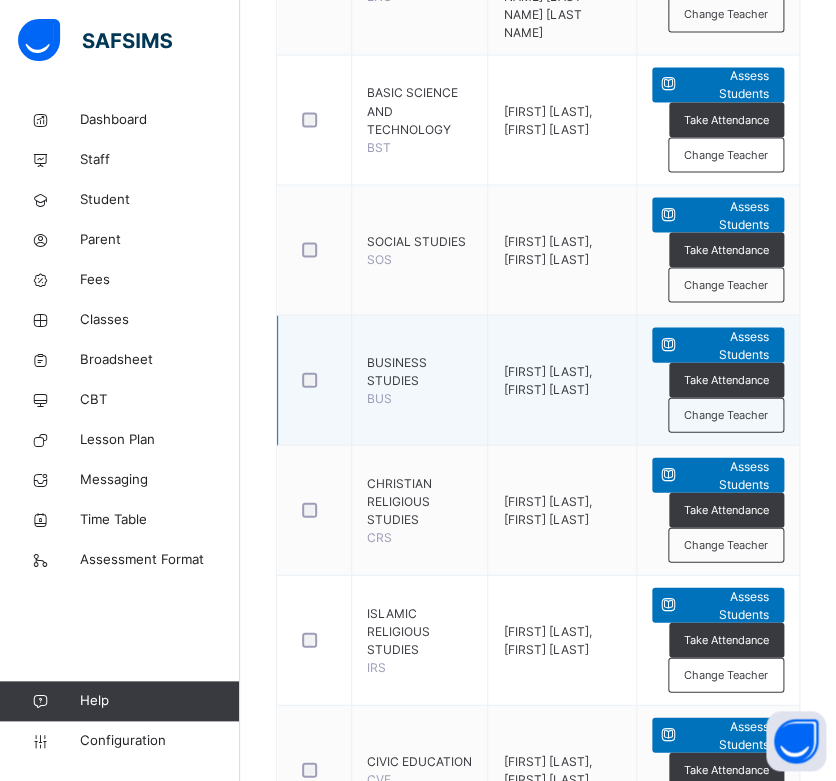 scroll, scrollTop: 831, scrollLeft: 0, axis: vertical 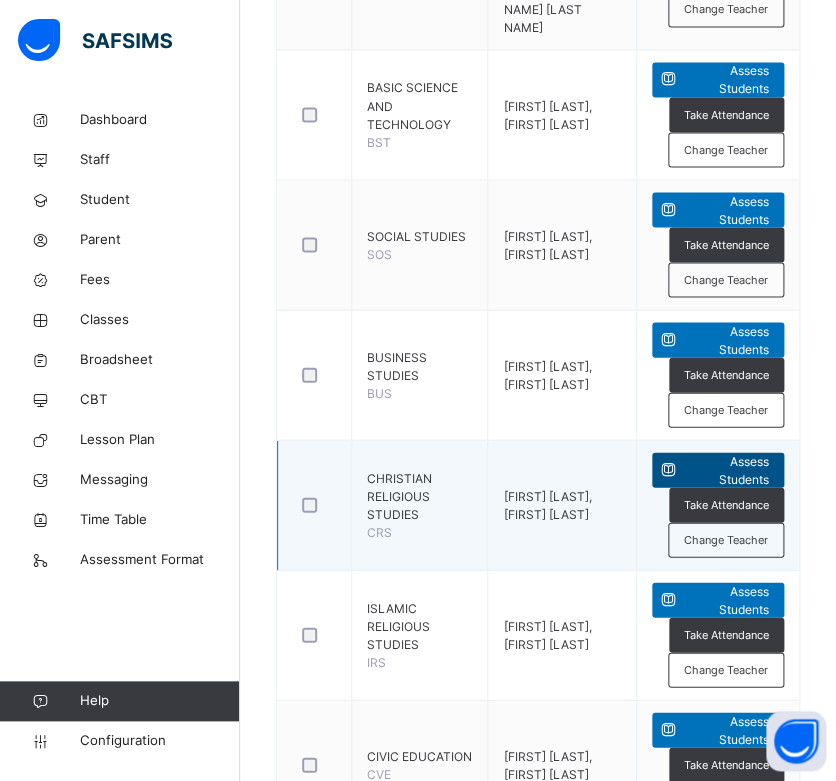 click at bounding box center (667, 469) 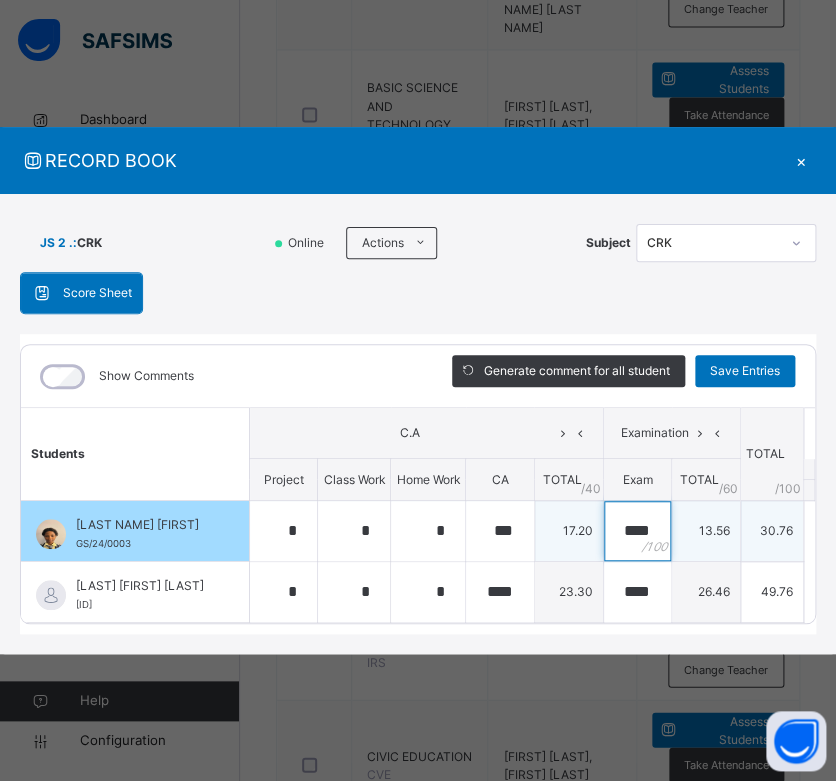 click on "****" at bounding box center [637, 531] 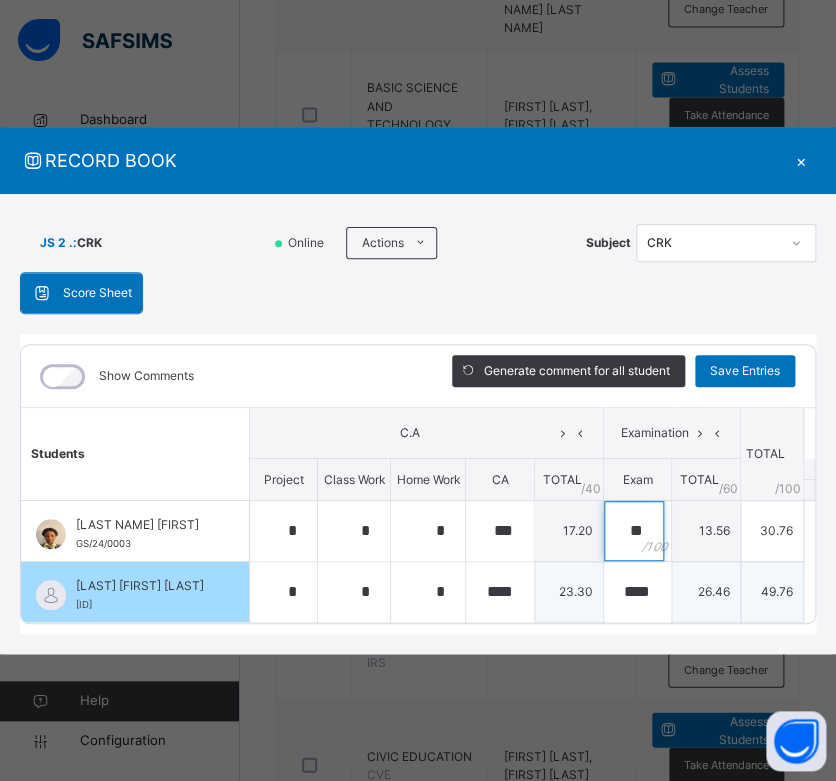 scroll, scrollTop: 0, scrollLeft: 0, axis: both 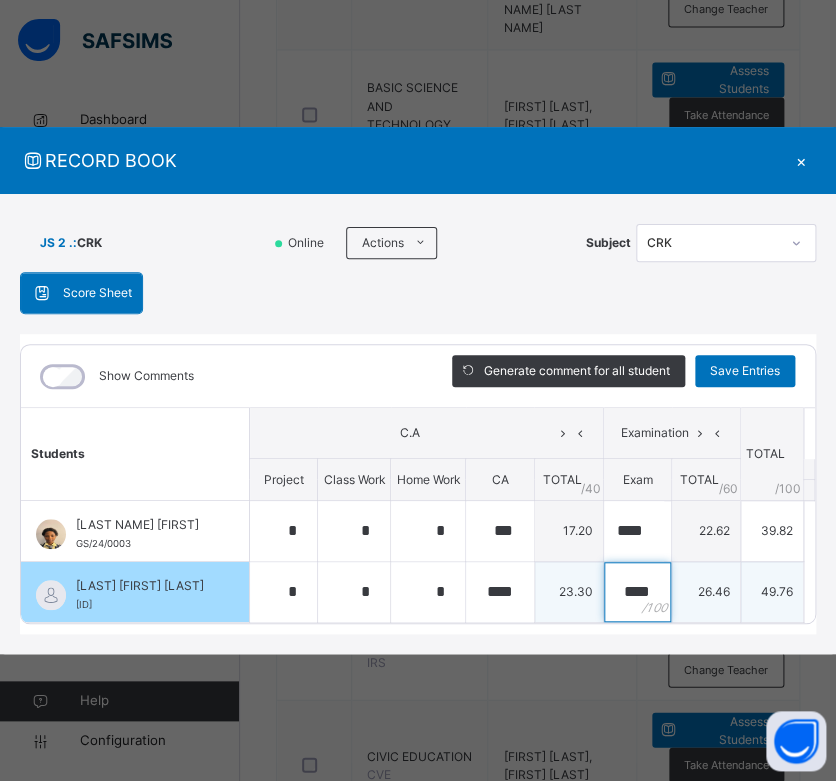 click on "****" at bounding box center (637, 592) 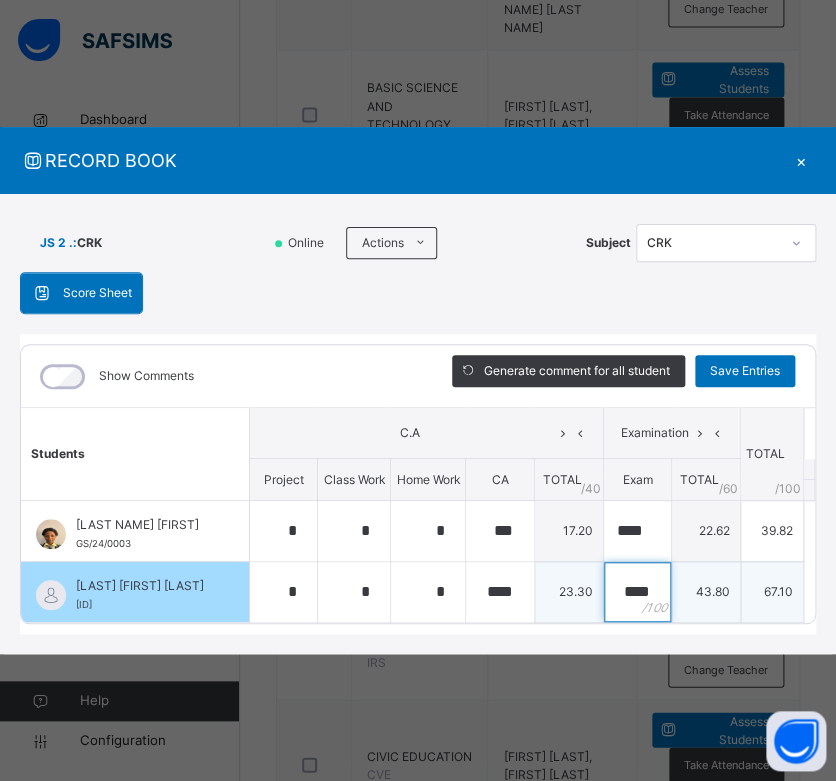 scroll, scrollTop: 0, scrollLeft: 2, axis: horizontal 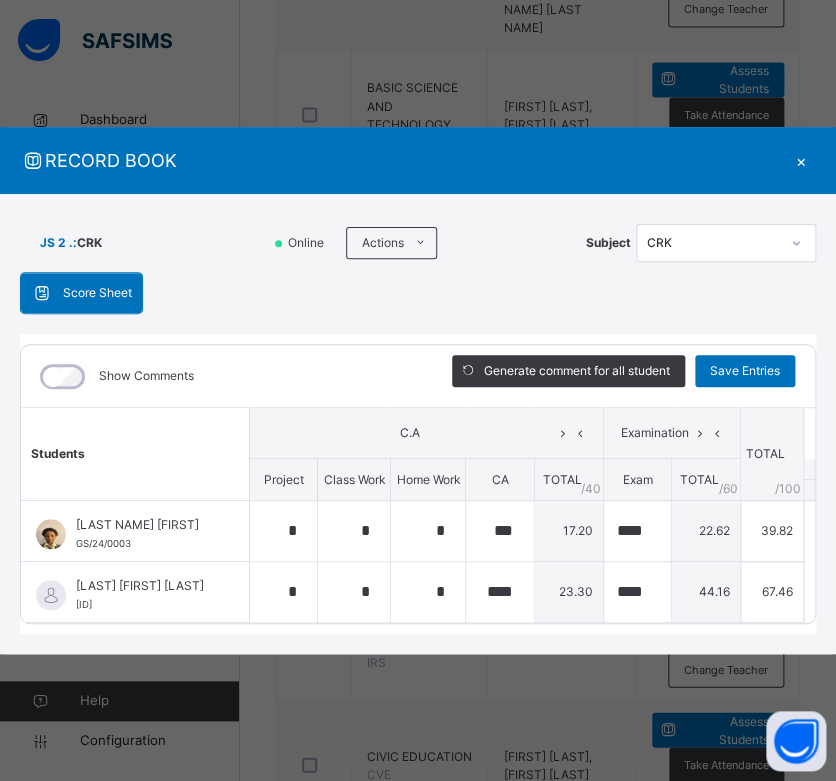 click on "×" at bounding box center (801, 160) 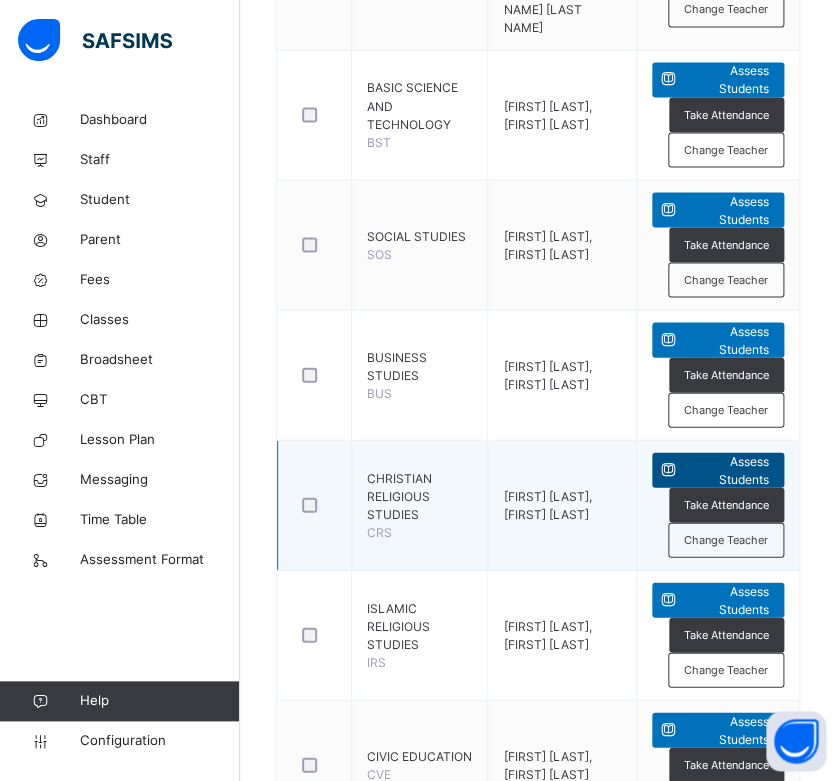 click on "Assess Students" at bounding box center [726, 470] 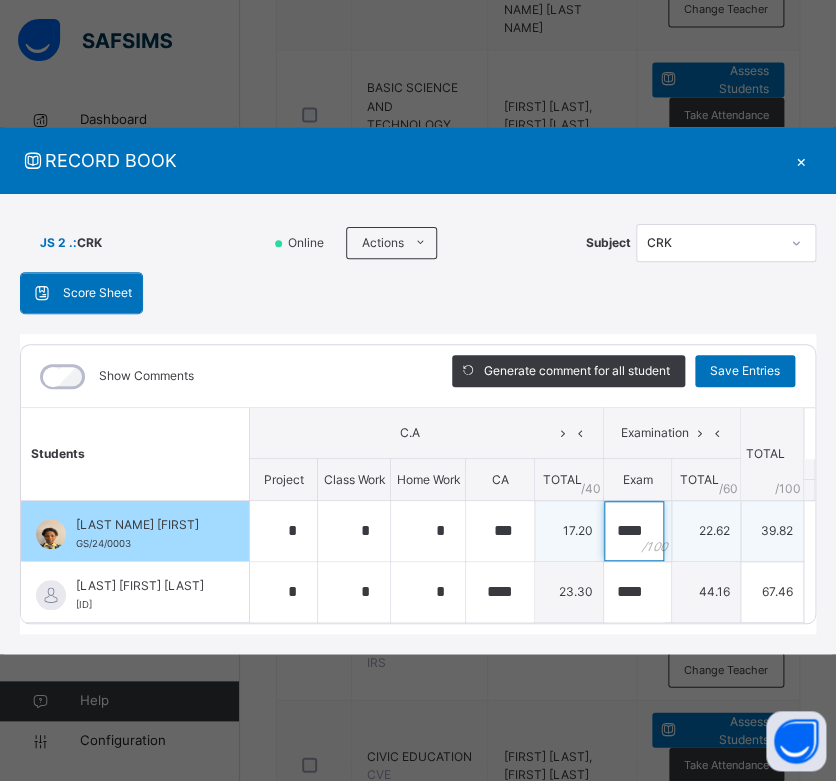 click on "****" at bounding box center [637, 531] 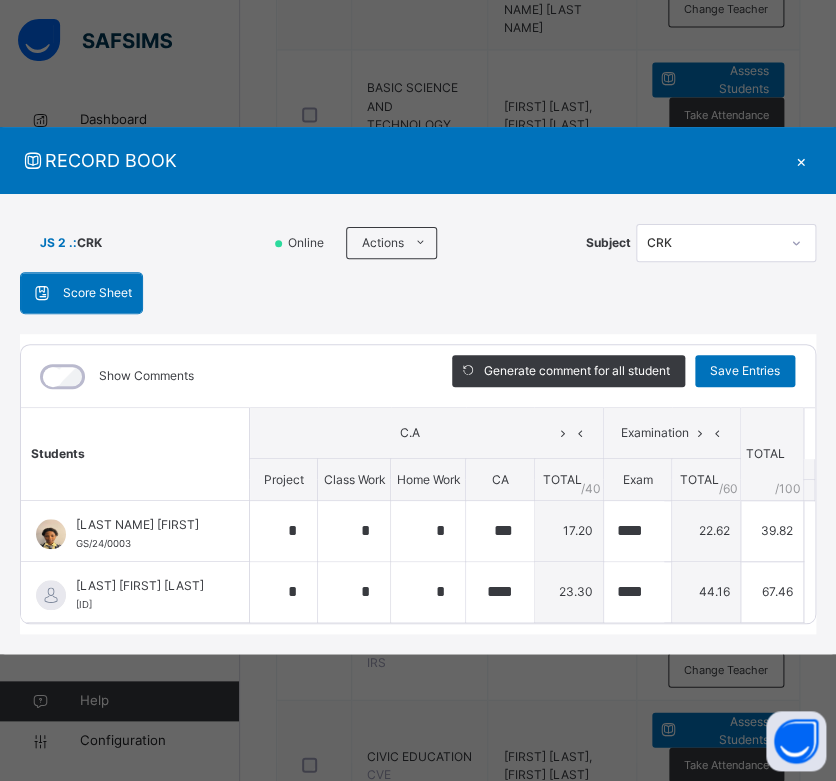 click on "×" at bounding box center (801, 160) 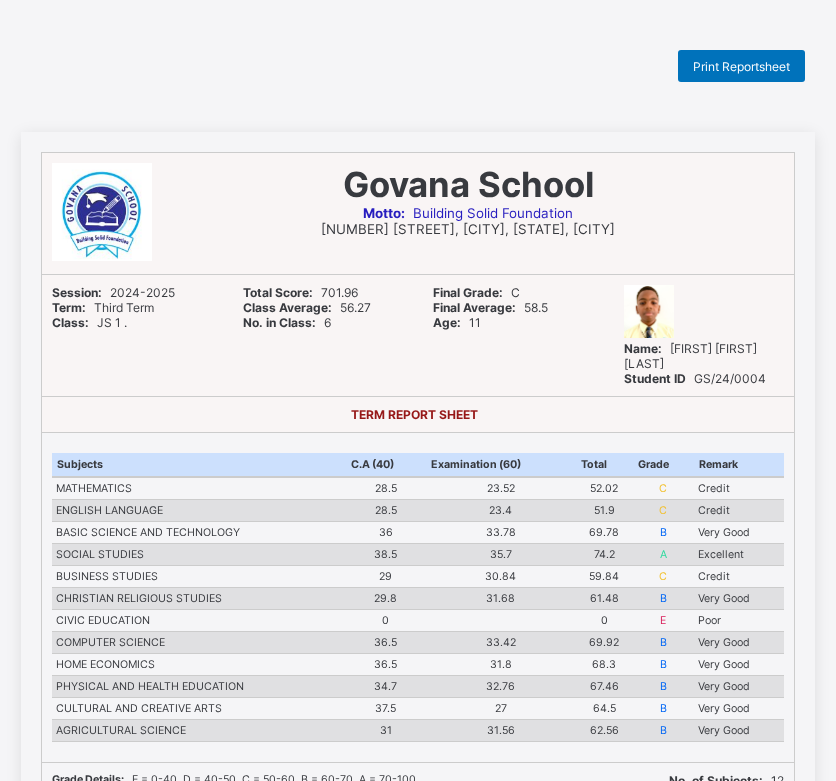 scroll, scrollTop: 0, scrollLeft: 0, axis: both 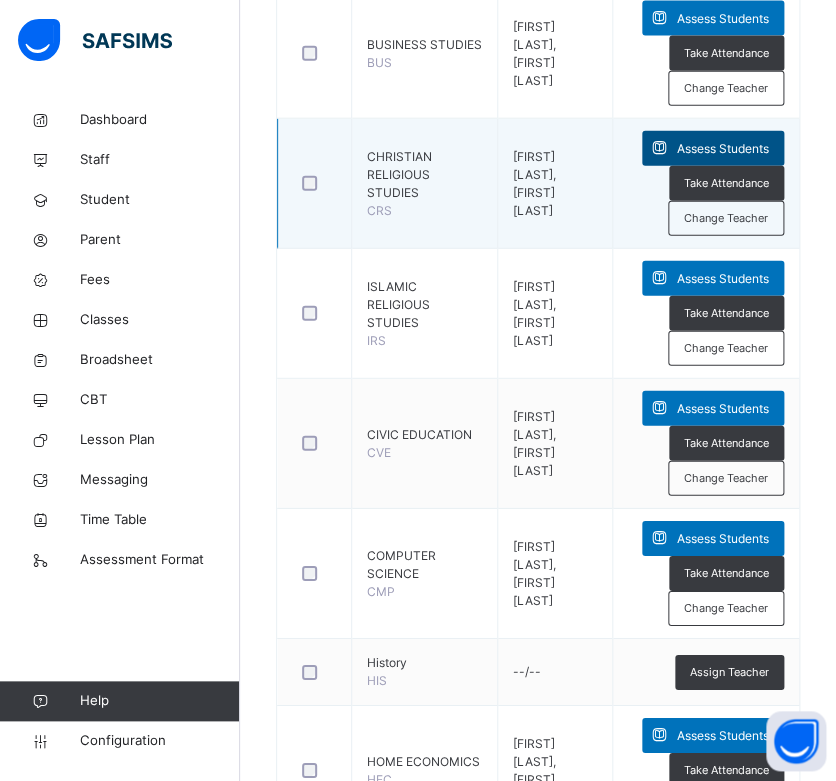 click at bounding box center (659, 148) 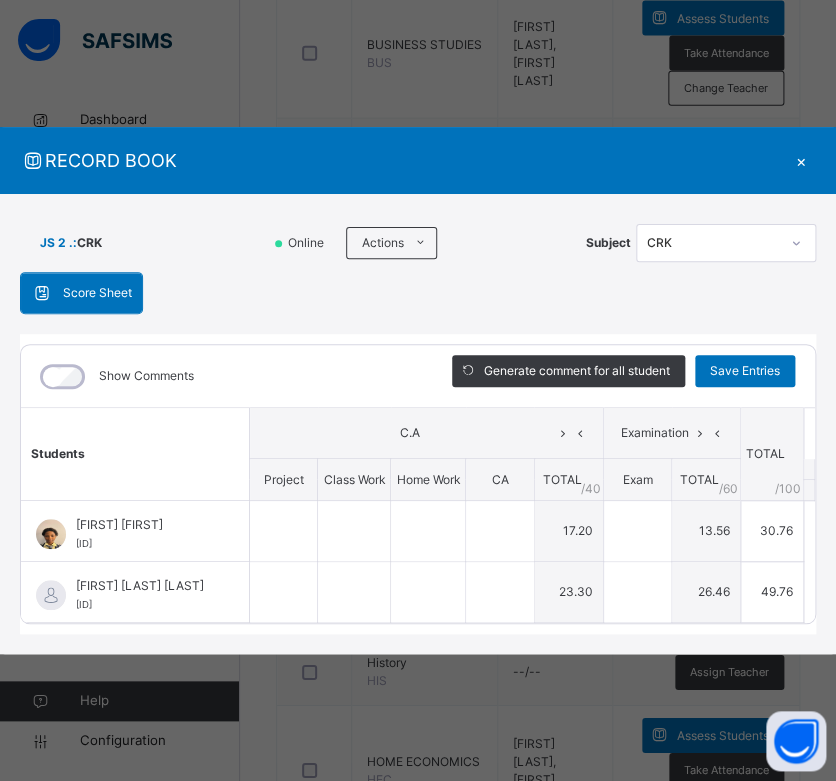 type on "*" 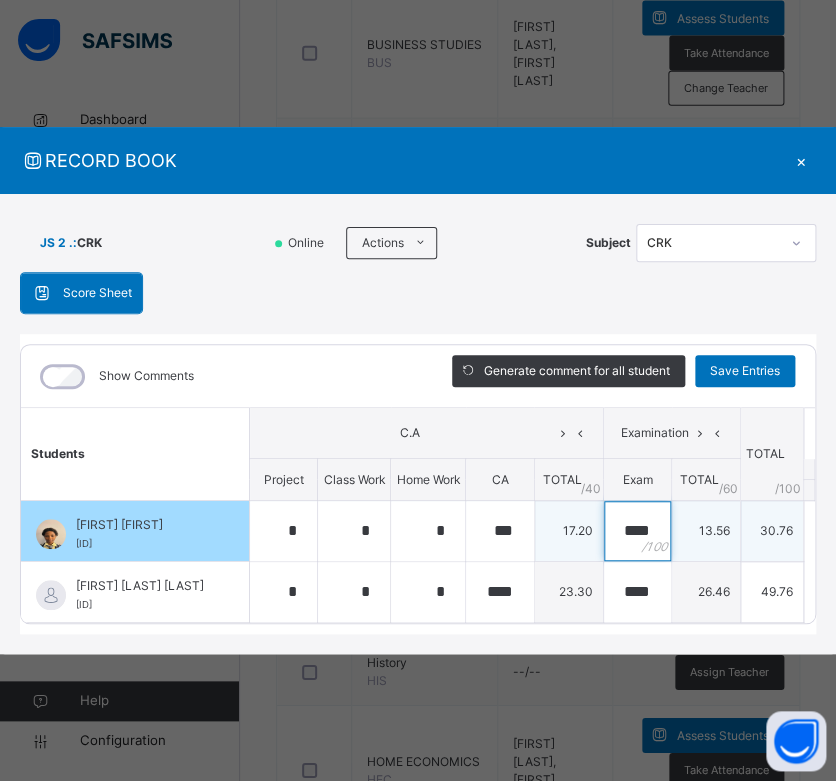 click on "****" at bounding box center (637, 531) 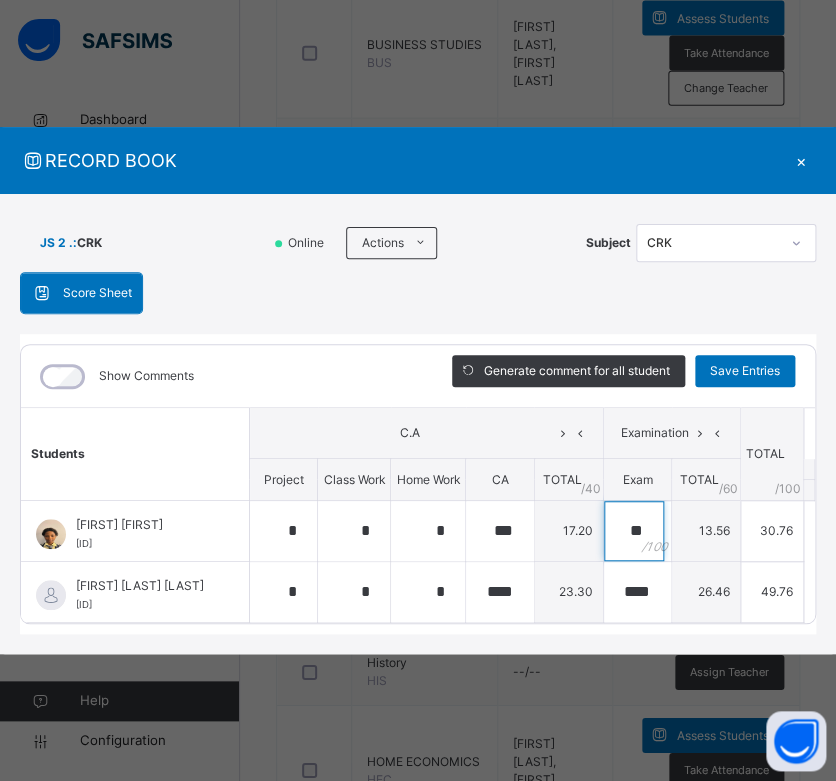 scroll, scrollTop: 0, scrollLeft: 0, axis: both 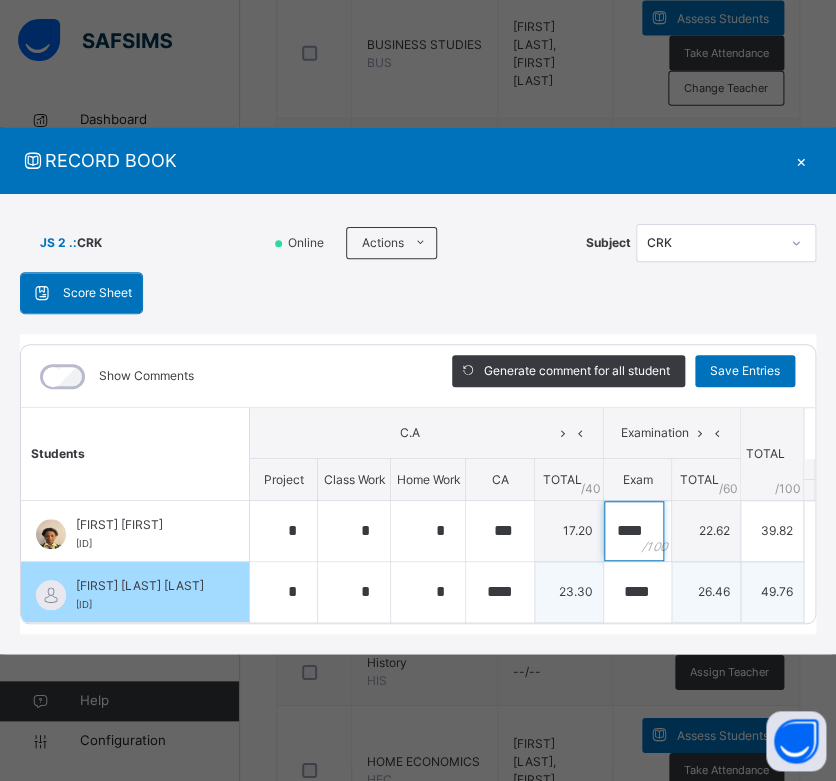 type on "****" 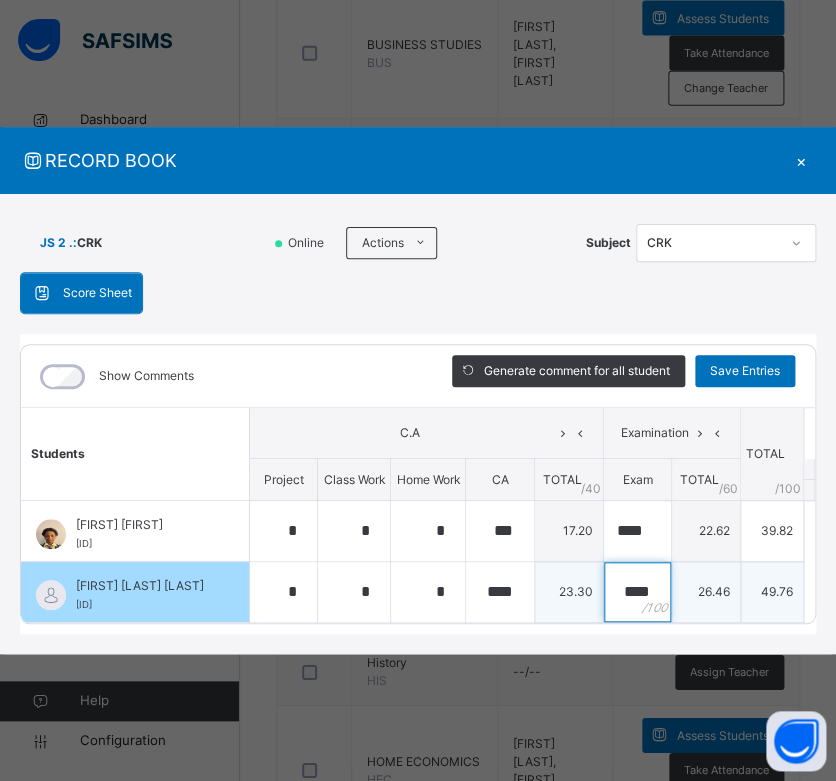 click on "****" at bounding box center [637, 592] 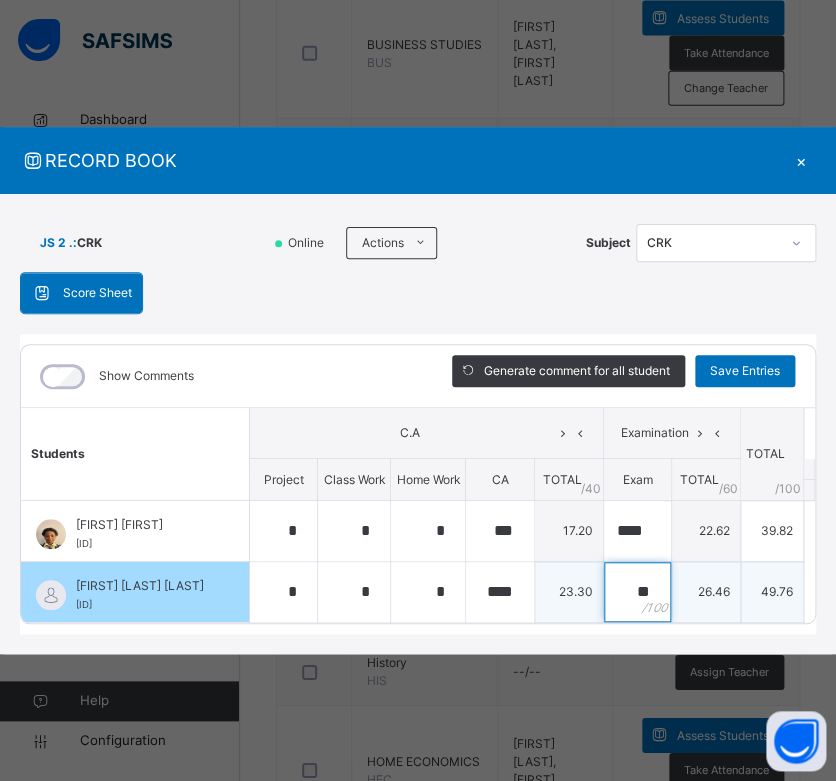 type on "*" 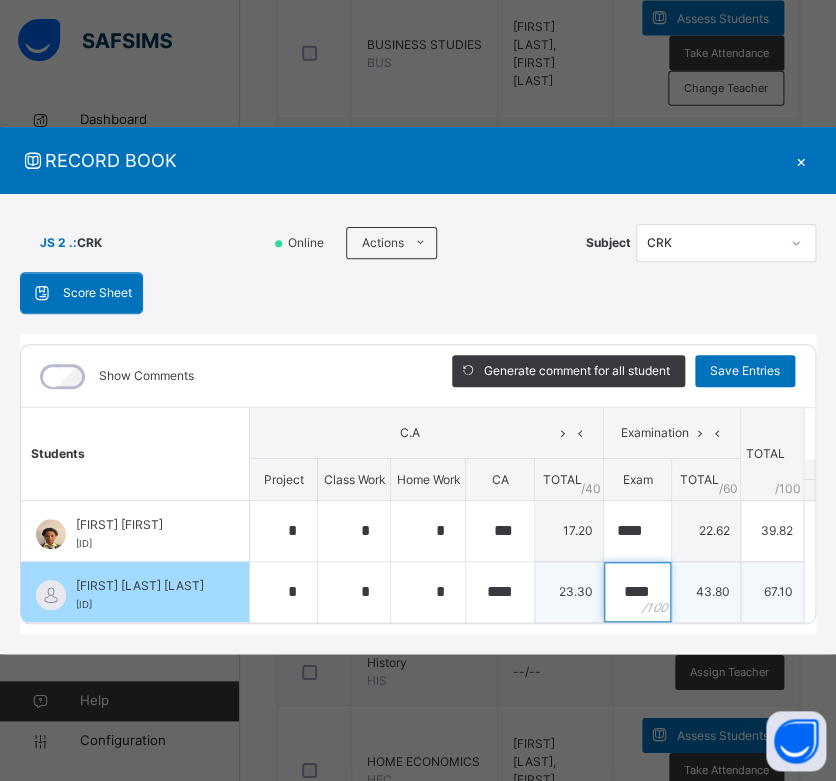 scroll, scrollTop: 0, scrollLeft: 2, axis: horizontal 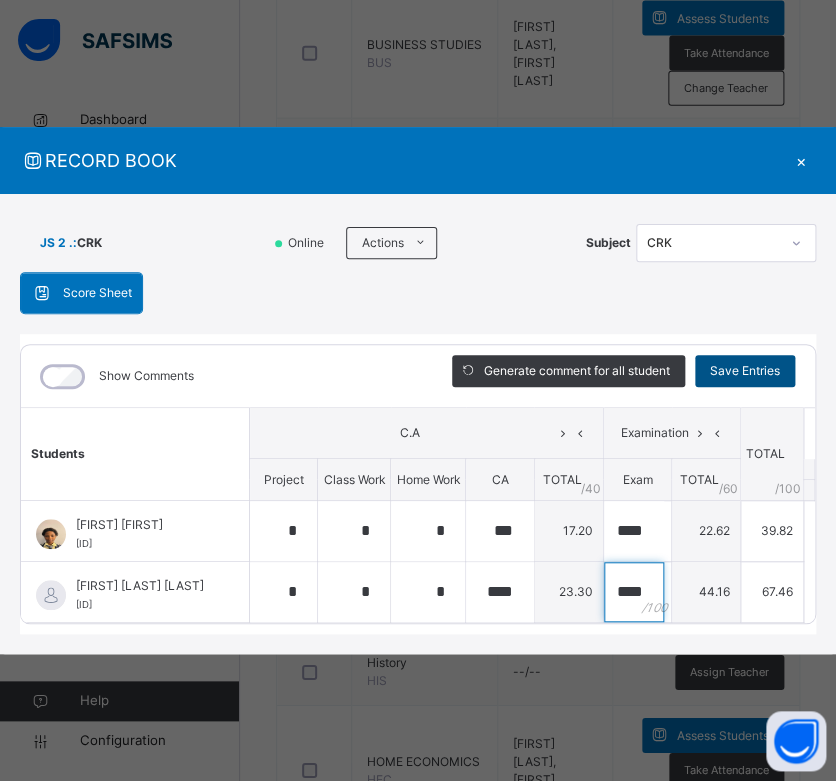 type on "****" 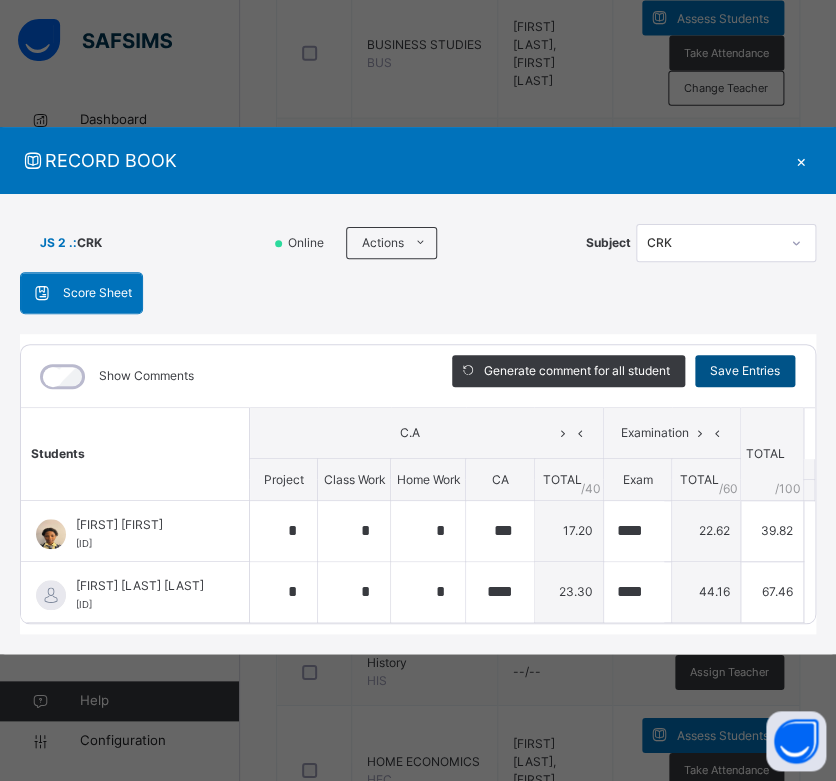 scroll, scrollTop: 0, scrollLeft: 0, axis: both 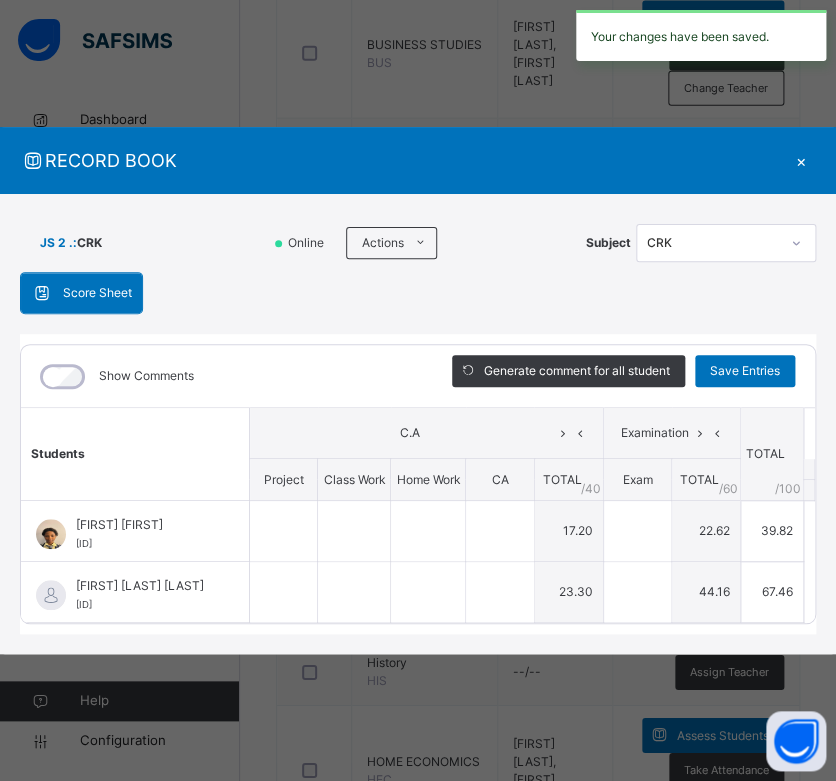 type on "*" 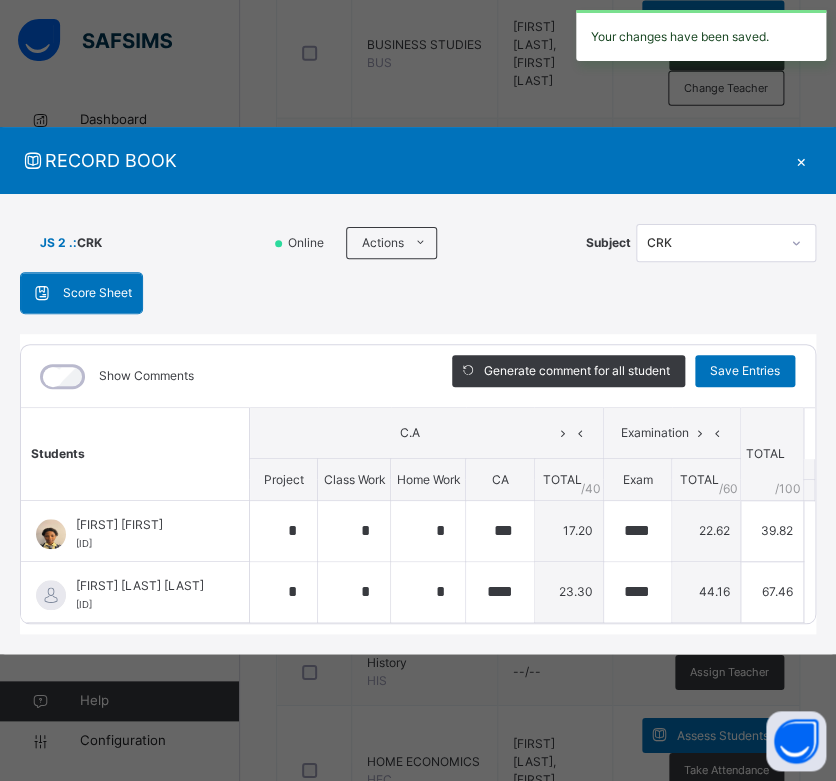 click on "×" at bounding box center (801, 160) 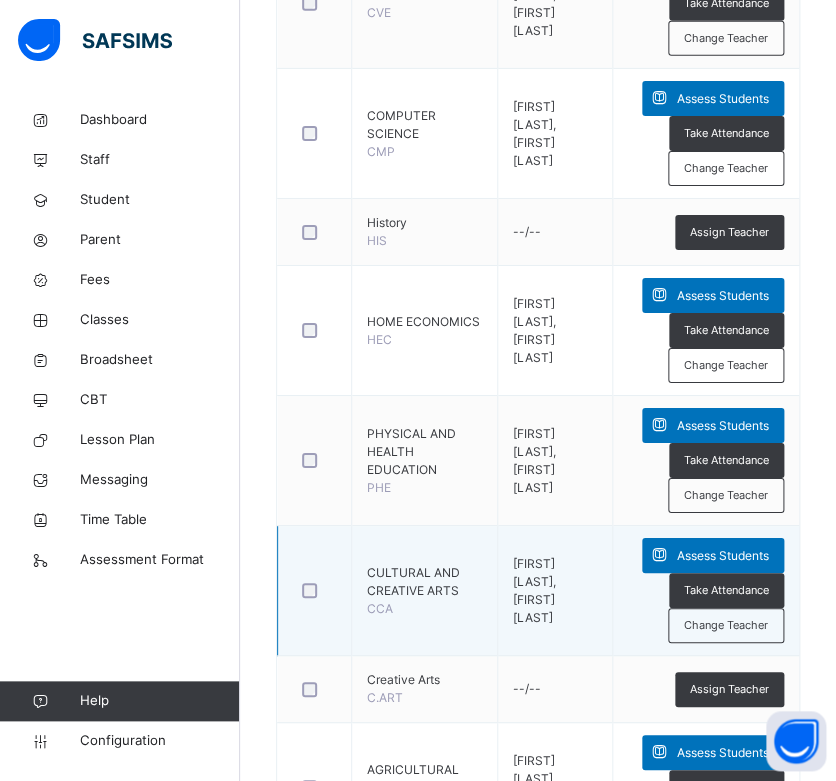 scroll, scrollTop: 1569, scrollLeft: 0, axis: vertical 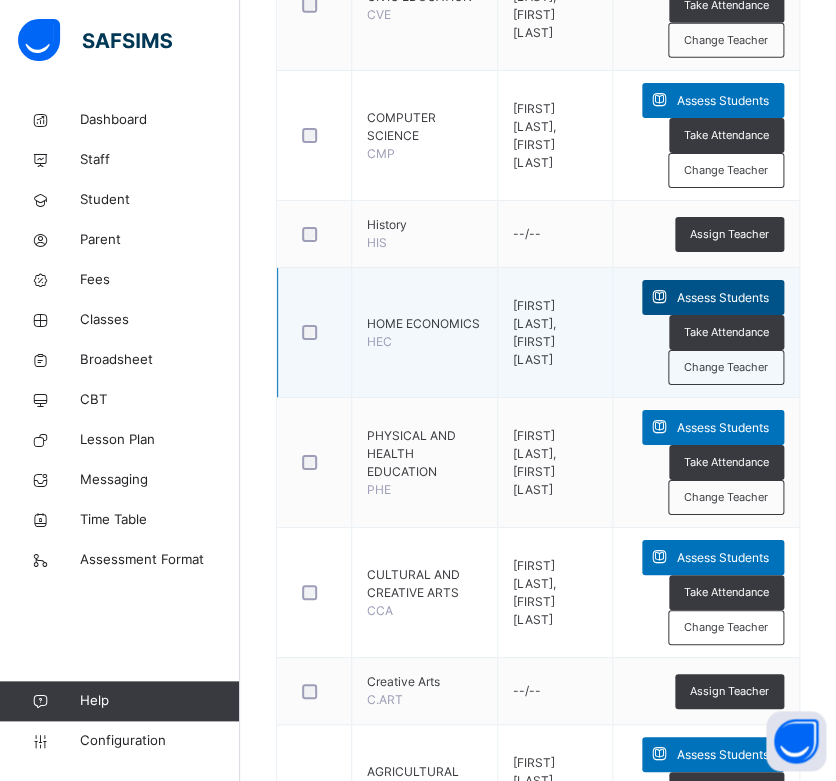 click at bounding box center [659, 297] 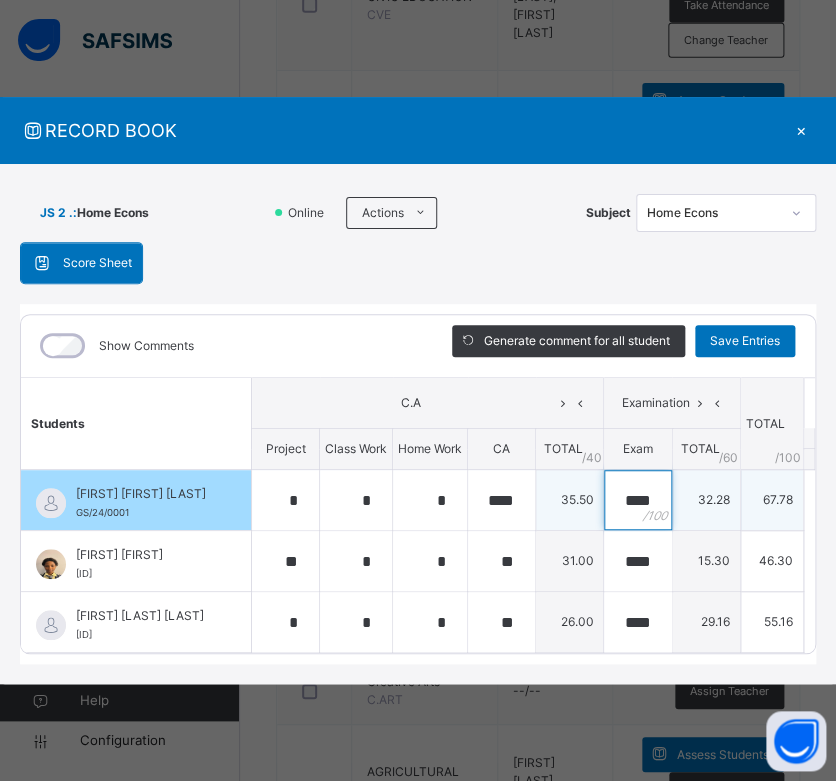 click on "****" at bounding box center (637, 500) 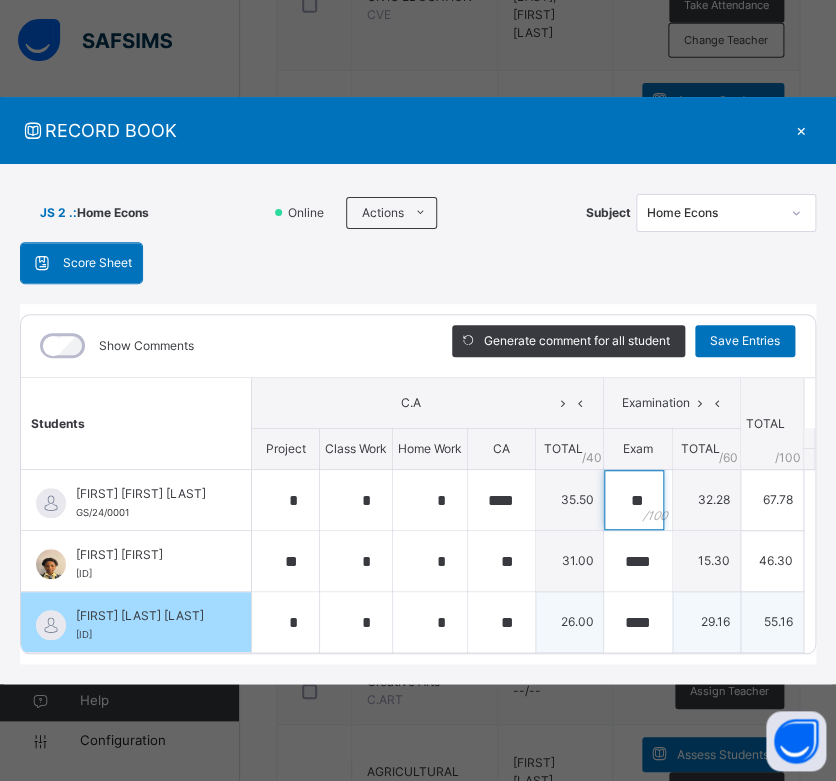scroll, scrollTop: 0, scrollLeft: 0, axis: both 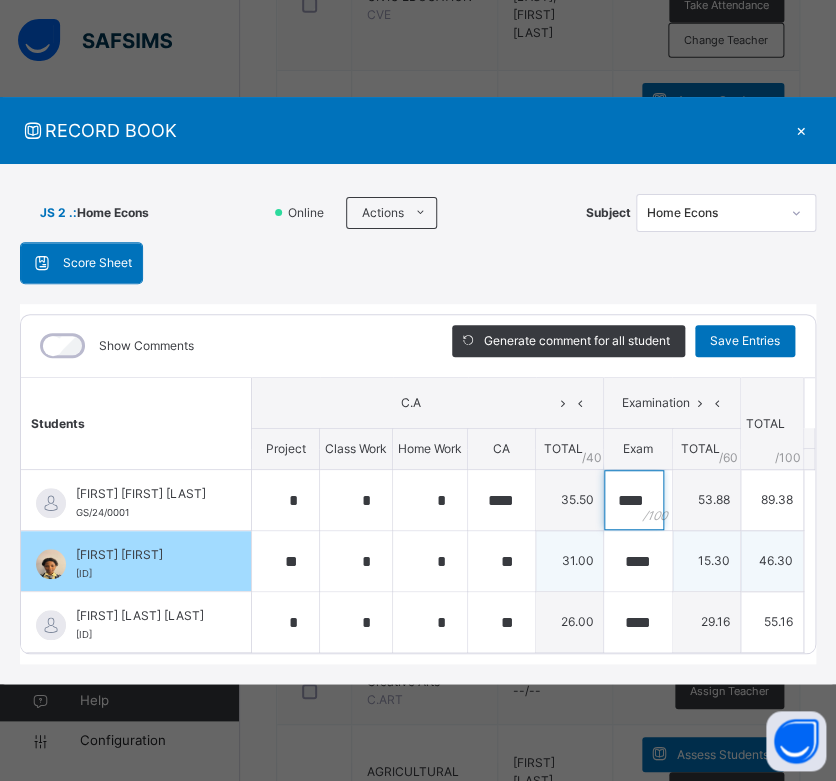 type on "****" 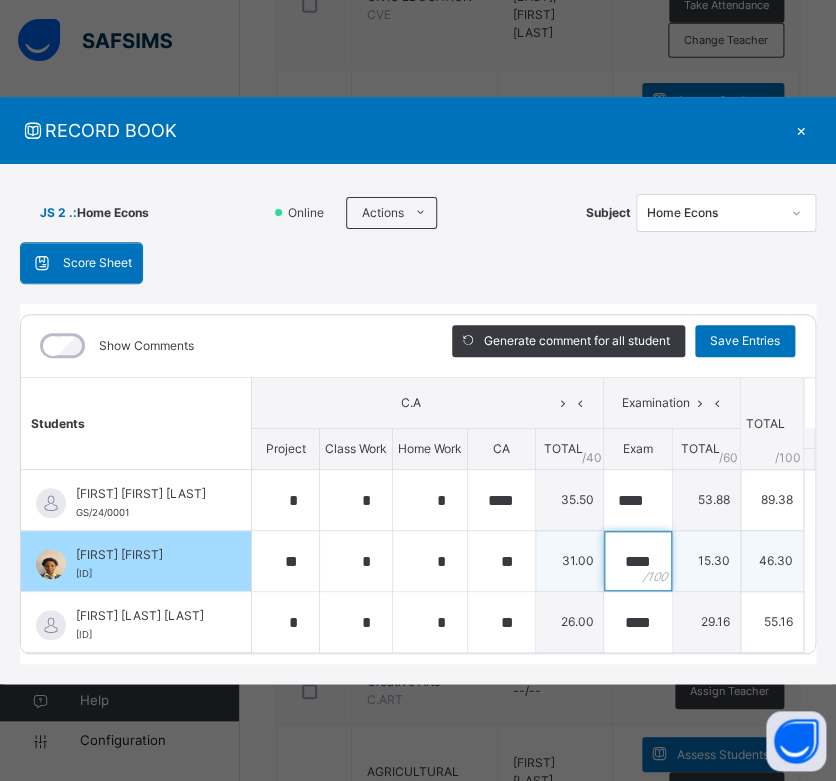 scroll, scrollTop: 0, scrollLeft: 0, axis: both 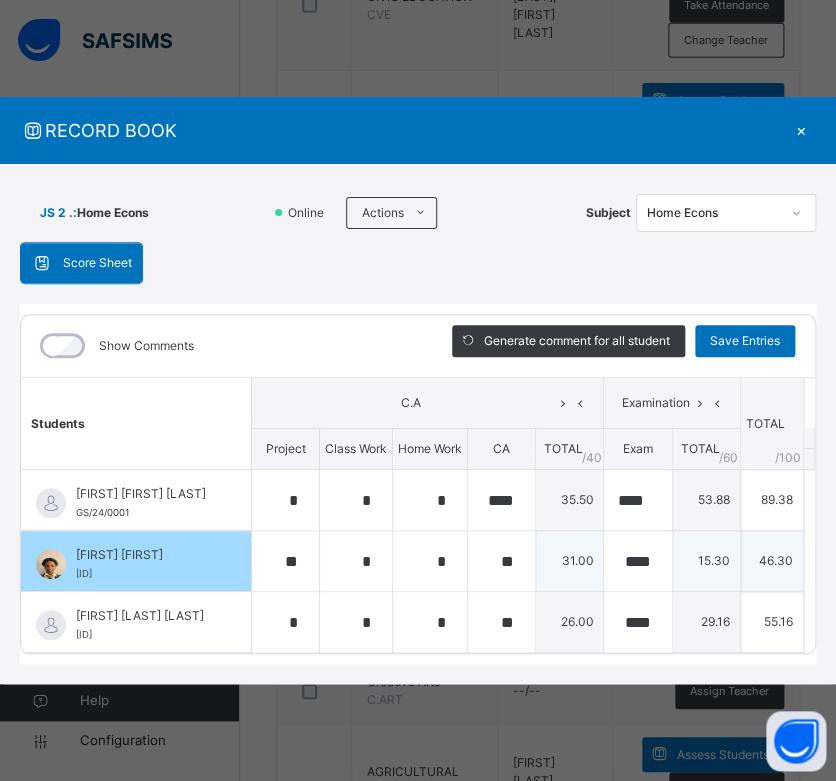 click on "****" at bounding box center (637, 561) 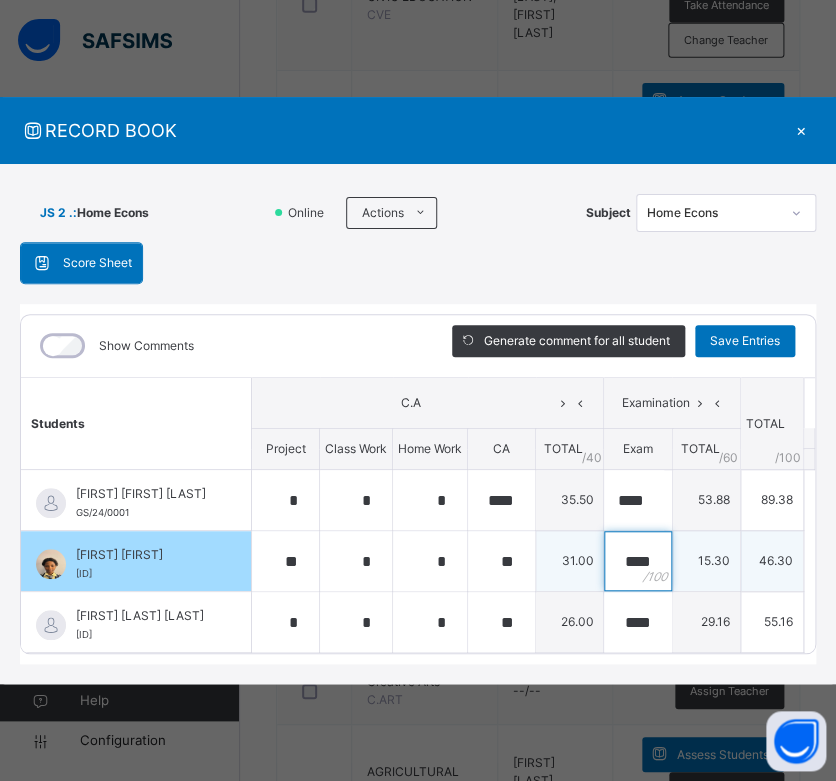 click on "****" at bounding box center [637, 561] 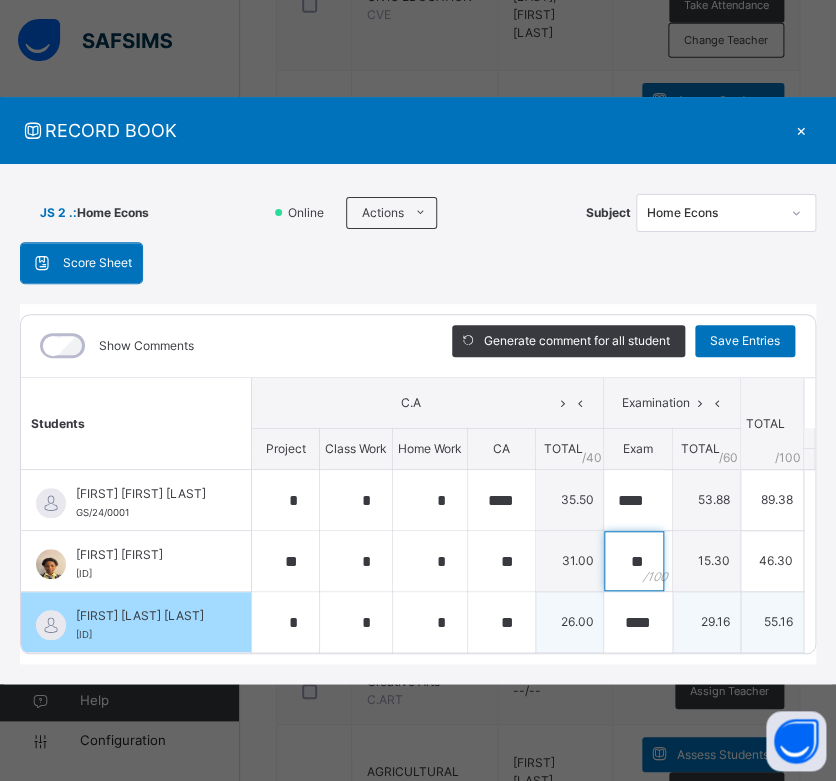 scroll, scrollTop: 0, scrollLeft: 0, axis: both 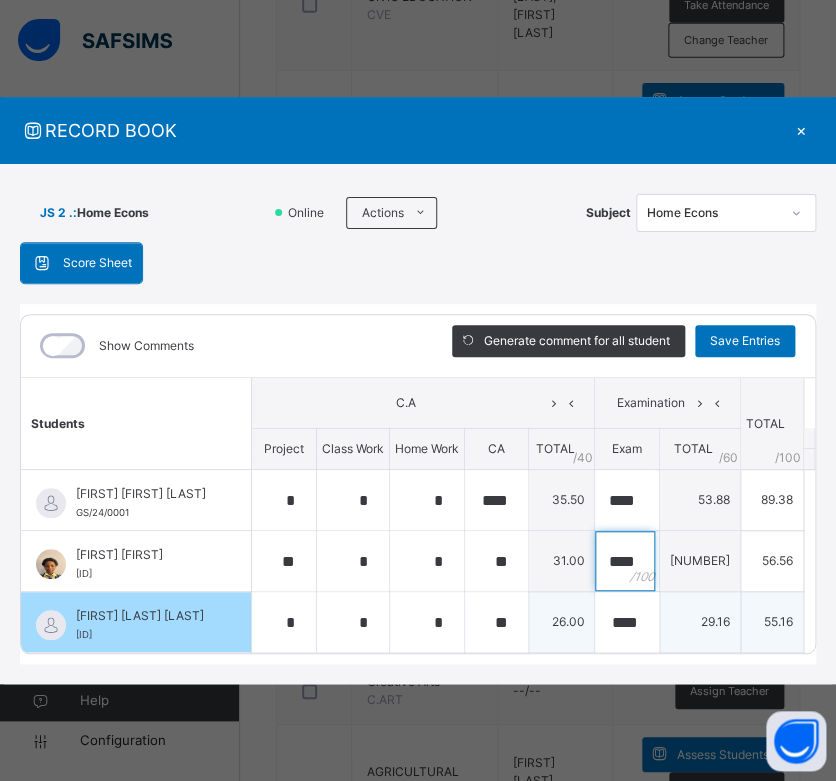 type on "****" 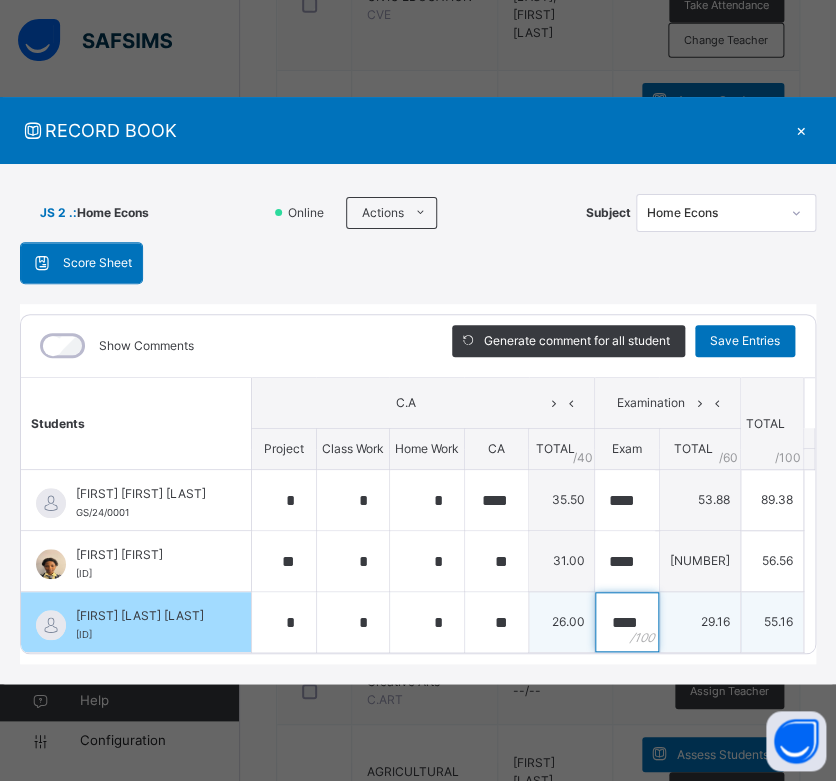 scroll, scrollTop: 0, scrollLeft: 0, axis: both 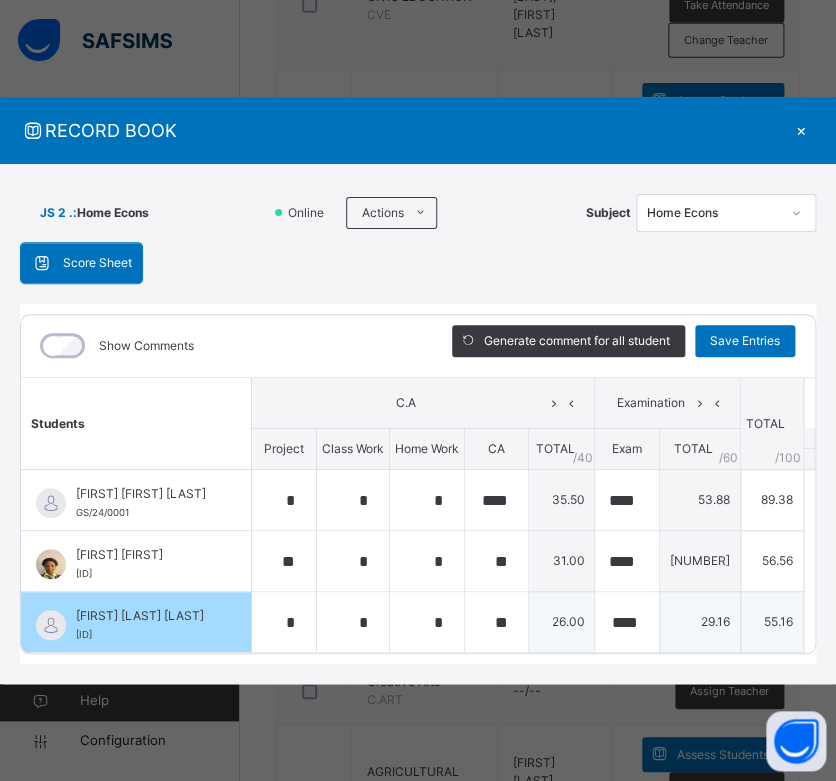 click on "****" at bounding box center (627, 622) 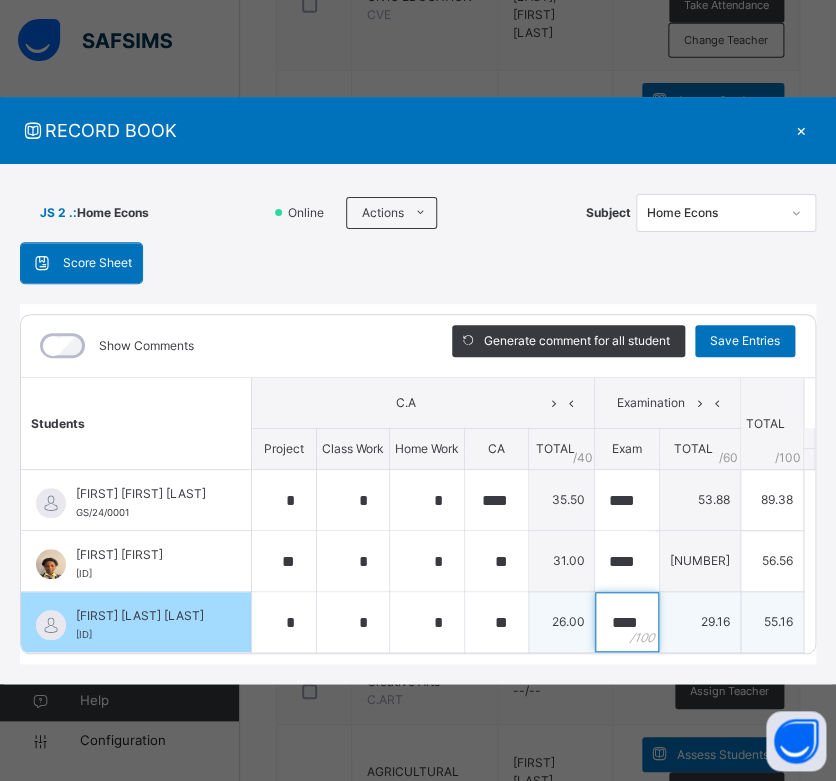 click on "****" at bounding box center [627, 622] 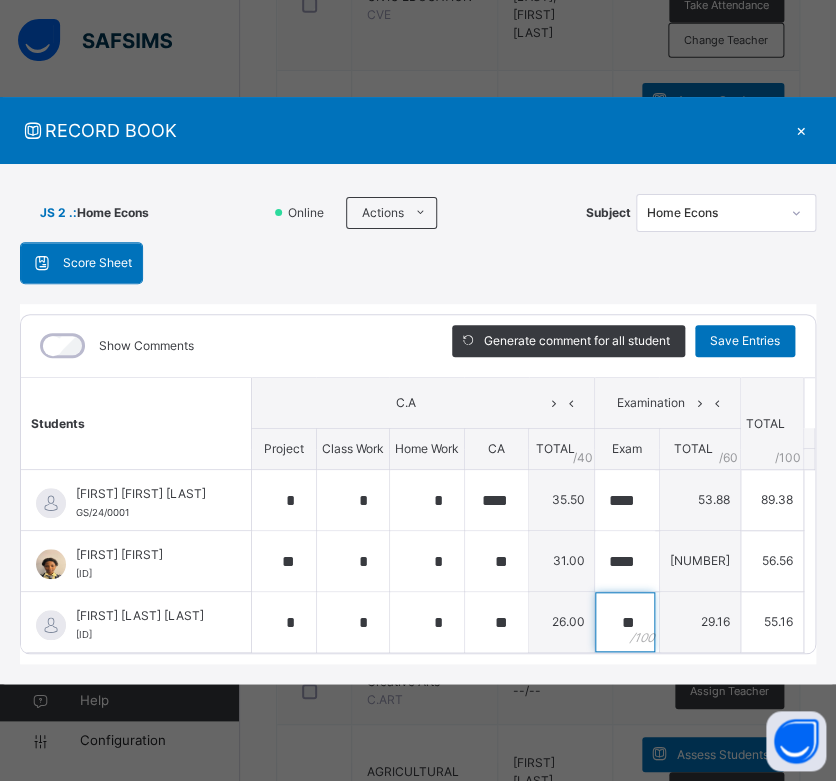 scroll, scrollTop: 0, scrollLeft: 0, axis: both 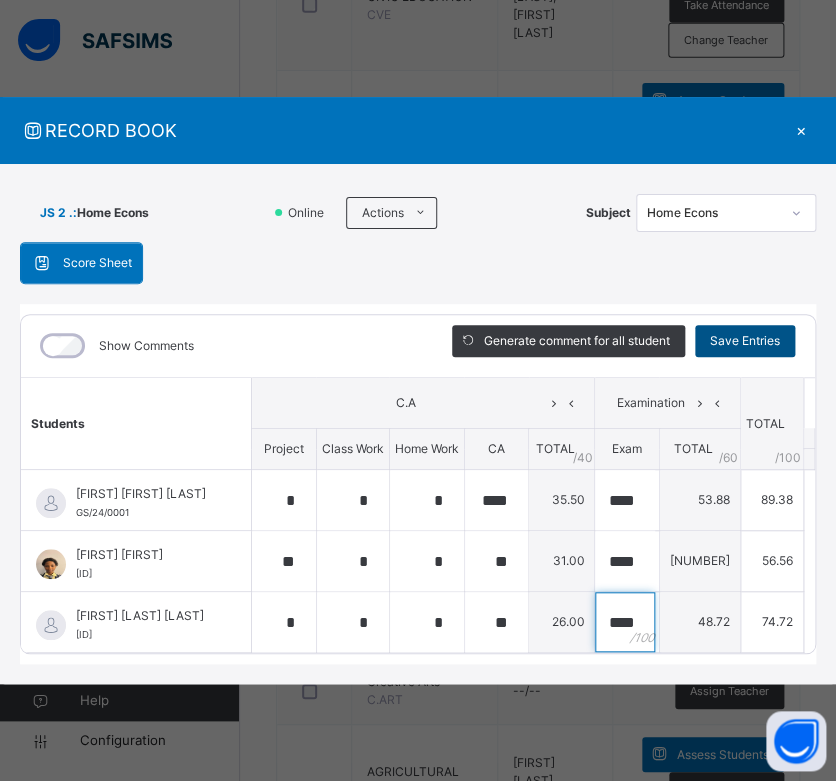 type on "****" 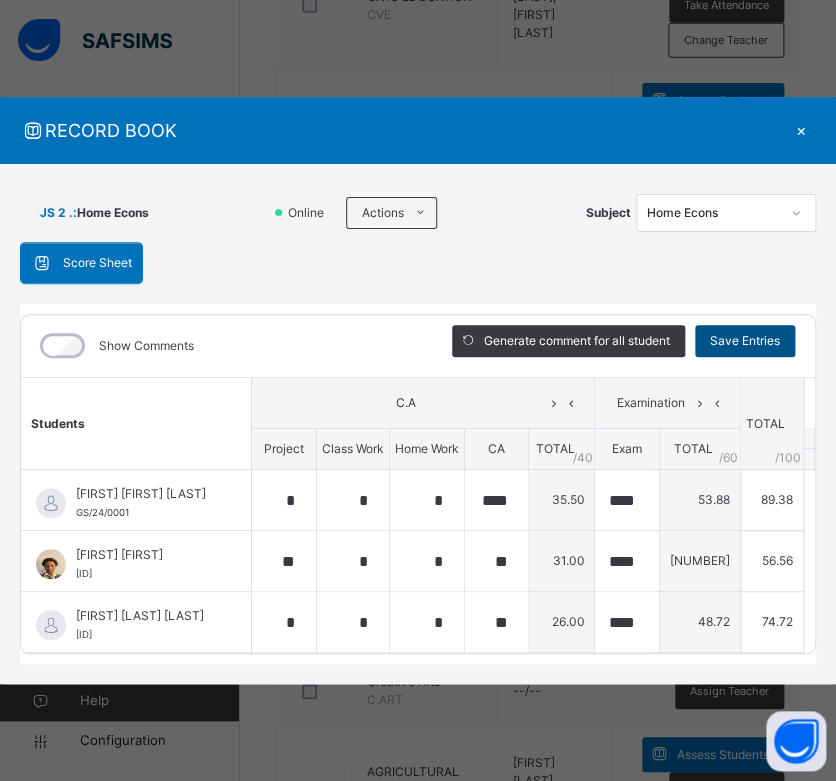 scroll, scrollTop: 0, scrollLeft: 0, axis: both 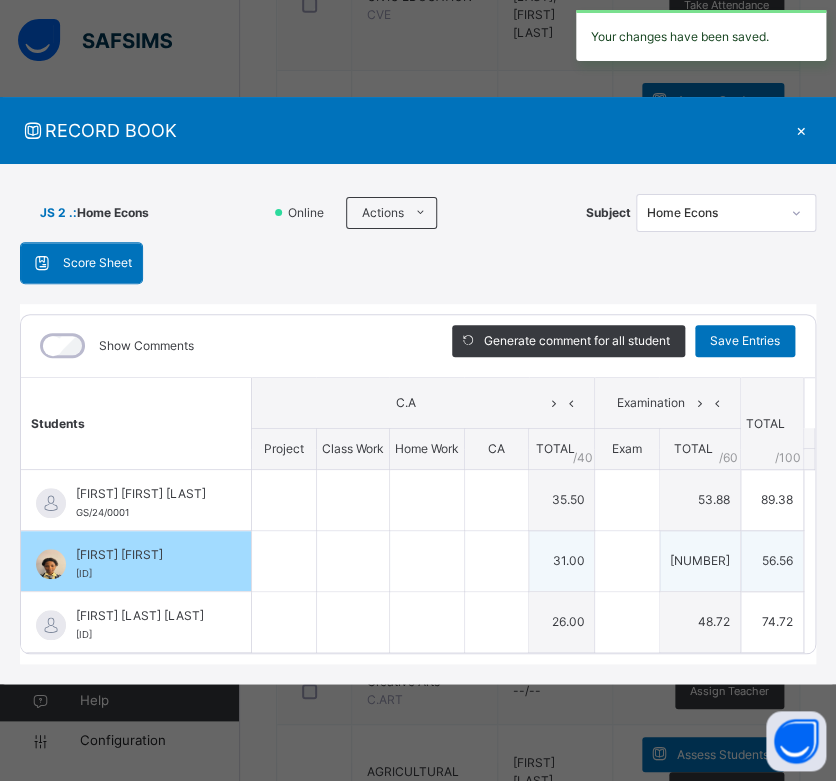 type on "*" 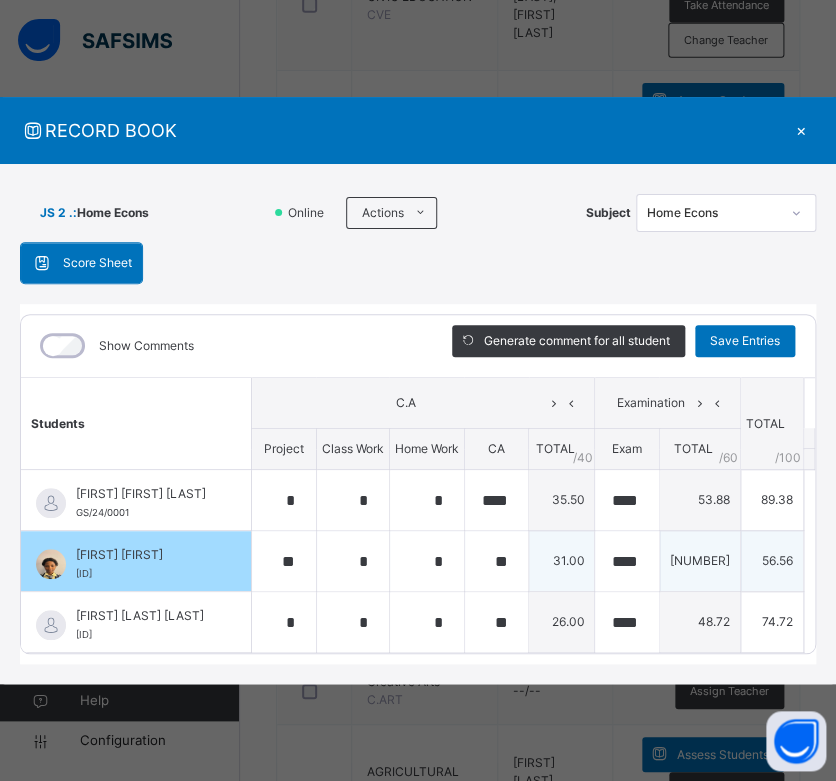 scroll, scrollTop: 0, scrollLeft: 64, axis: horizontal 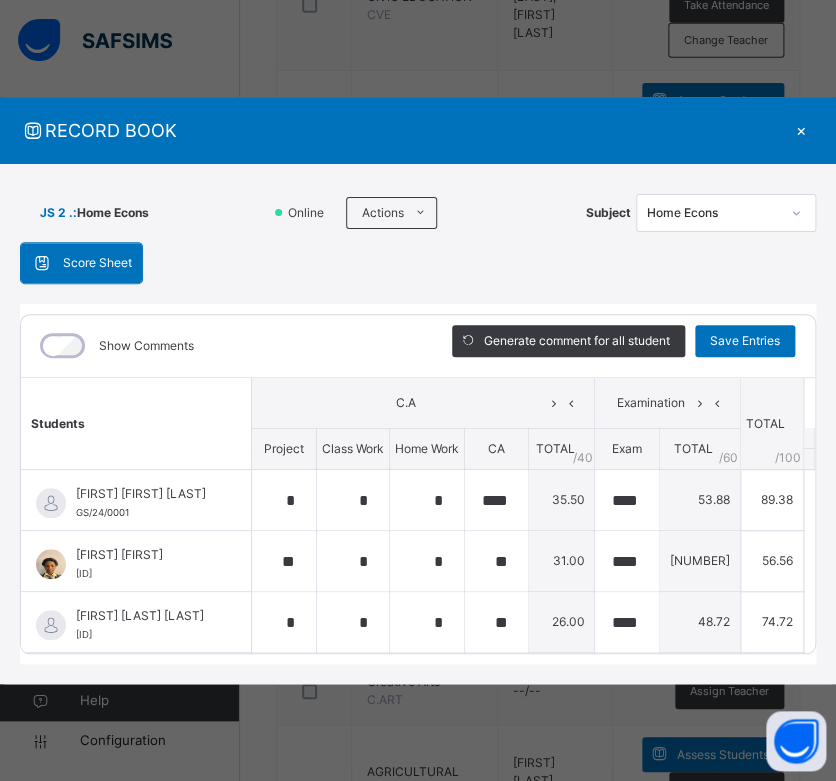 click on "×" at bounding box center [801, 130] 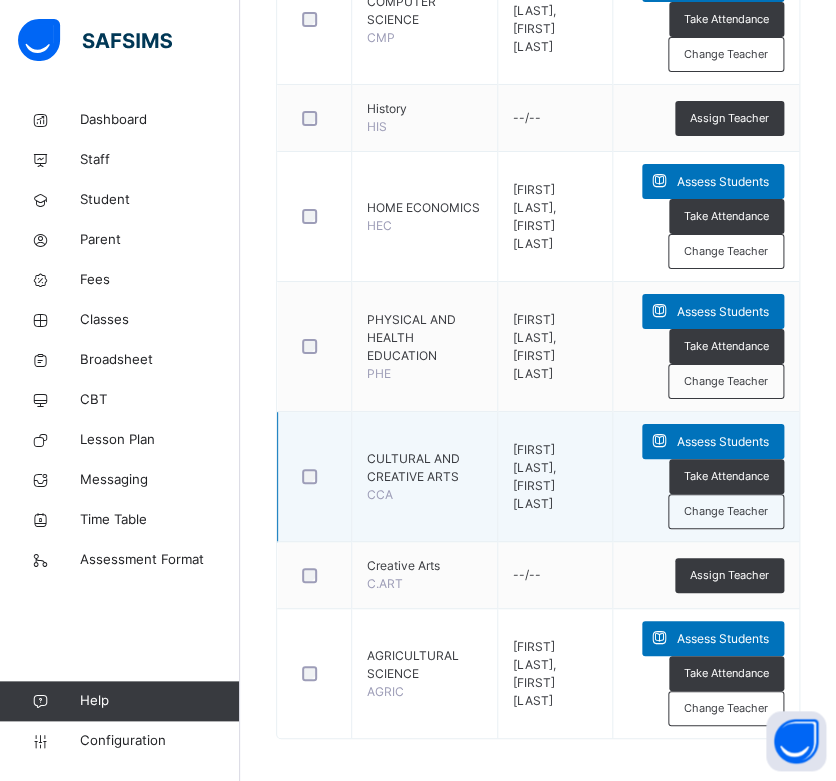 scroll, scrollTop: 1690, scrollLeft: 0, axis: vertical 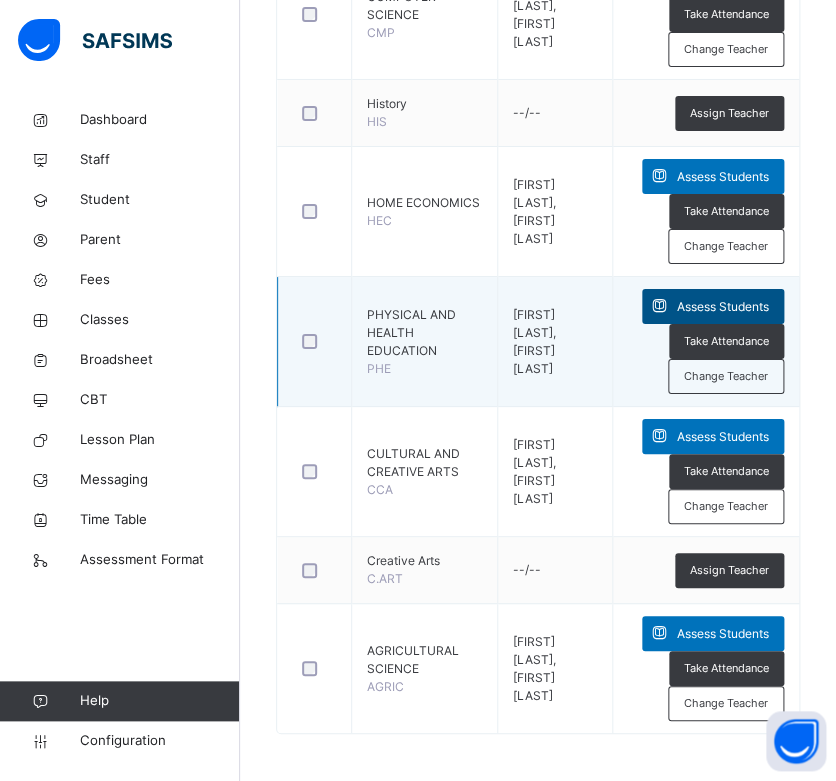 click on "Assess Students" at bounding box center (723, 307) 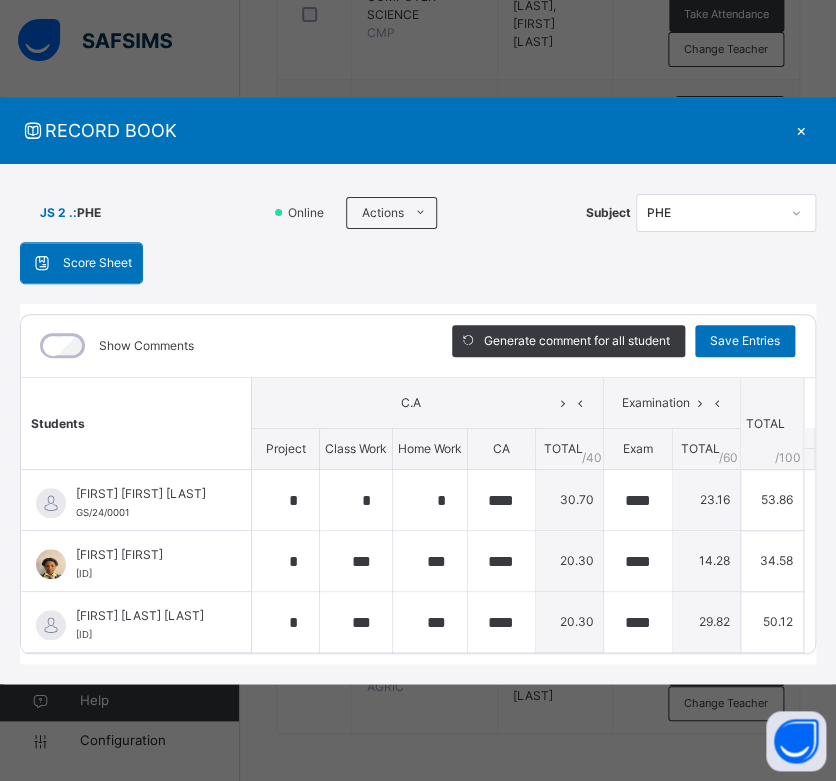 scroll, scrollTop: 0, scrollLeft: 0, axis: both 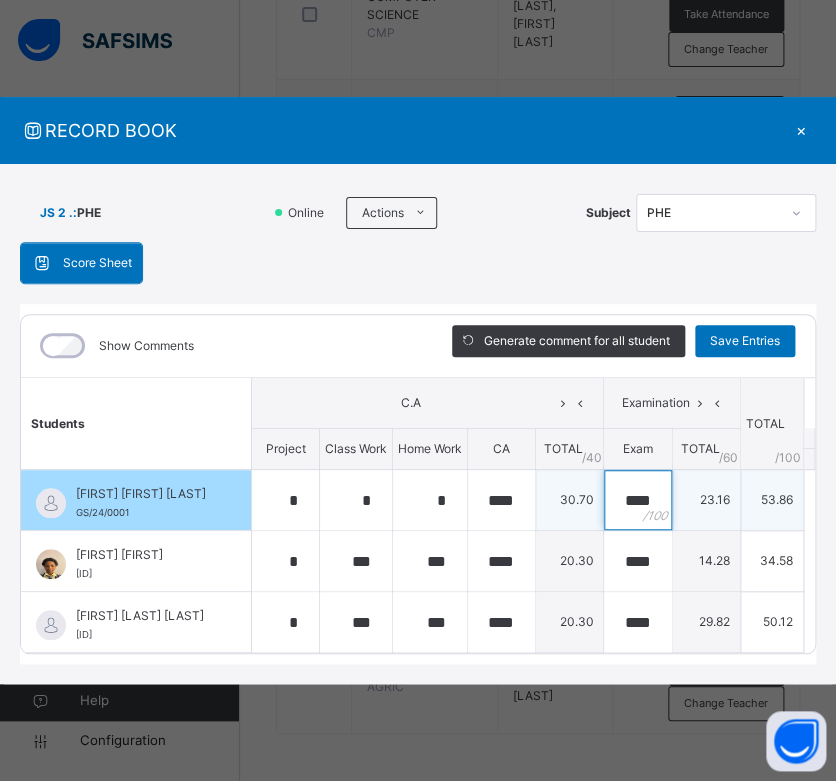 click on "****" at bounding box center [637, 500] 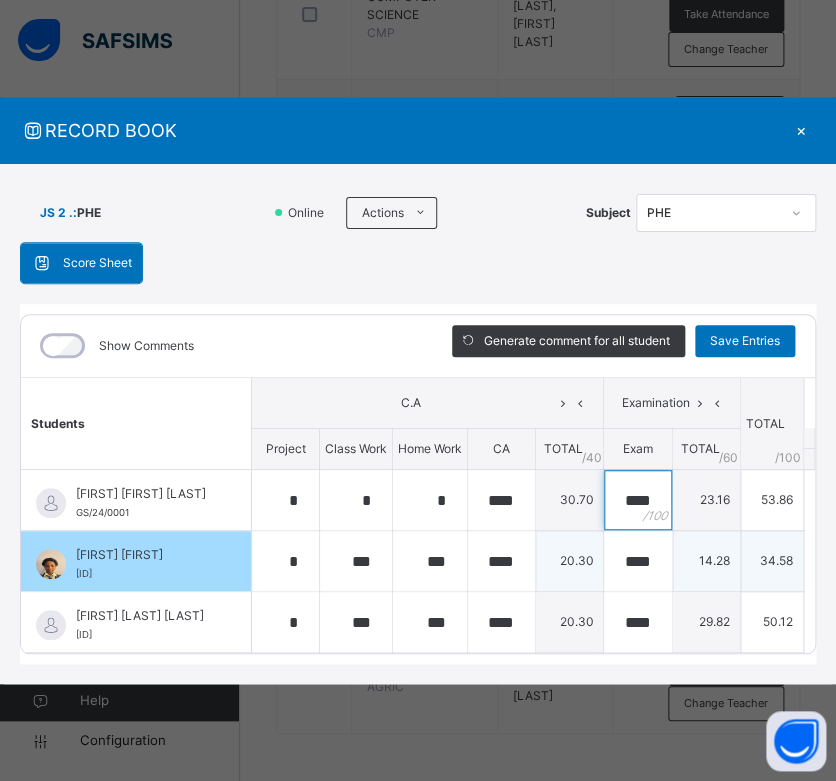 scroll, scrollTop: 0, scrollLeft: 2, axis: horizontal 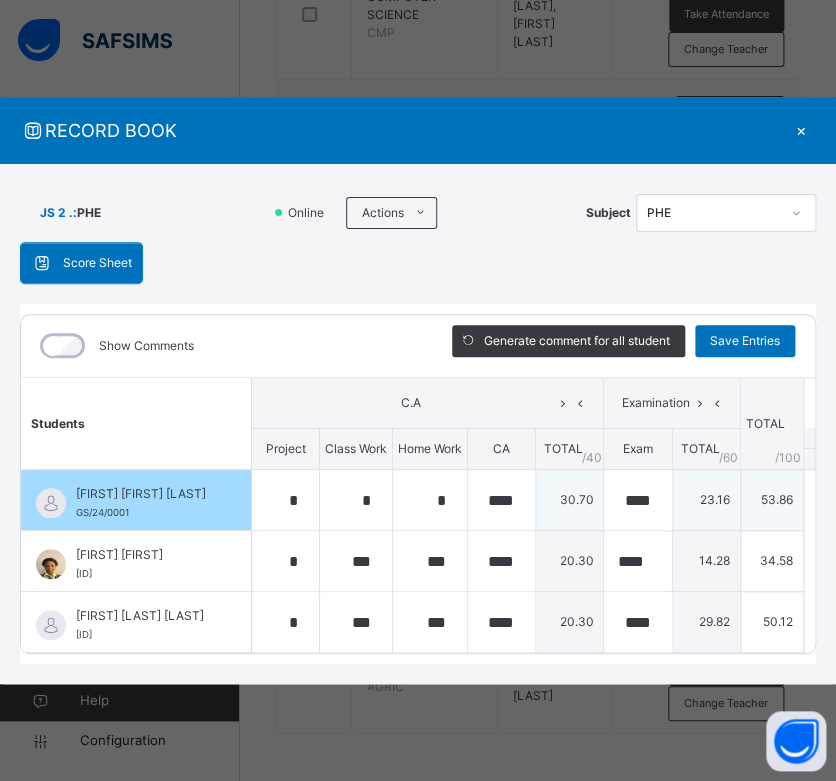 click on "****" at bounding box center (637, 500) 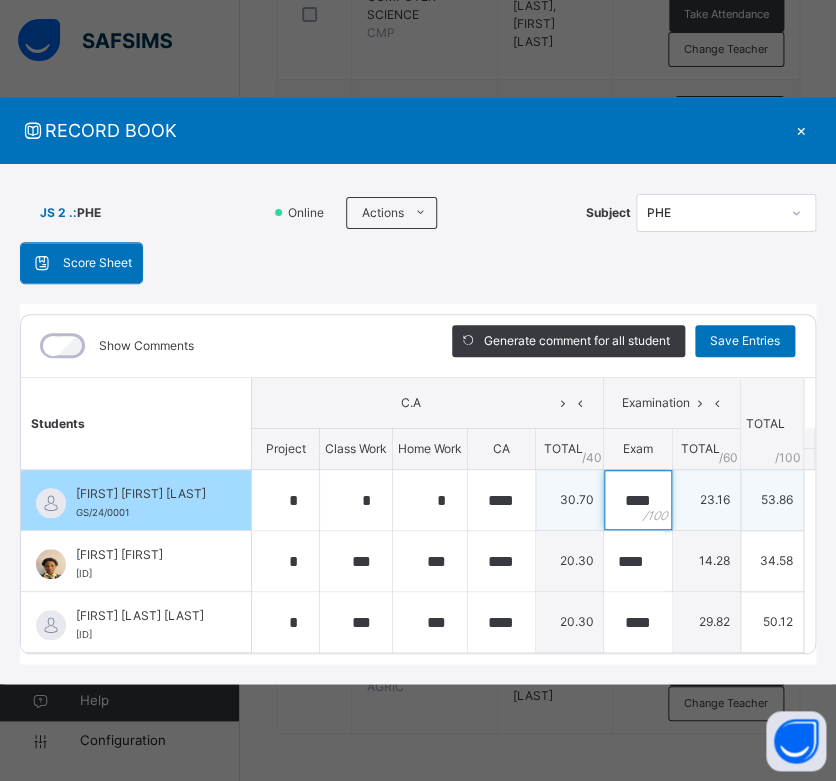 click on "****" at bounding box center [637, 500] 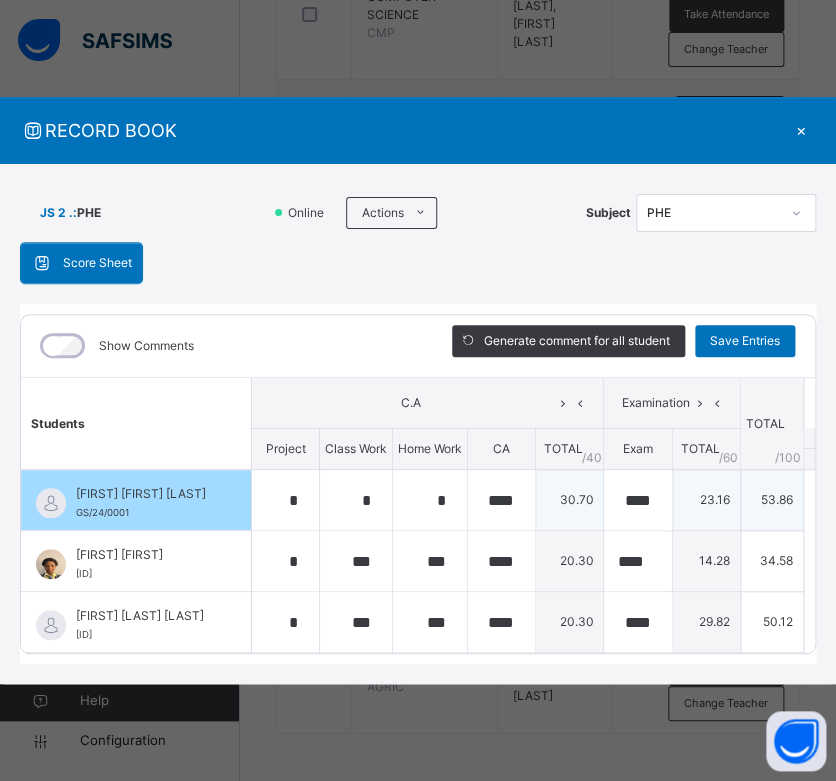 click on "****" at bounding box center (637, 500) 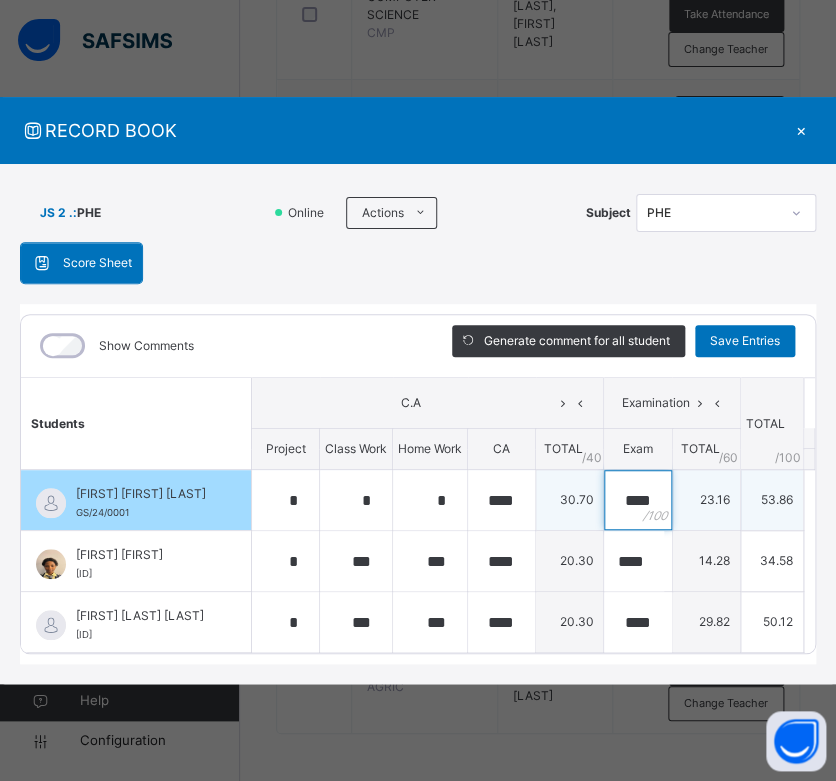 click on "****" at bounding box center (637, 500) 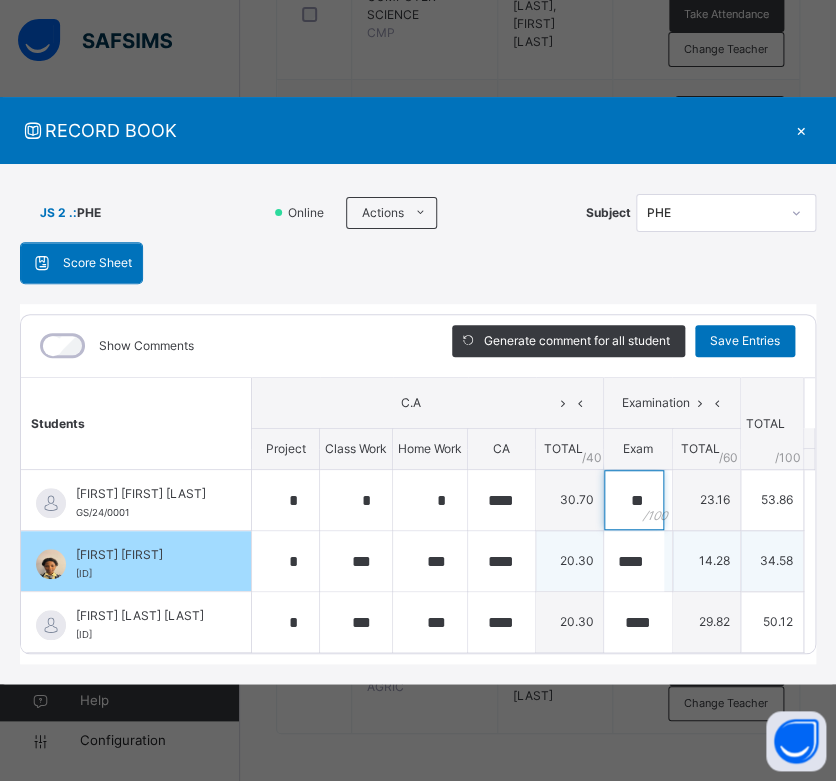 scroll, scrollTop: 0, scrollLeft: 0, axis: both 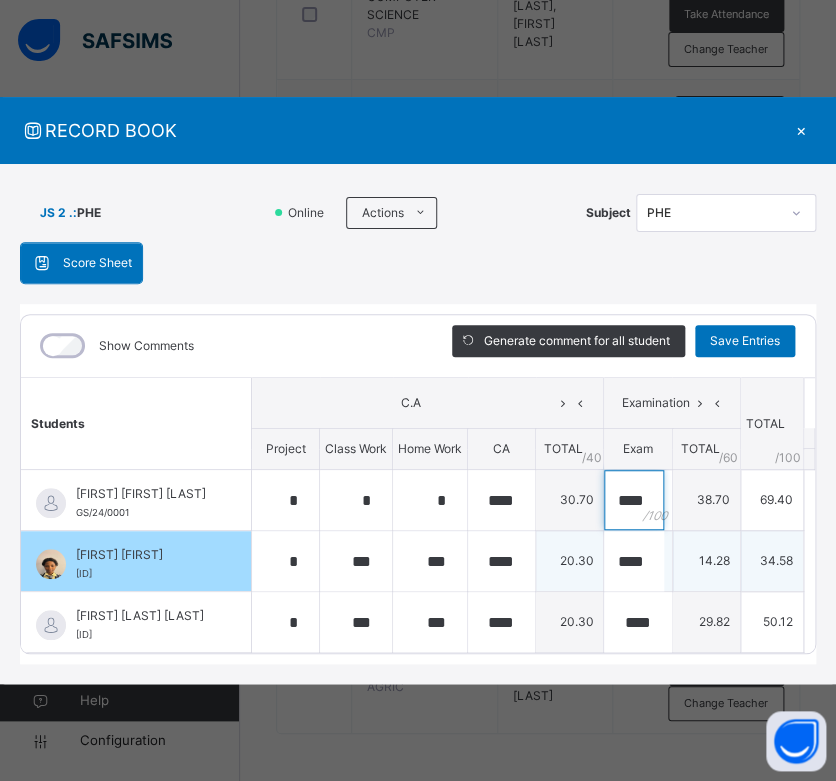 type on "****" 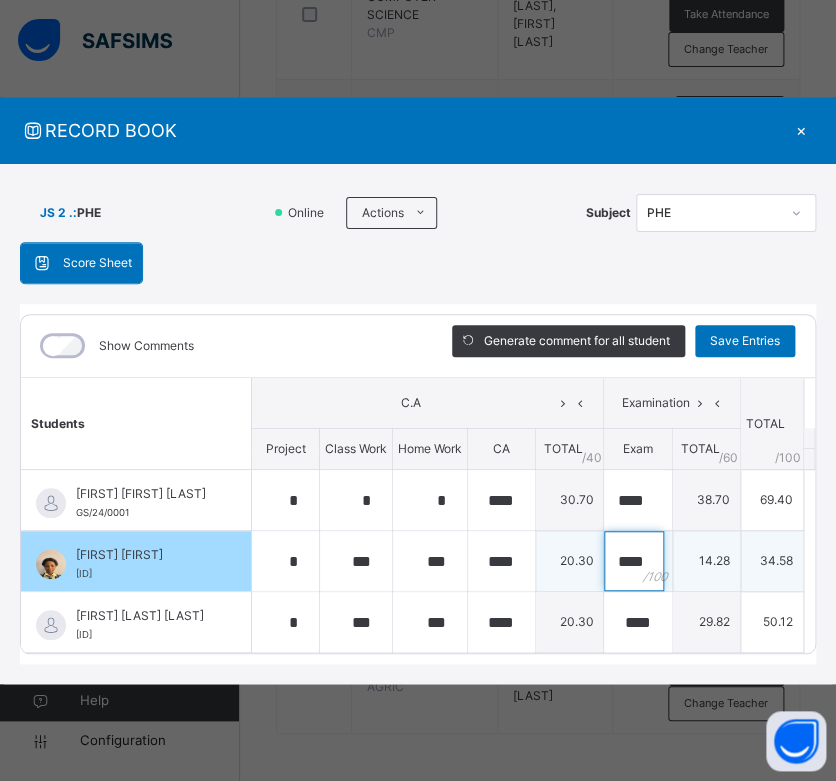 scroll, scrollTop: 0, scrollLeft: 0, axis: both 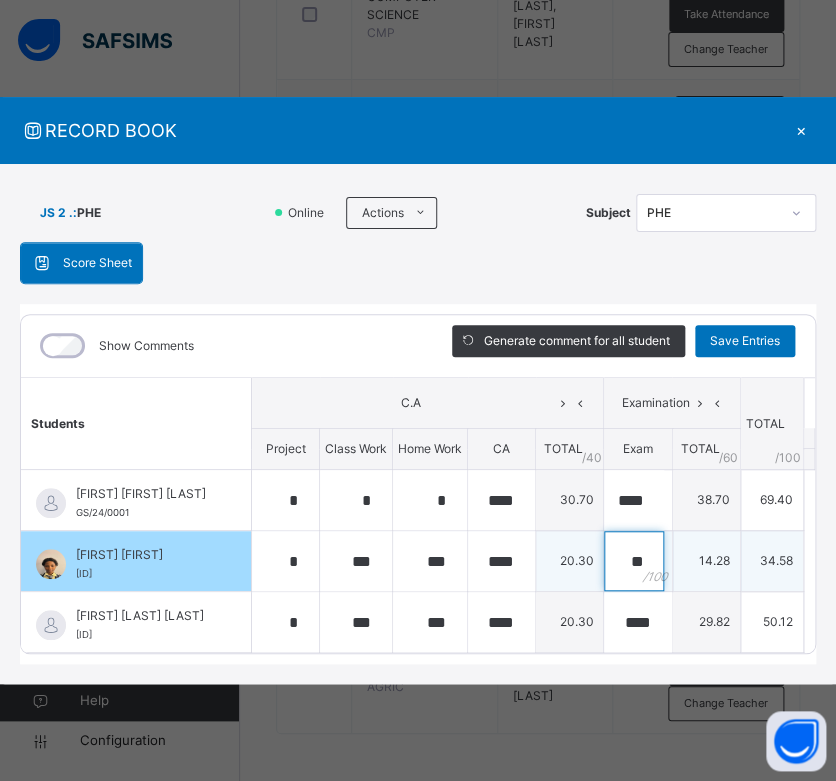 type on "*" 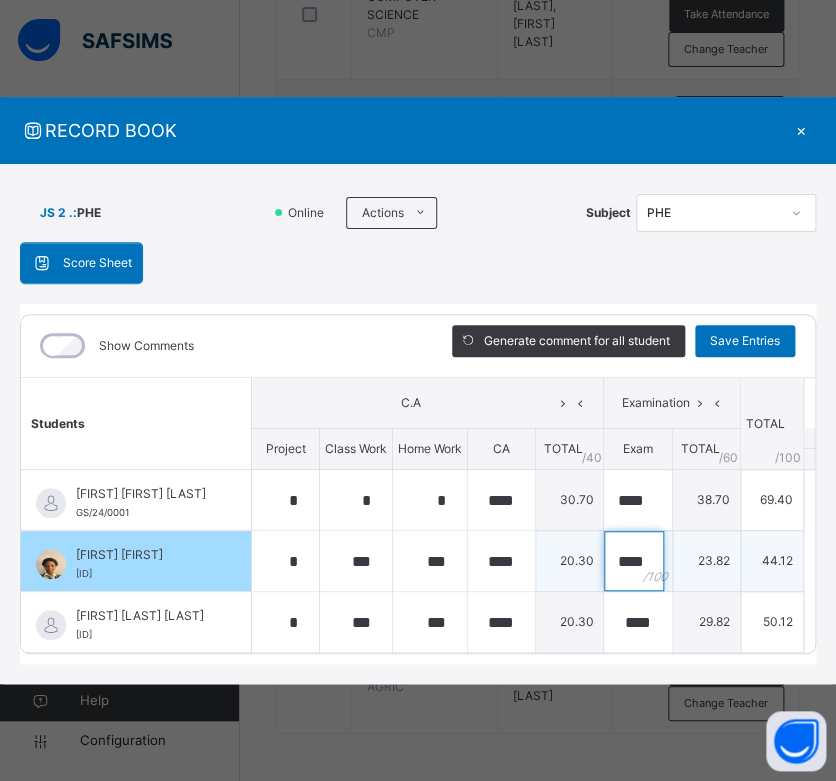 scroll, scrollTop: 0, scrollLeft: 2, axis: horizontal 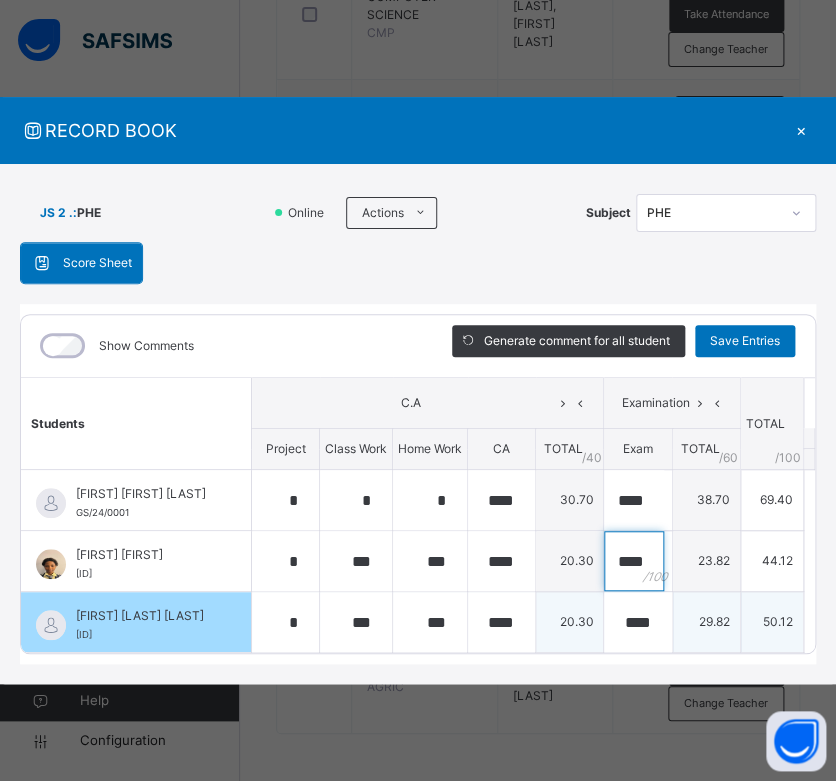 type on "****" 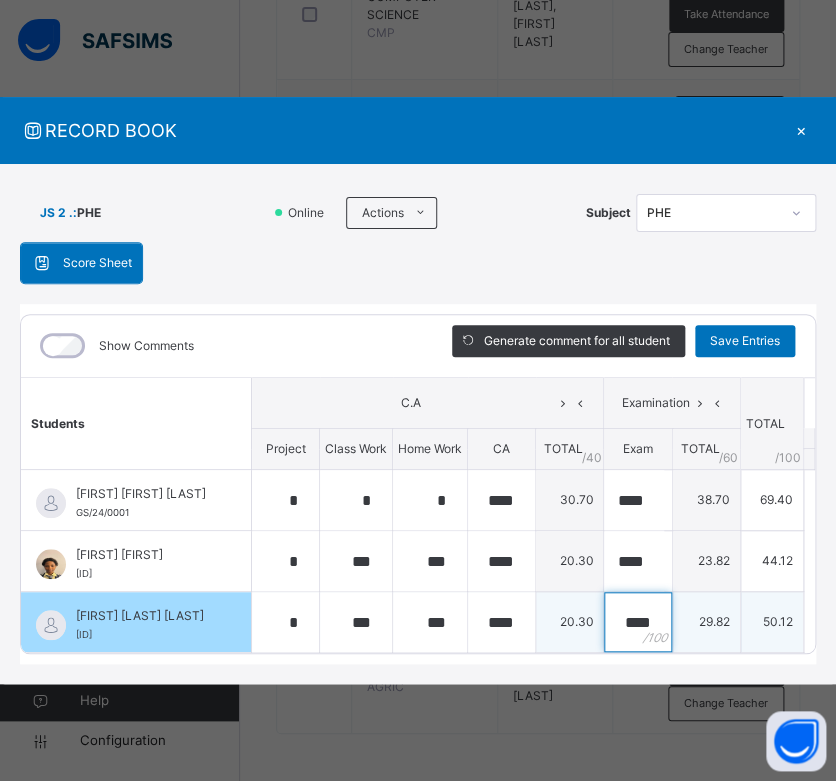 scroll, scrollTop: 0, scrollLeft: 0, axis: both 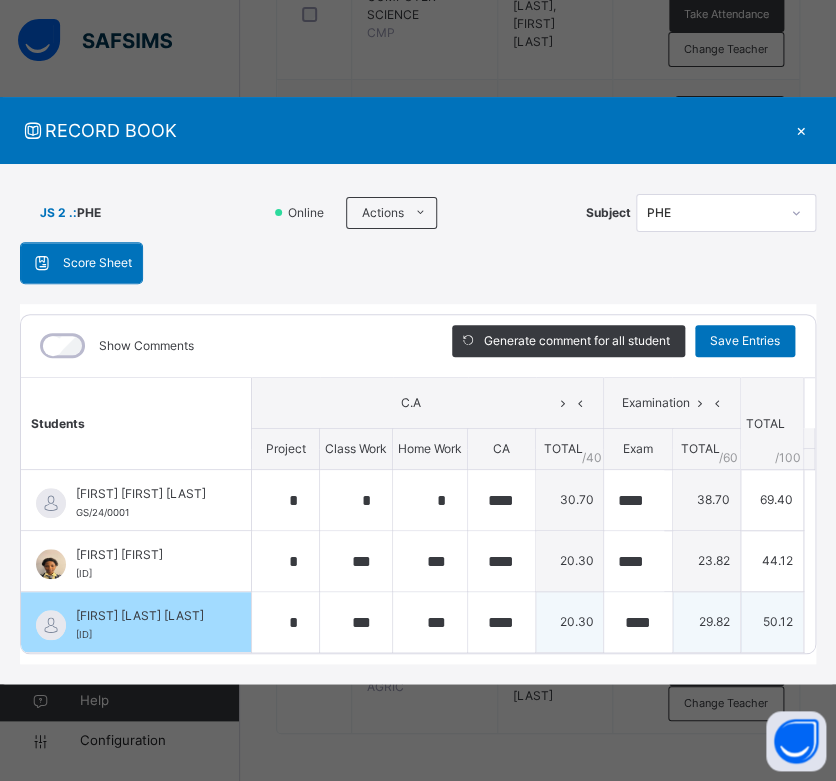 click on "****" at bounding box center [637, 622] 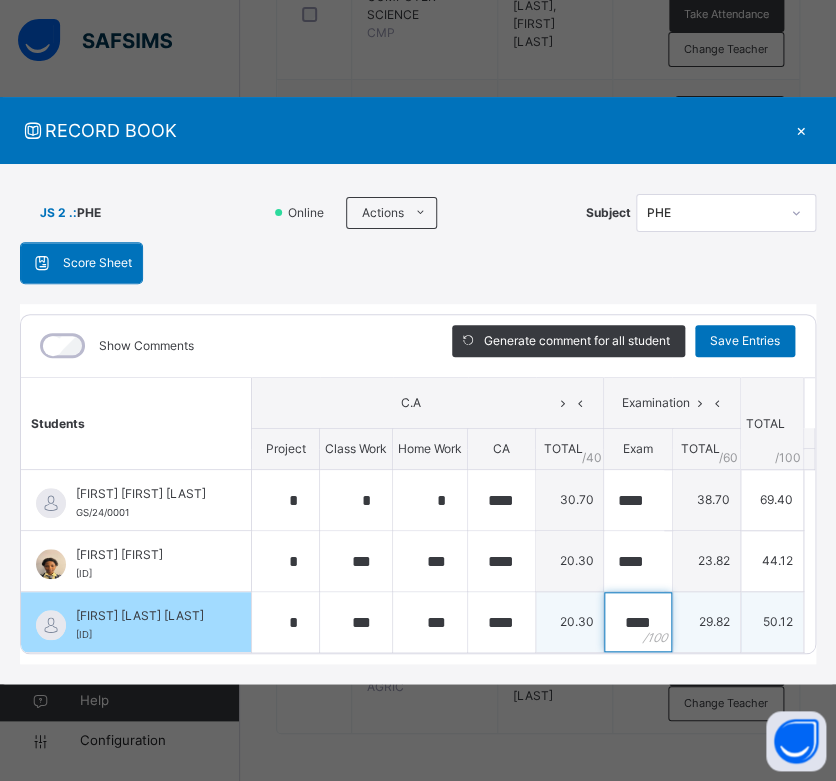 click on "****" at bounding box center [637, 622] 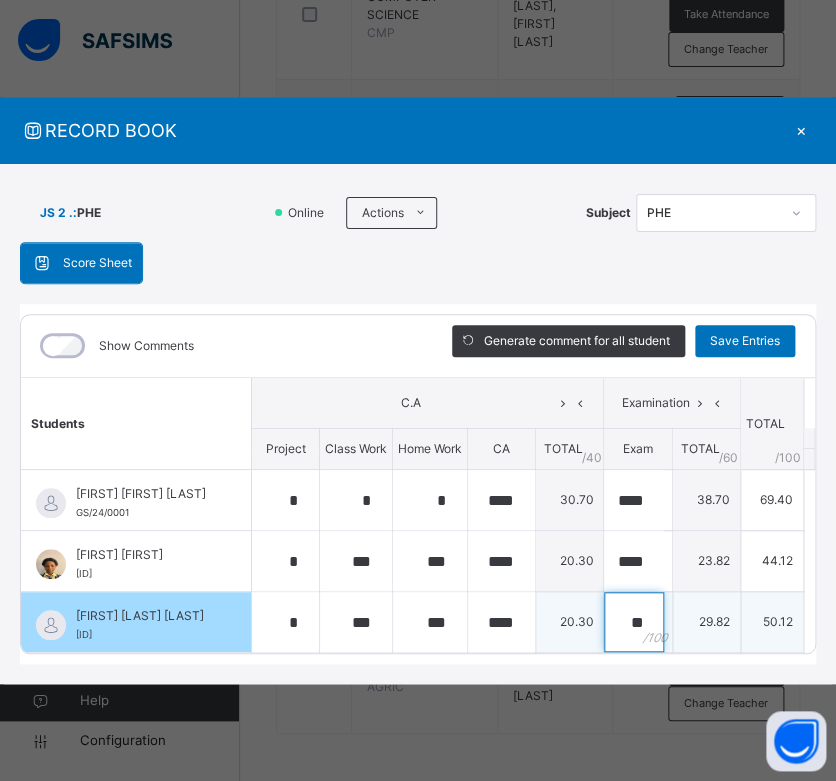 scroll, scrollTop: 0, scrollLeft: 0, axis: both 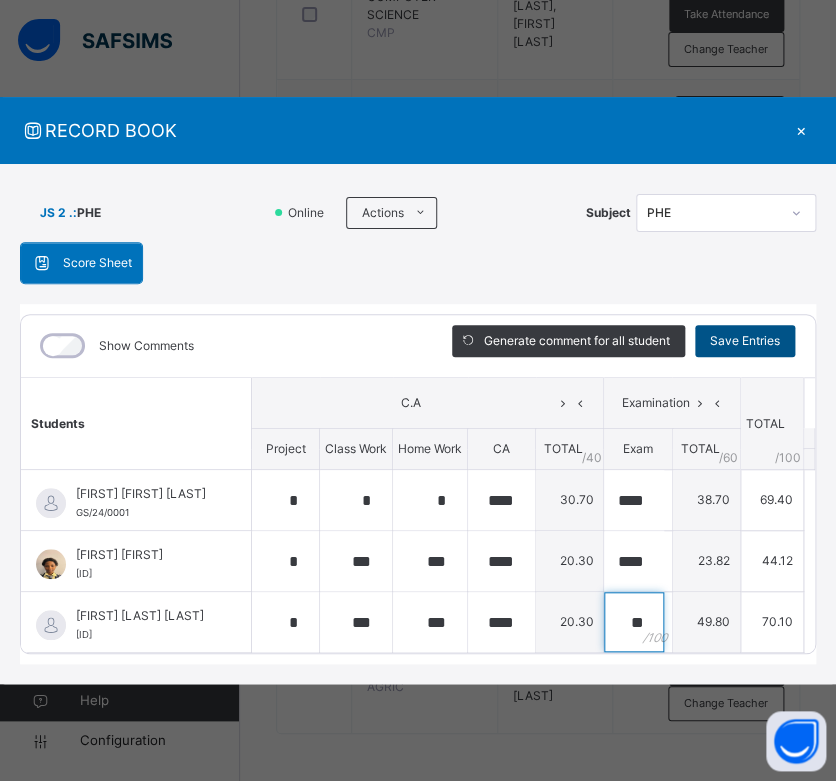 type on "**" 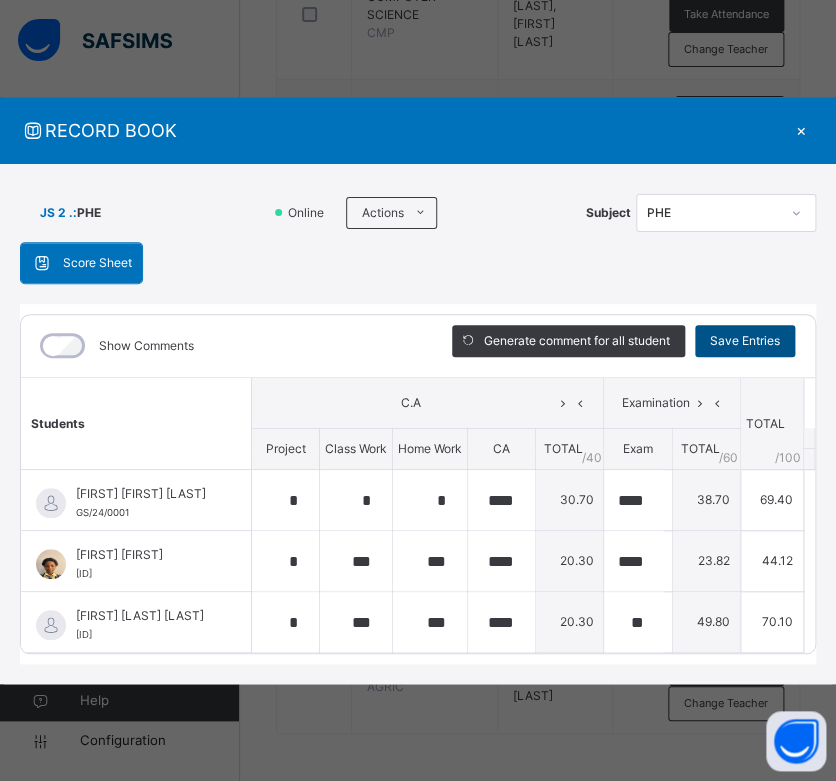 click on "Save Entries" at bounding box center (745, 341) 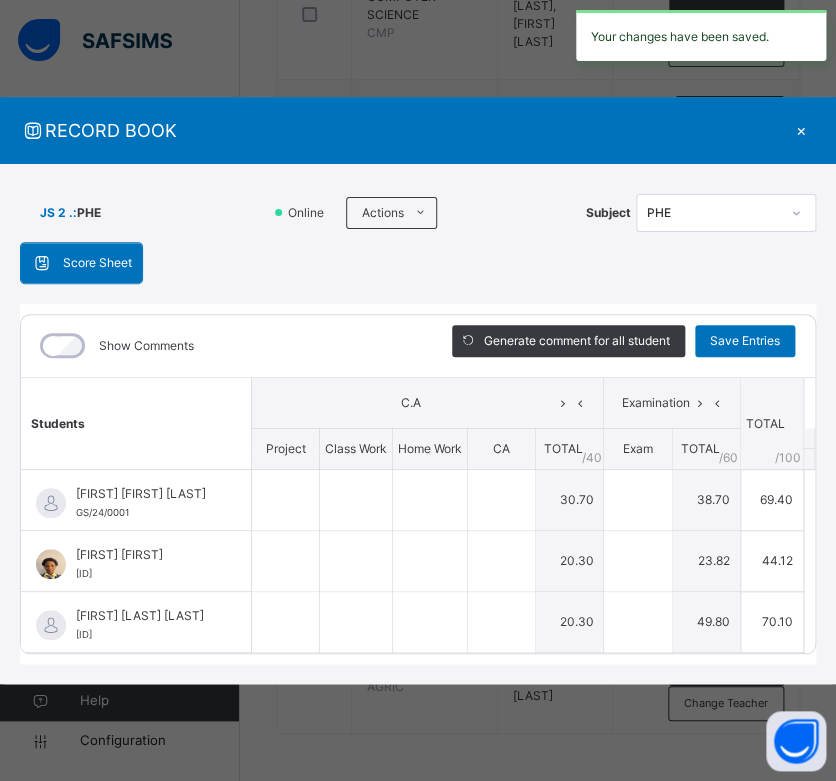 type on "*" 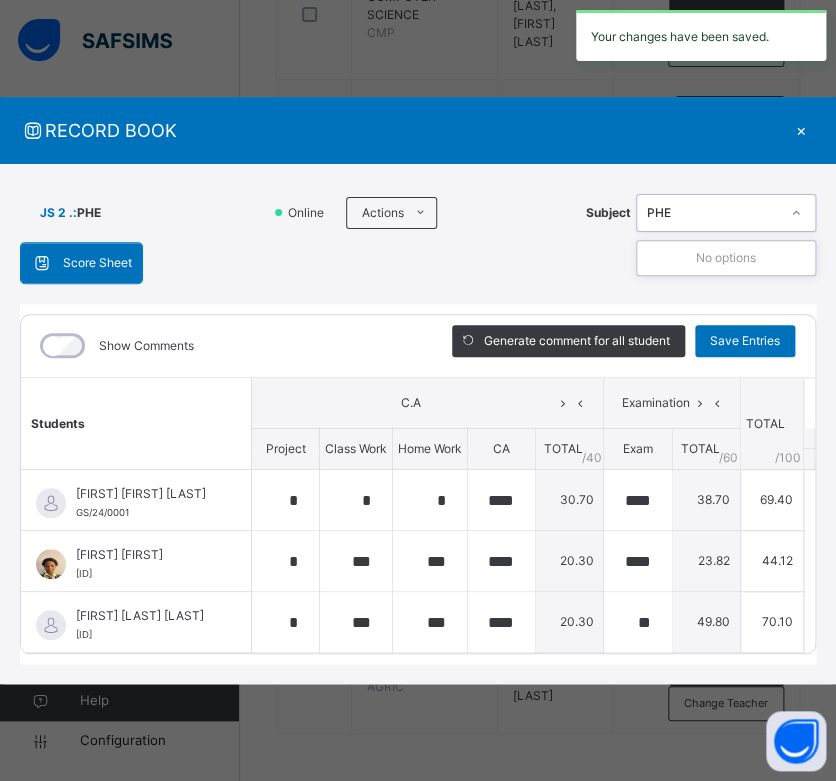 click on "PHE" at bounding box center [713, 213] 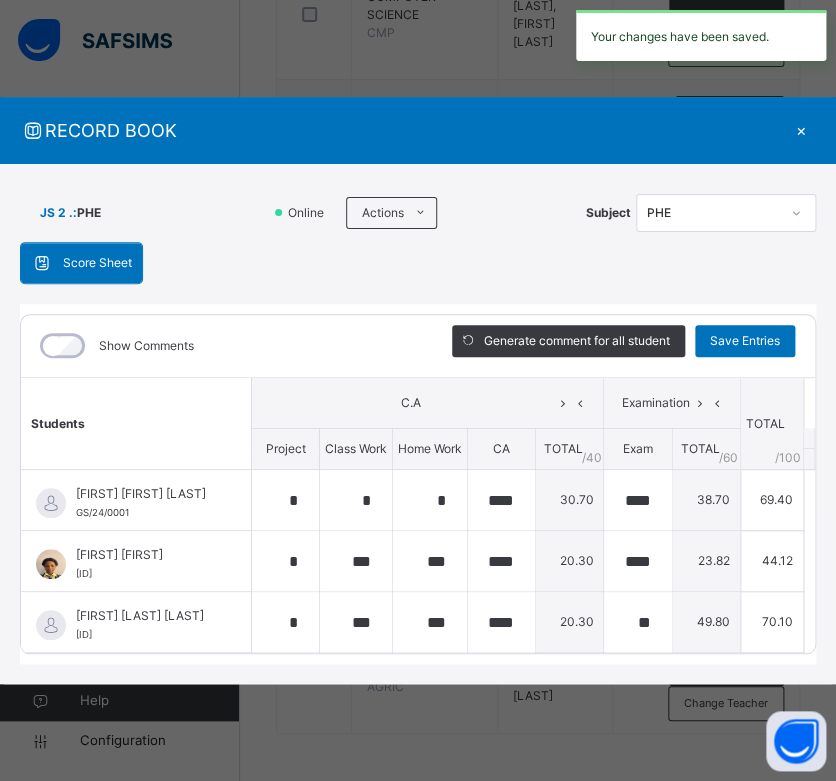 click on "×" at bounding box center (801, 130) 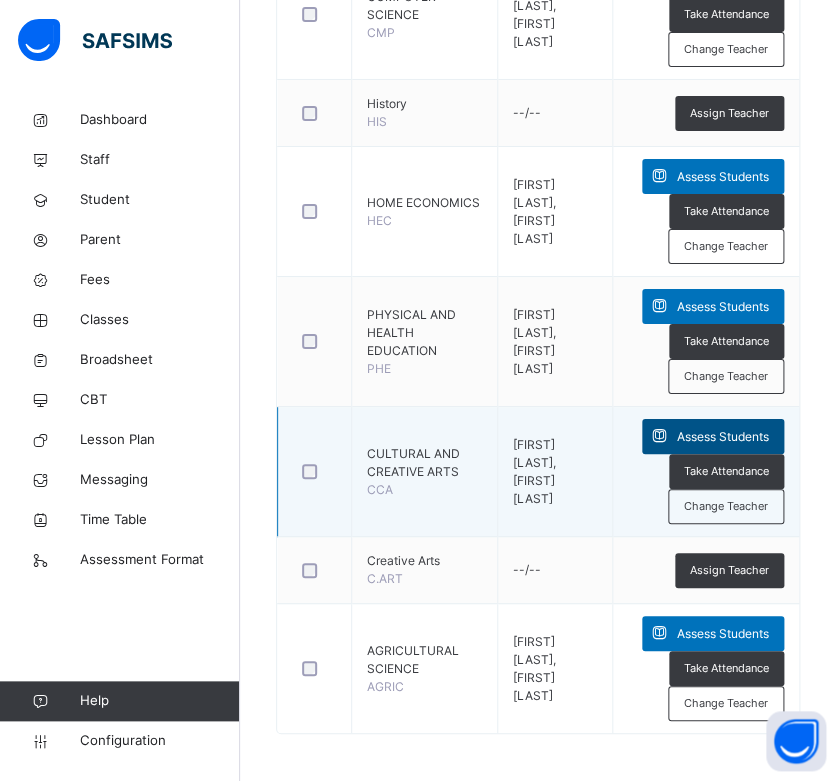 click on "Assess Students" at bounding box center [723, 437] 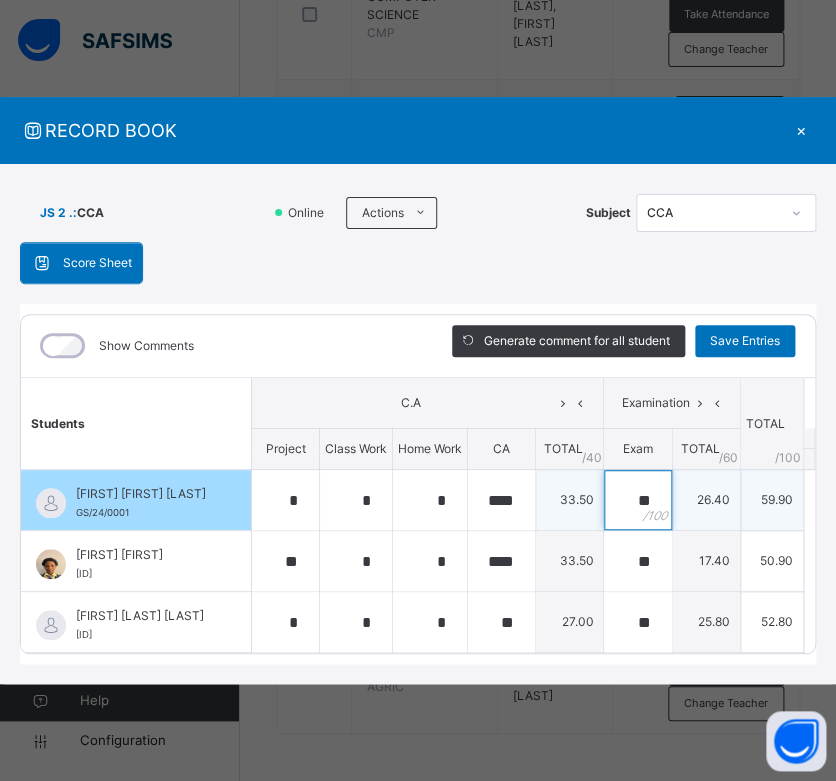click on "**" at bounding box center [637, 500] 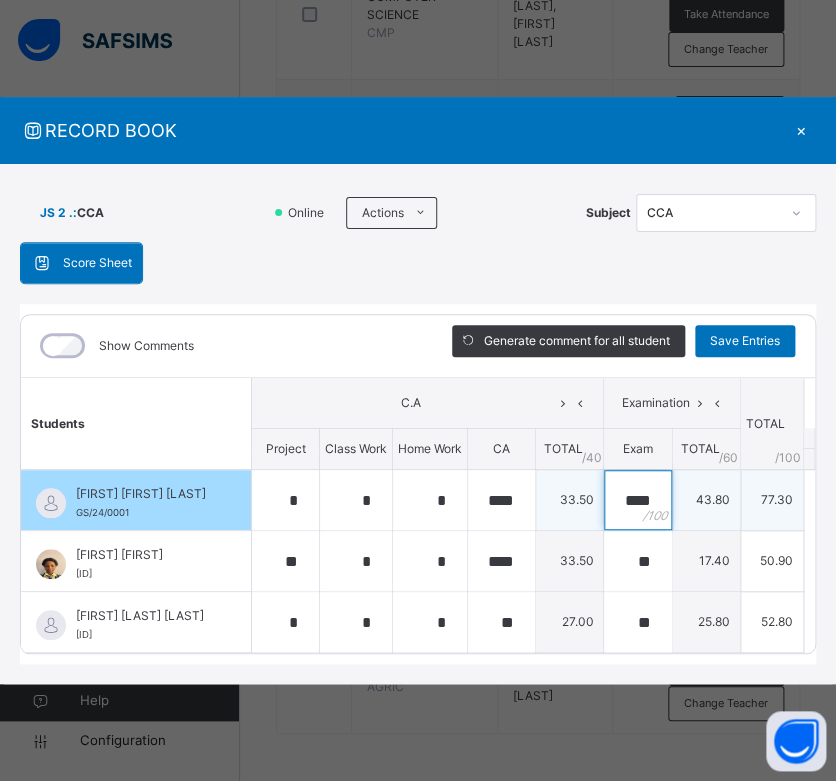 scroll, scrollTop: 0, scrollLeft: 2, axis: horizontal 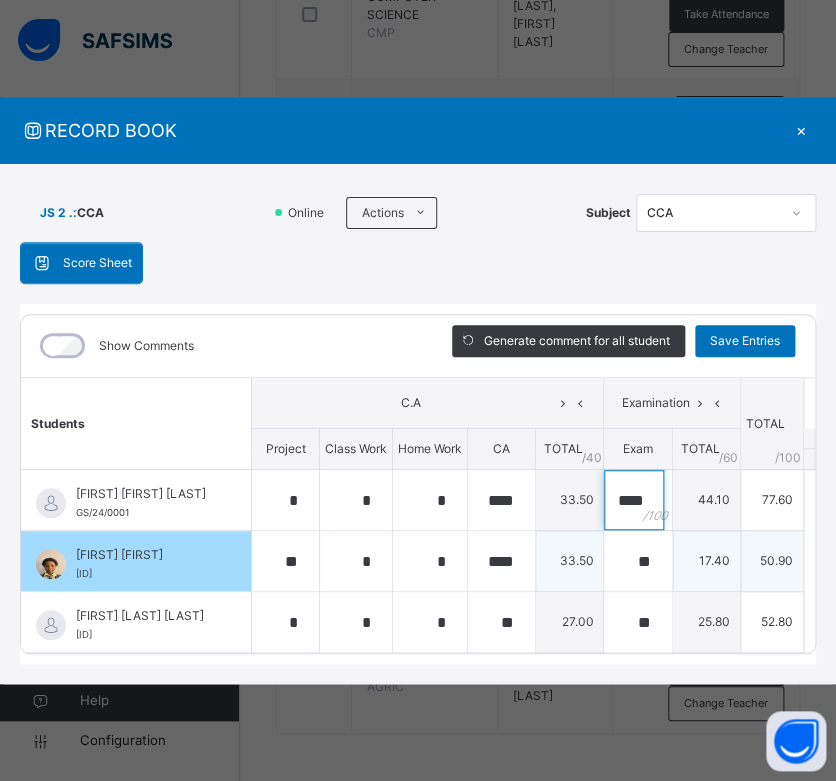 type on "****" 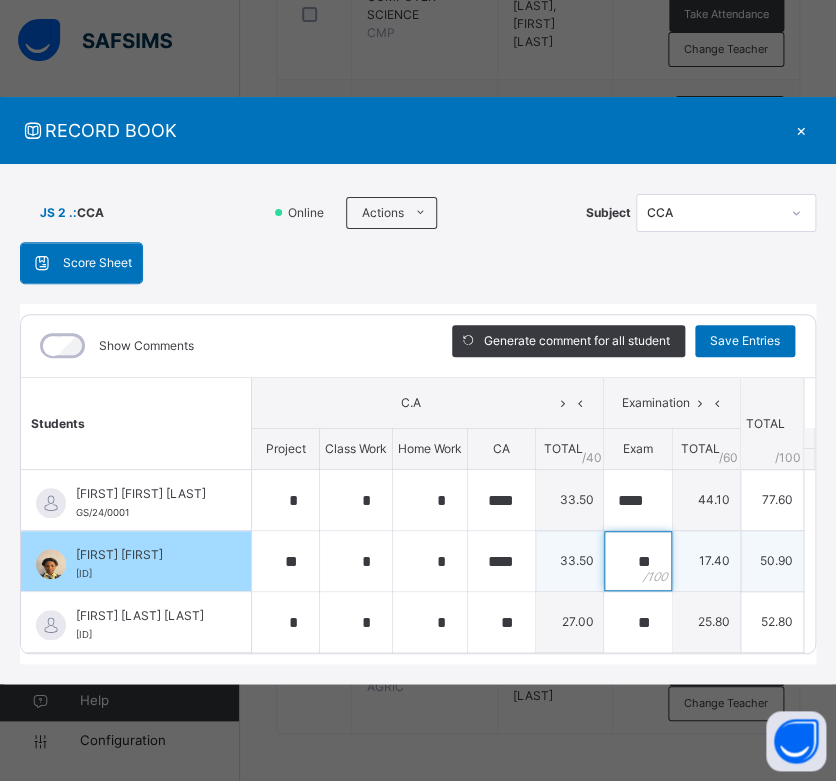 scroll, scrollTop: 0, scrollLeft: 0, axis: both 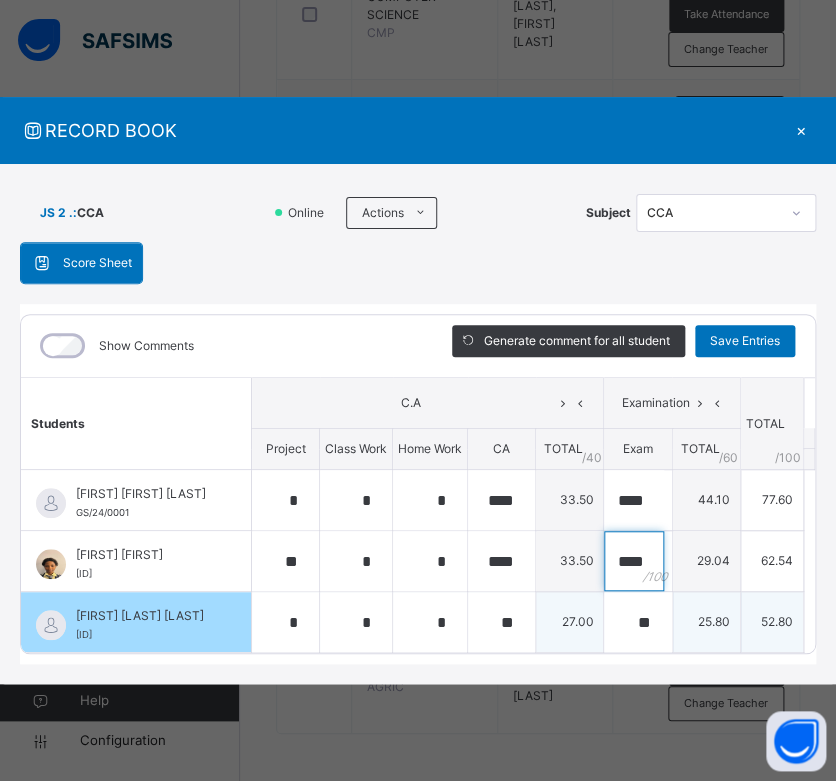 type on "****" 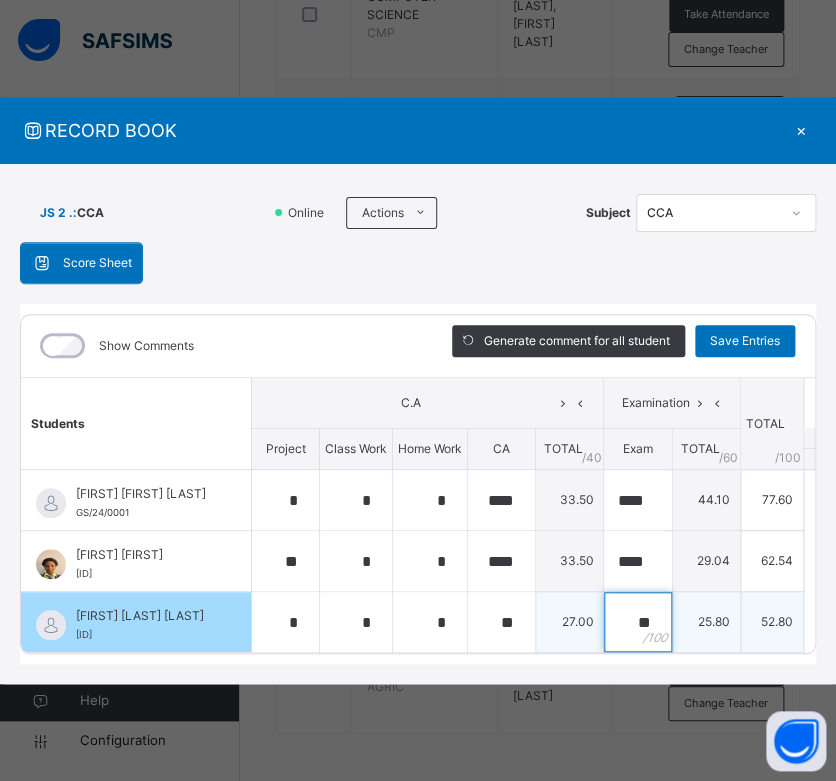 scroll, scrollTop: 0, scrollLeft: 0, axis: both 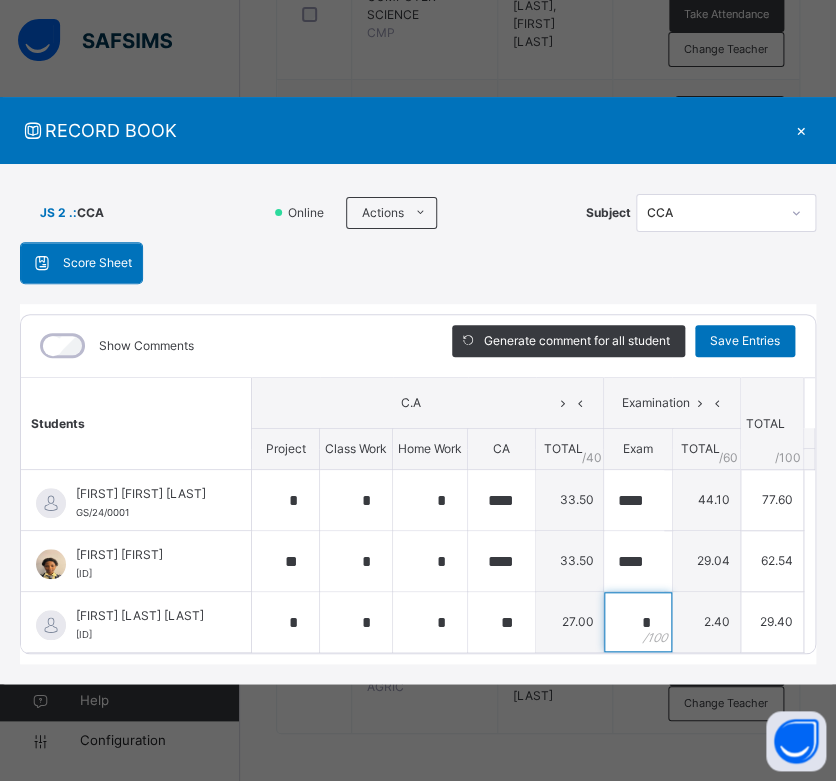 type on "*" 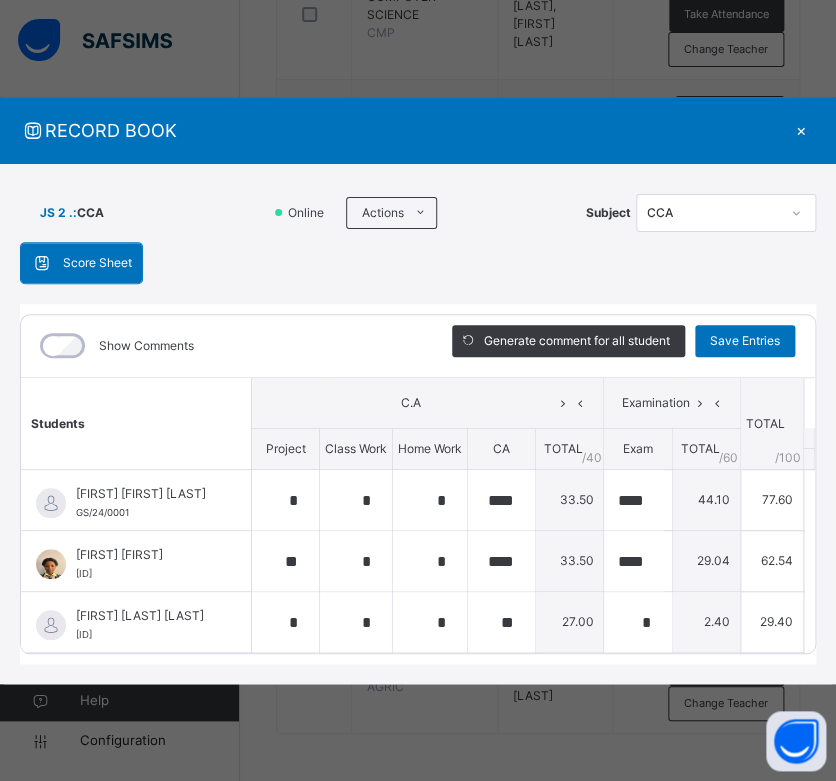 click on "×" at bounding box center [801, 130] 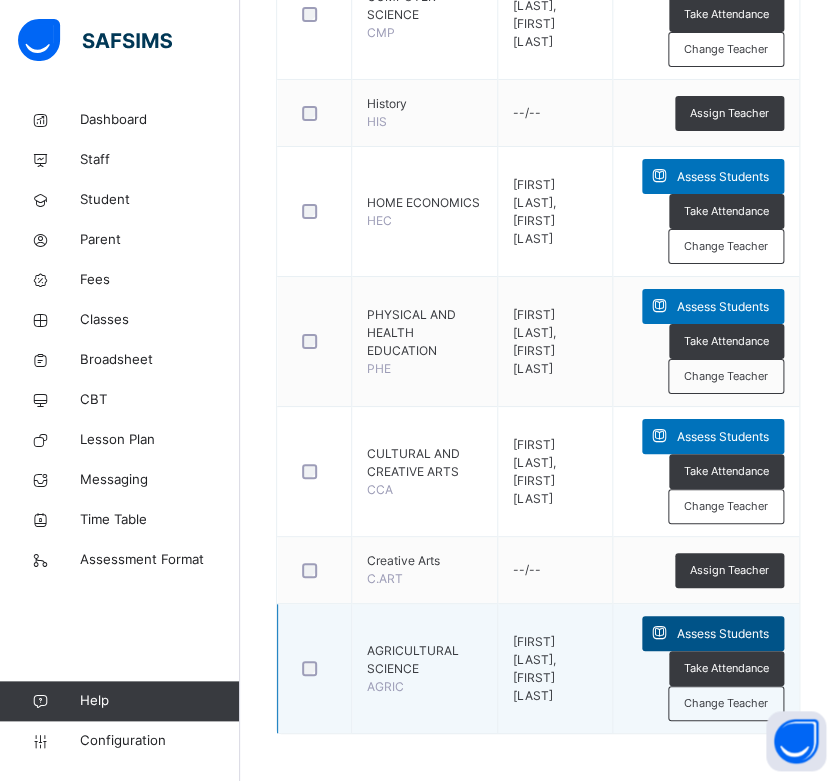 click on "Assess Students" at bounding box center (723, 634) 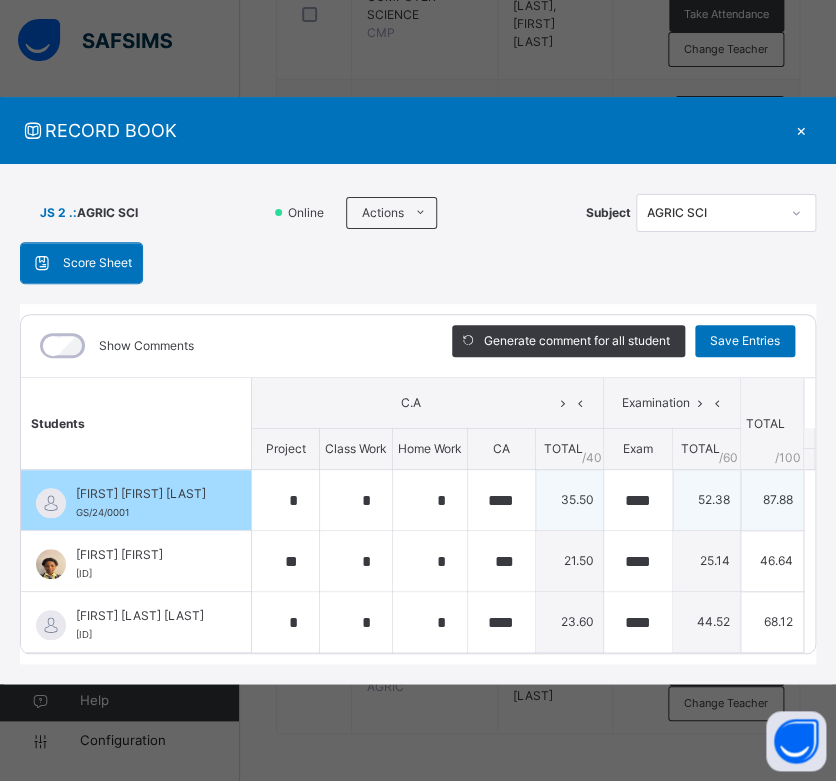 scroll, scrollTop: 0, scrollLeft: 0, axis: both 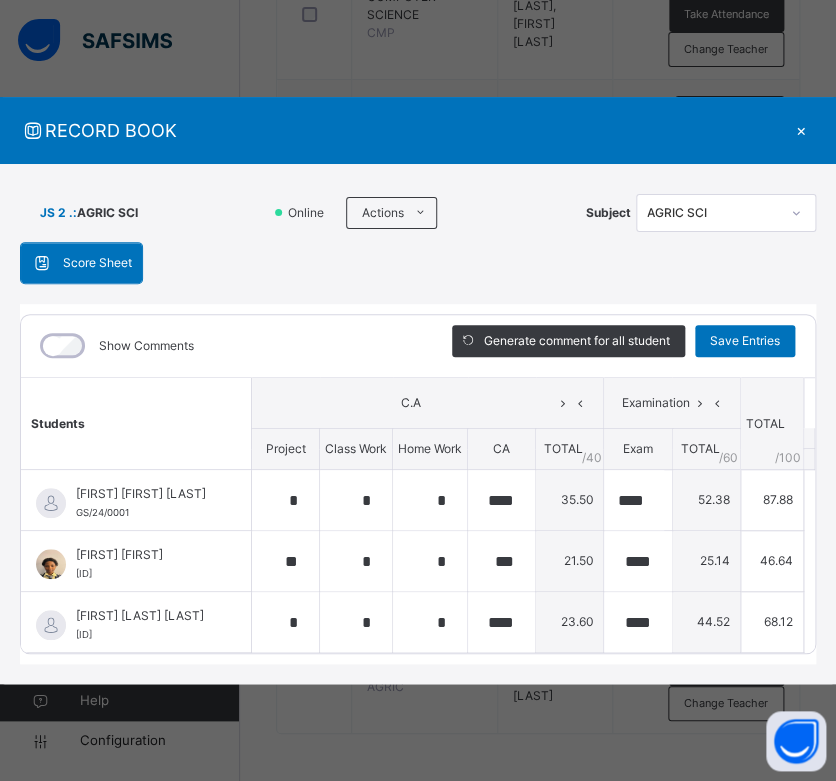 click on "×" at bounding box center (801, 130) 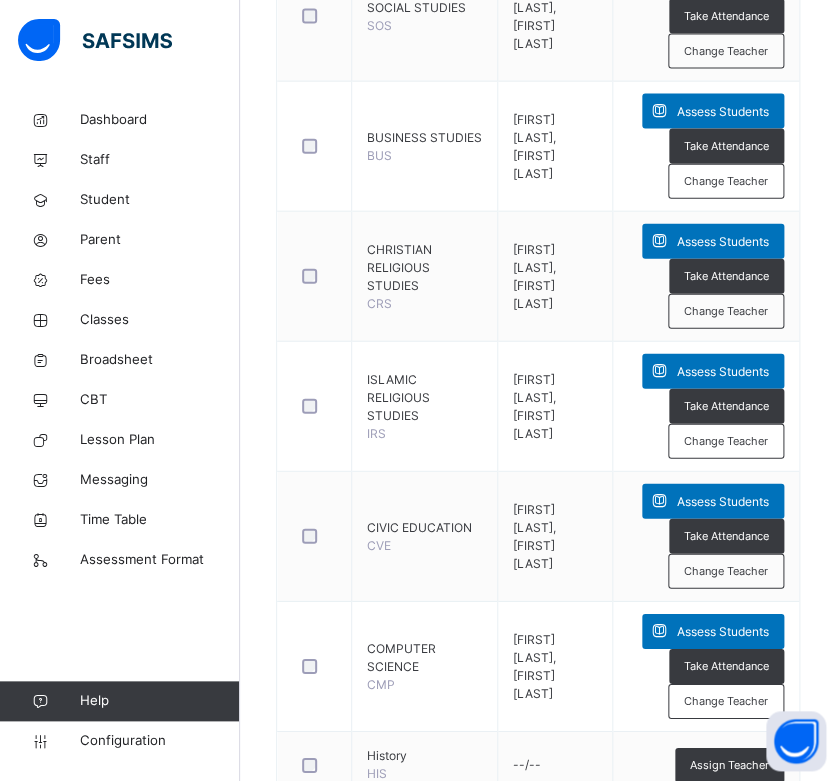 scroll, scrollTop: 1033, scrollLeft: 0, axis: vertical 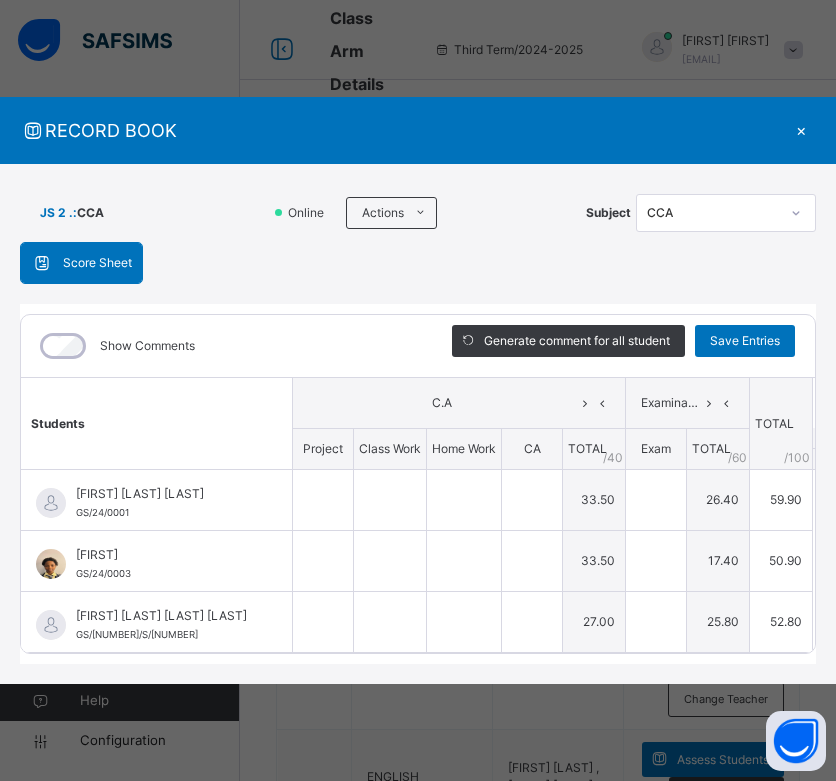 type on "*" 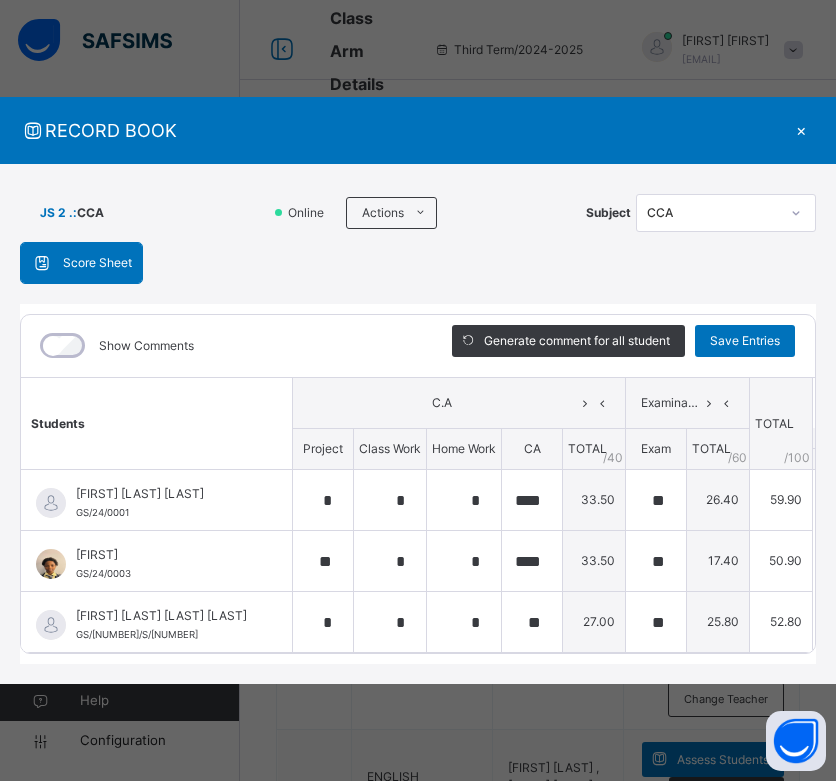 scroll, scrollTop: 1690, scrollLeft: 0, axis: vertical 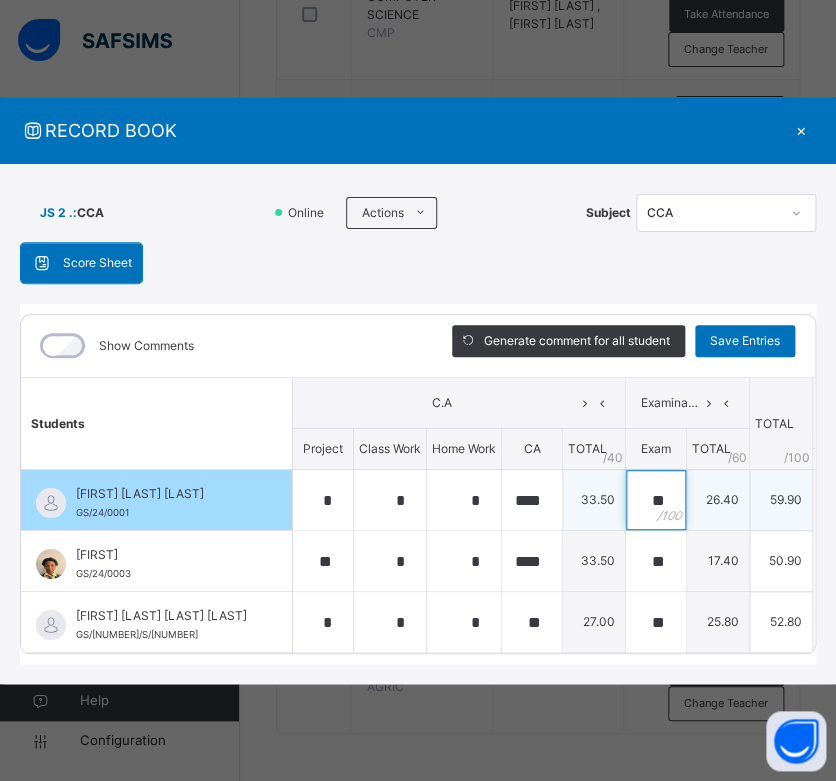 click on "**" at bounding box center [656, 500] 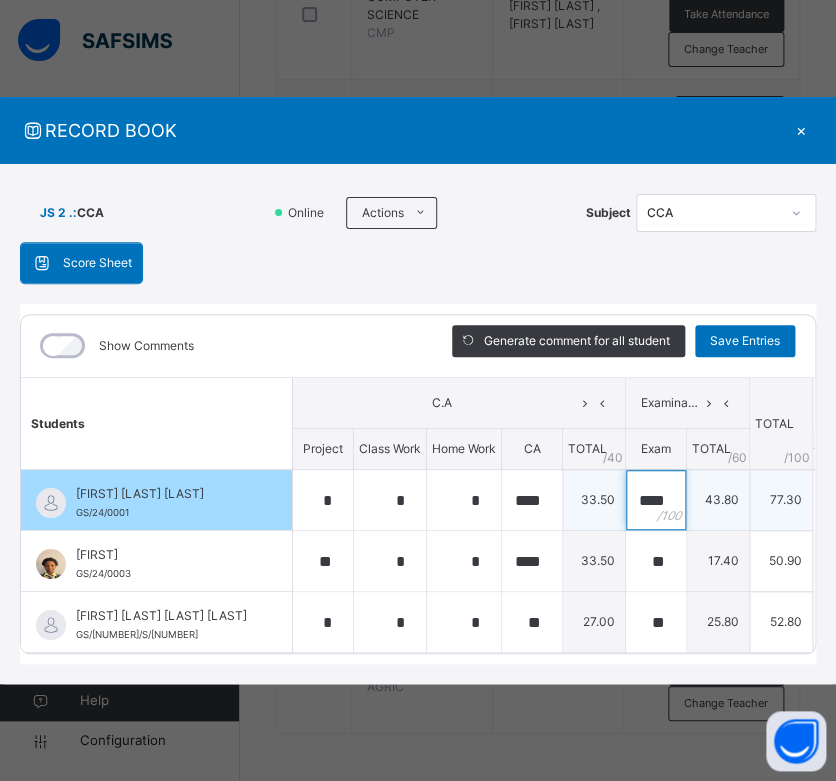 scroll, scrollTop: 0, scrollLeft: 2, axis: horizontal 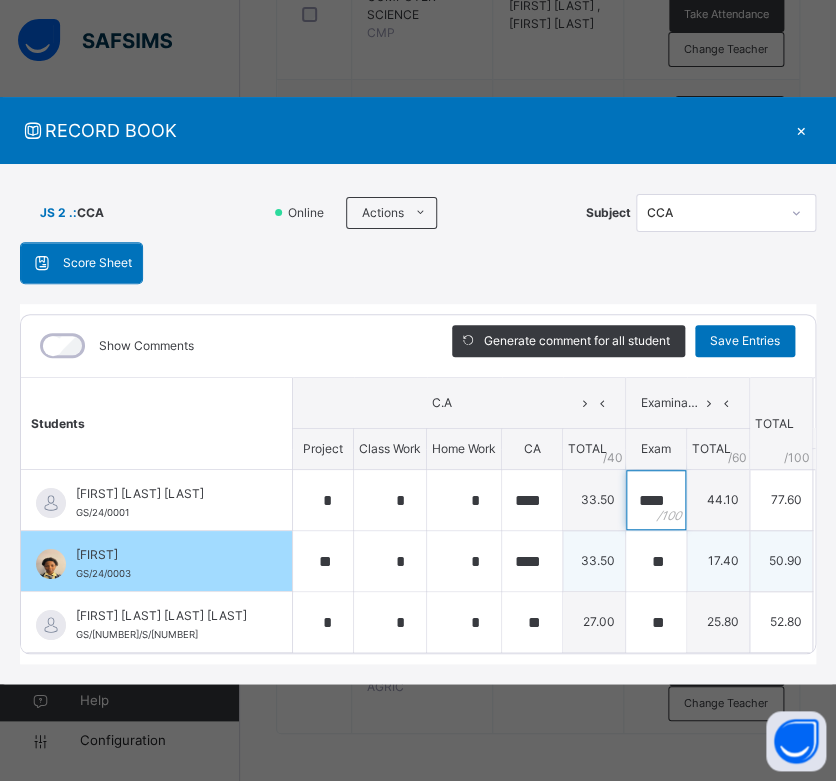 type on "****" 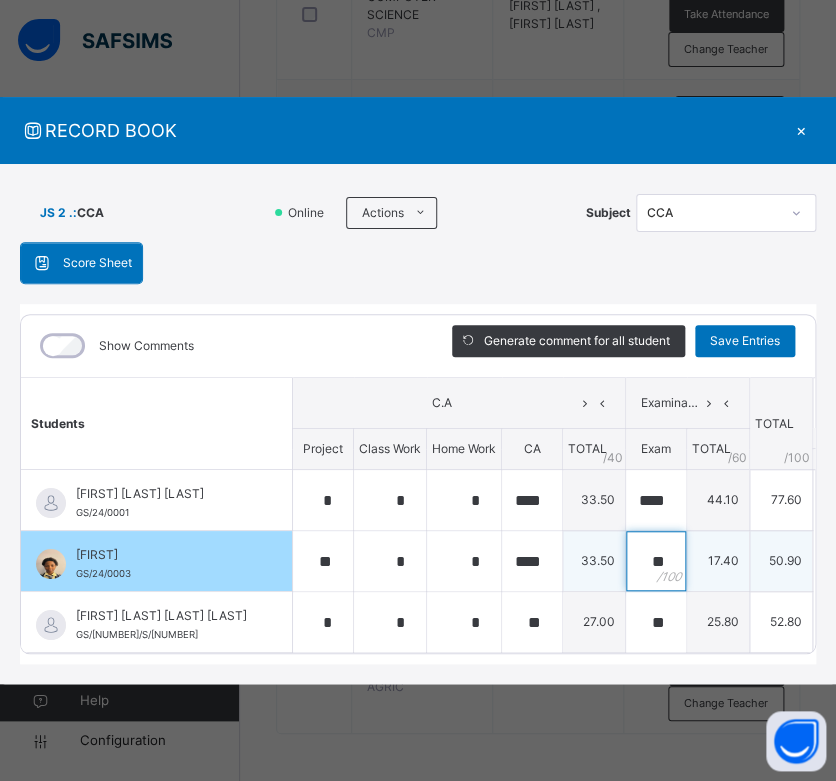 scroll, scrollTop: 0, scrollLeft: 0, axis: both 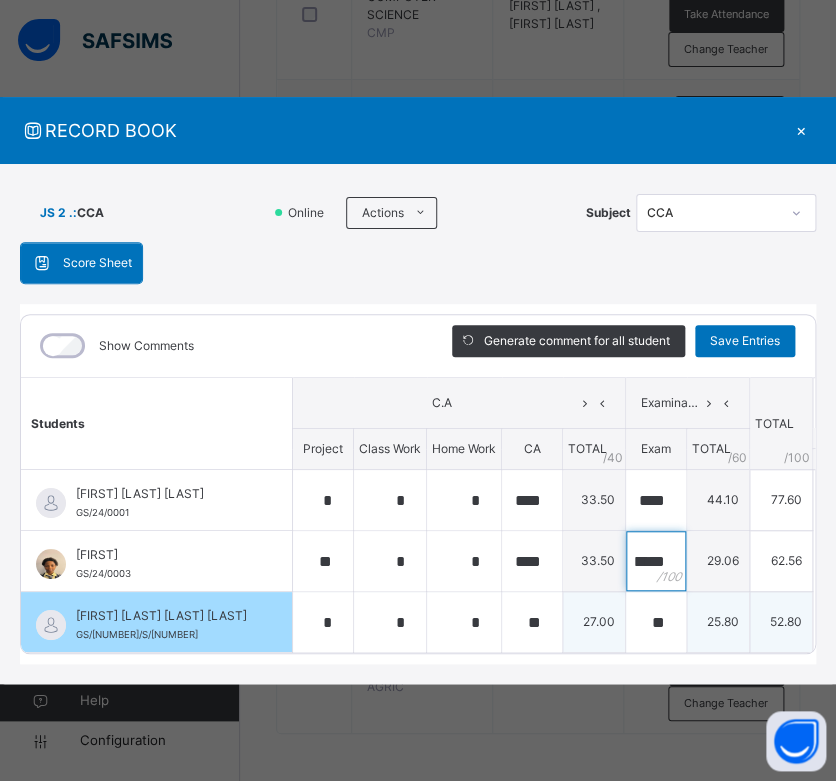 type on "*****" 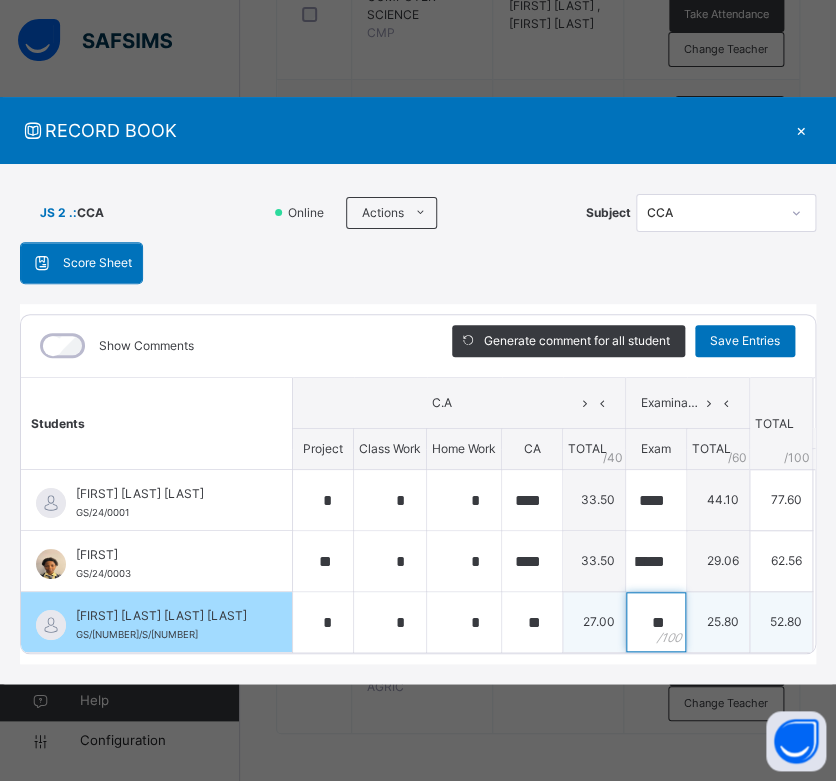 scroll, scrollTop: 0, scrollLeft: 0, axis: both 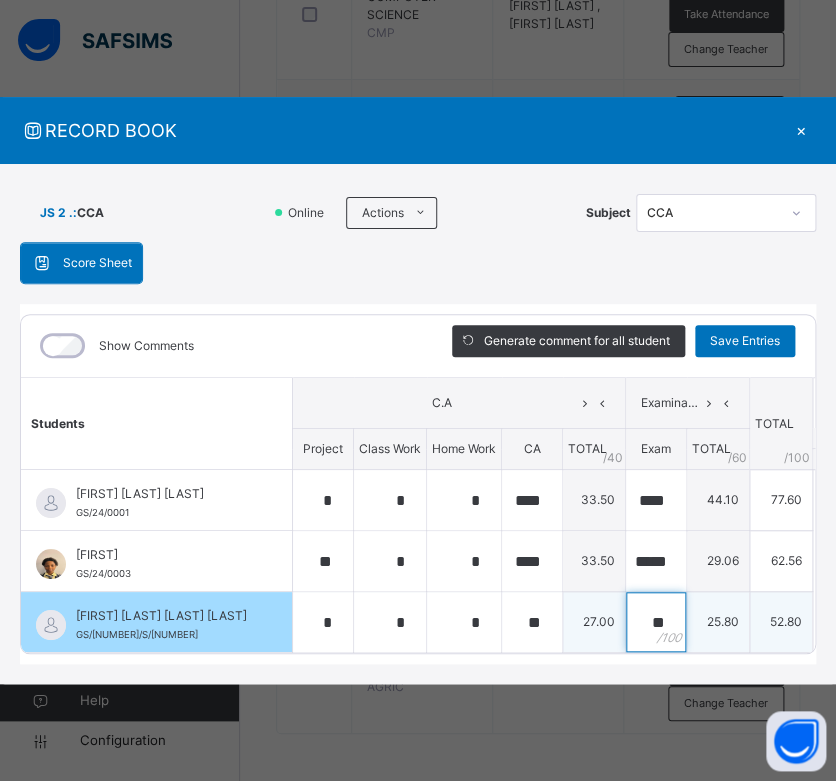 click on "**" at bounding box center (656, 622) 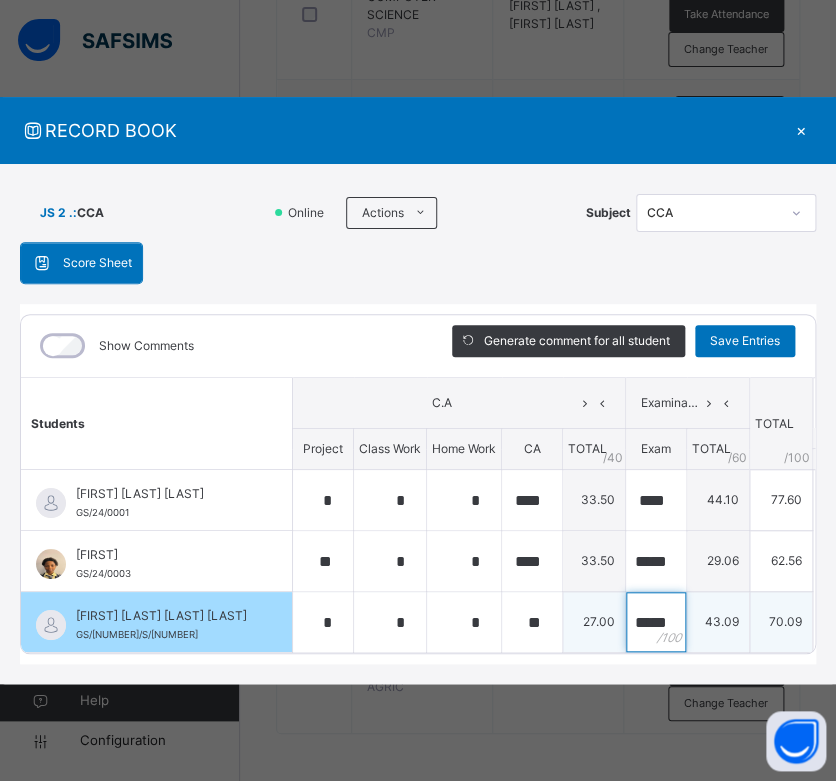 scroll, scrollTop: 0, scrollLeft: 7, axis: horizontal 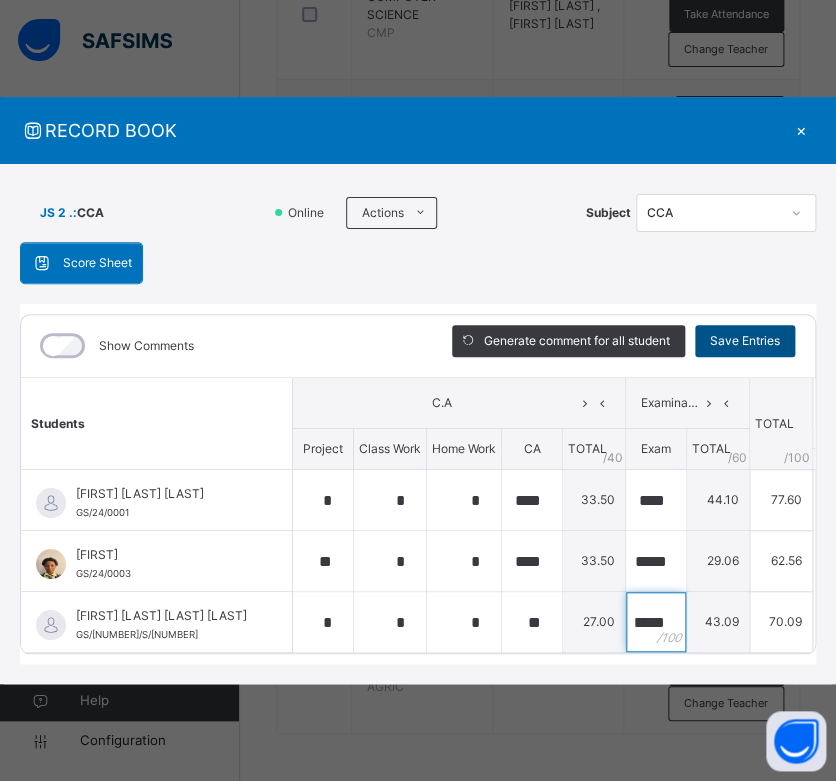 type on "*****" 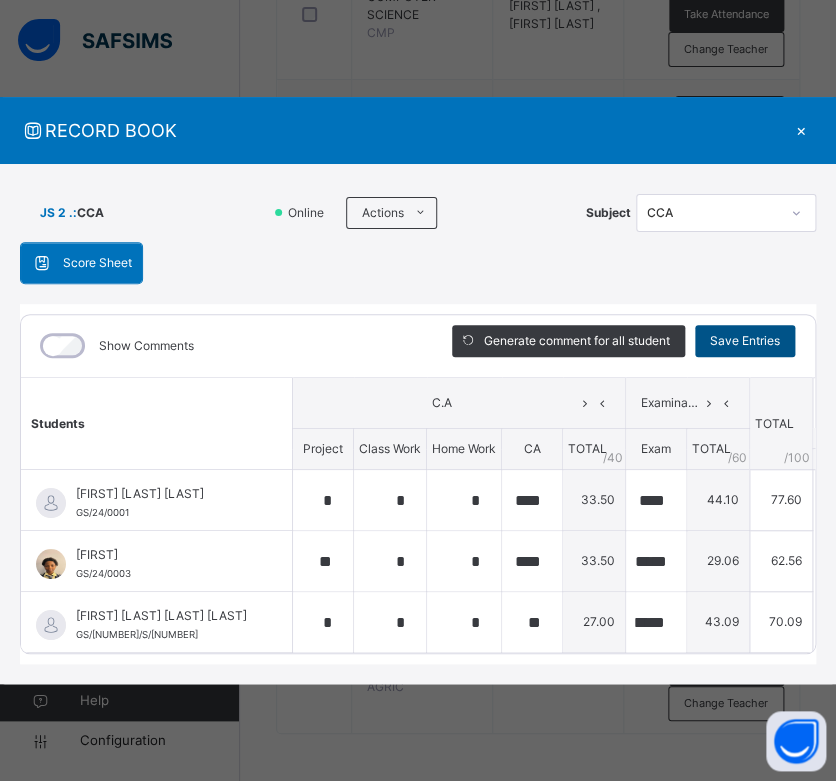 scroll, scrollTop: 0, scrollLeft: 0, axis: both 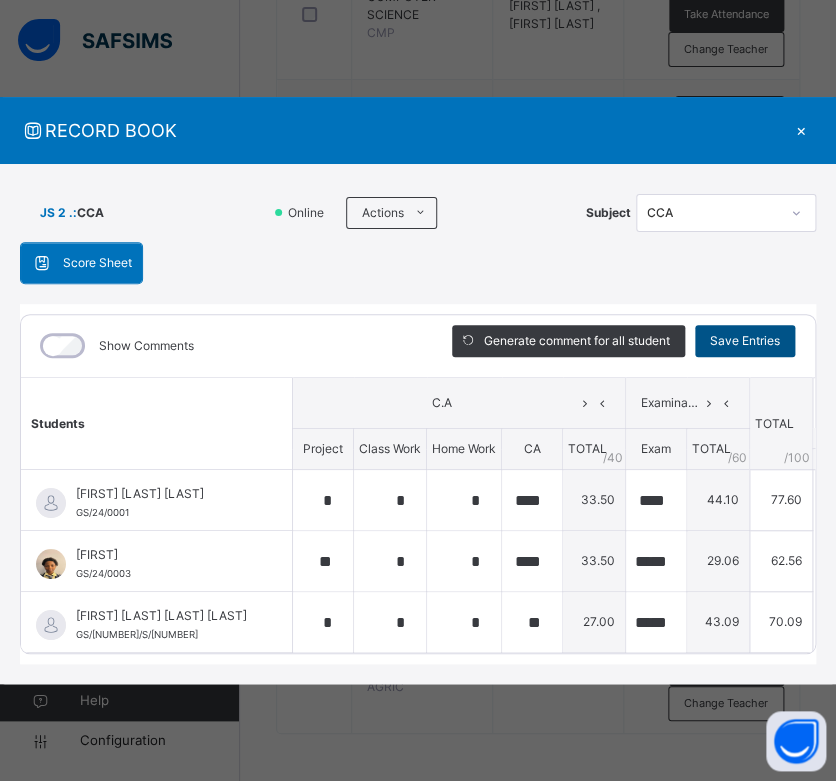 click on "Save Entries" at bounding box center [745, 341] 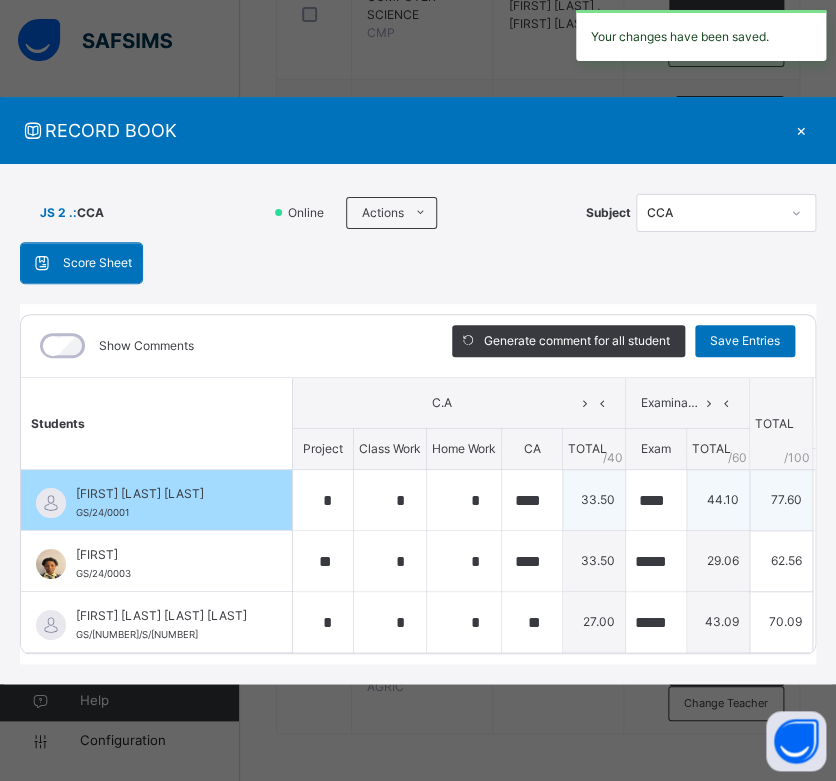 scroll, scrollTop: 0, scrollLeft: 64, axis: horizontal 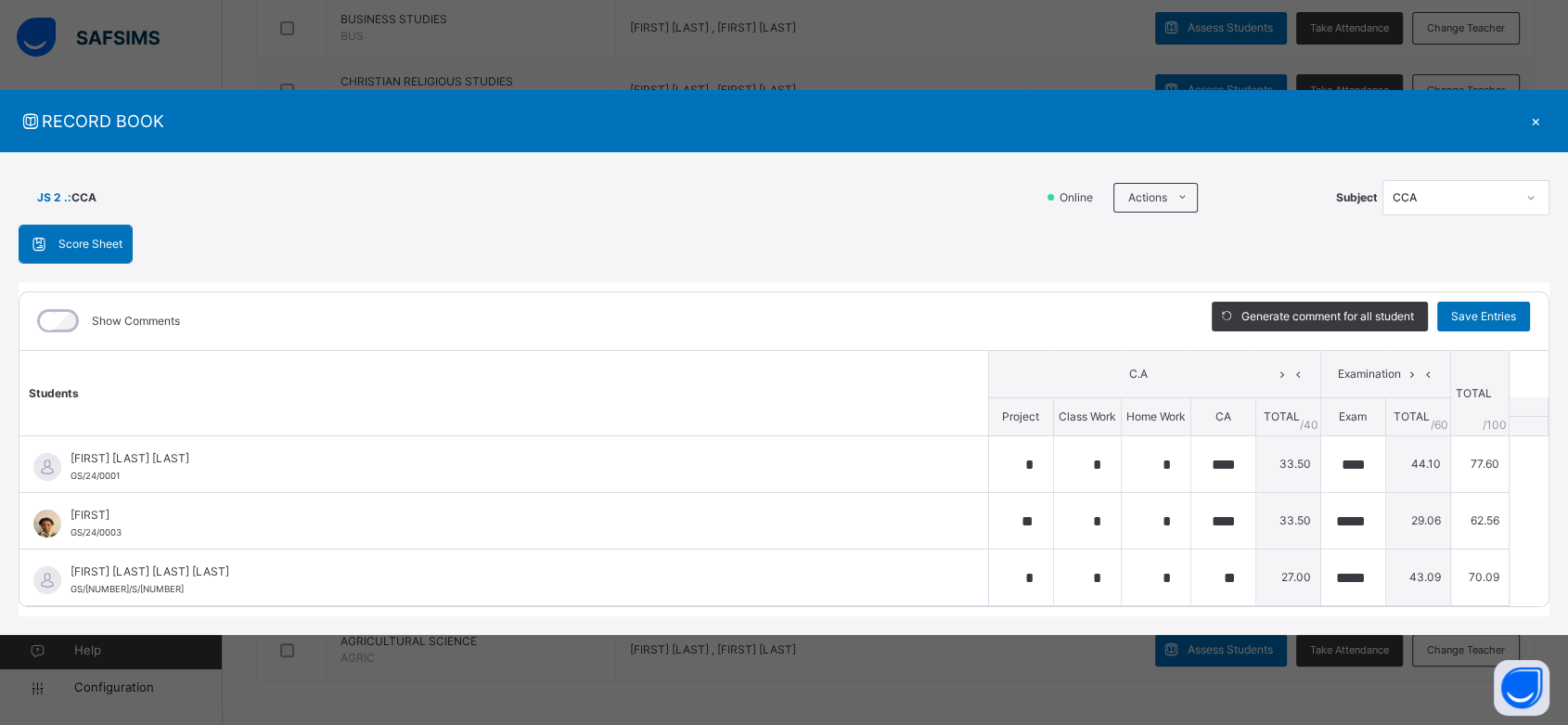 click on "×" at bounding box center [1536, 121] 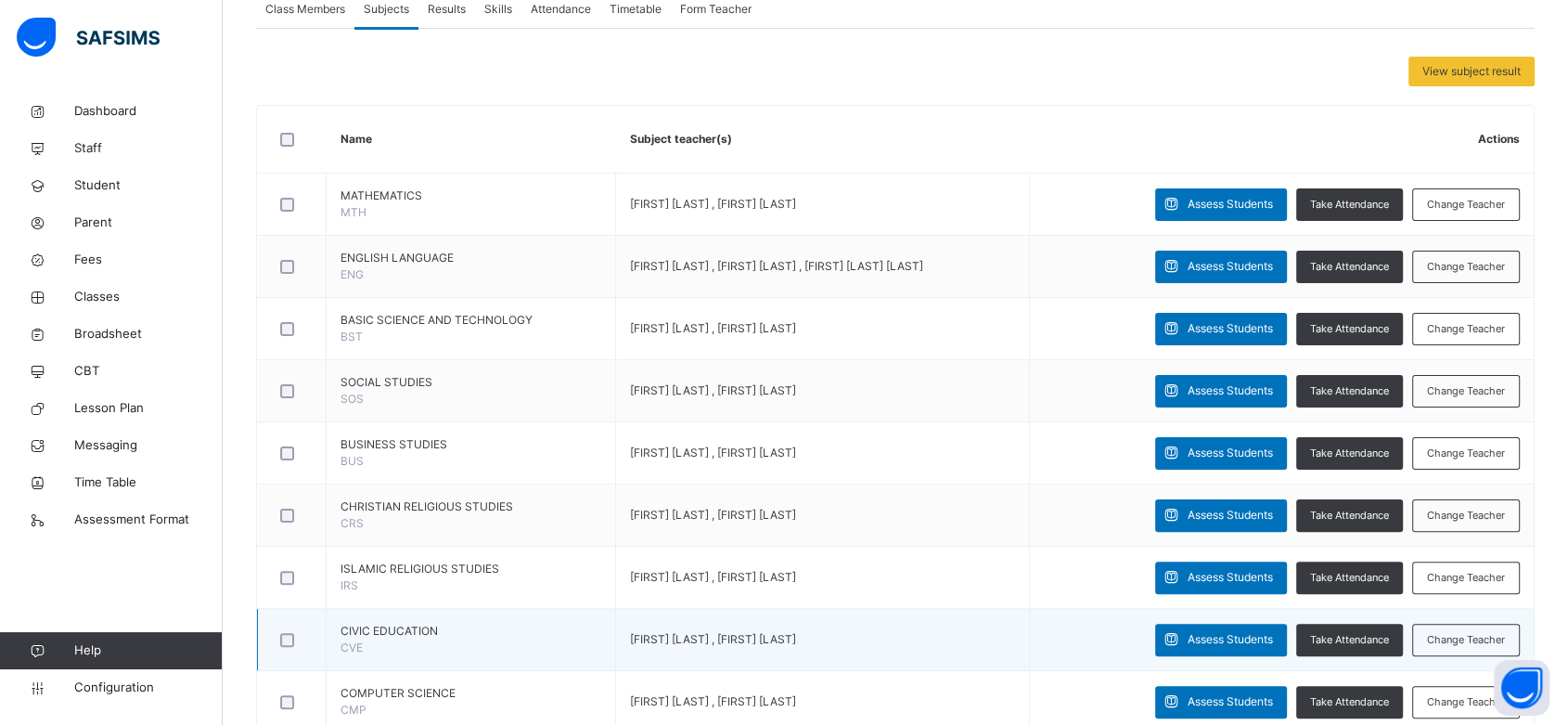 scroll, scrollTop: 356, scrollLeft: 0, axis: vertical 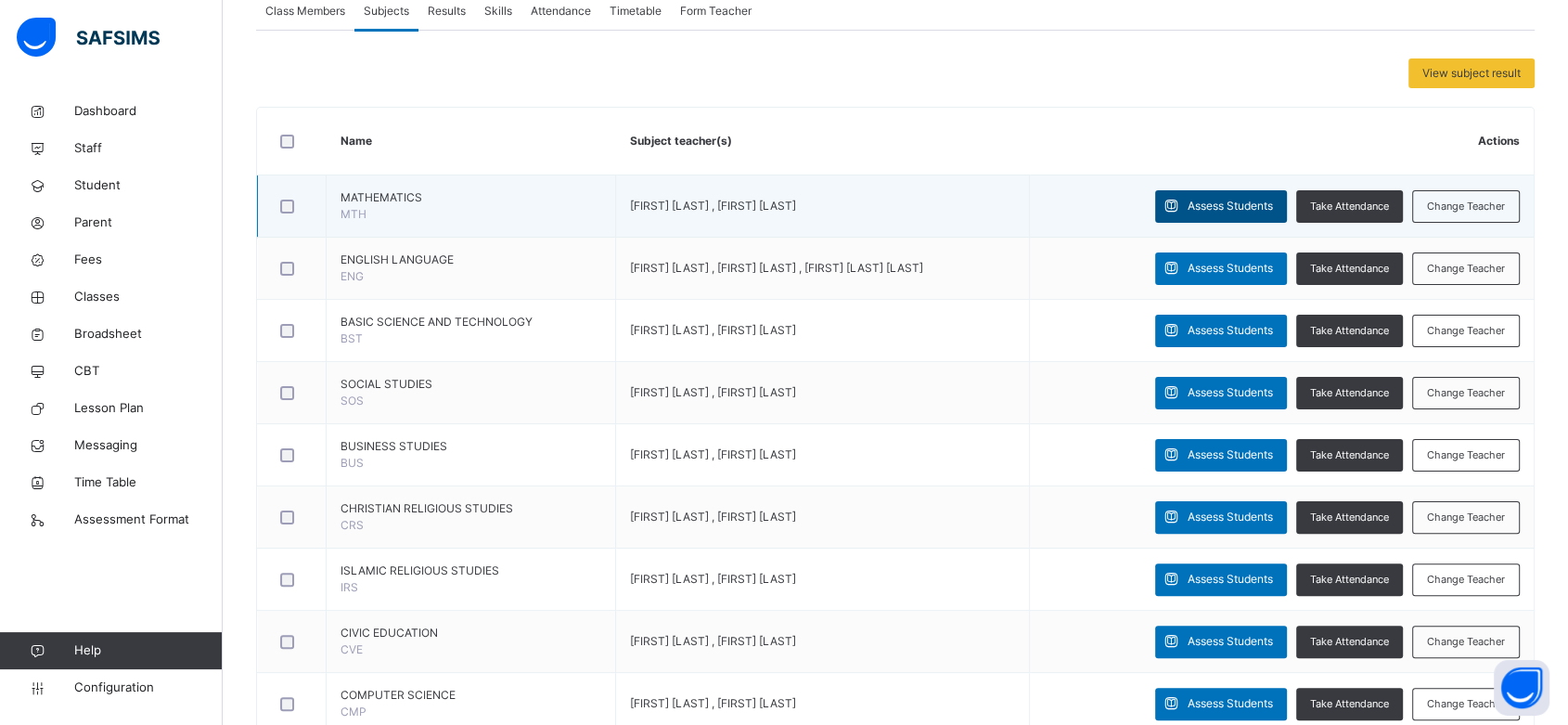 click on "Assess Students" at bounding box center [1230, 206] 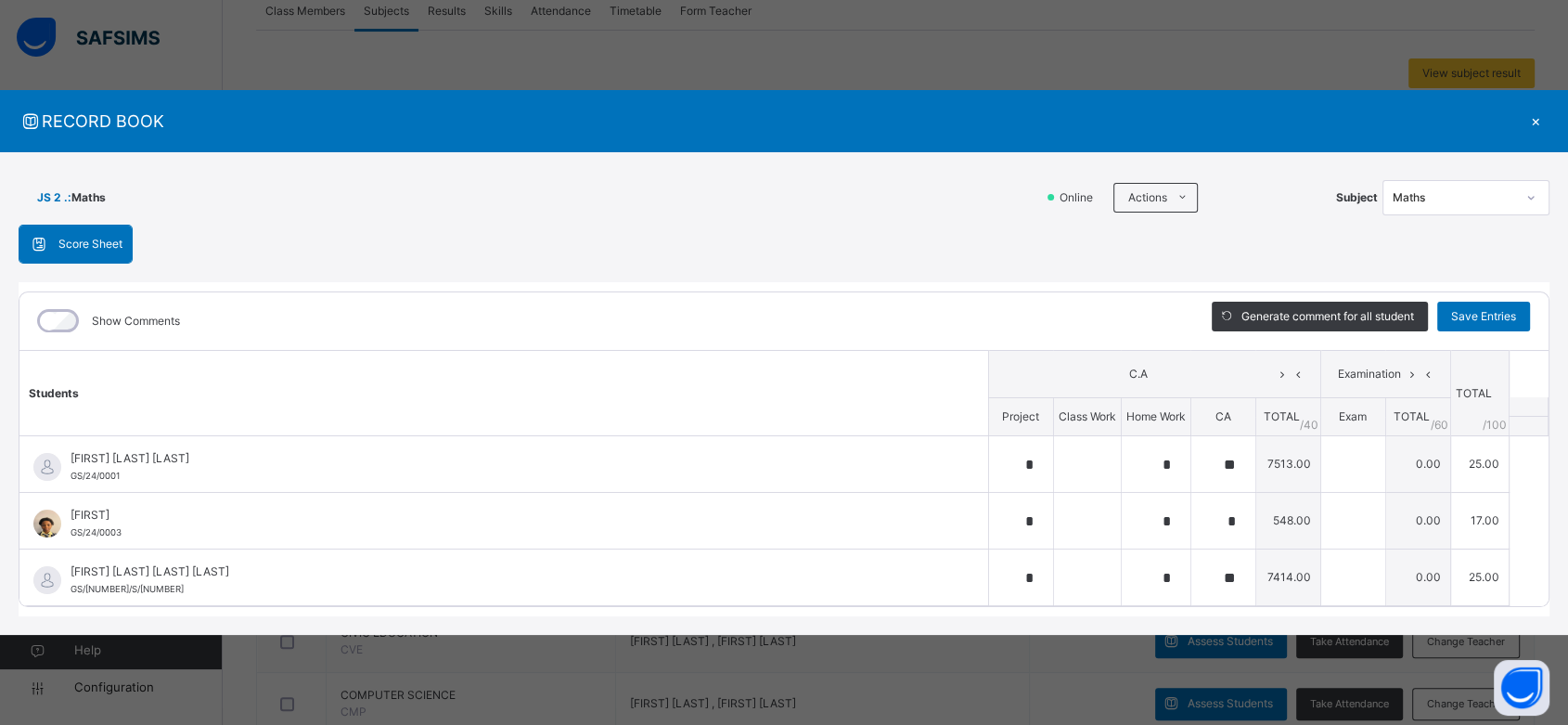 click on "×" at bounding box center [1536, 121] 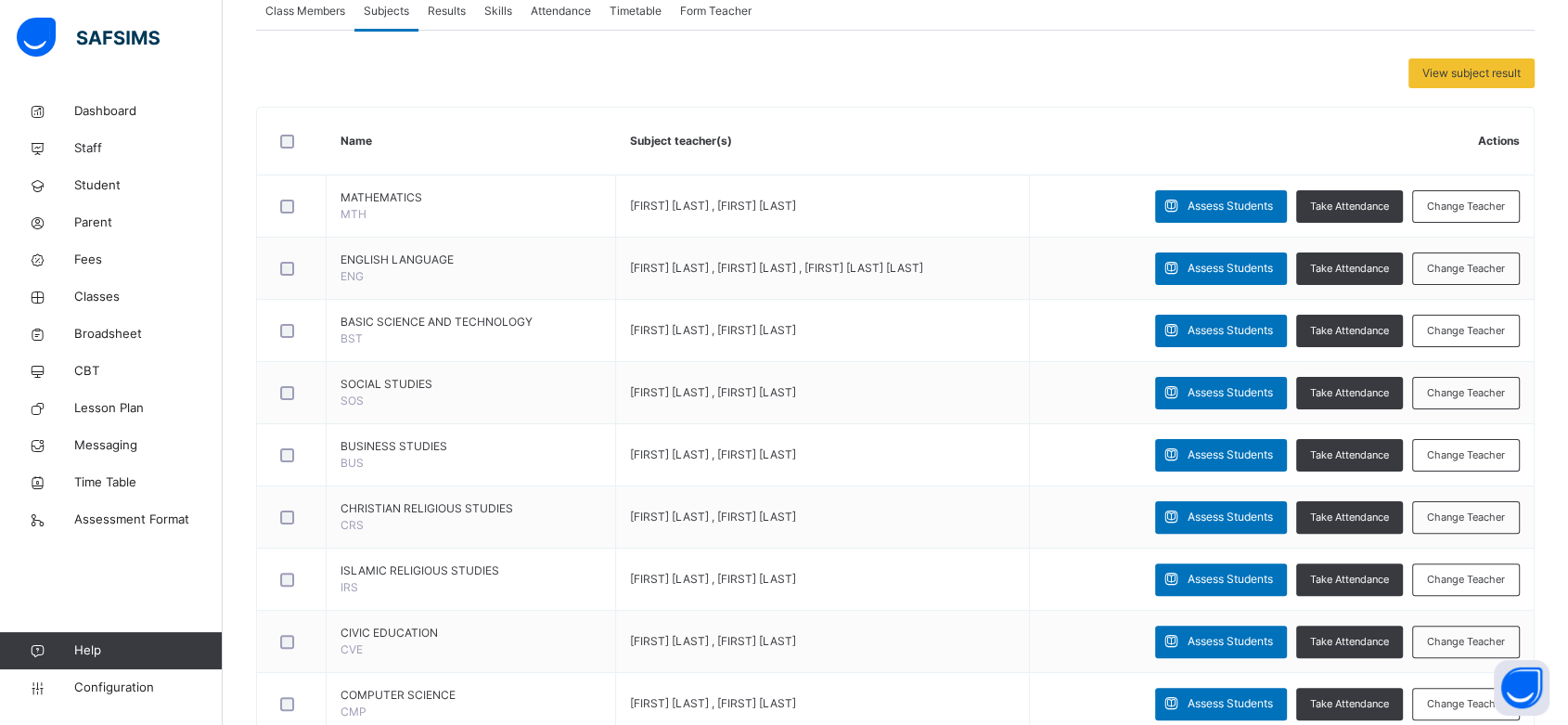 click on "View subject result" at bounding box center [895, 73] 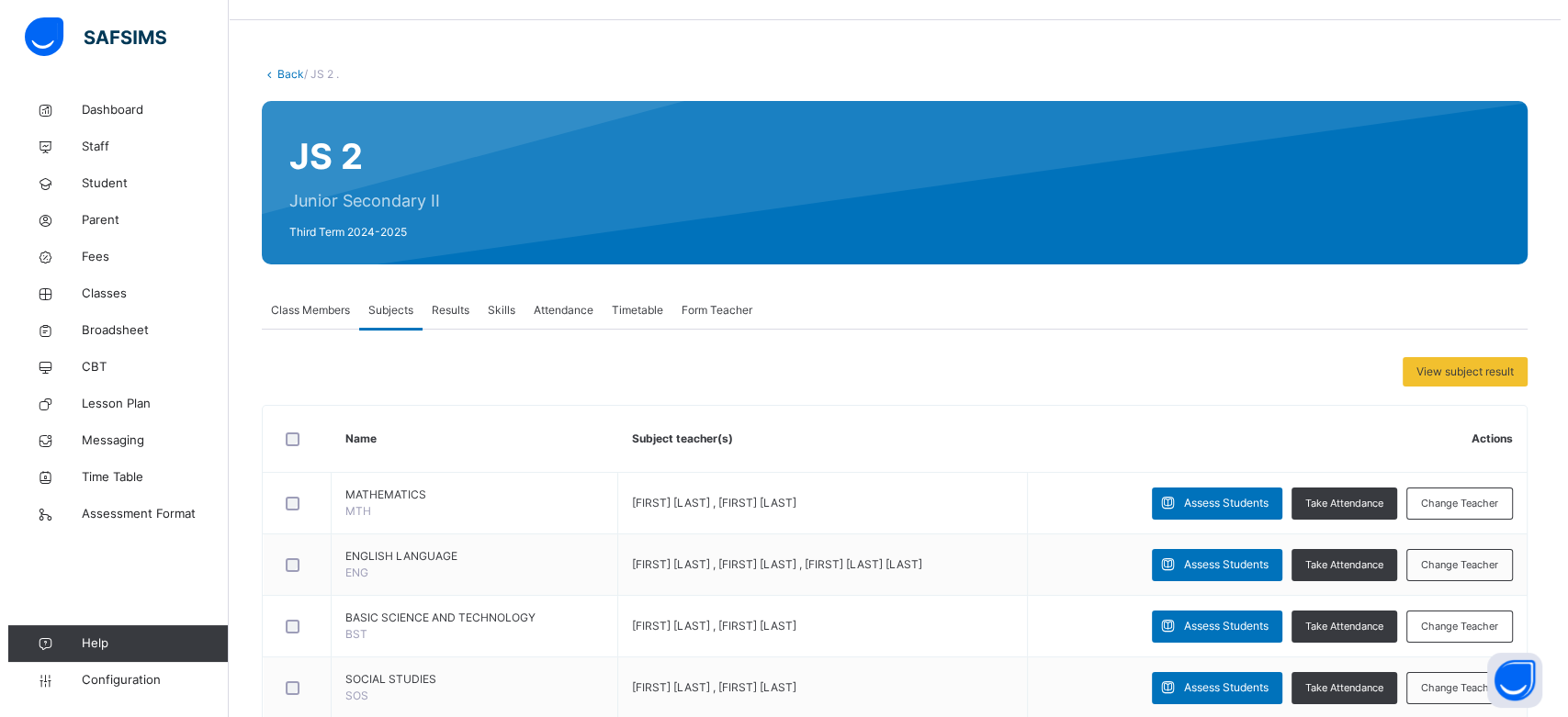 scroll, scrollTop: 0, scrollLeft: 0, axis: both 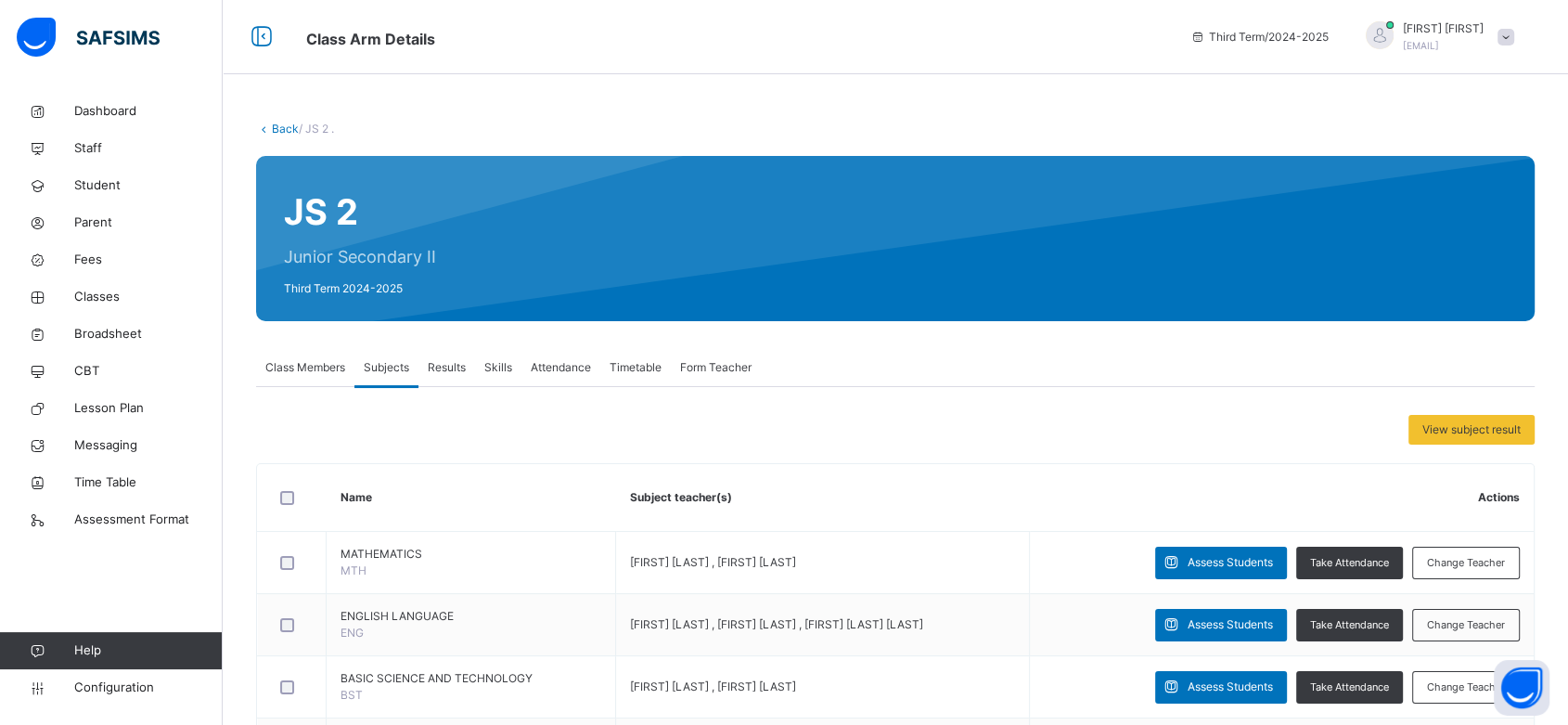 click on "Back" at bounding box center [285, 128] 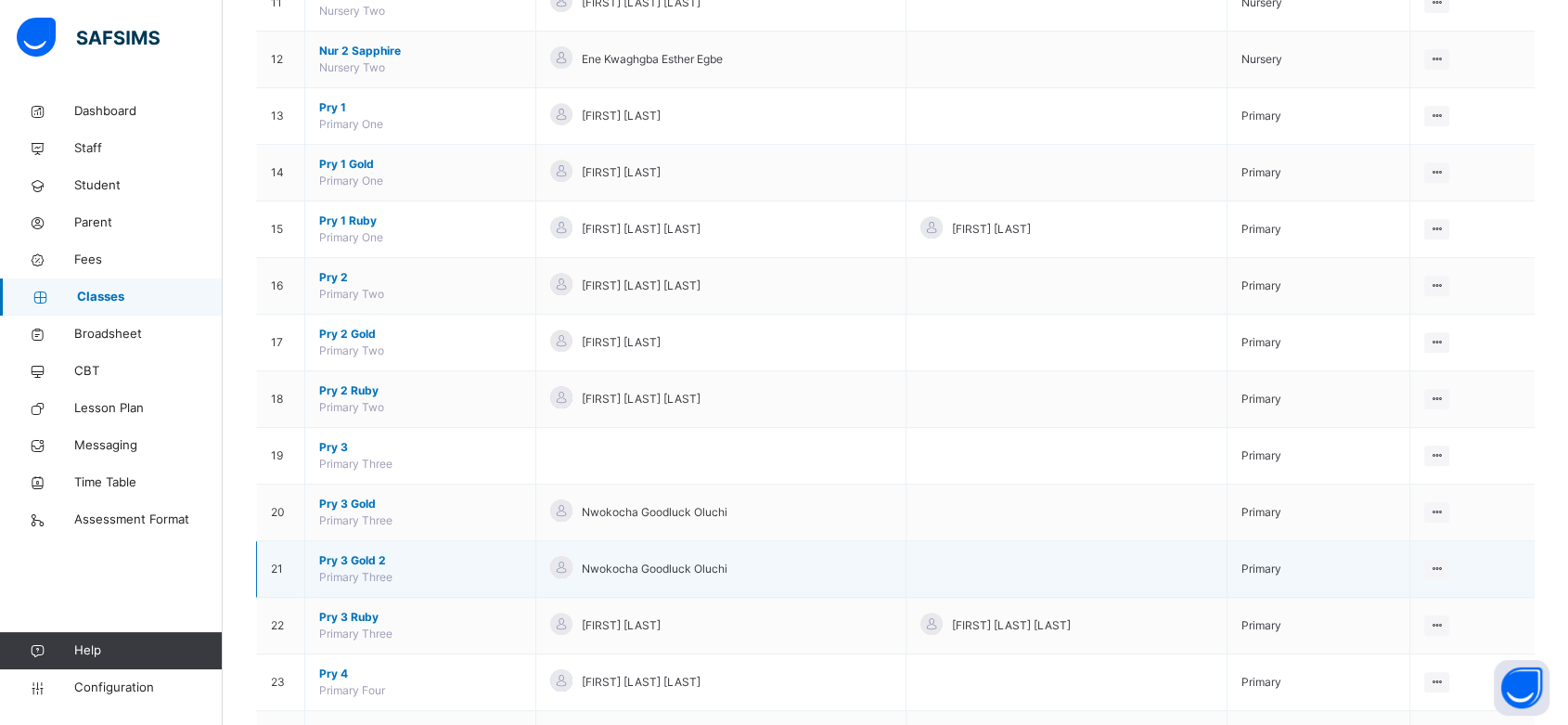scroll, scrollTop: 1237, scrollLeft: 0, axis: vertical 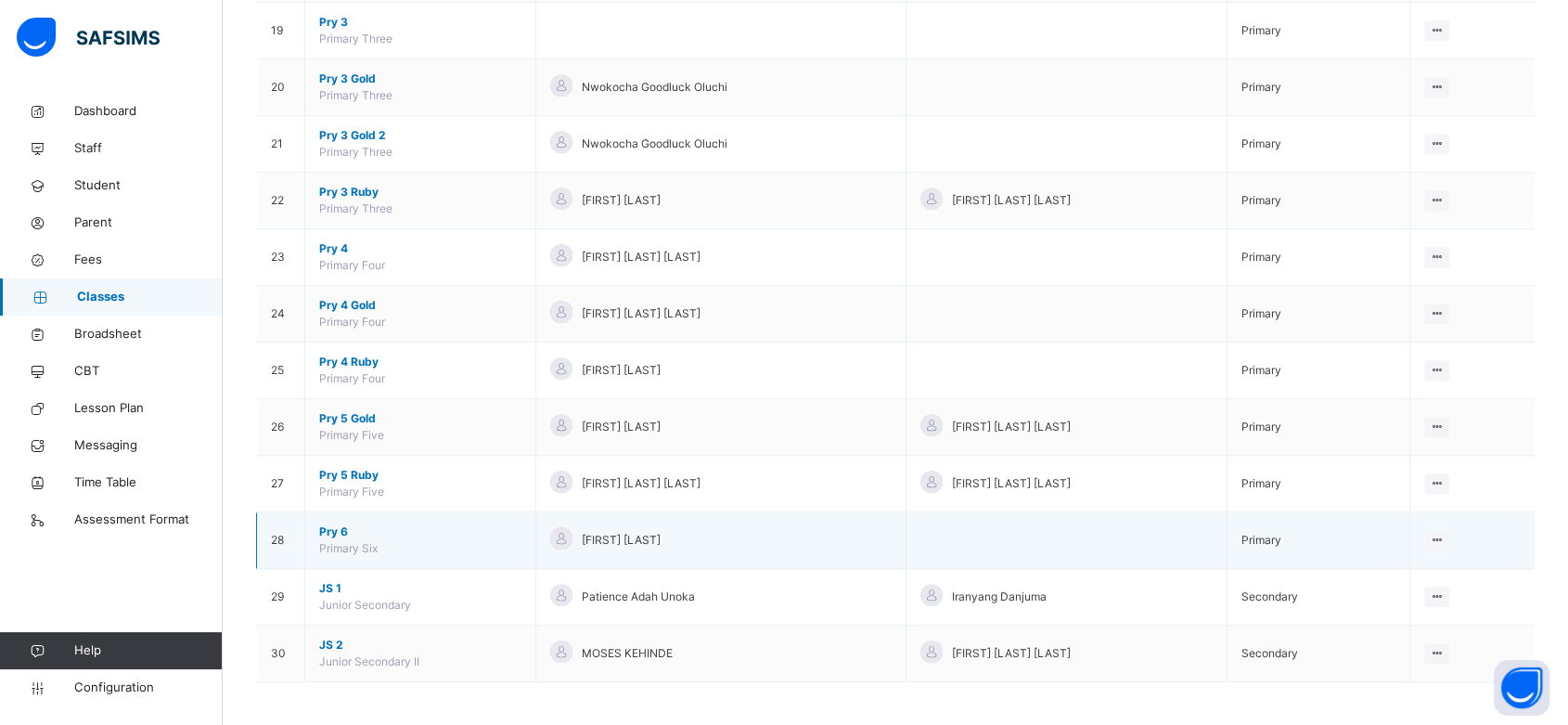 click on "Pry 6" at bounding box center (420, 532) 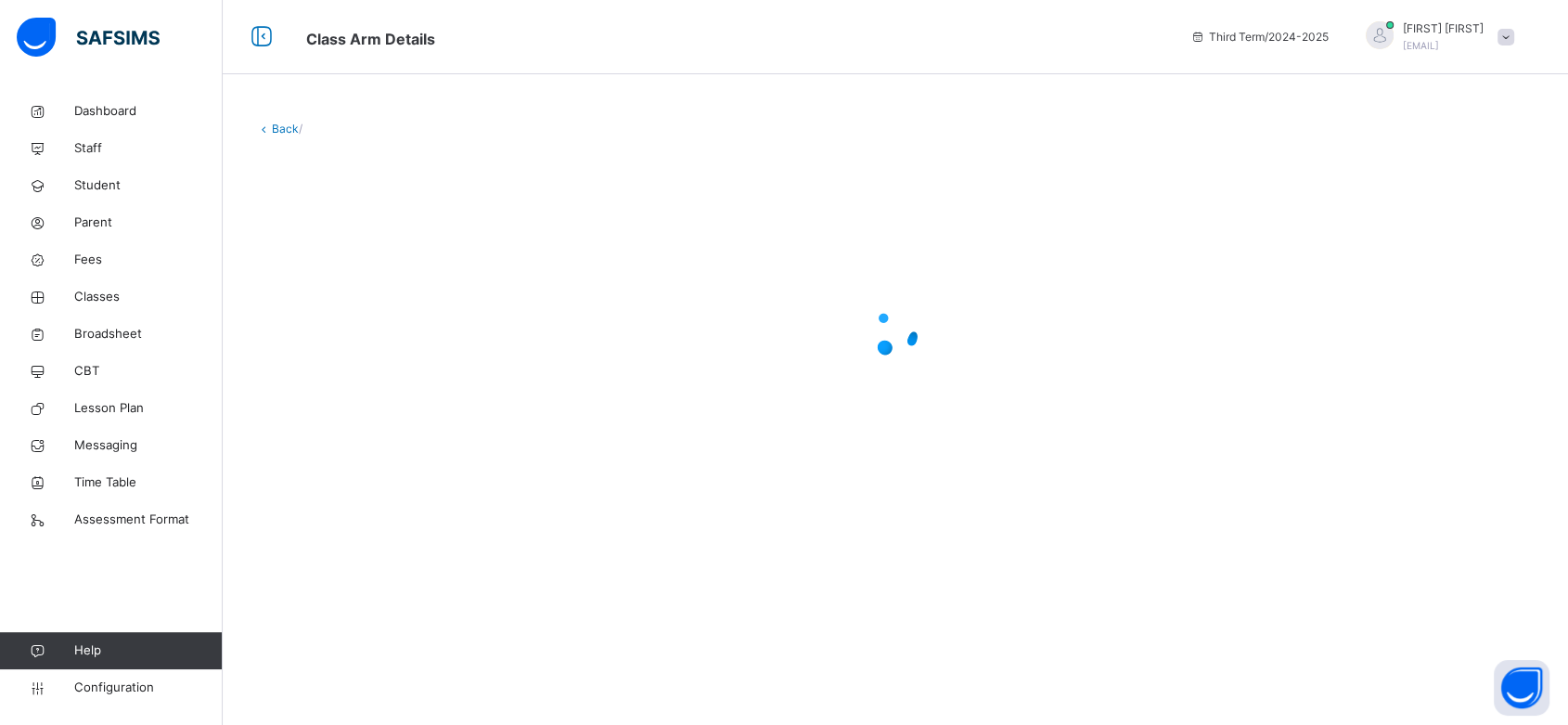 scroll, scrollTop: 0, scrollLeft: 0, axis: both 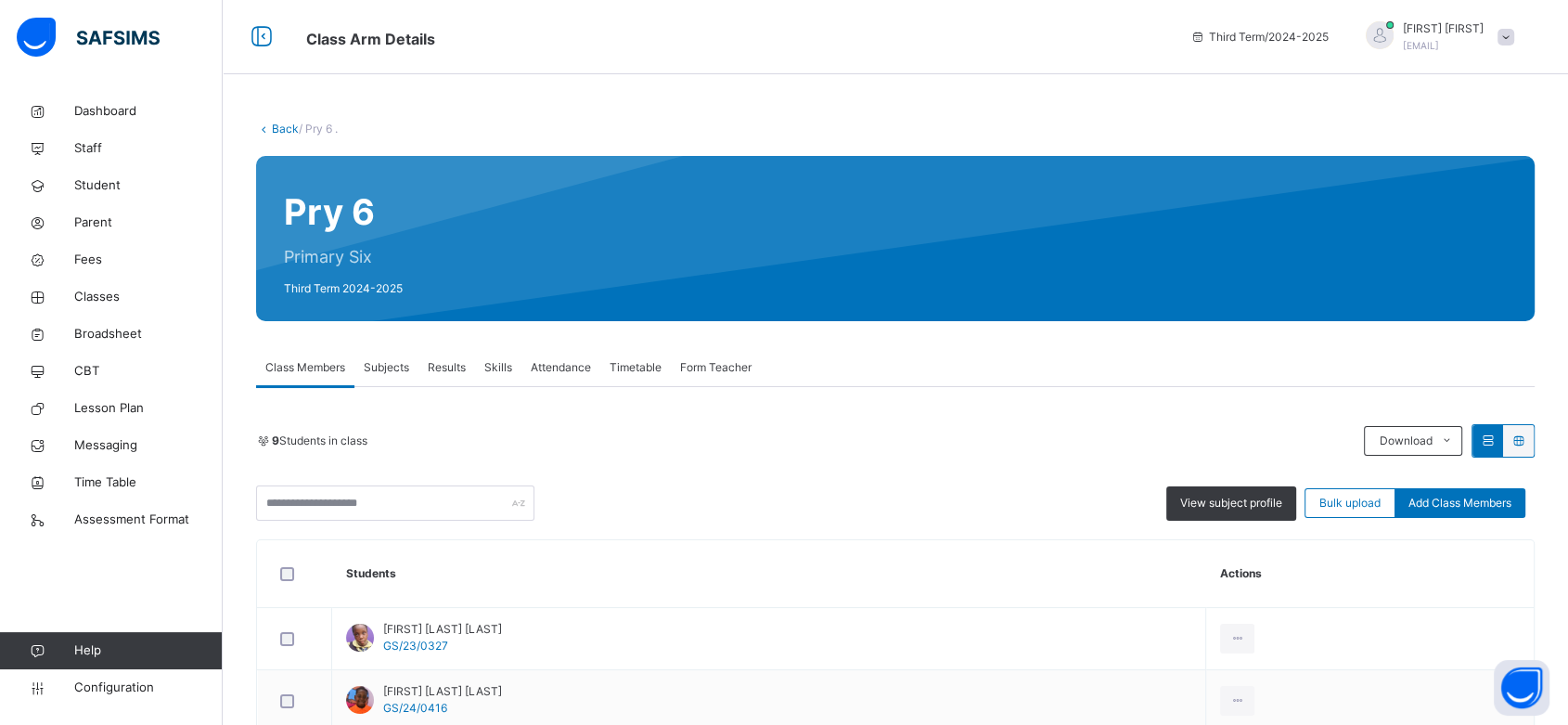 click on "Class Members Subjects Results Skills Attendance Timetable Form Teacher" at bounding box center (895, 368) 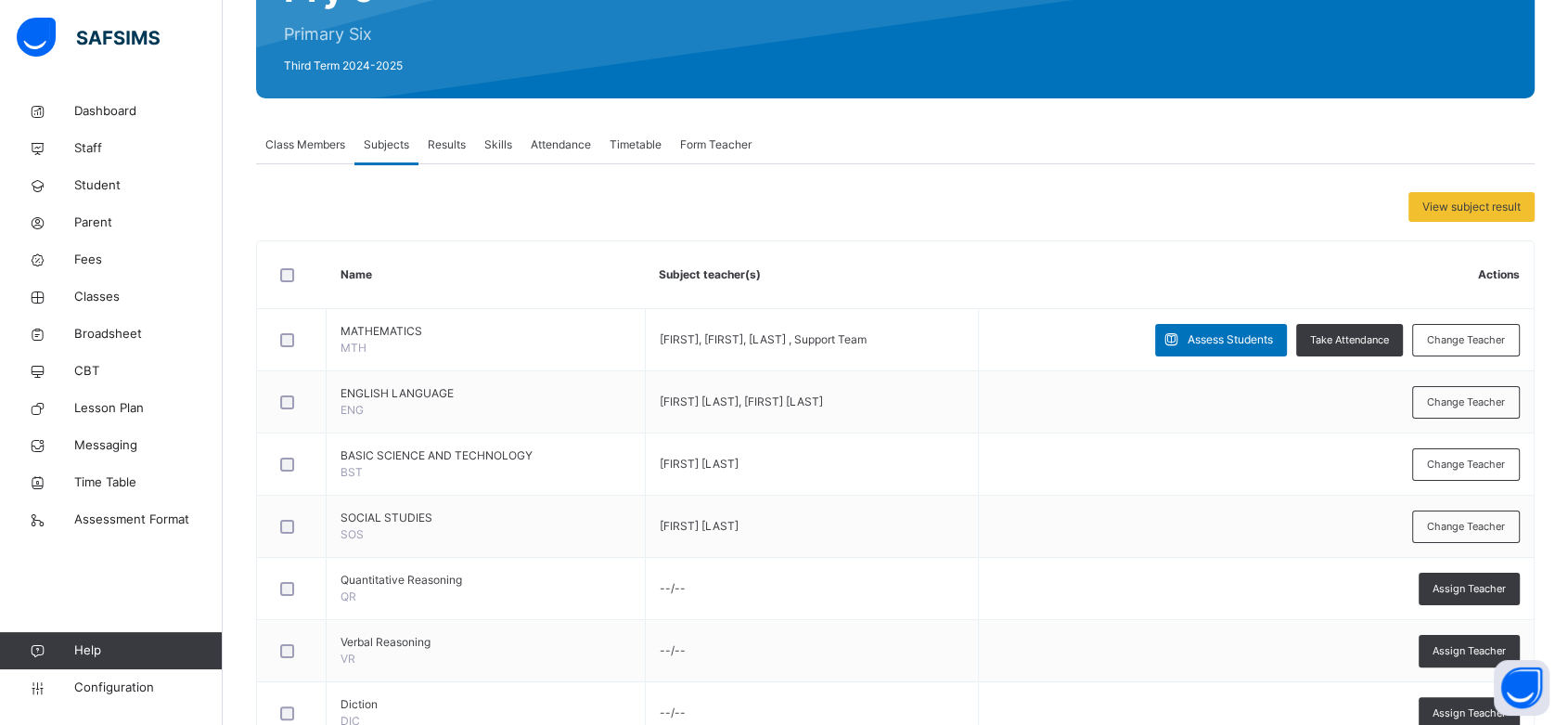 scroll, scrollTop: 230, scrollLeft: 0, axis: vertical 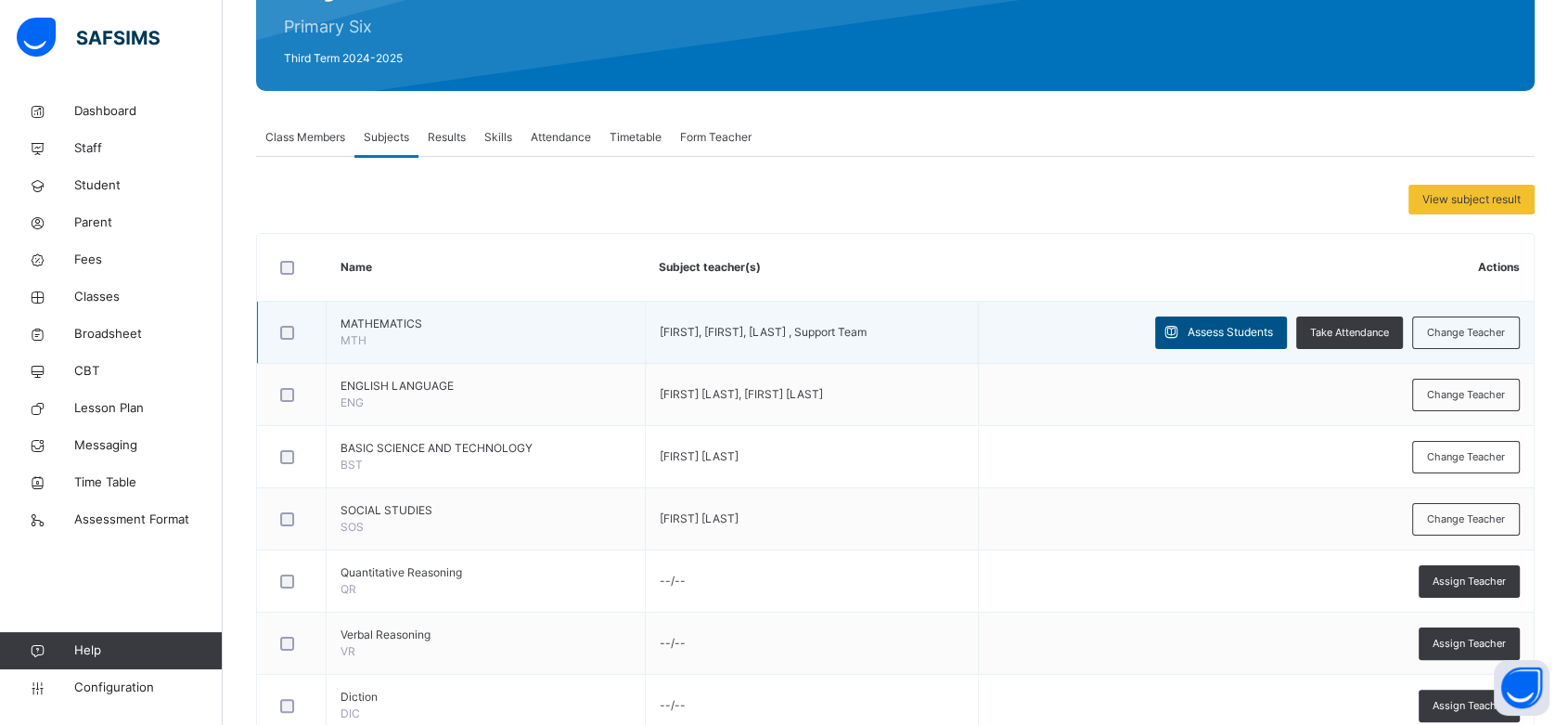 click on "Assess Students" at bounding box center [1230, 332] 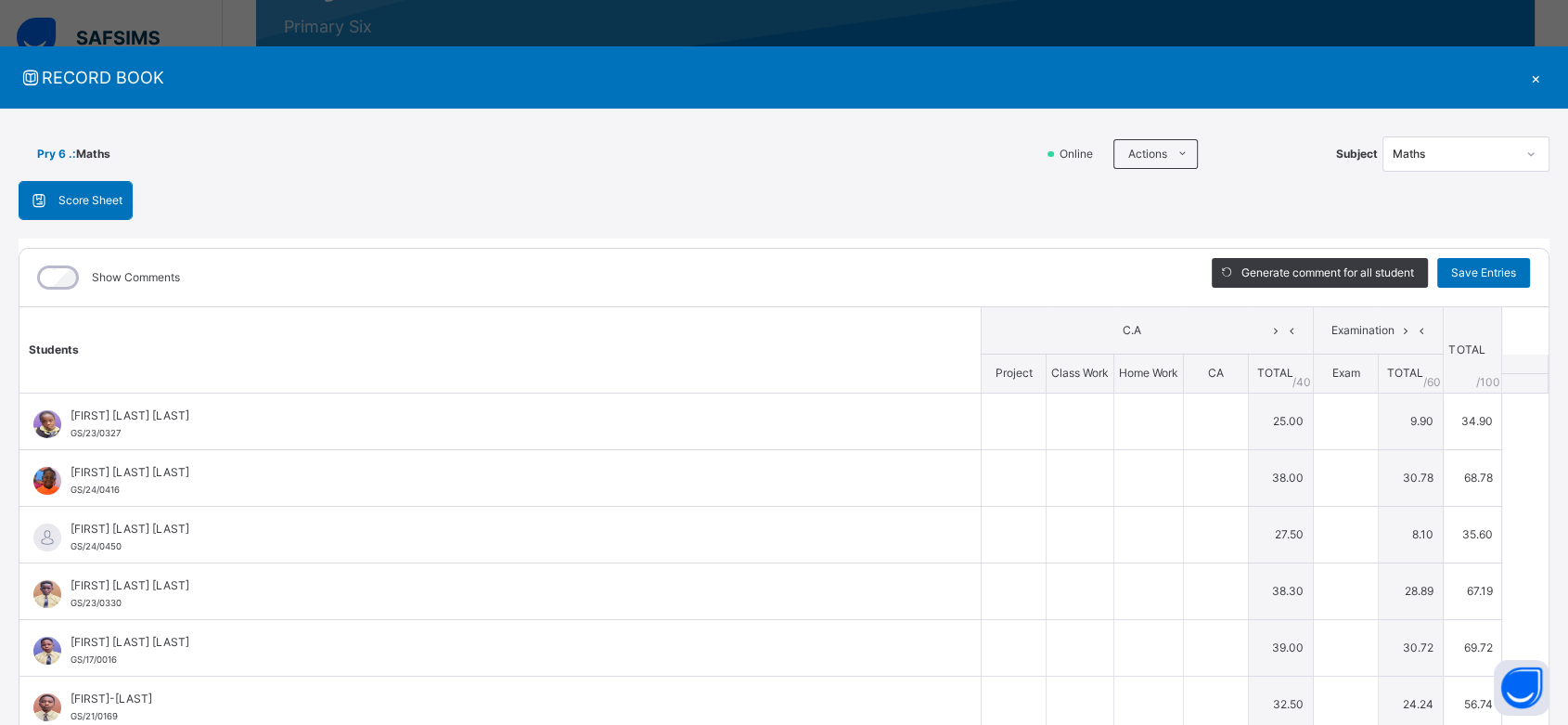 type on "**" 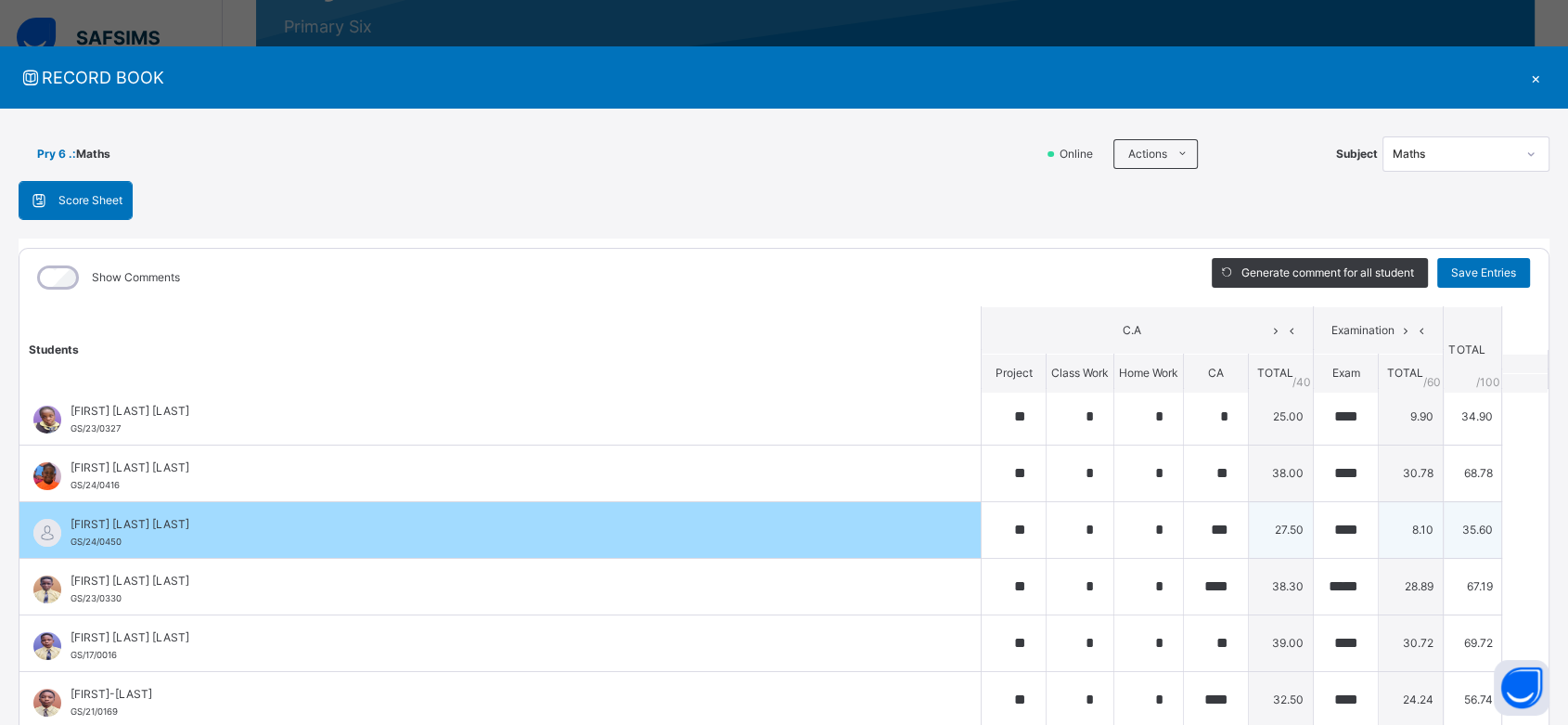 scroll, scrollTop: 0, scrollLeft: 0, axis: both 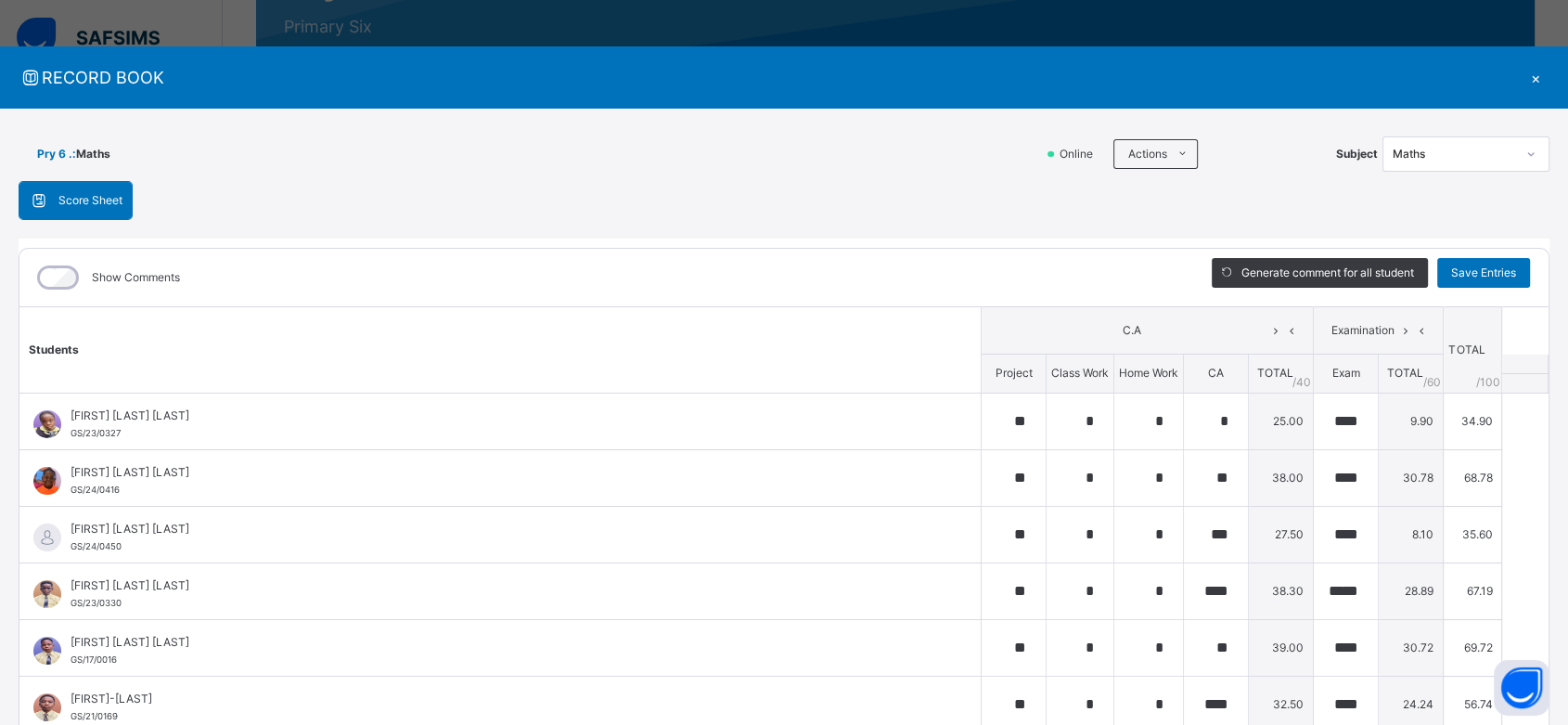 click on "×" at bounding box center (1536, 77) 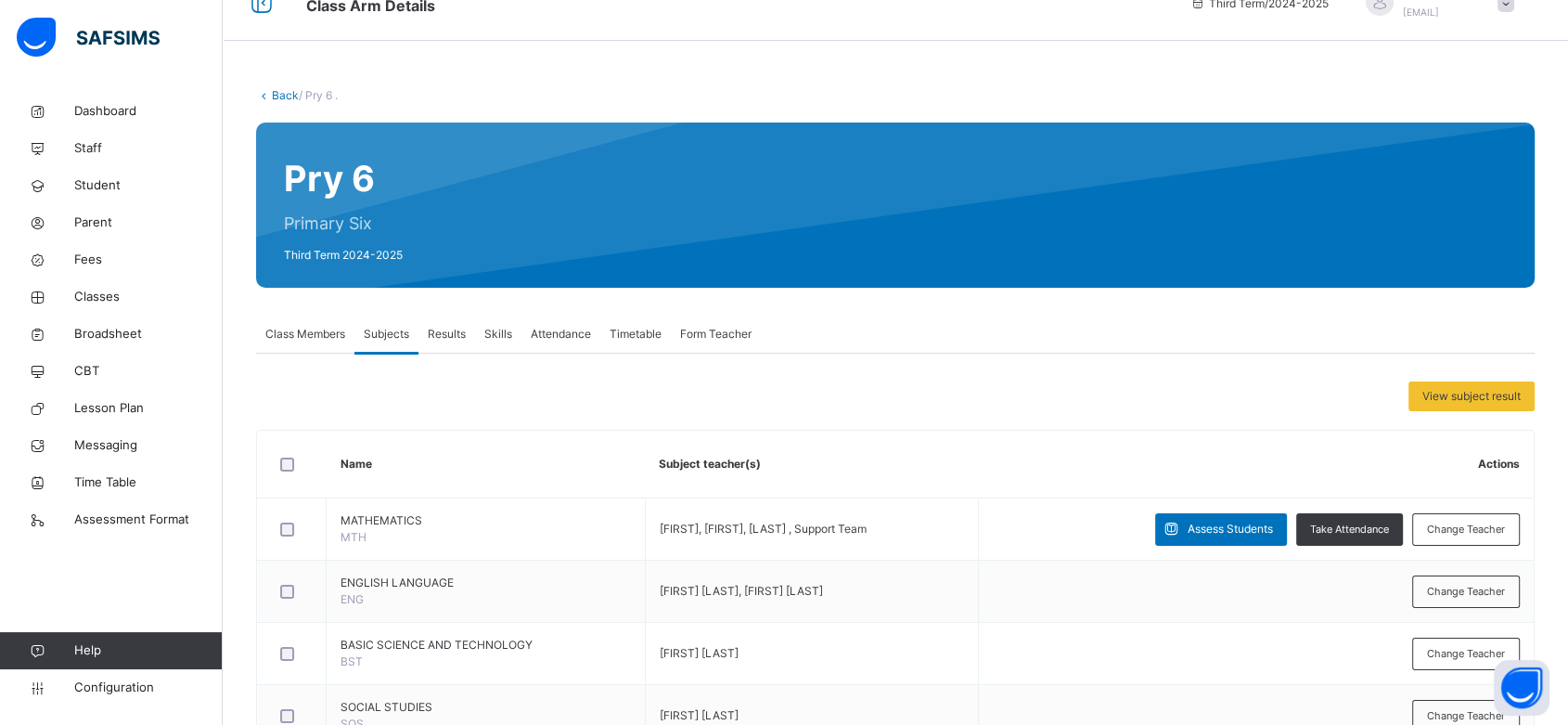 scroll, scrollTop: 0, scrollLeft: 0, axis: both 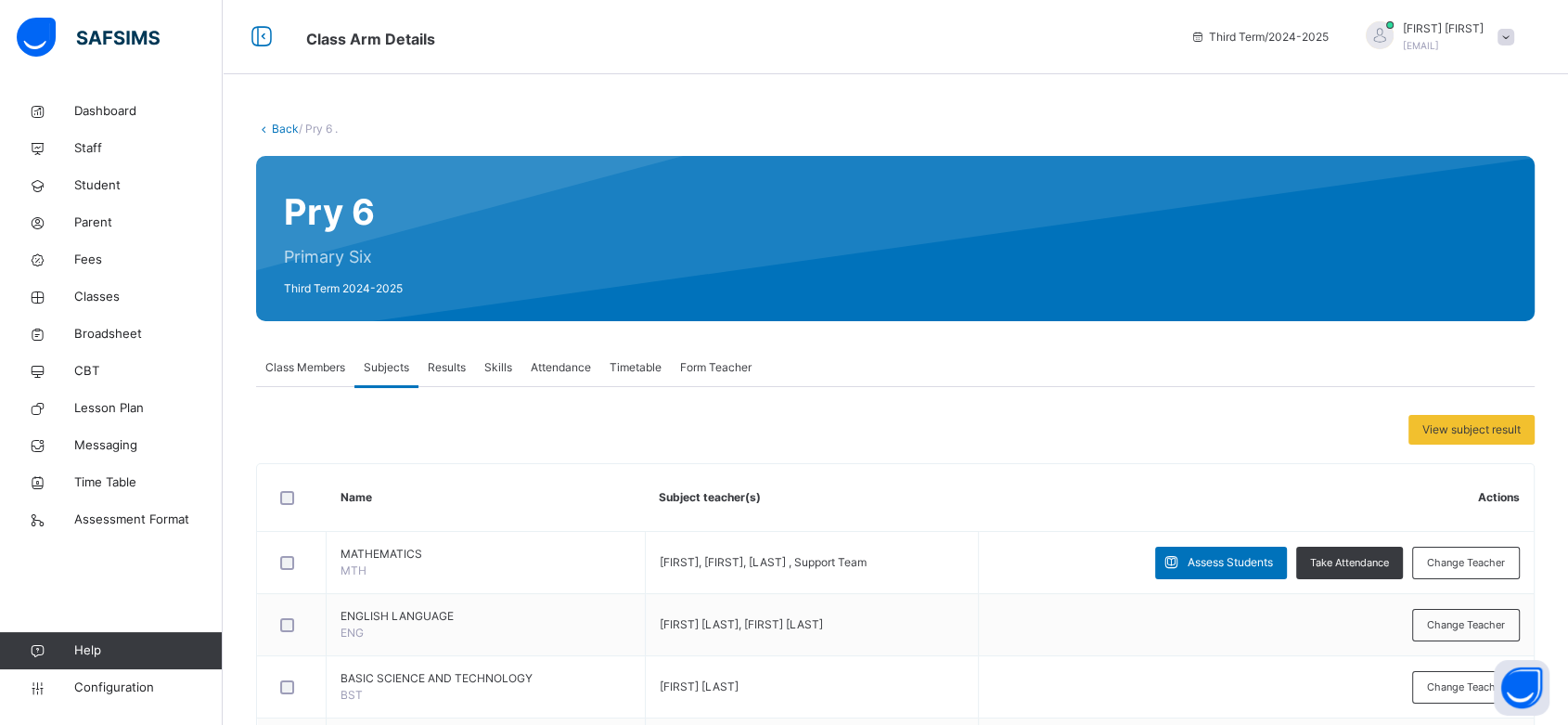 click on "Back" at bounding box center [285, 128] 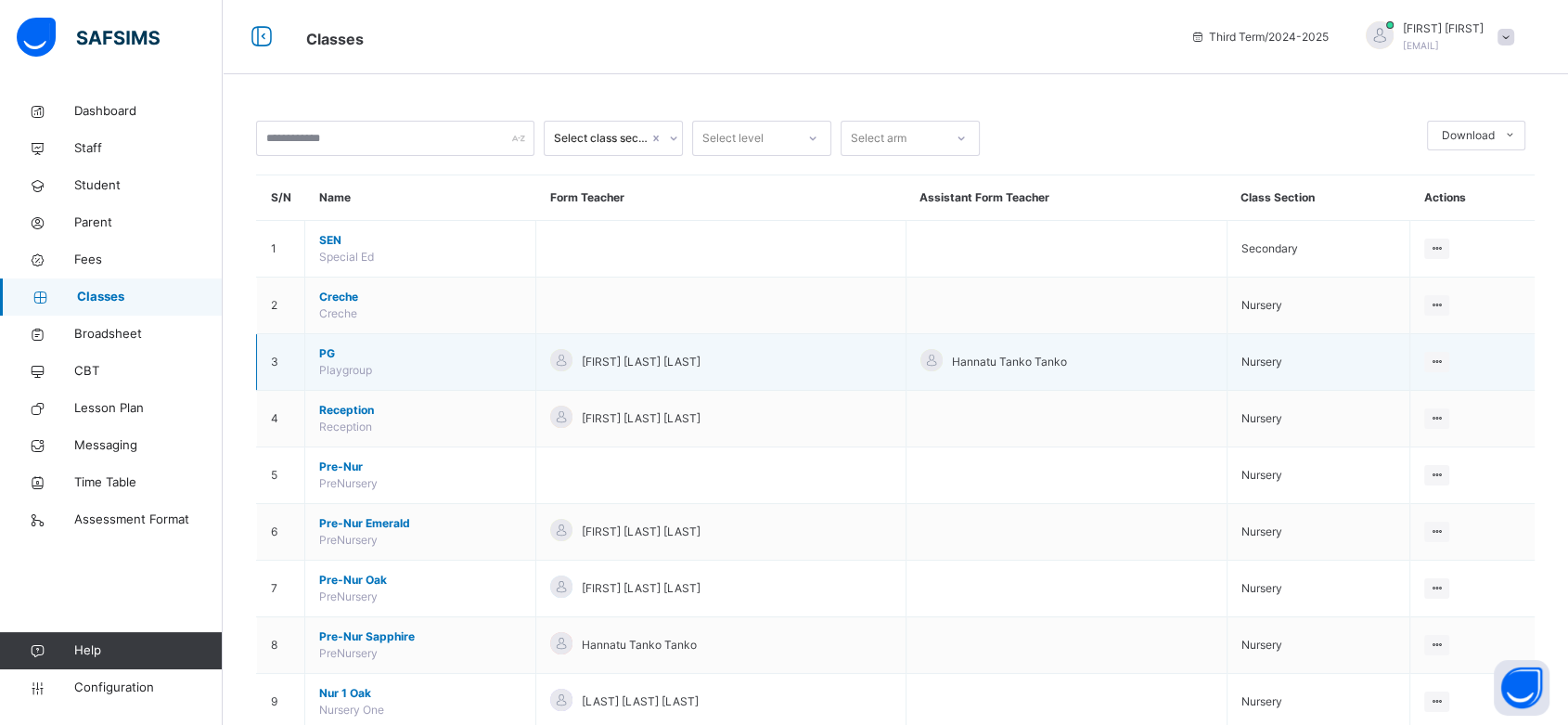 click on "[FIRST] [LAST]" at bounding box center (720, 362) 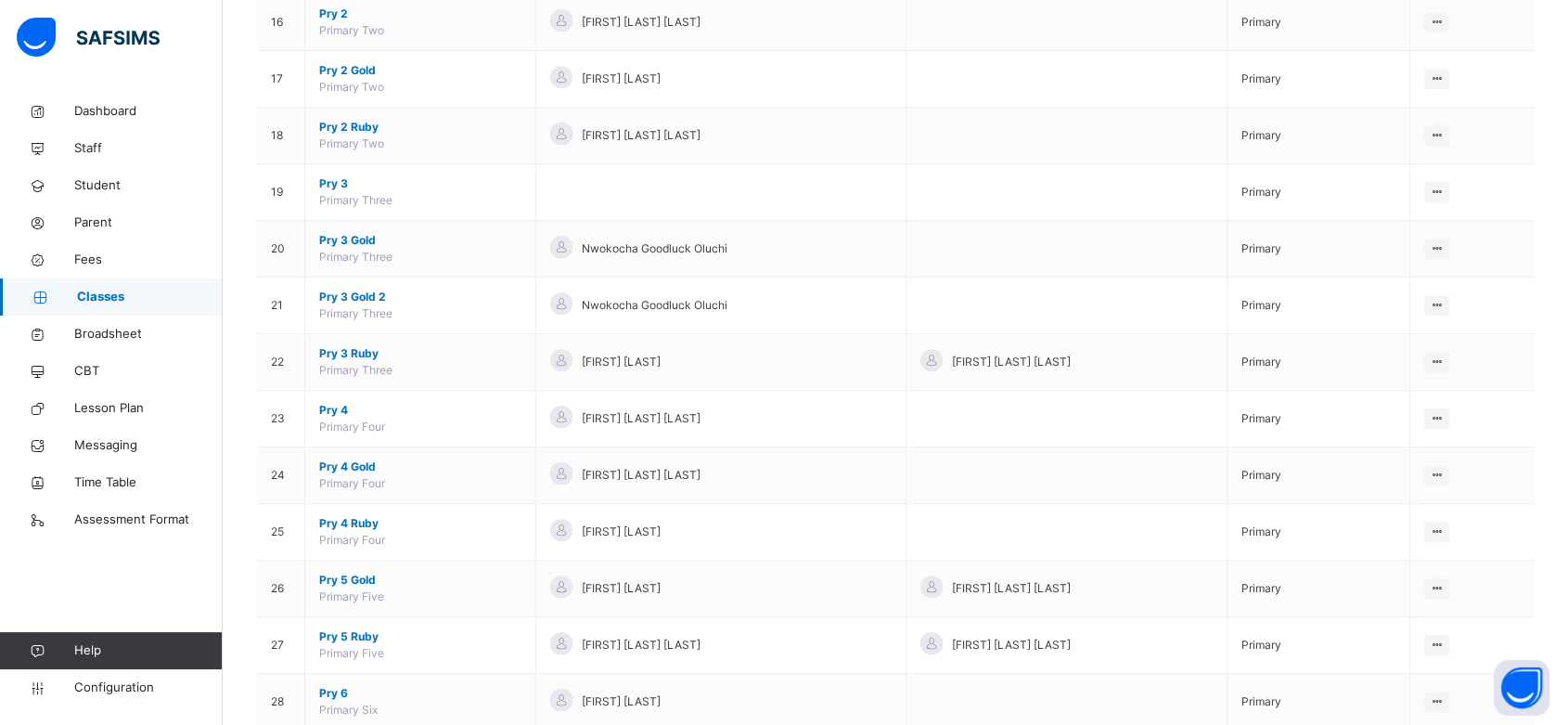 scroll, scrollTop: 1237, scrollLeft: 0, axis: vertical 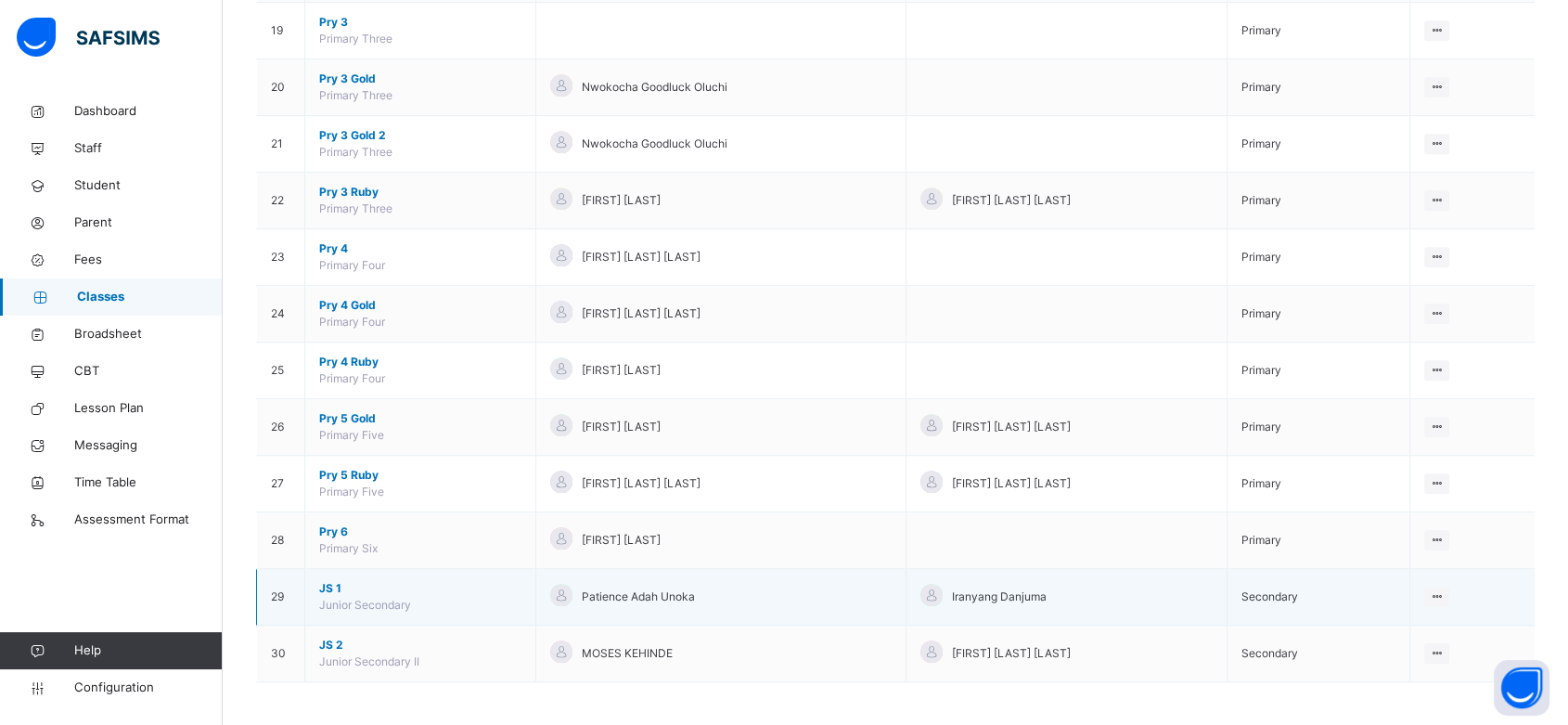 click on "JS 1" at bounding box center [420, 589] 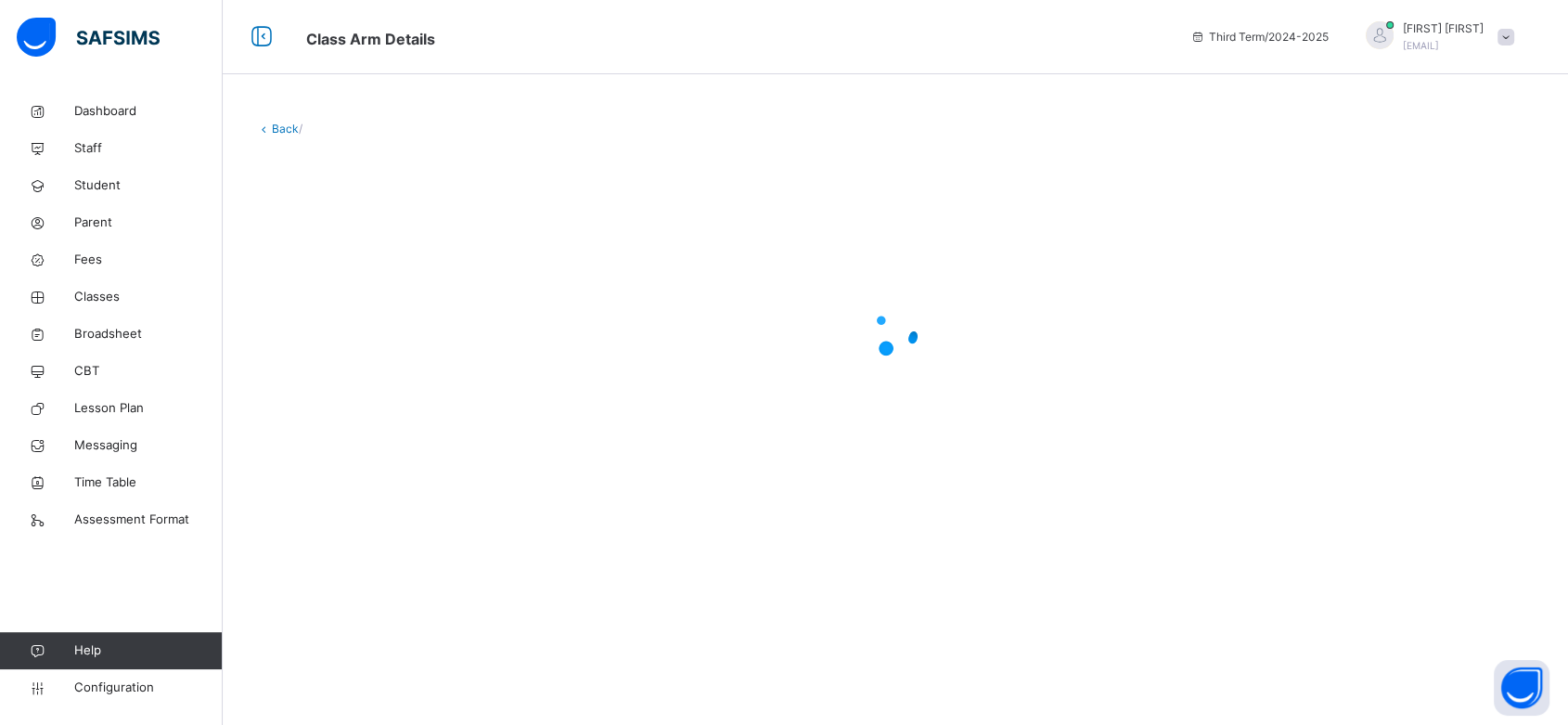 scroll, scrollTop: 0, scrollLeft: 0, axis: both 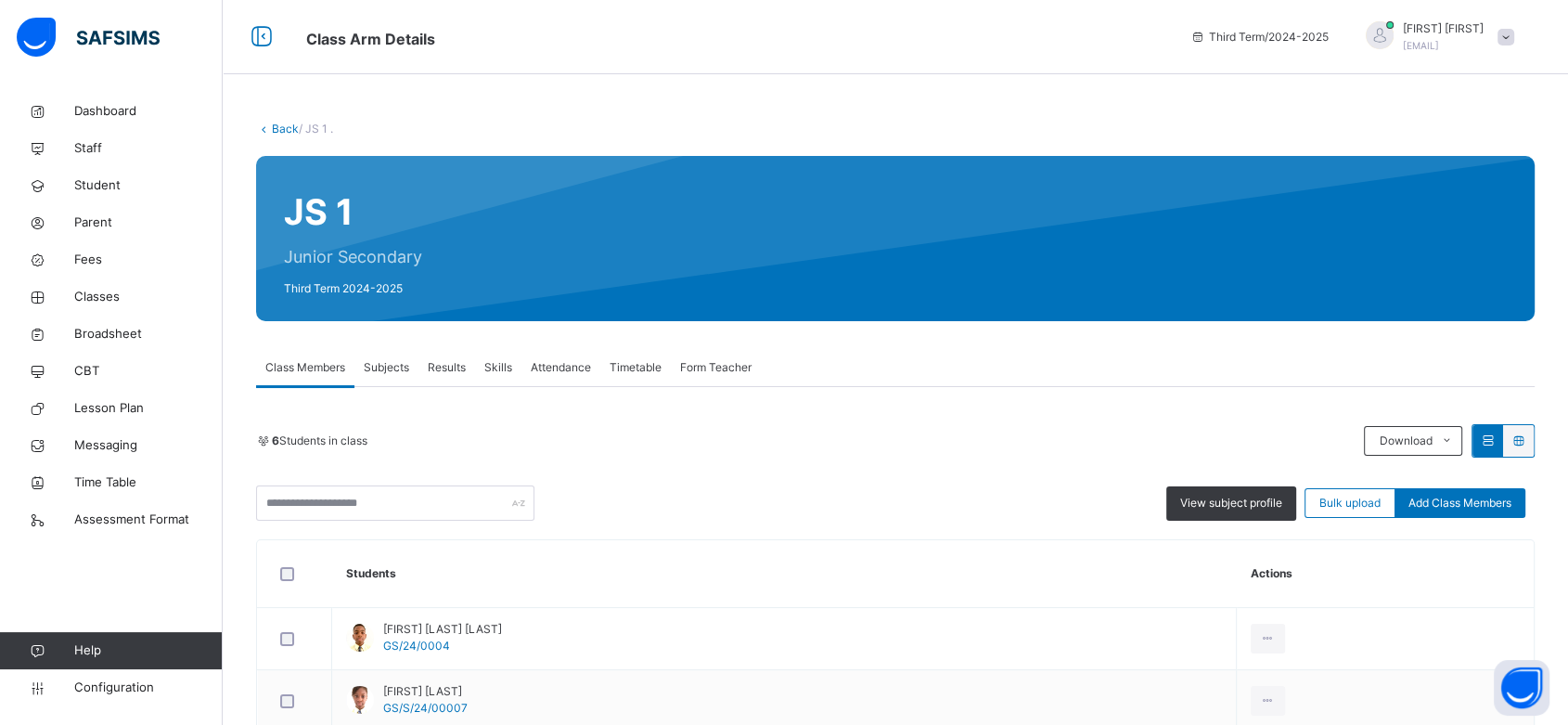 click on "Subjects" at bounding box center (386, 368) 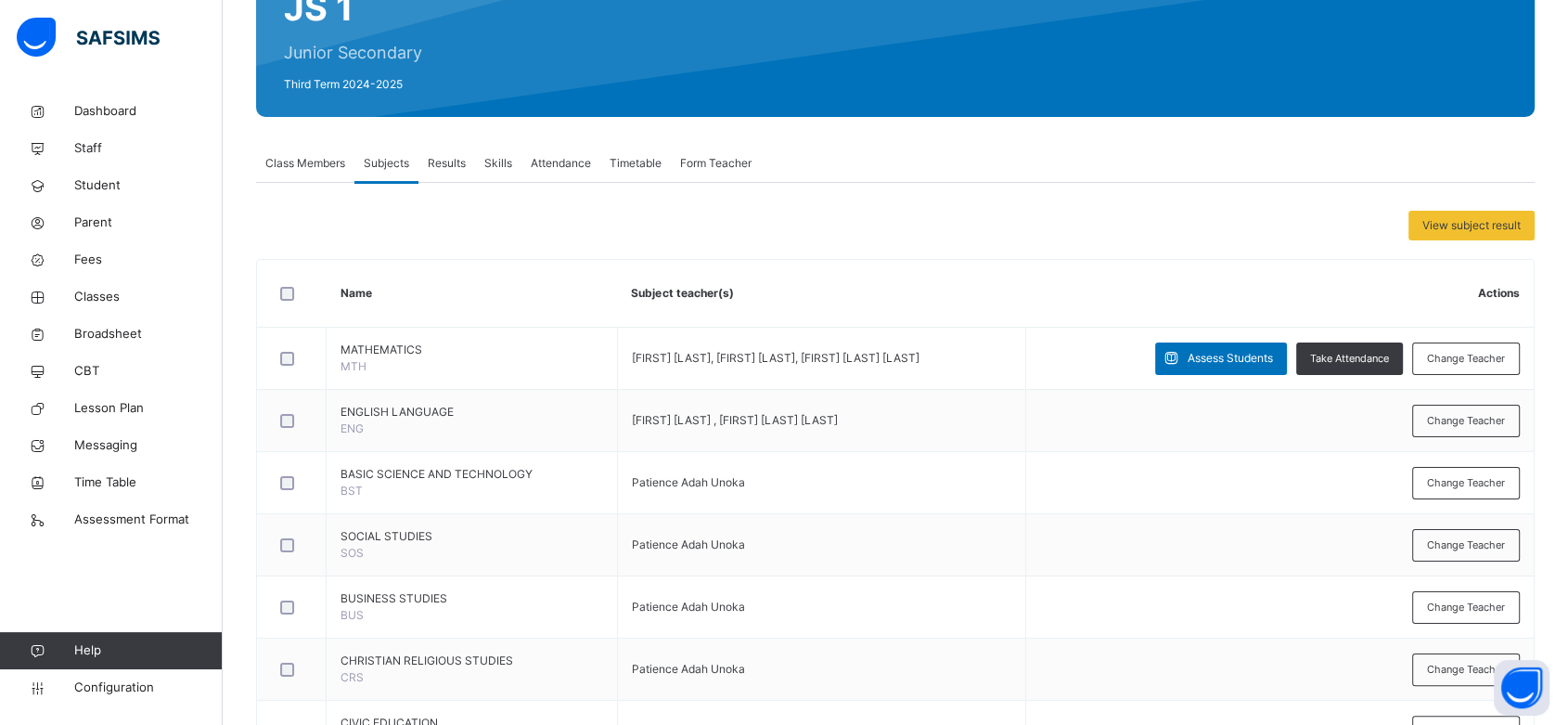 scroll, scrollTop: 223, scrollLeft: 0, axis: vertical 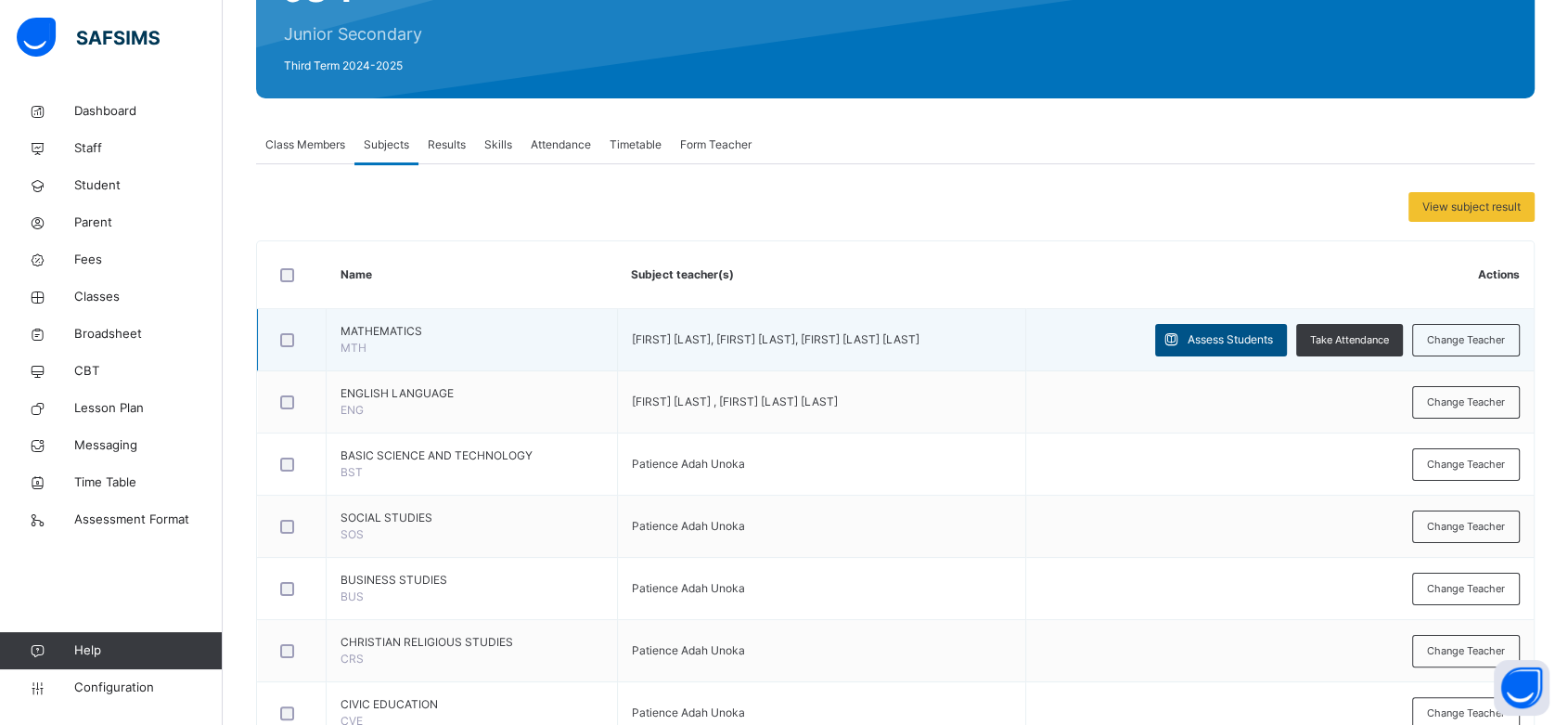 click on "Assess Students" at bounding box center [1230, 340] 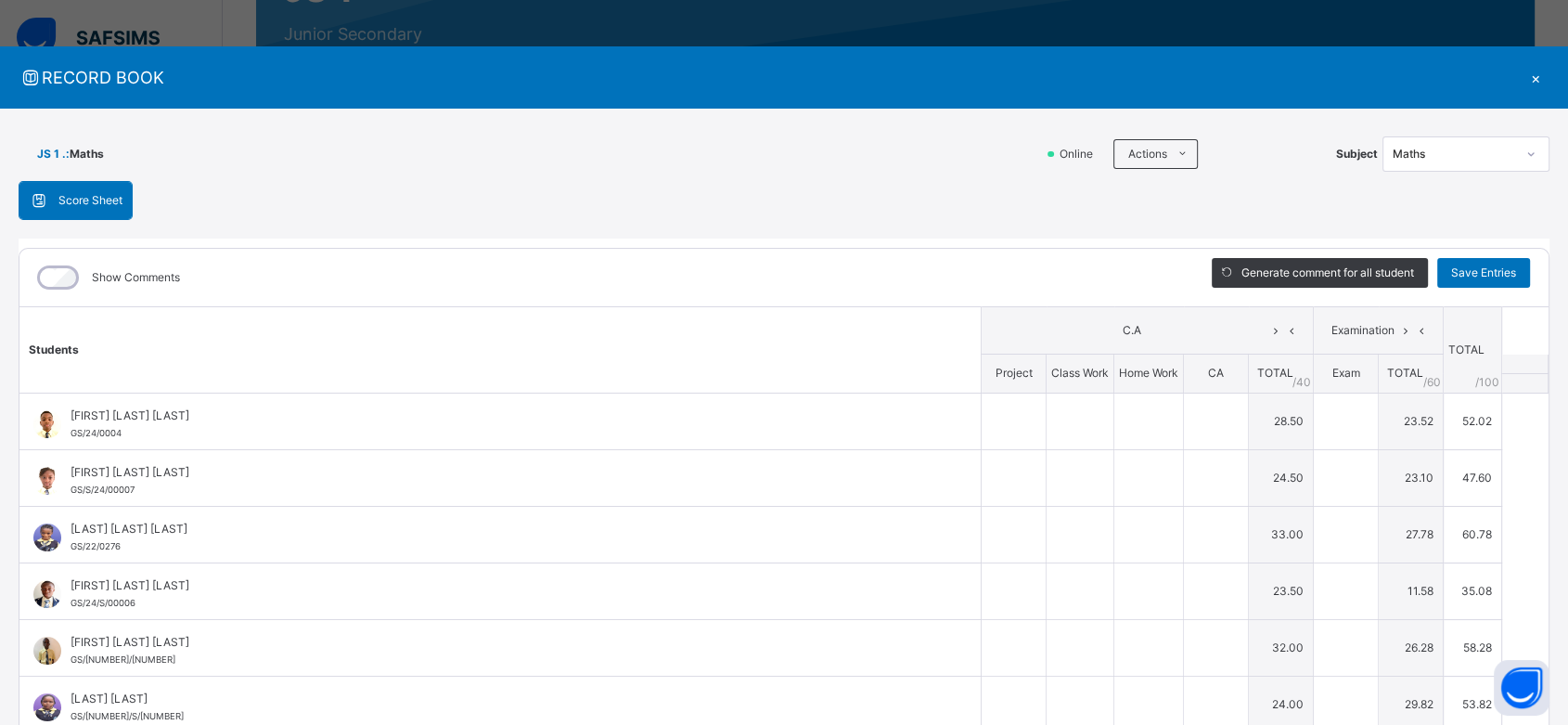type on "*" 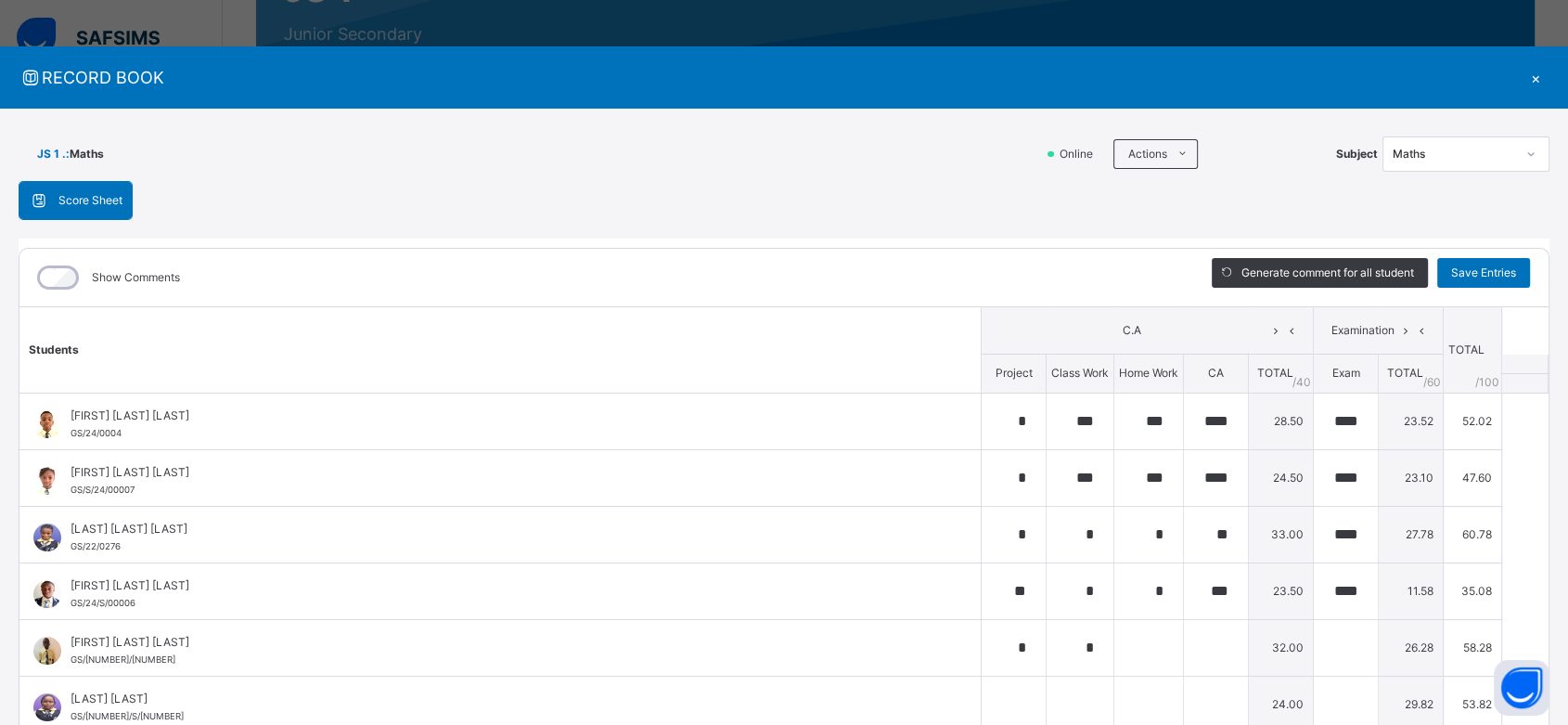 type on "*" 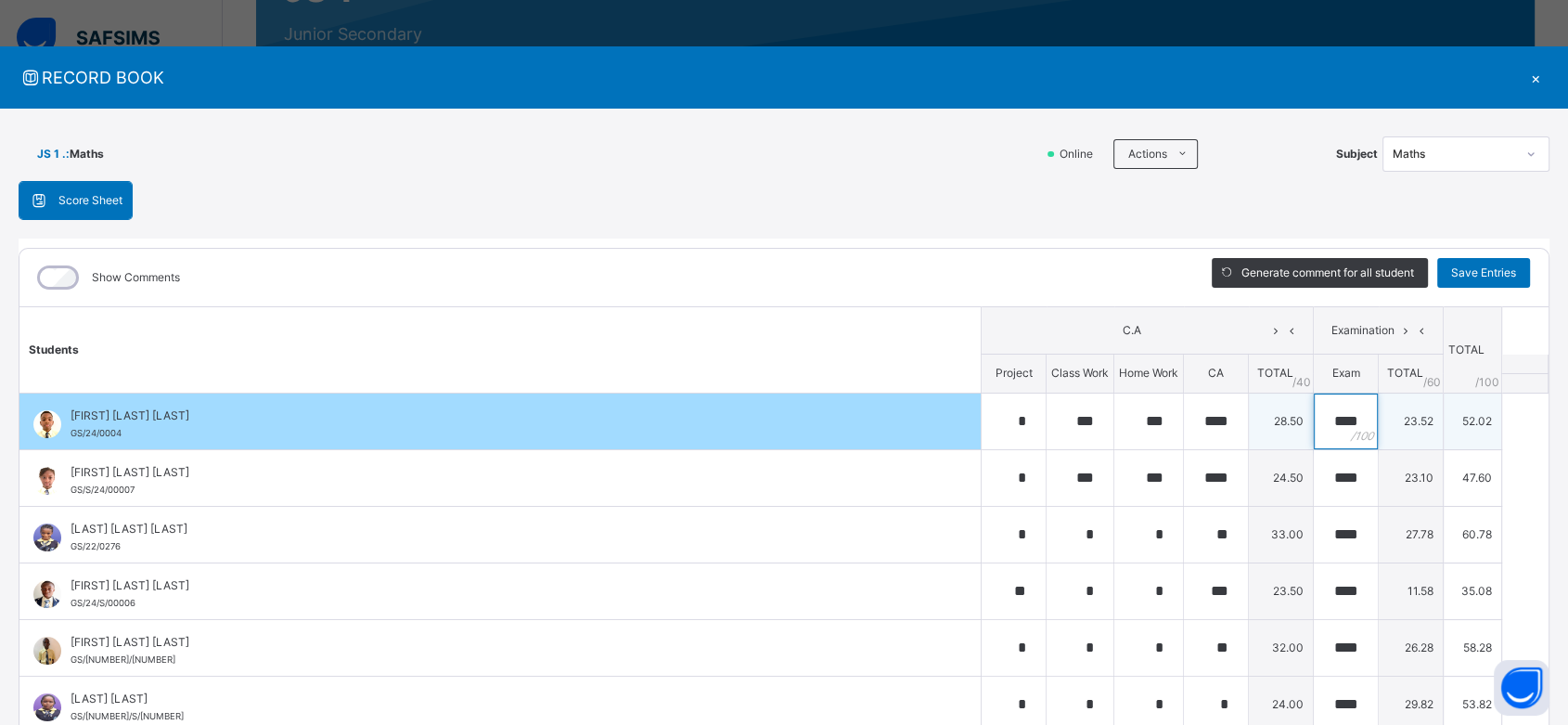 click on "****" at bounding box center [1345, 421] 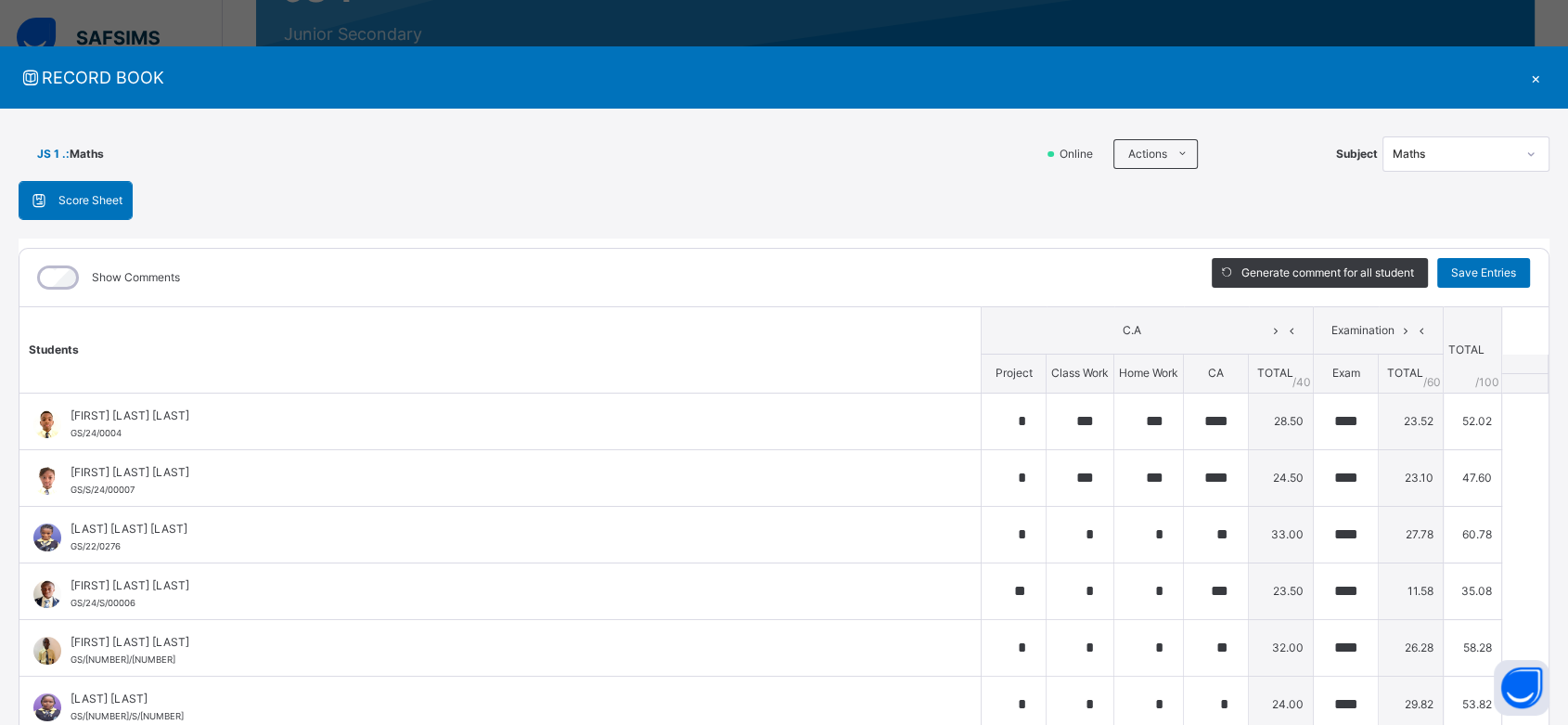 click on "×" at bounding box center [1536, 77] 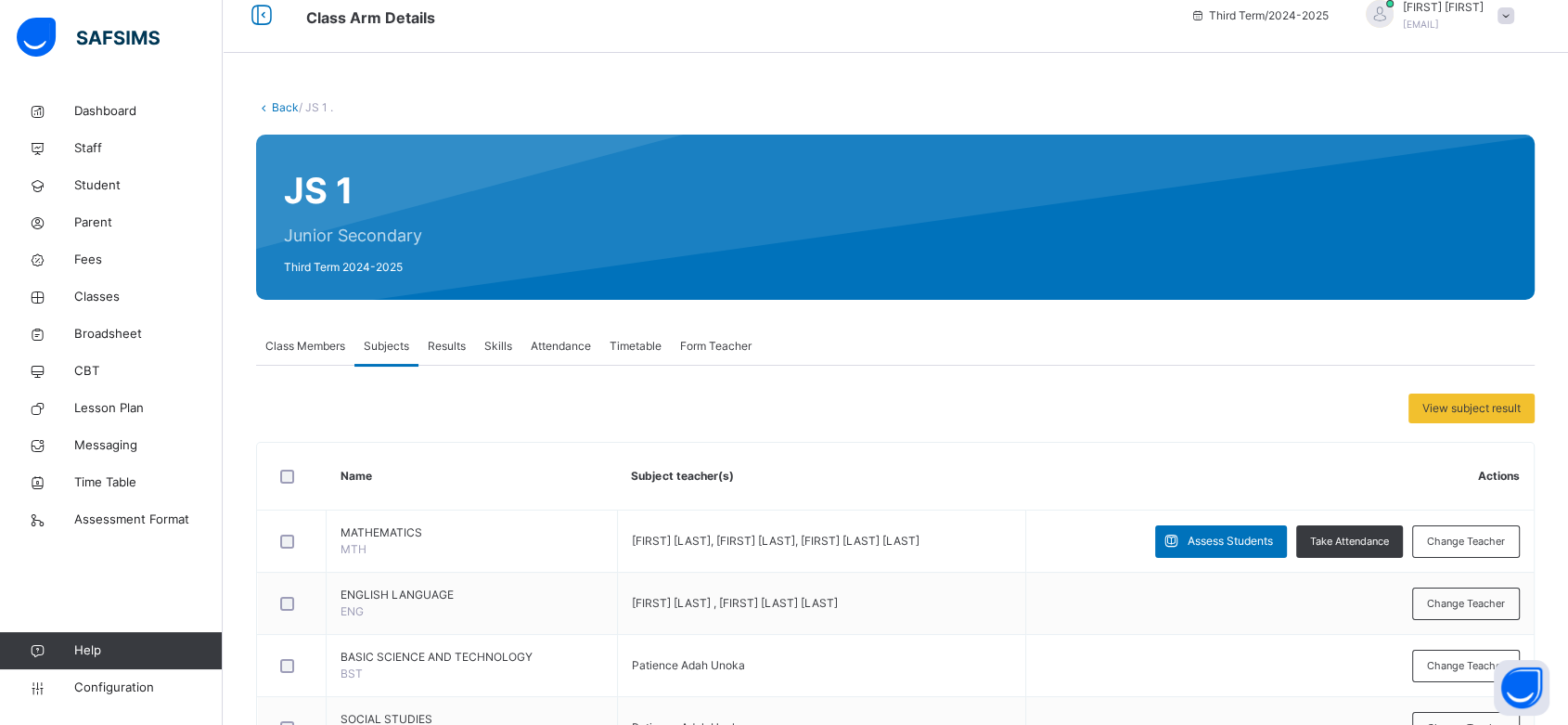 scroll, scrollTop: 12, scrollLeft: 0, axis: vertical 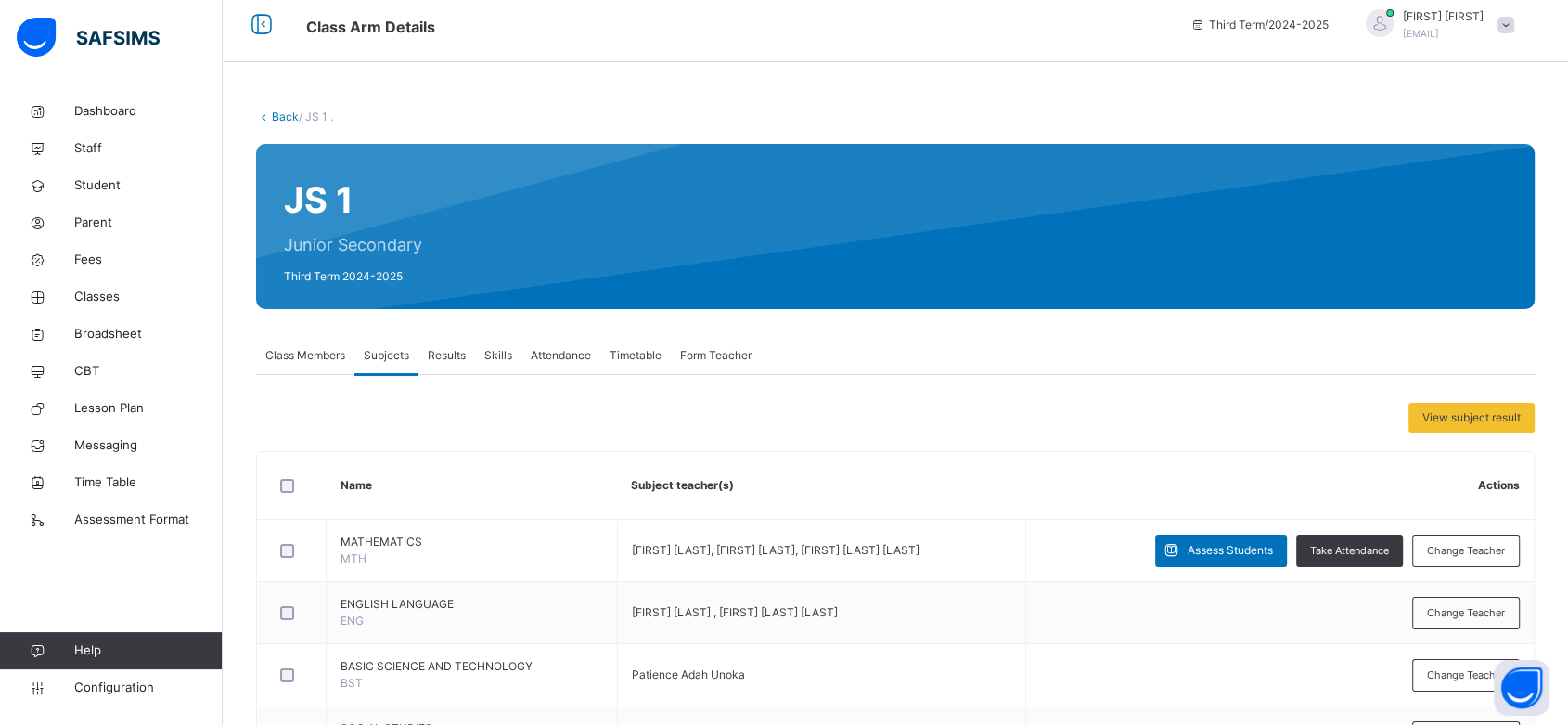 click on "JS 1  Junior Secondary  Third Term 2024-2025" at bounding box center [895, 227] 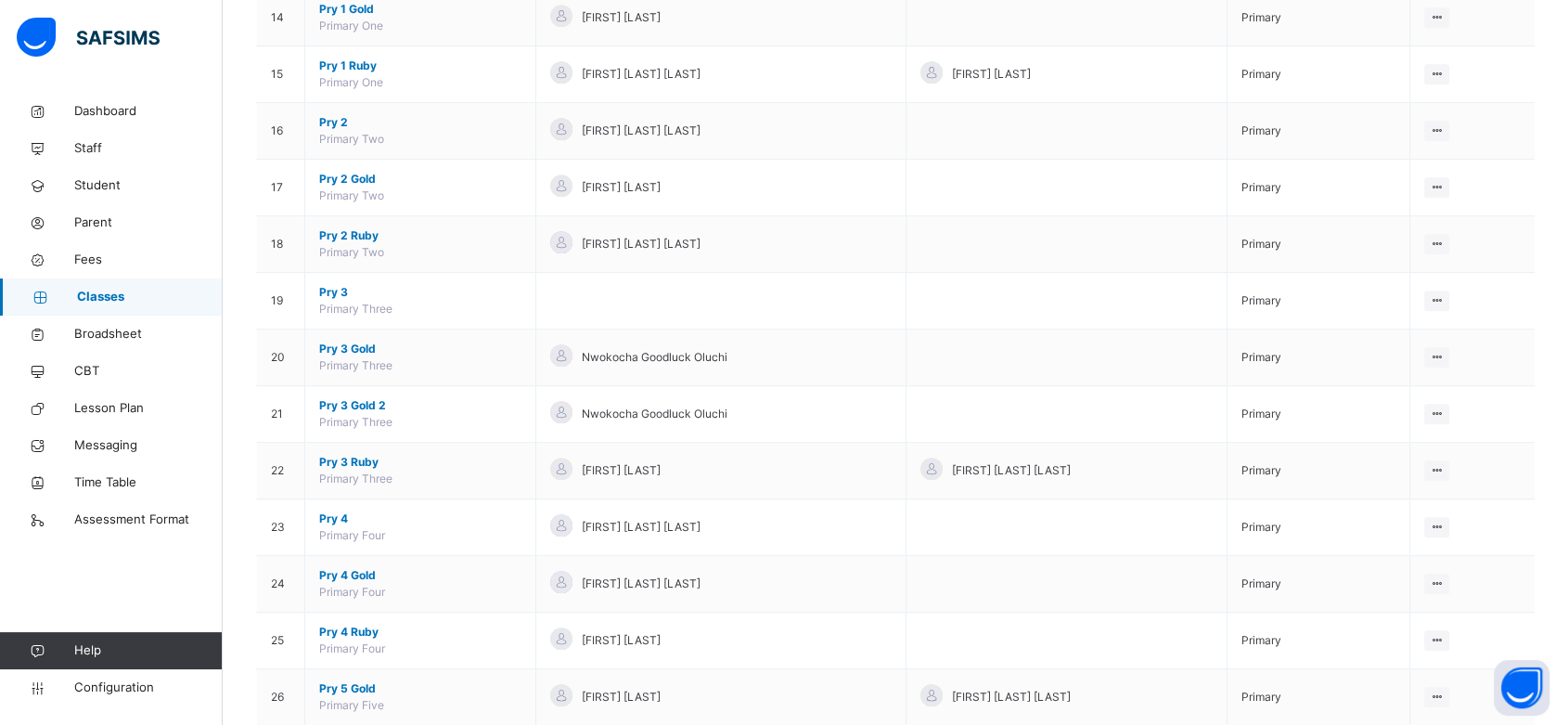 scroll, scrollTop: 1237, scrollLeft: 0, axis: vertical 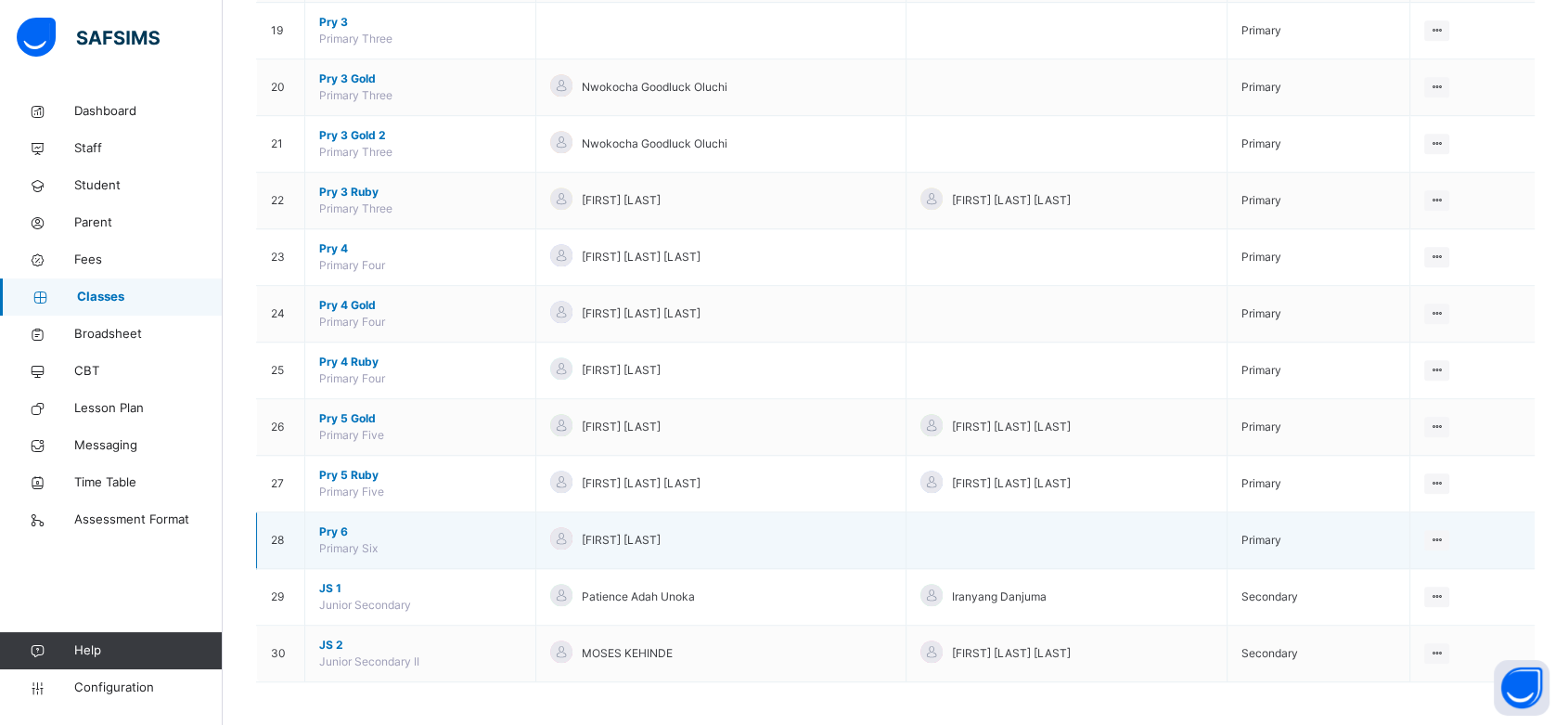 click on "Pry 6" at bounding box center [420, 532] 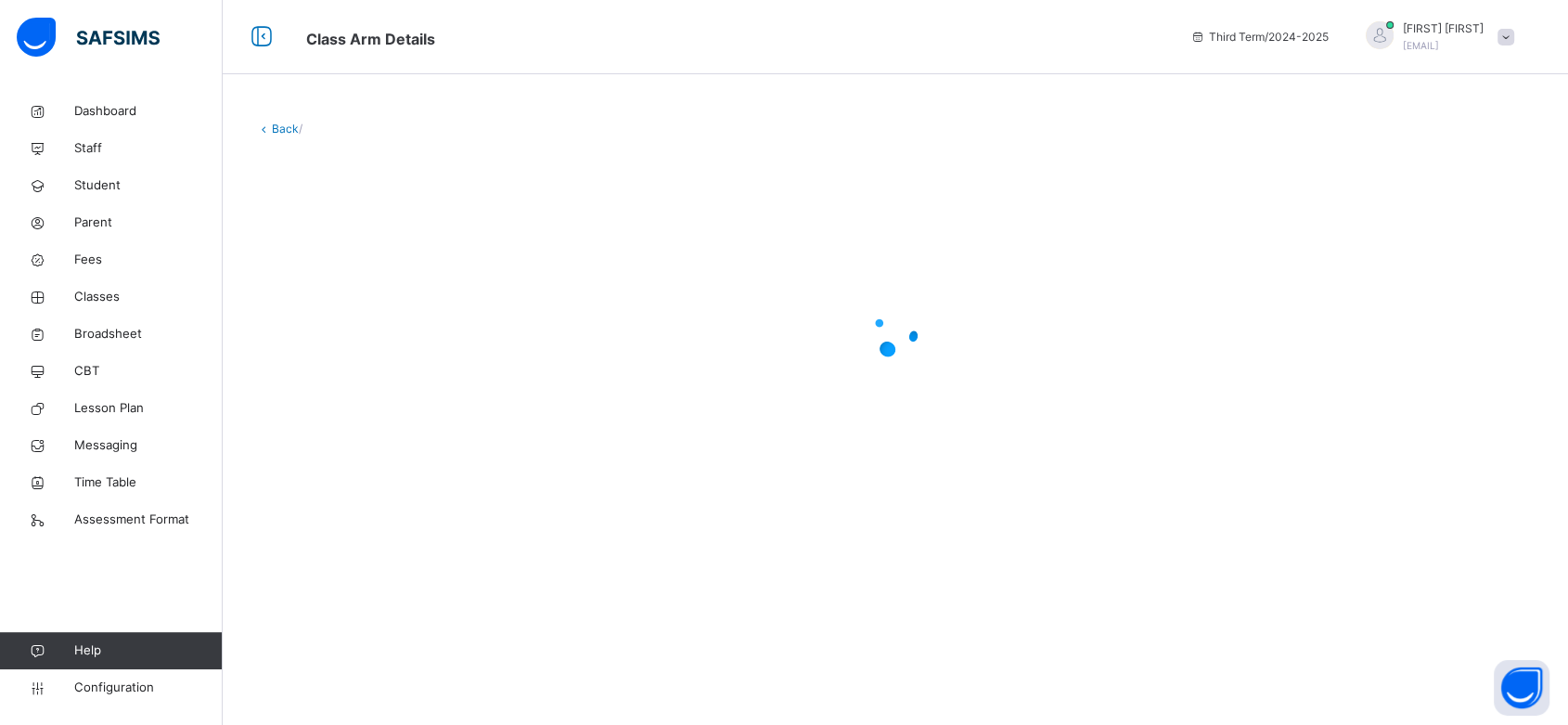 scroll, scrollTop: 0, scrollLeft: 0, axis: both 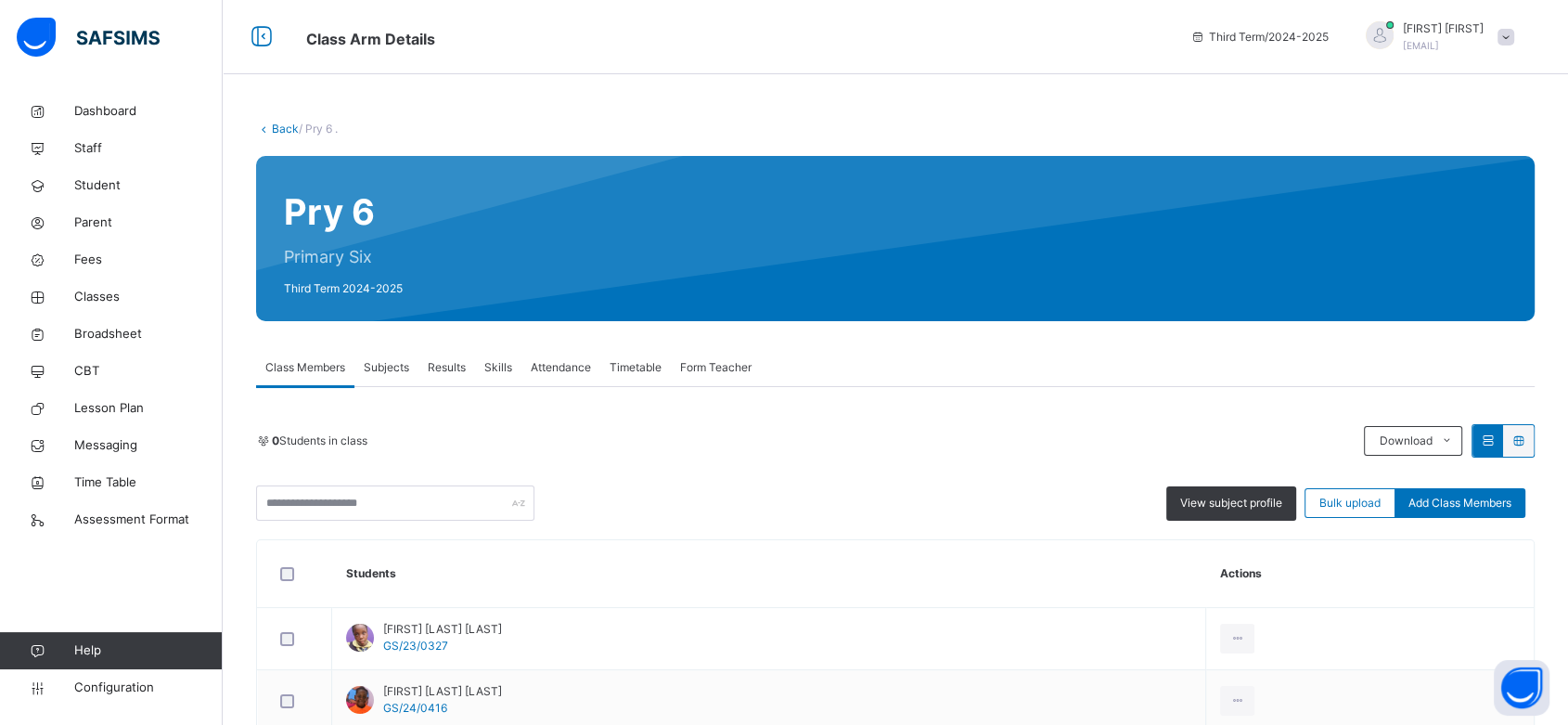 click on "Subjects" at bounding box center [386, 368] 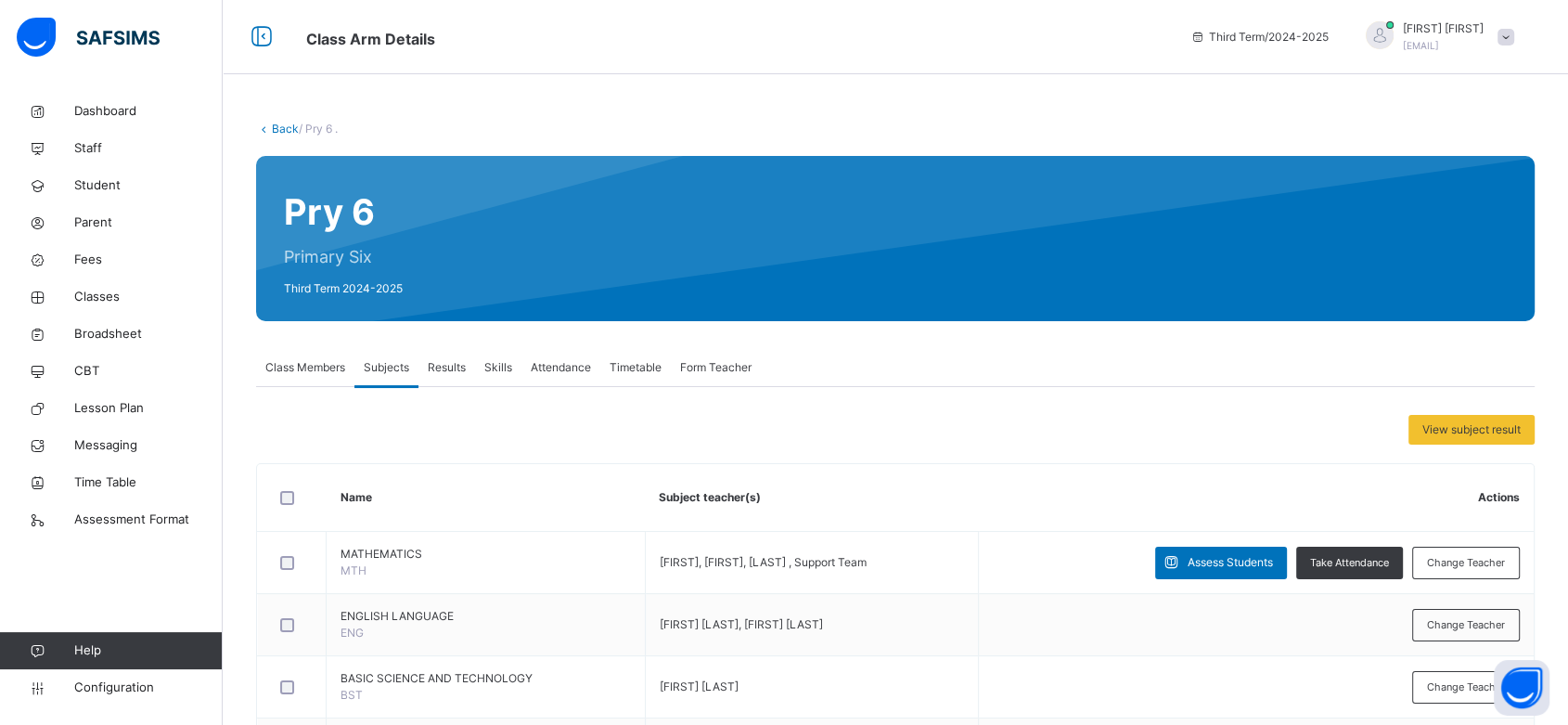 scroll, scrollTop: 7, scrollLeft: 0, axis: vertical 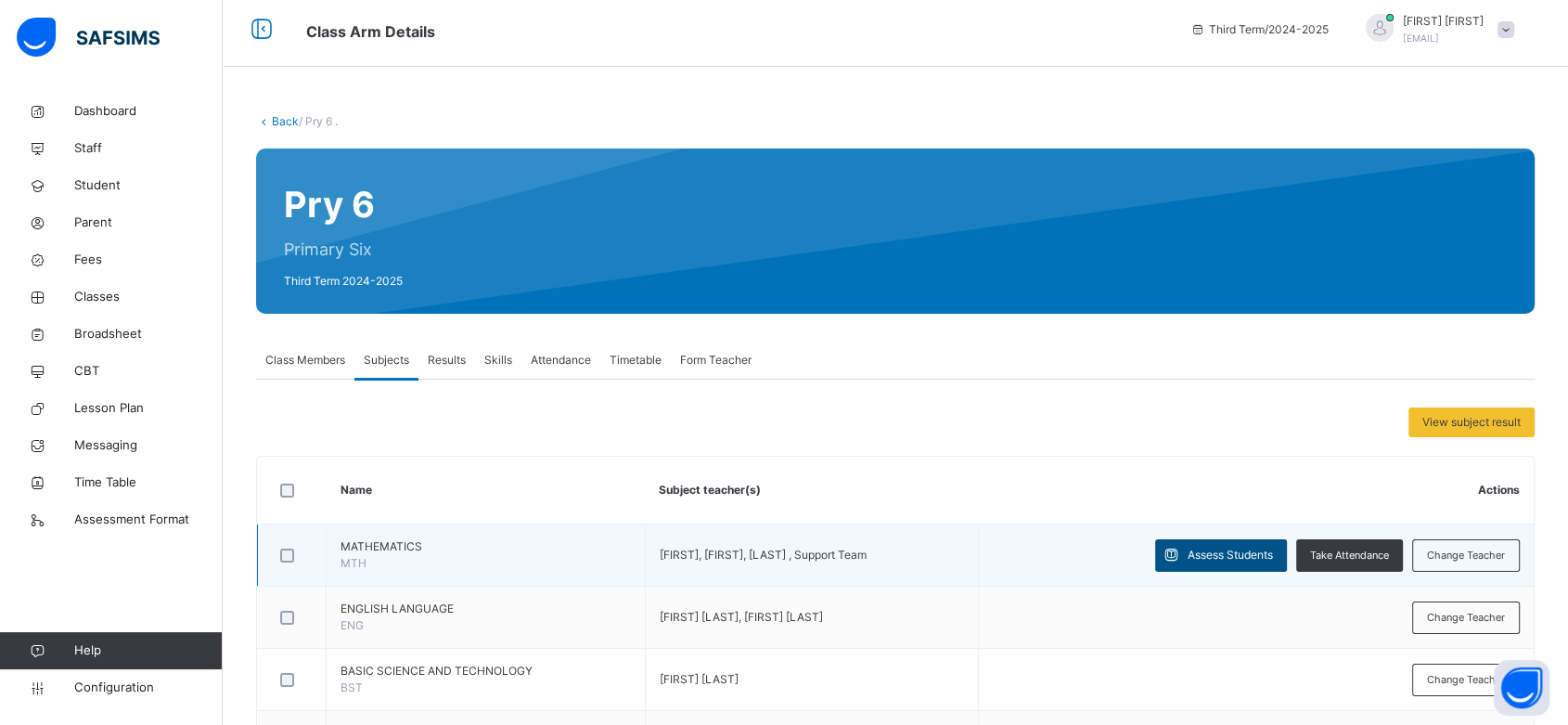 click on "Assess Students" at bounding box center [1221, 555] 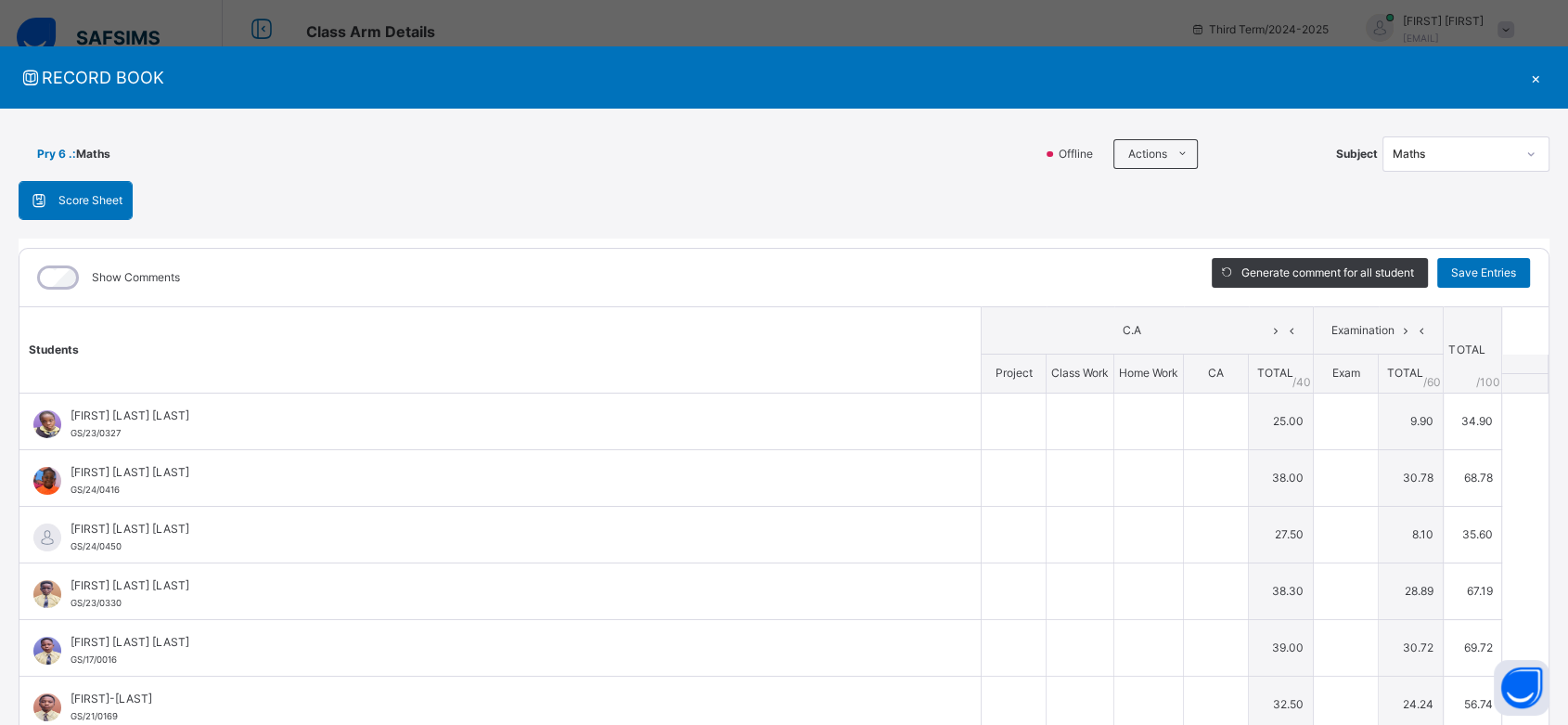 type on "**" 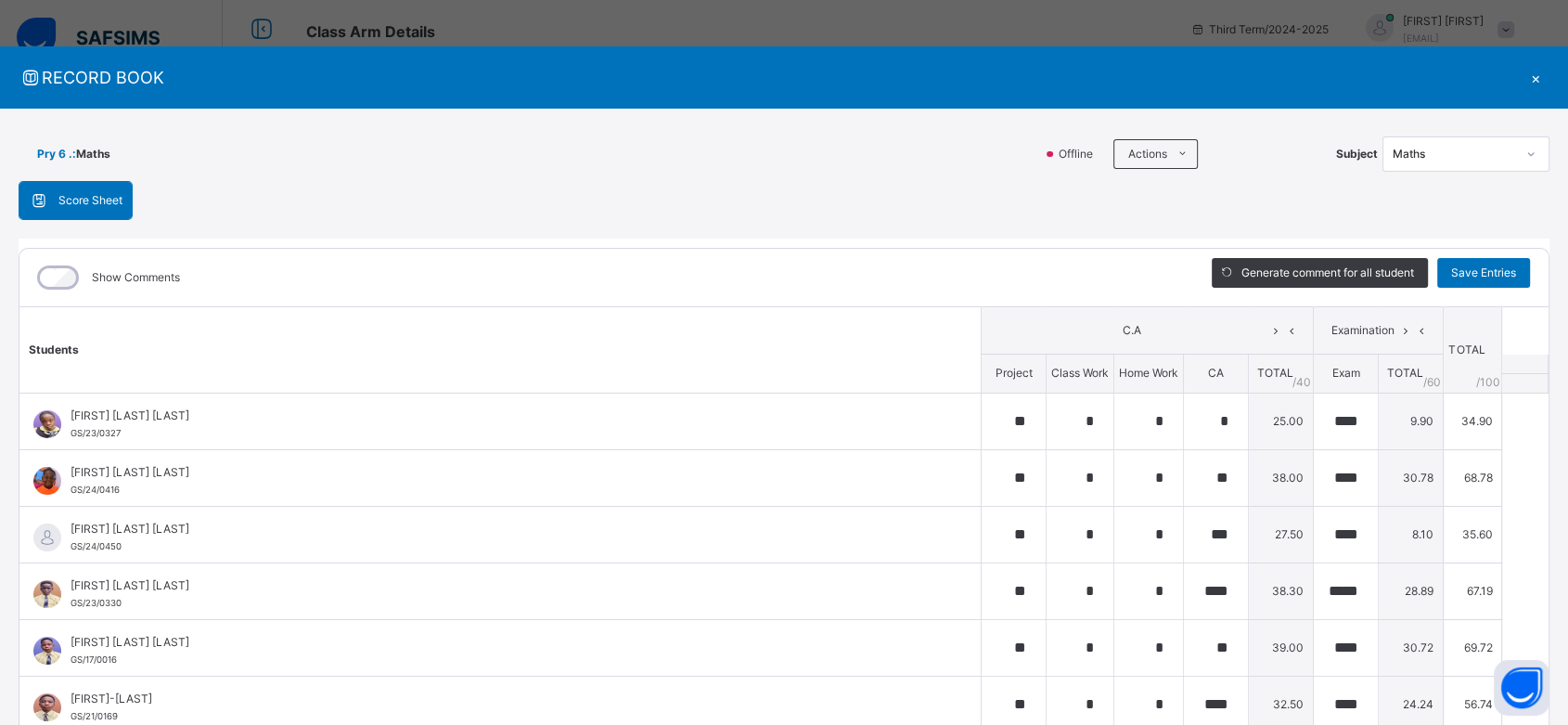 scroll, scrollTop: 0, scrollLeft: 0, axis: both 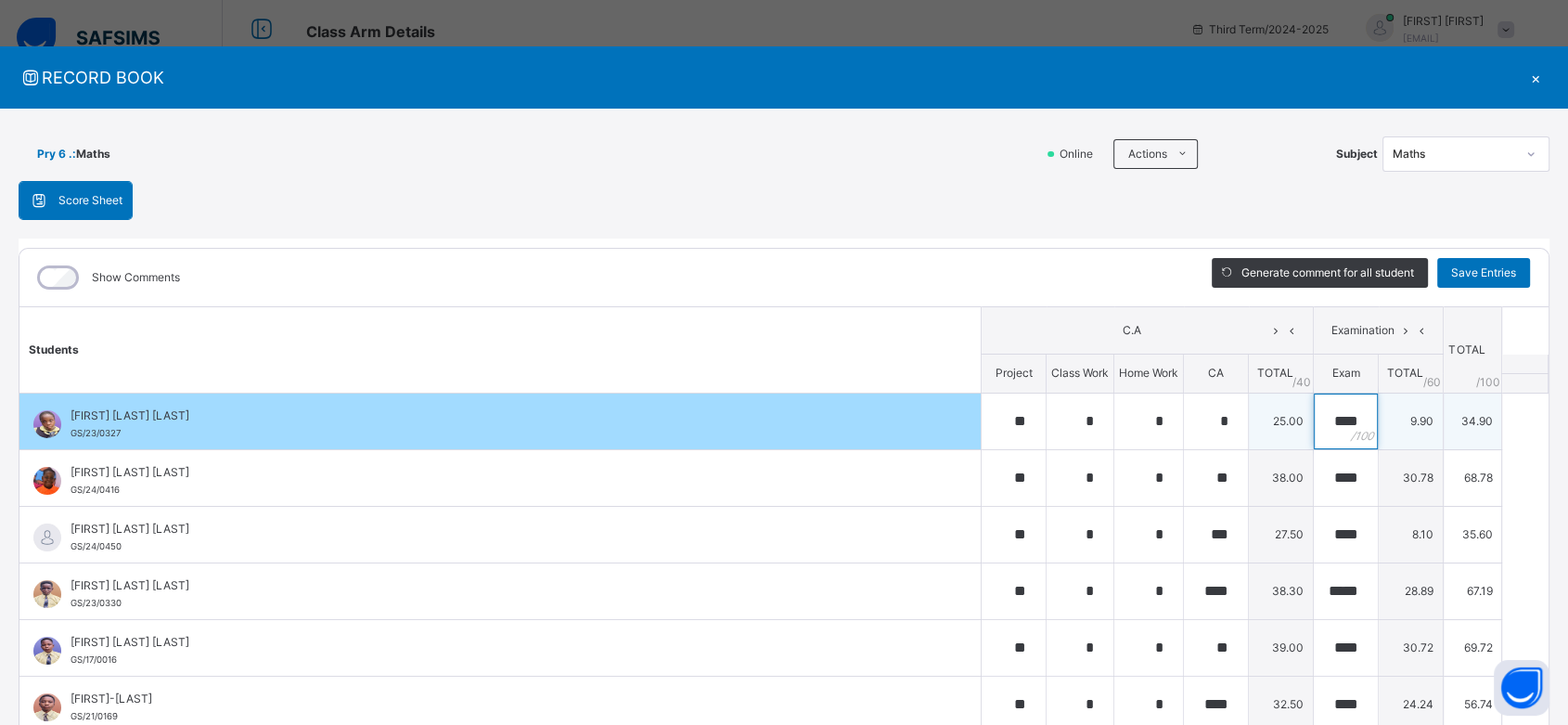click on "****" at bounding box center [1345, 421] 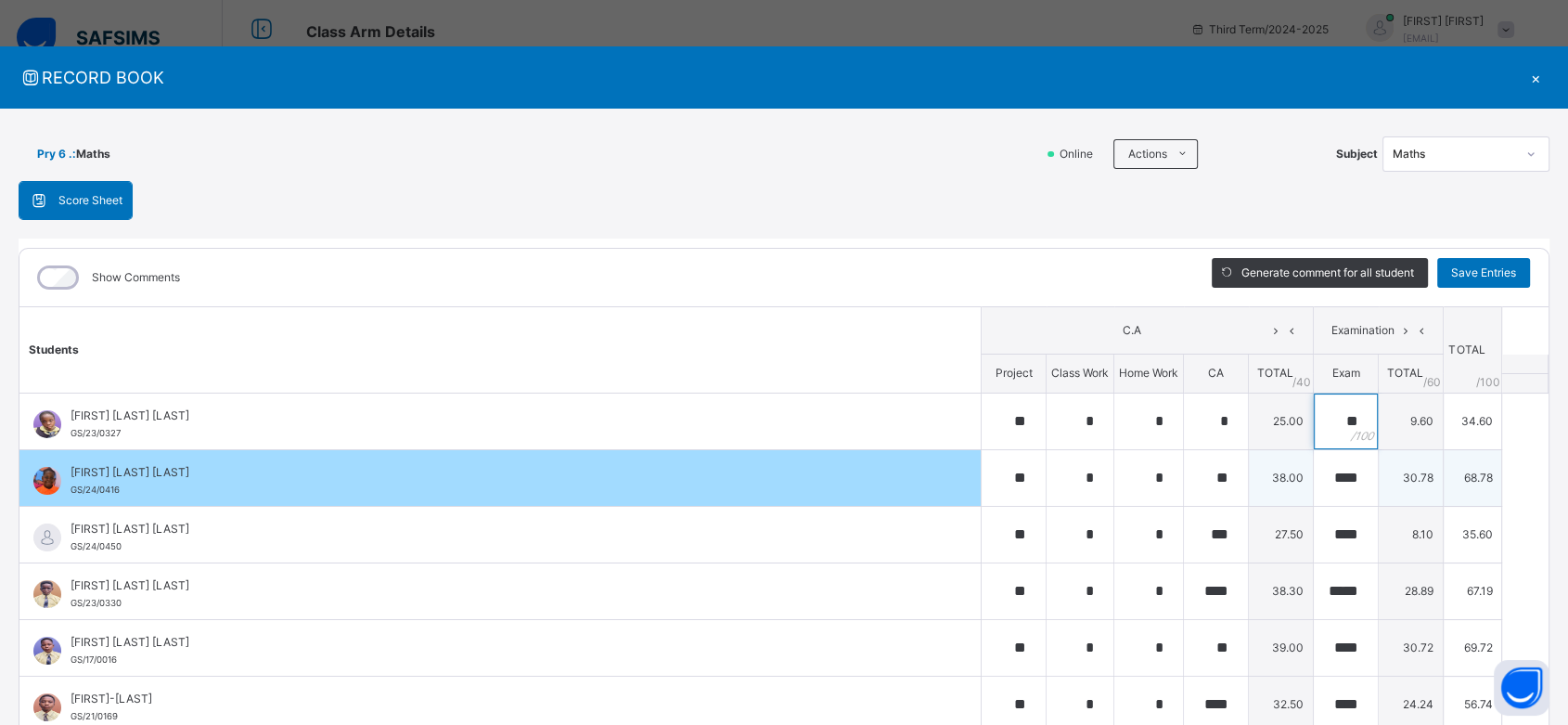 type on "*" 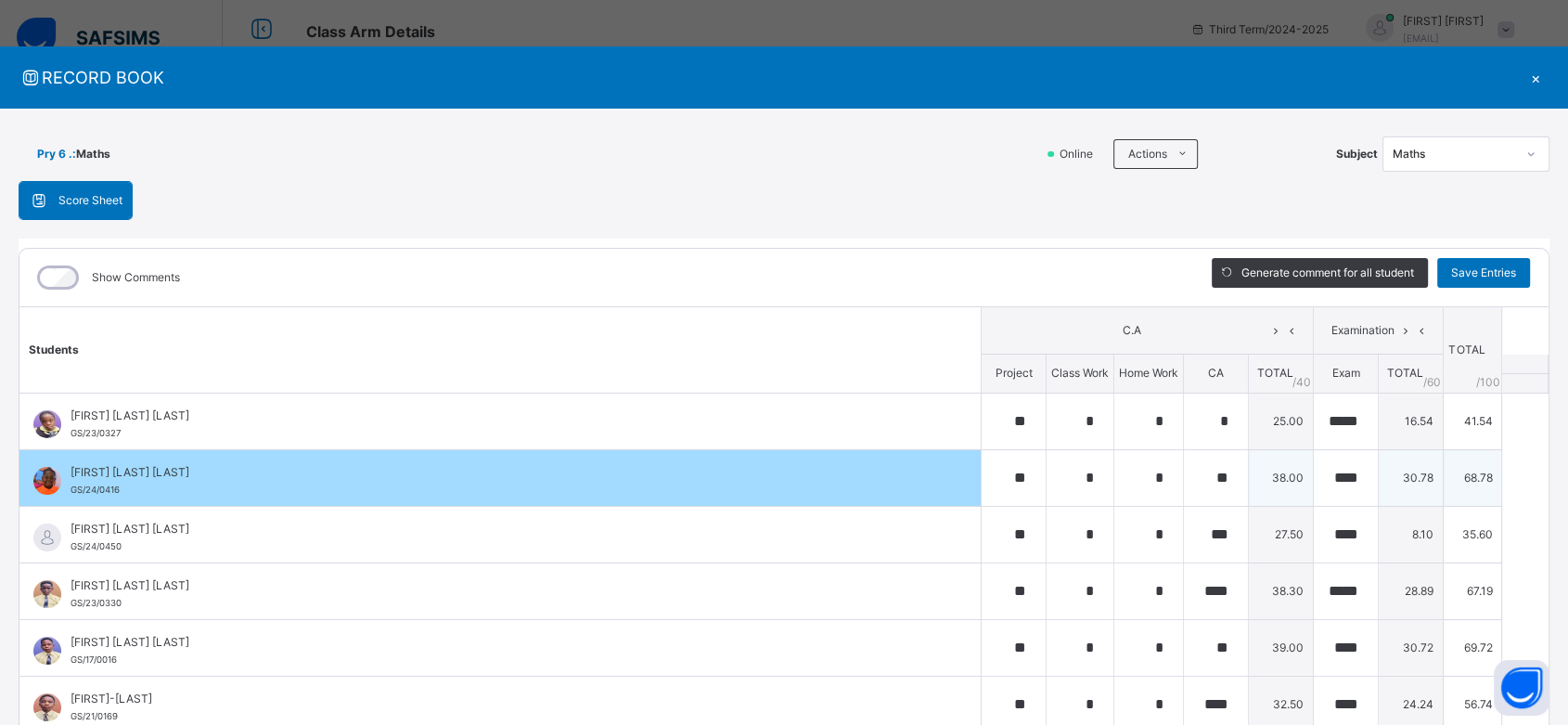 scroll, scrollTop: 0, scrollLeft: 0, axis: both 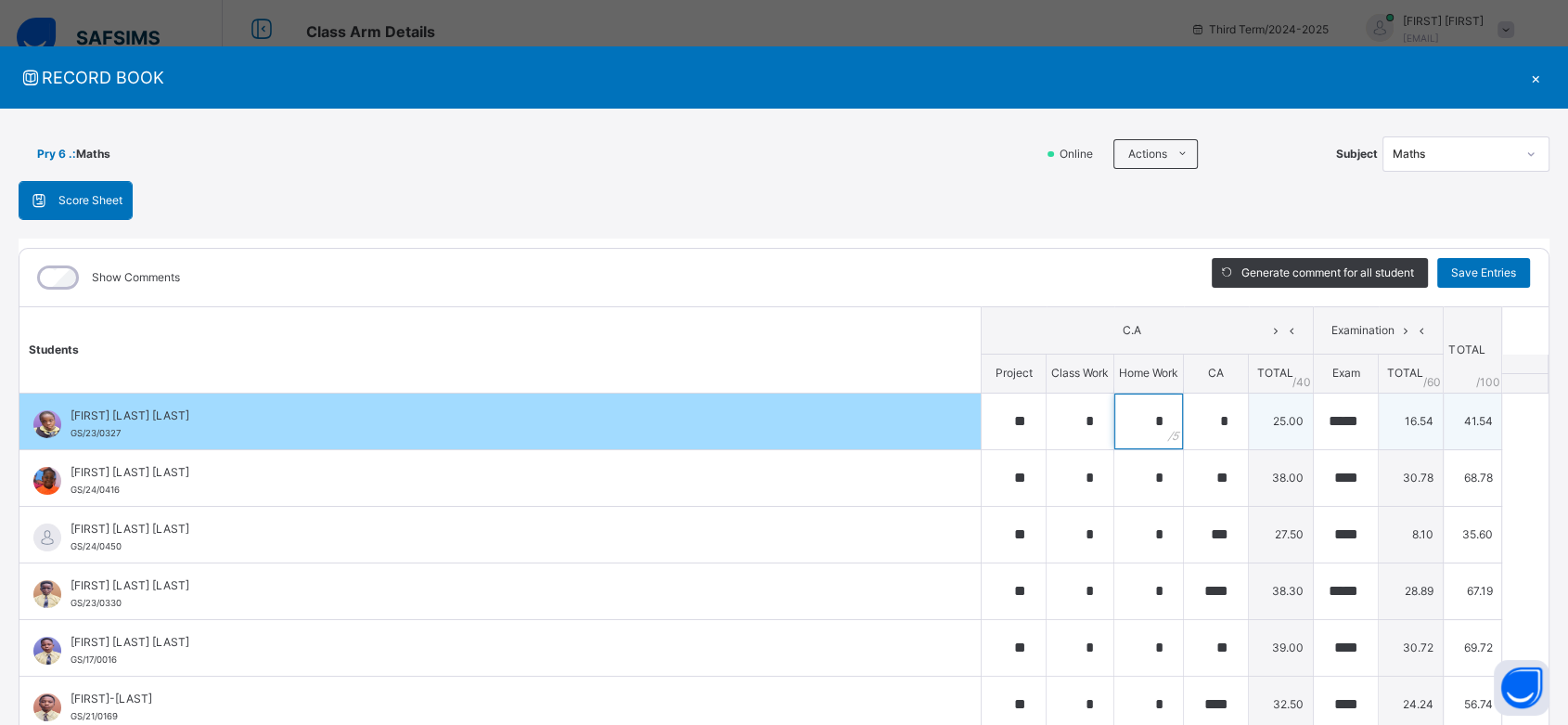 click on "*" at bounding box center (1149, 421) 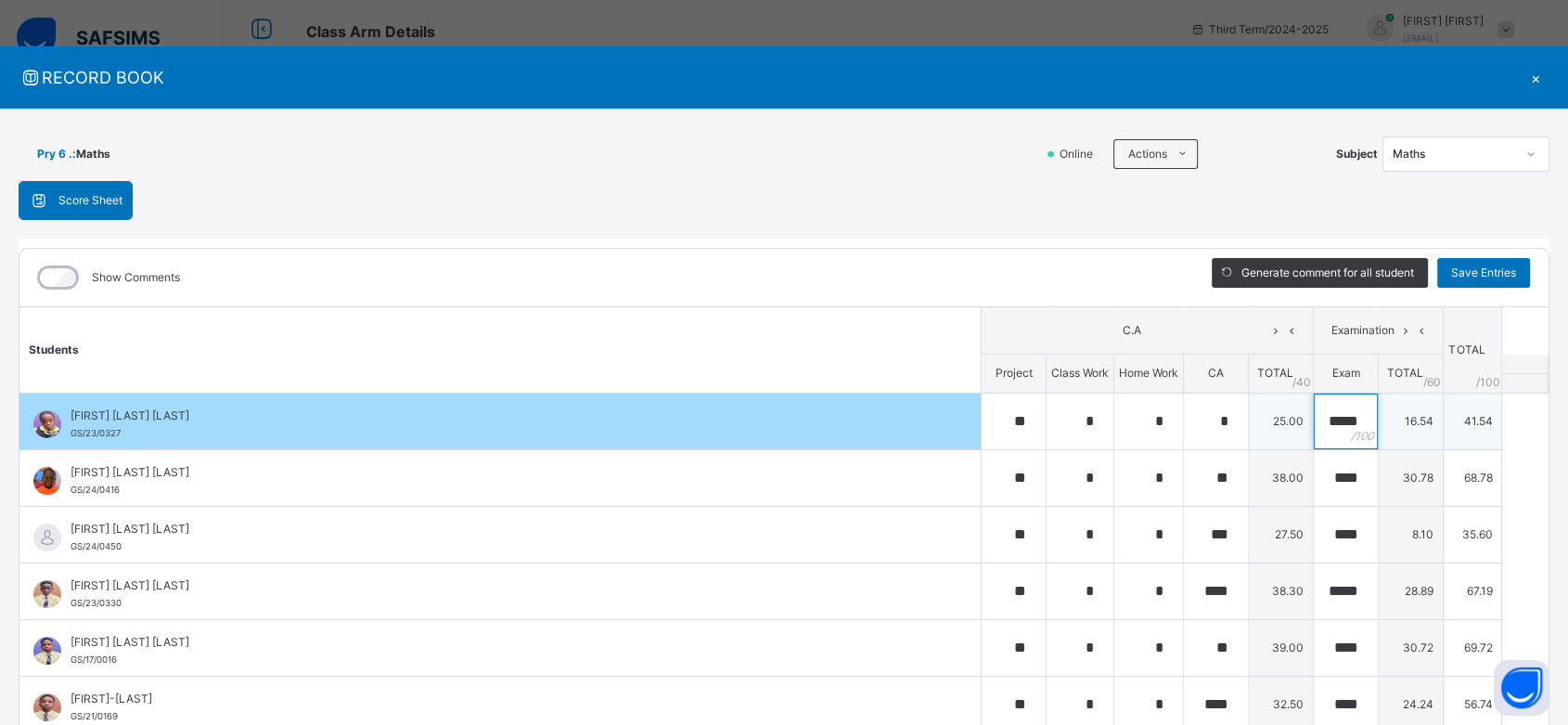 click on "*****" at bounding box center [1345, 421] 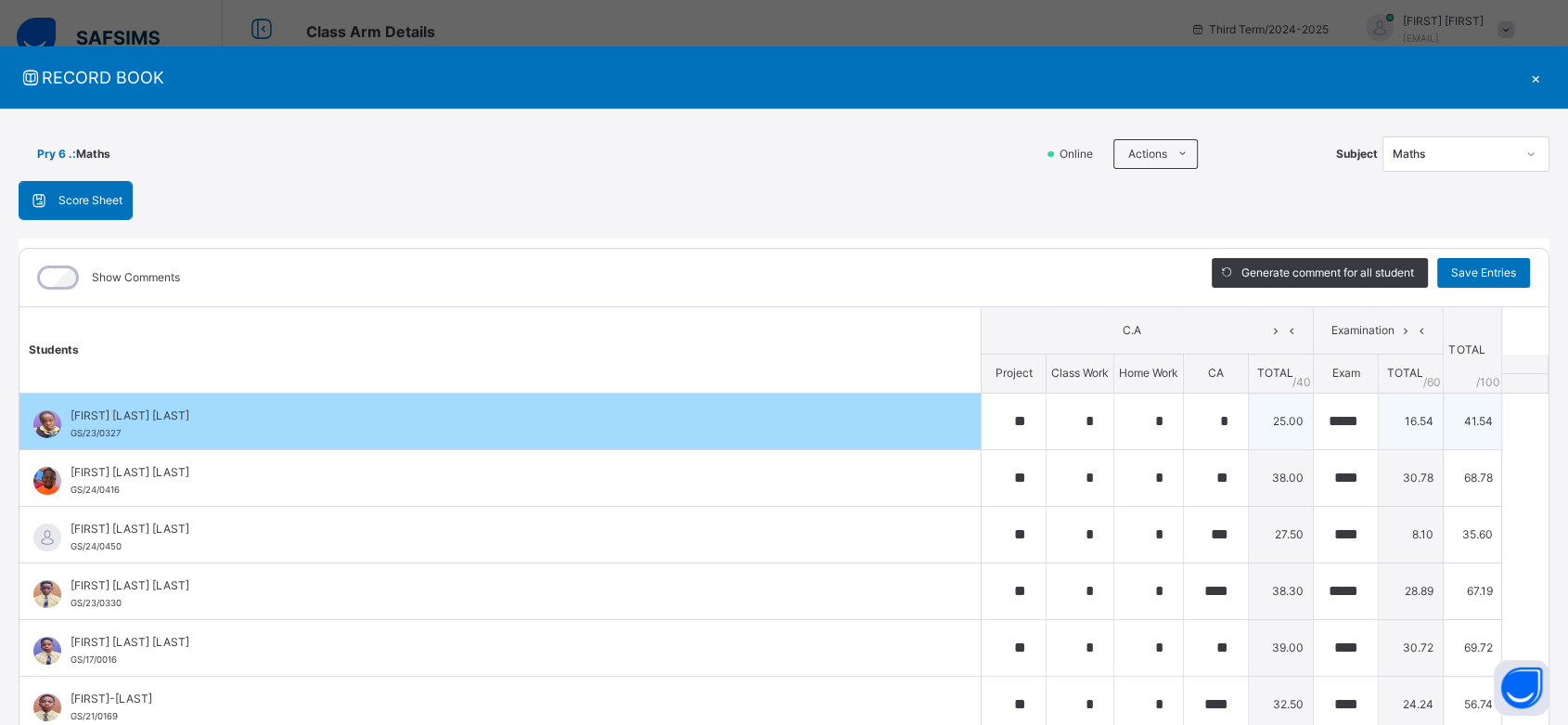 click on "*****" at bounding box center (1345, 421) 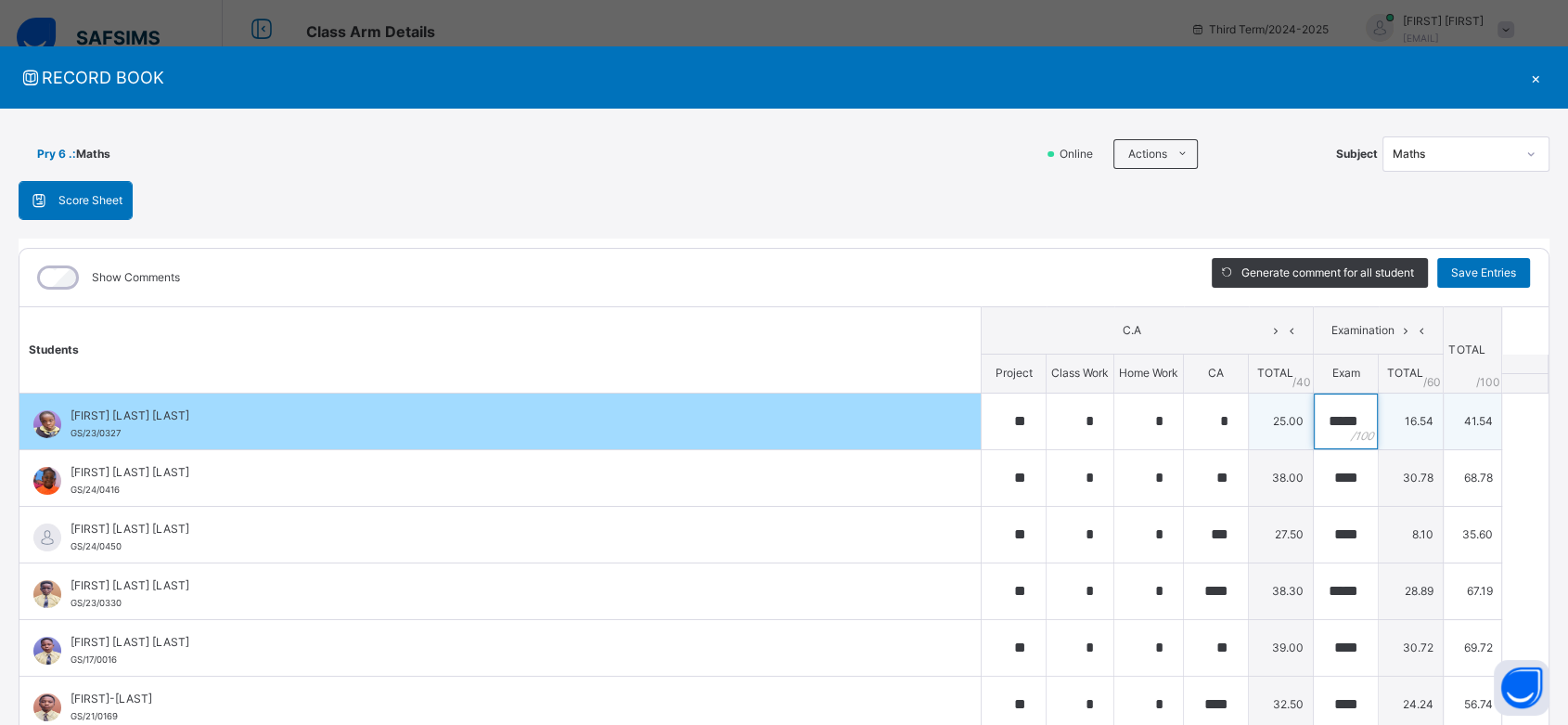 click on "*****" at bounding box center [1345, 421] 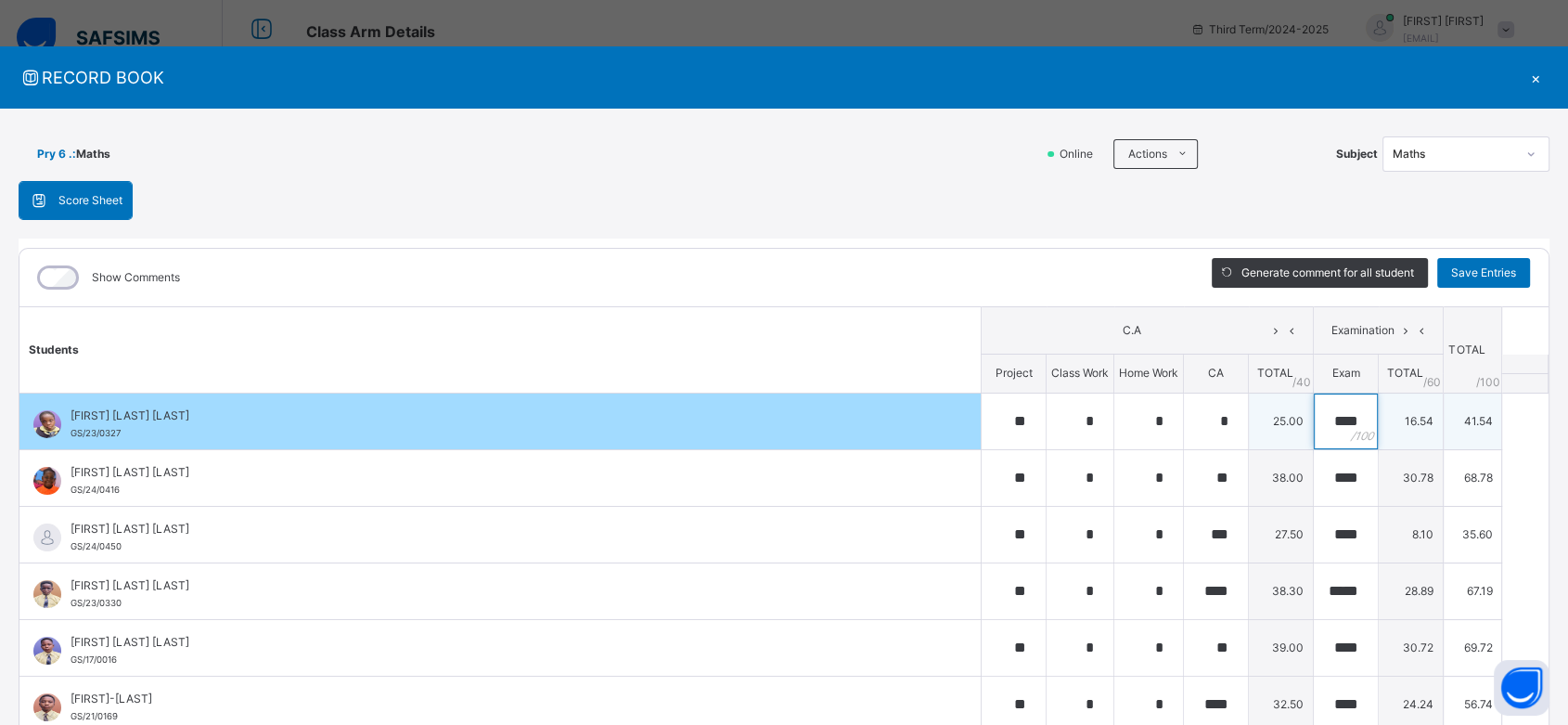scroll, scrollTop: 0, scrollLeft: 0, axis: both 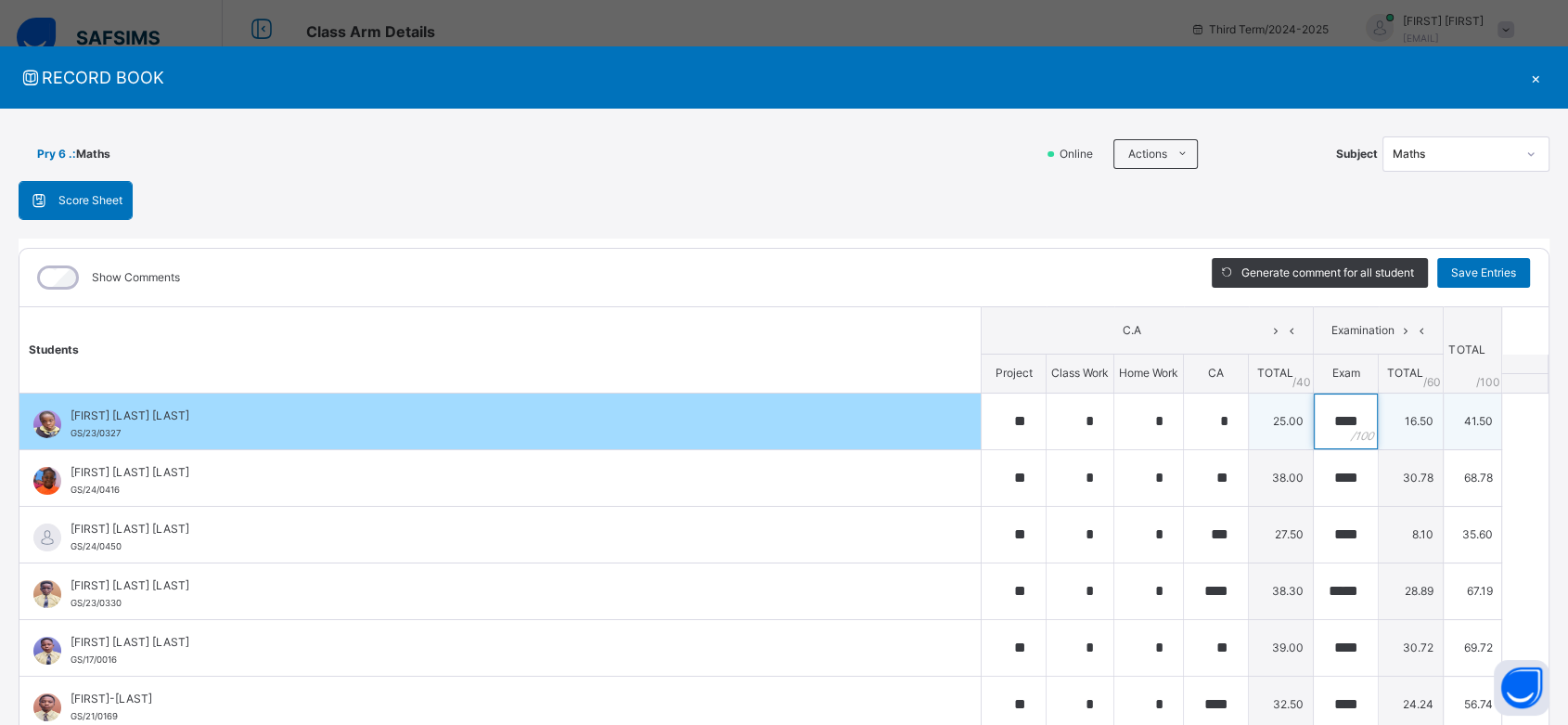 type on "**" 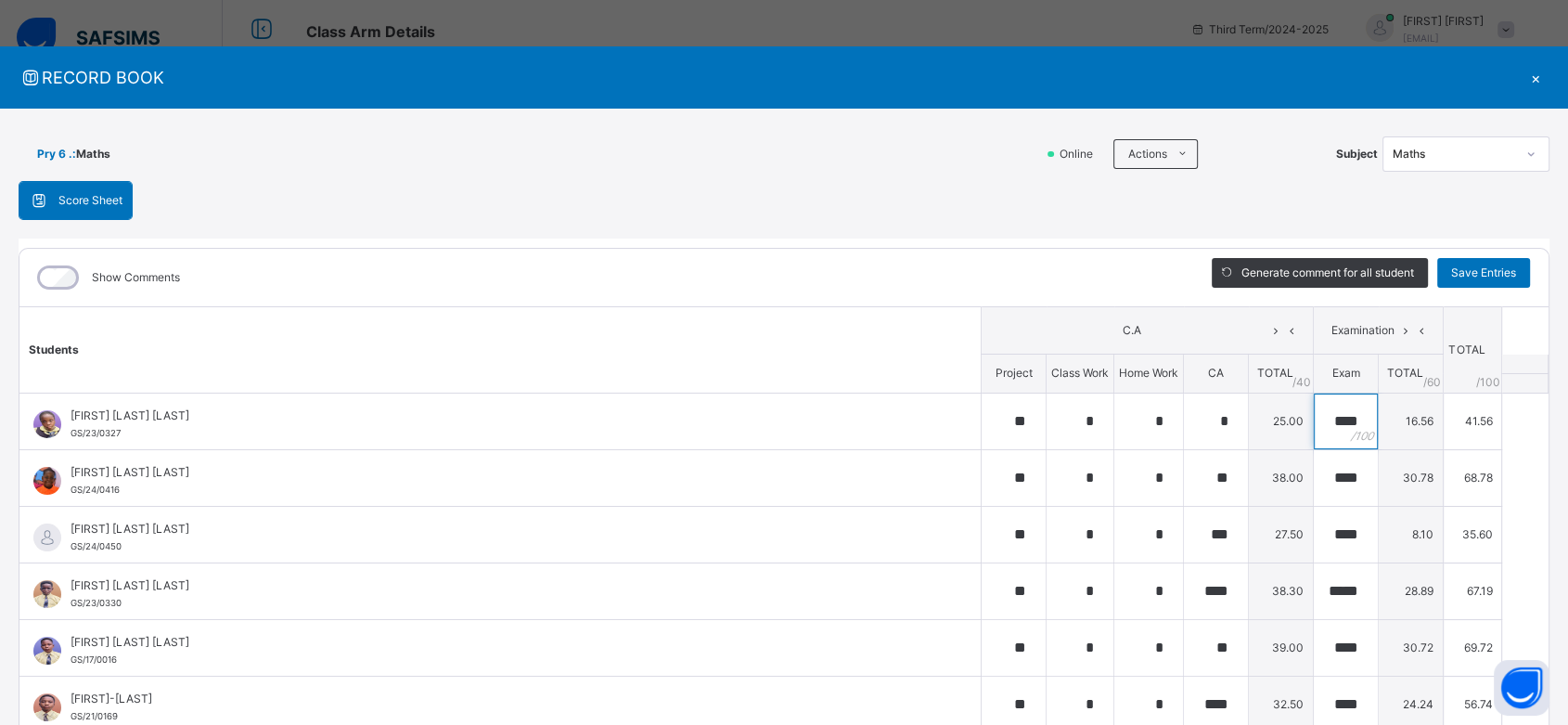 type on "****" 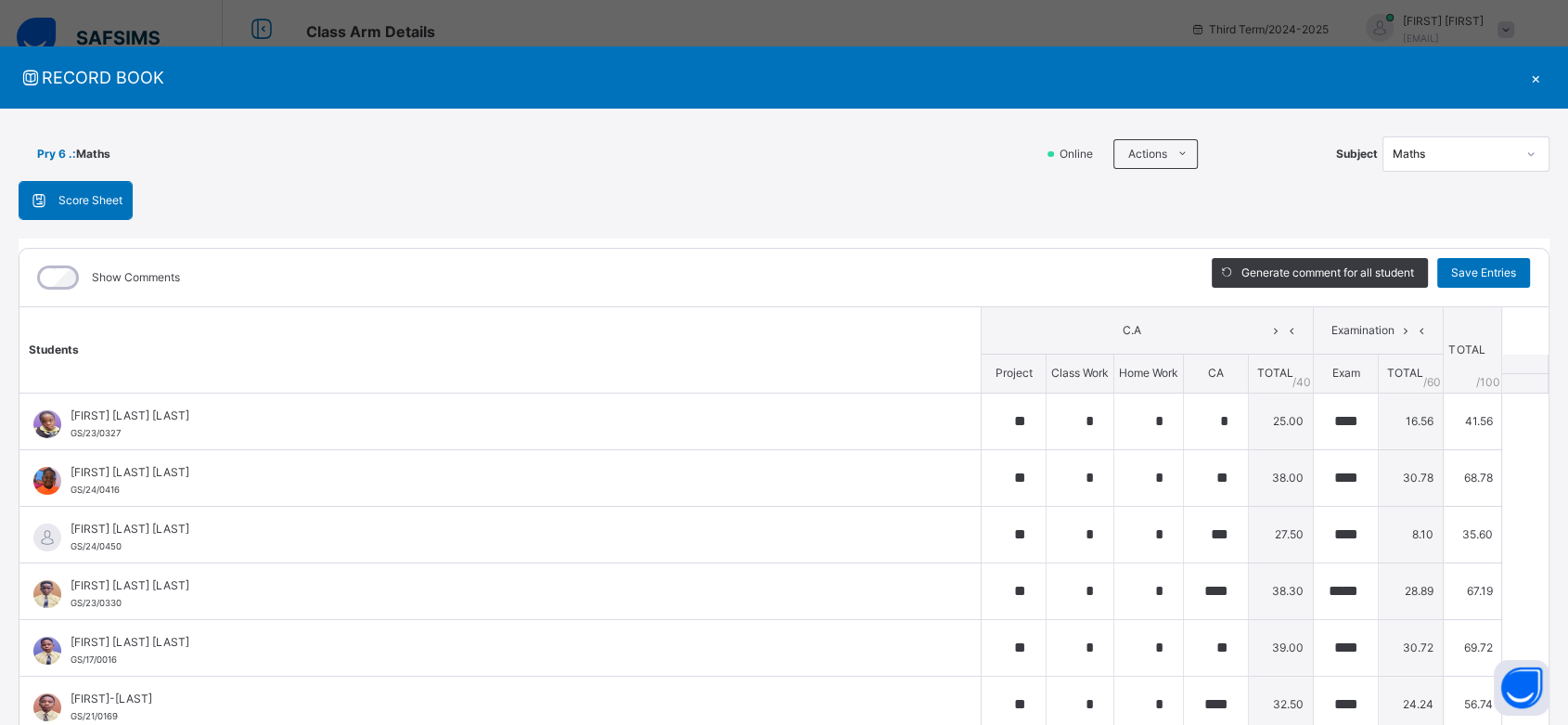 click on "Score Sheet Score Sheet Show Comments   Generate comment for all student   Save Entries Class Level:  Pry 6   . Subject:  Maths Session:  2024/2025 Session Session:  Third Term Students C.A Examination TOTAL /100 Comment Project Class Work Home Work CA TOTAL / 40 Exam TOTAL / 60 Akinyade Sharon Oluwatamilore GS/23/0327 Akinyade Sharon Oluwatamilore GS/23/0327 ** * * * 25.00 **** 16.56 41.56 Generate comment 0 / 250   ×   Subject Teacher’s Comment Generate and see in full the comment developed by the AI with an option to regenerate the comment JS Akinyade Sharon Oluwatamilore   GS/23/0327   Total 41.56  / 100.00 Sims Bot   Regenerate     Use this comment   AMOO MOSOPEFOLUWA  SALEEM GS/24/0416 AMOO MOSOPEFOLUWA  SALEEM GS/24/0416 ** * * ** 38.00 **** 30.78 68.78 Generate comment 0 / 250   ×   Subject Teacher’s Comment Generate and see in full the comment developed by the AI with an option to regenerate the comment JS AMOO MOSOPEFOLUWA  SALEEM   GS/24/0416   Total 68.78  / 100.00 Sims Bot   Regenerate" at bounding box center (784, 481) 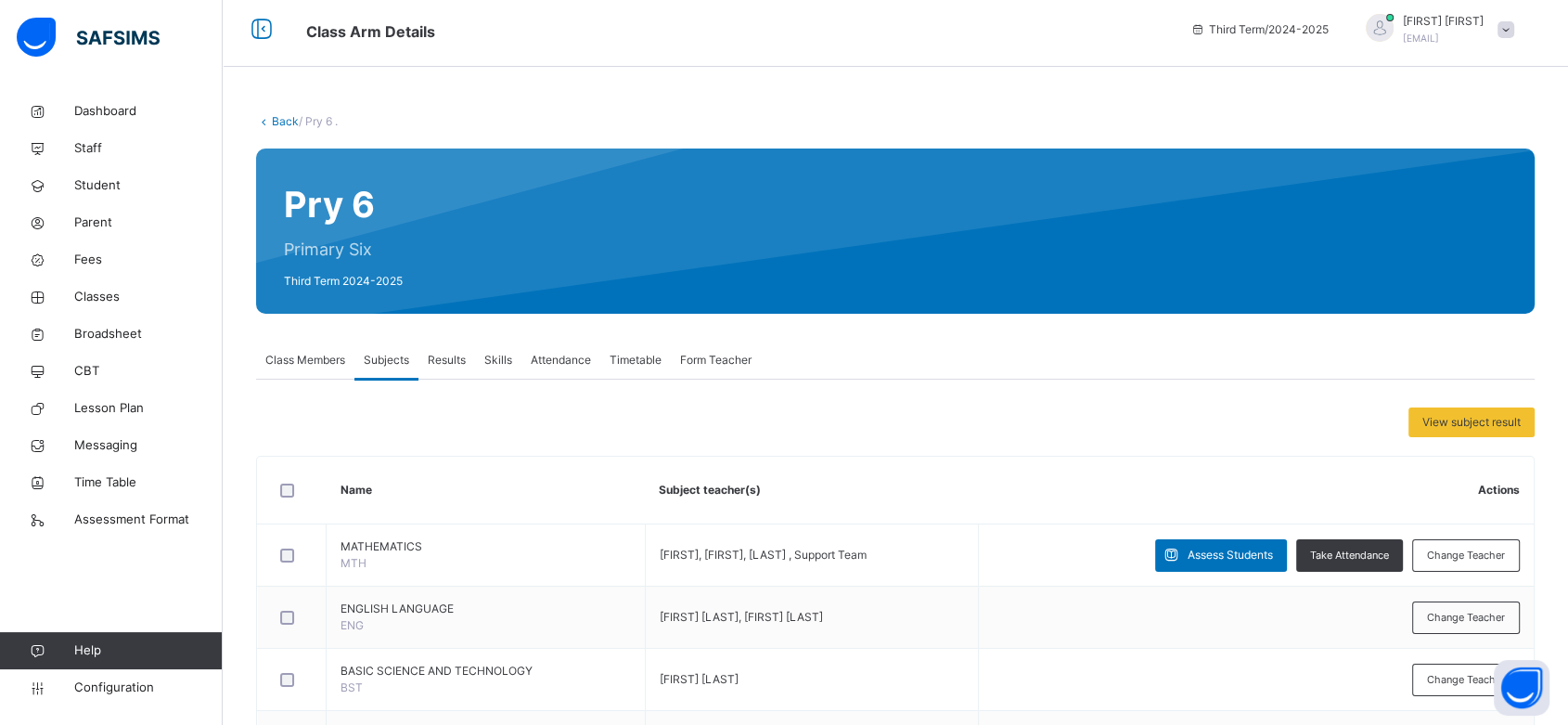 click on "Class Members" at bounding box center (305, 360) 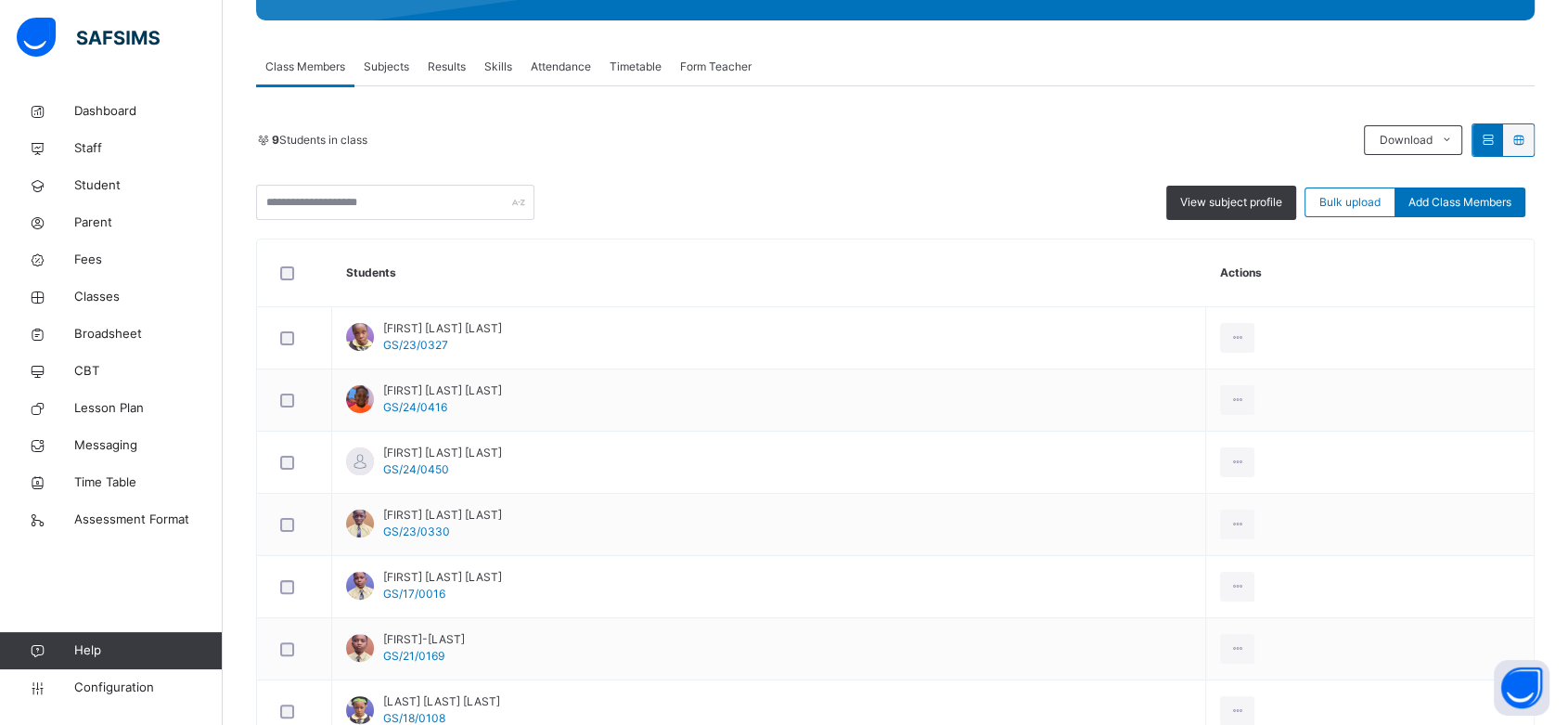 scroll, scrollTop: 0, scrollLeft: 0, axis: both 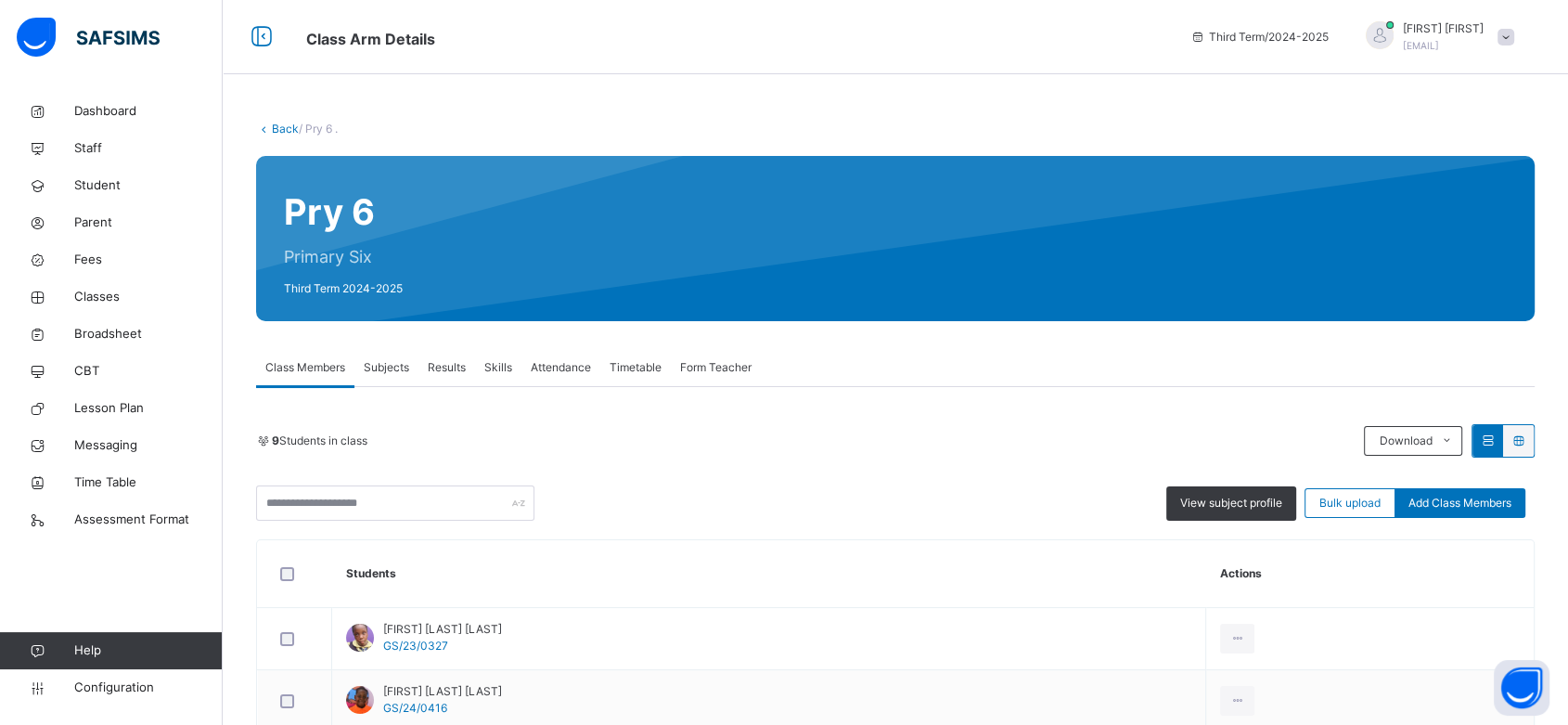click on "Back" at bounding box center [285, 128] 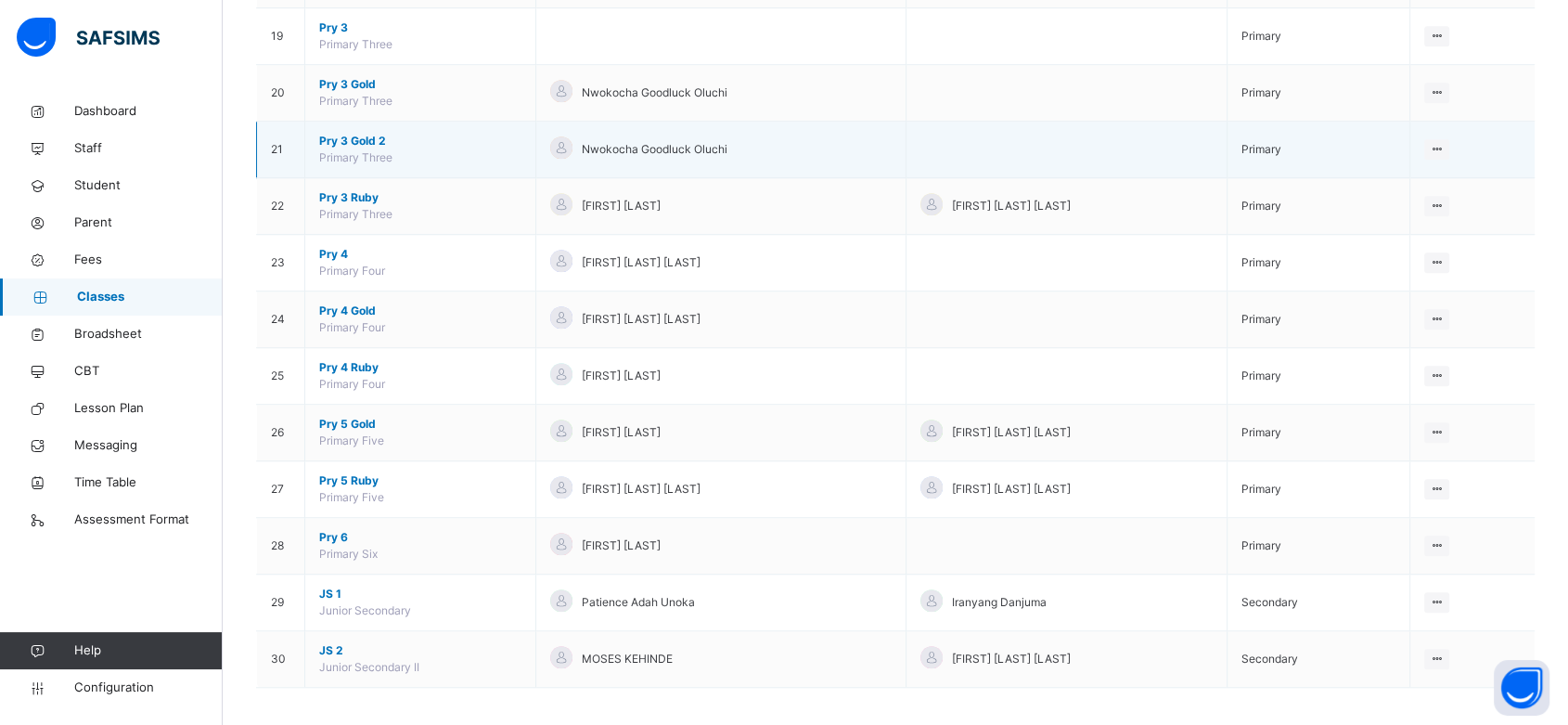 scroll, scrollTop: 1237, scrollLeft: 0, axis: vertical 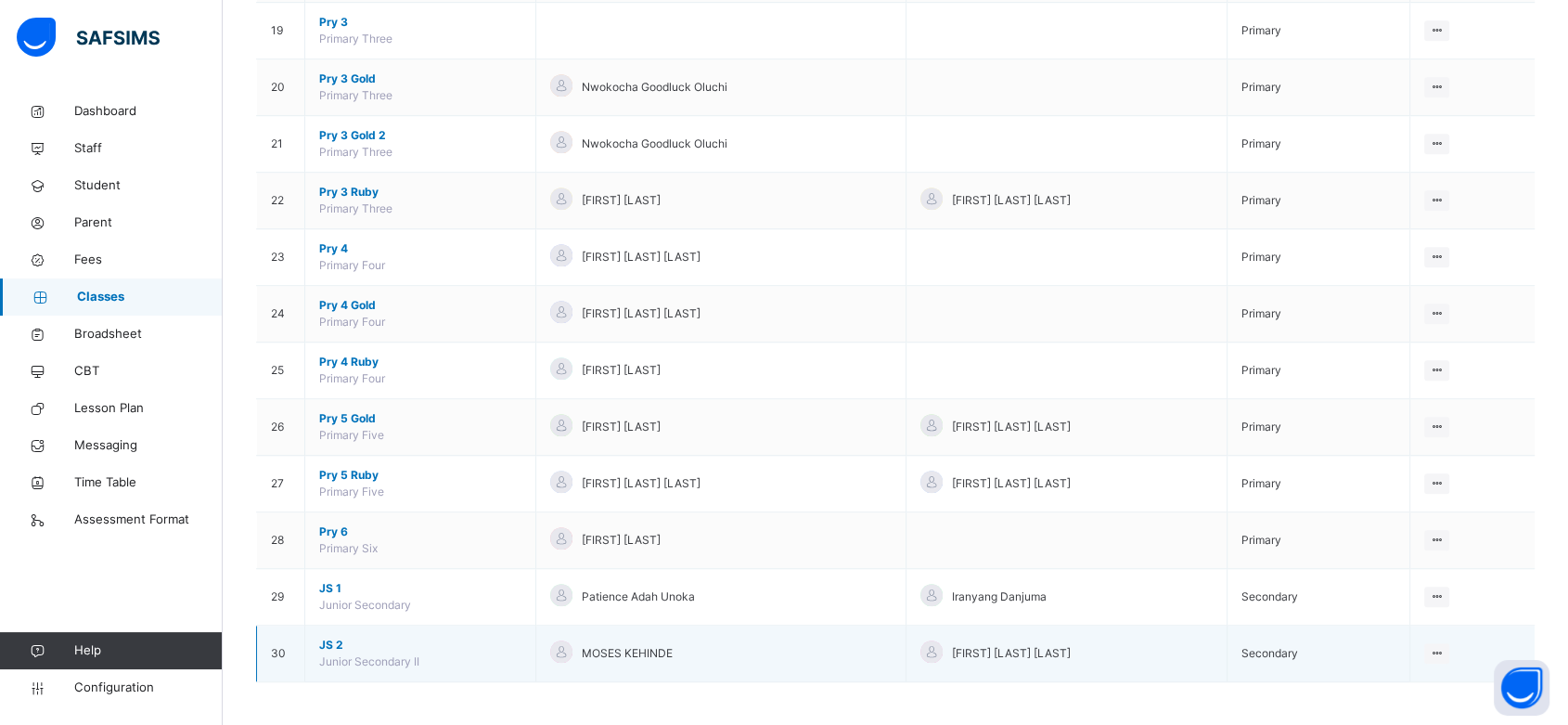 click on "JS 2" at bounding box center [420, 645] 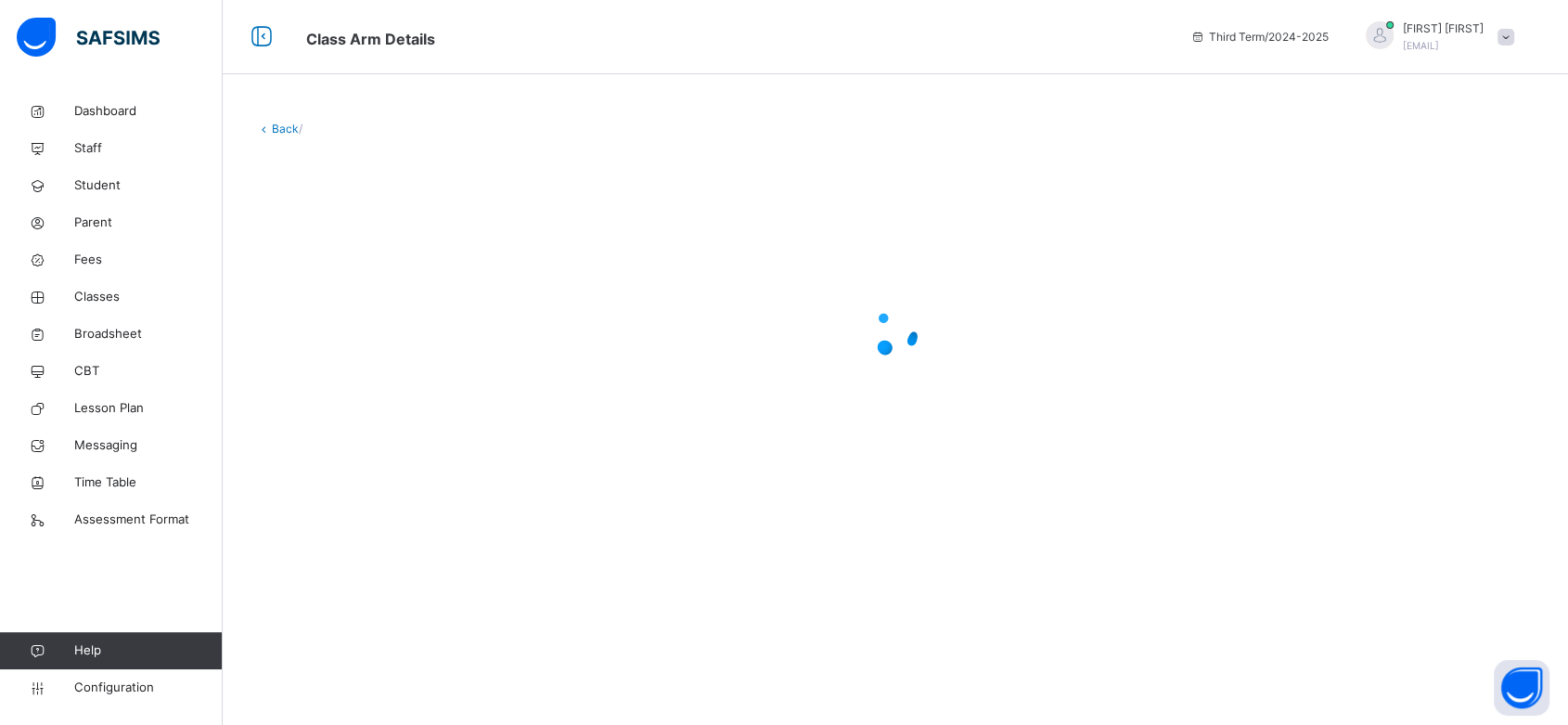 scroll, scrollTop: 0, scrollLeft: 0, axis: both 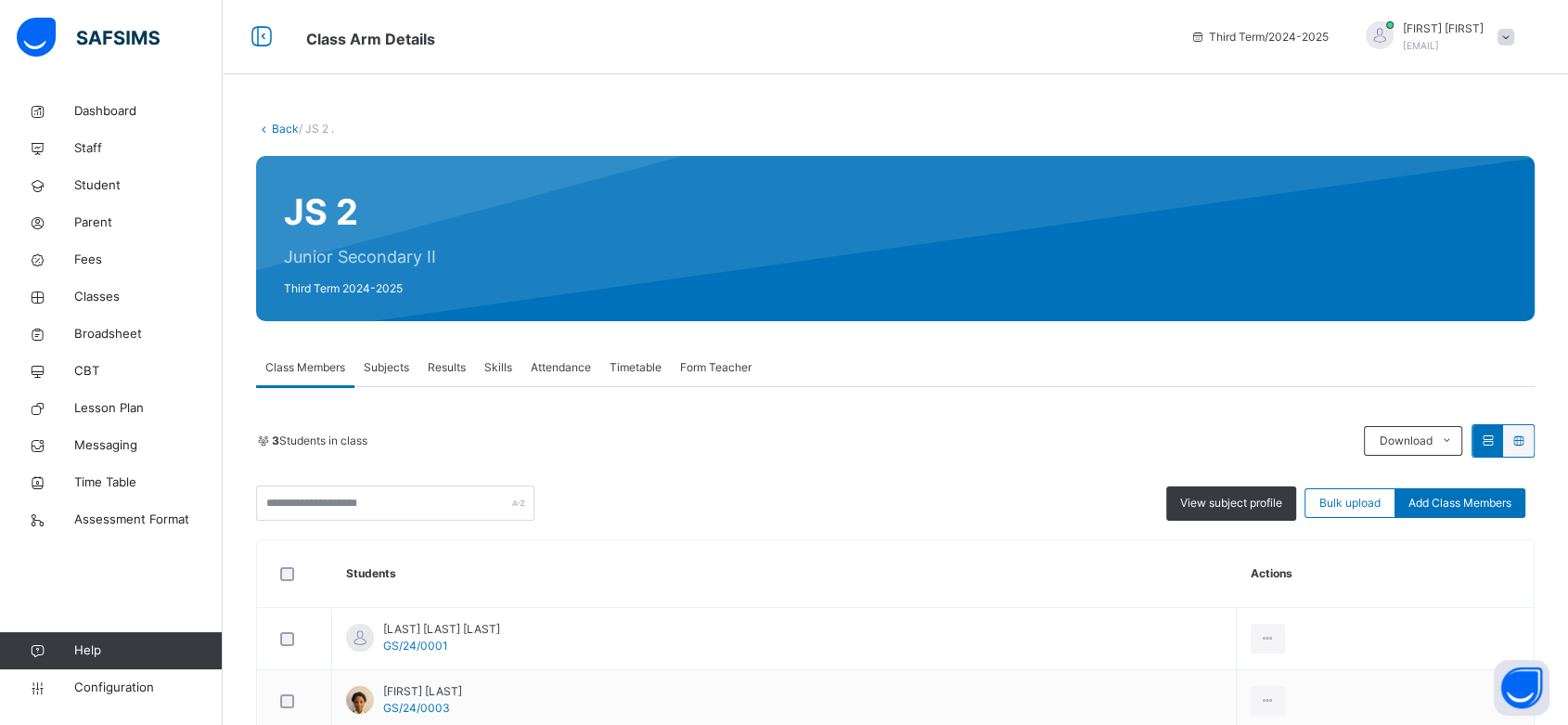 click on "Subjects" at bounding box center (386, 368) 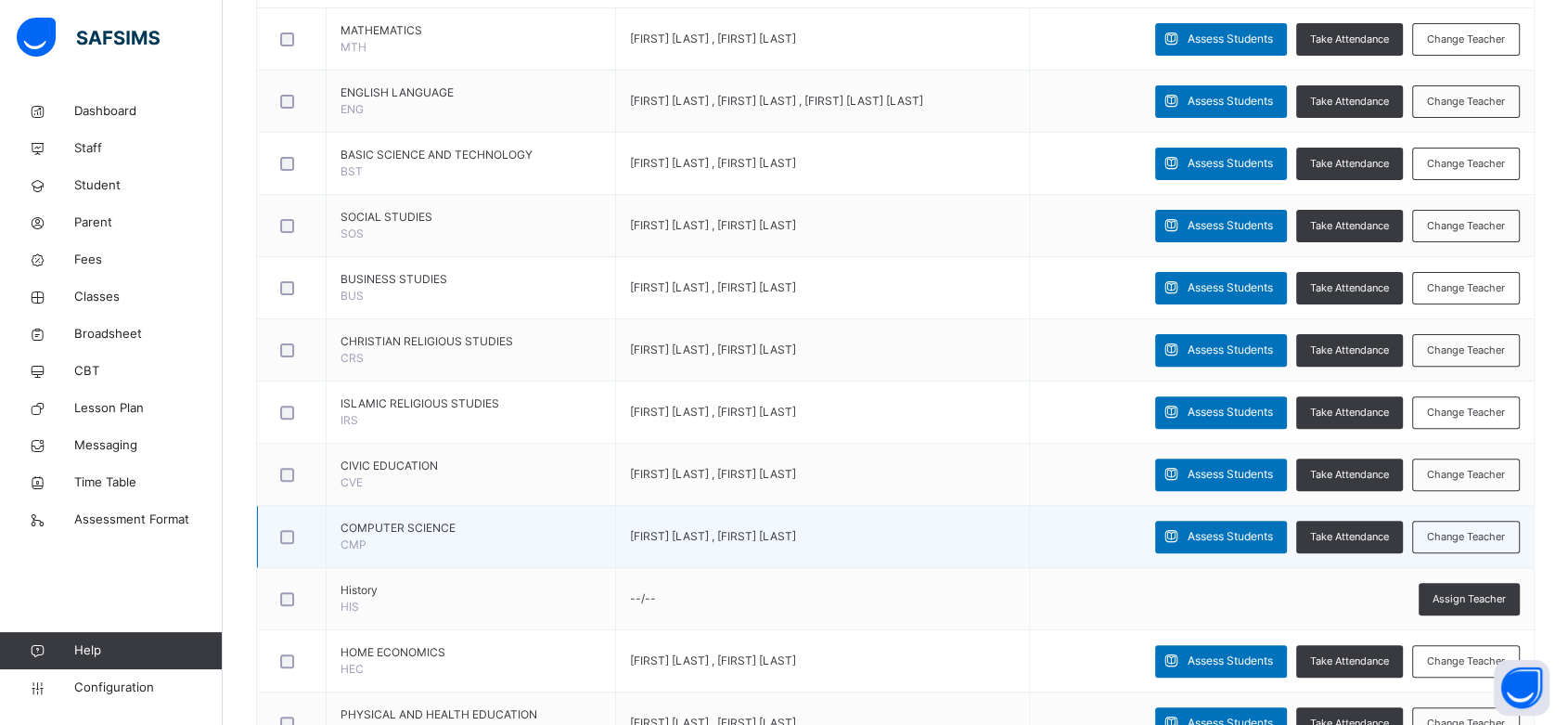 scroll, scrollTop: 444, scrollLeft: 0, axis: vertical 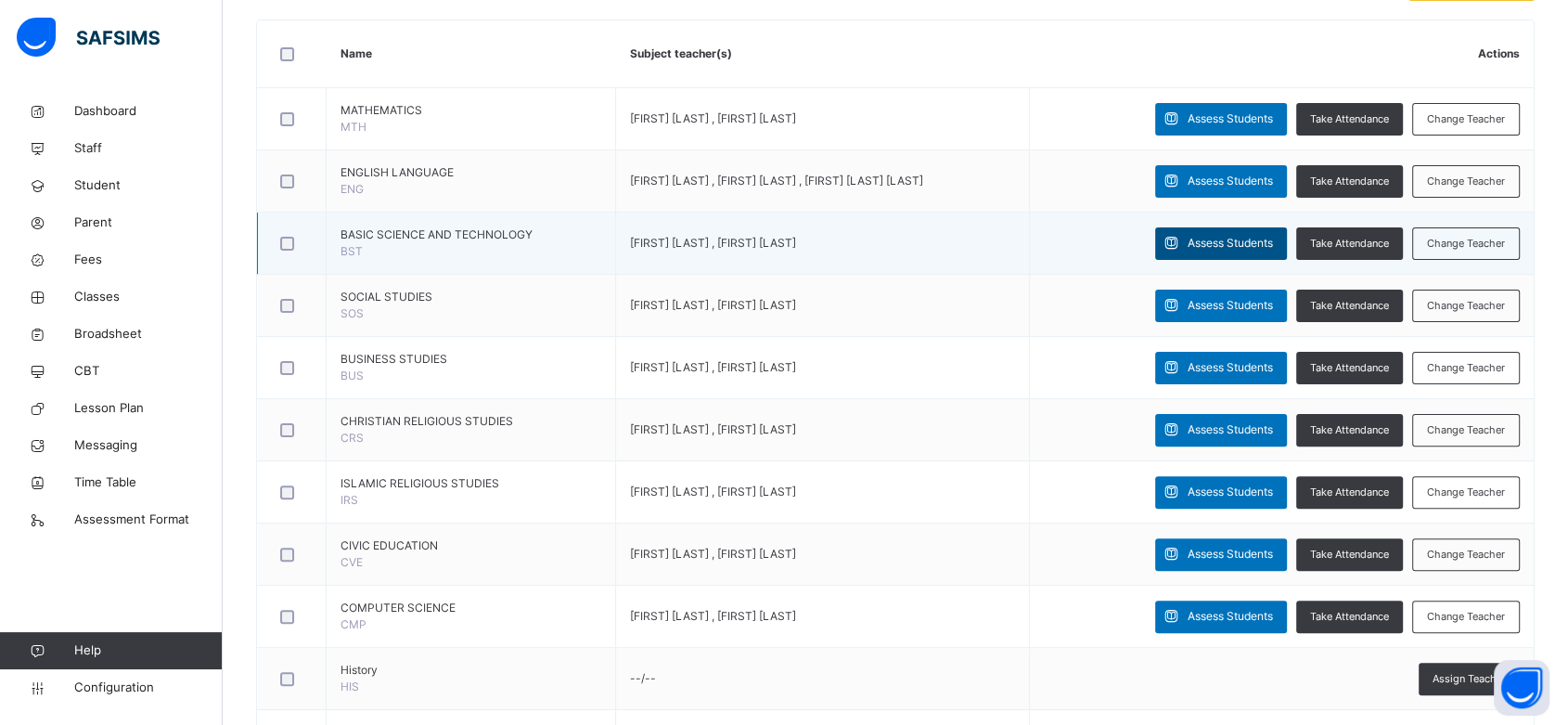 click on "Assess Students" at bounding box center [1230, 243] 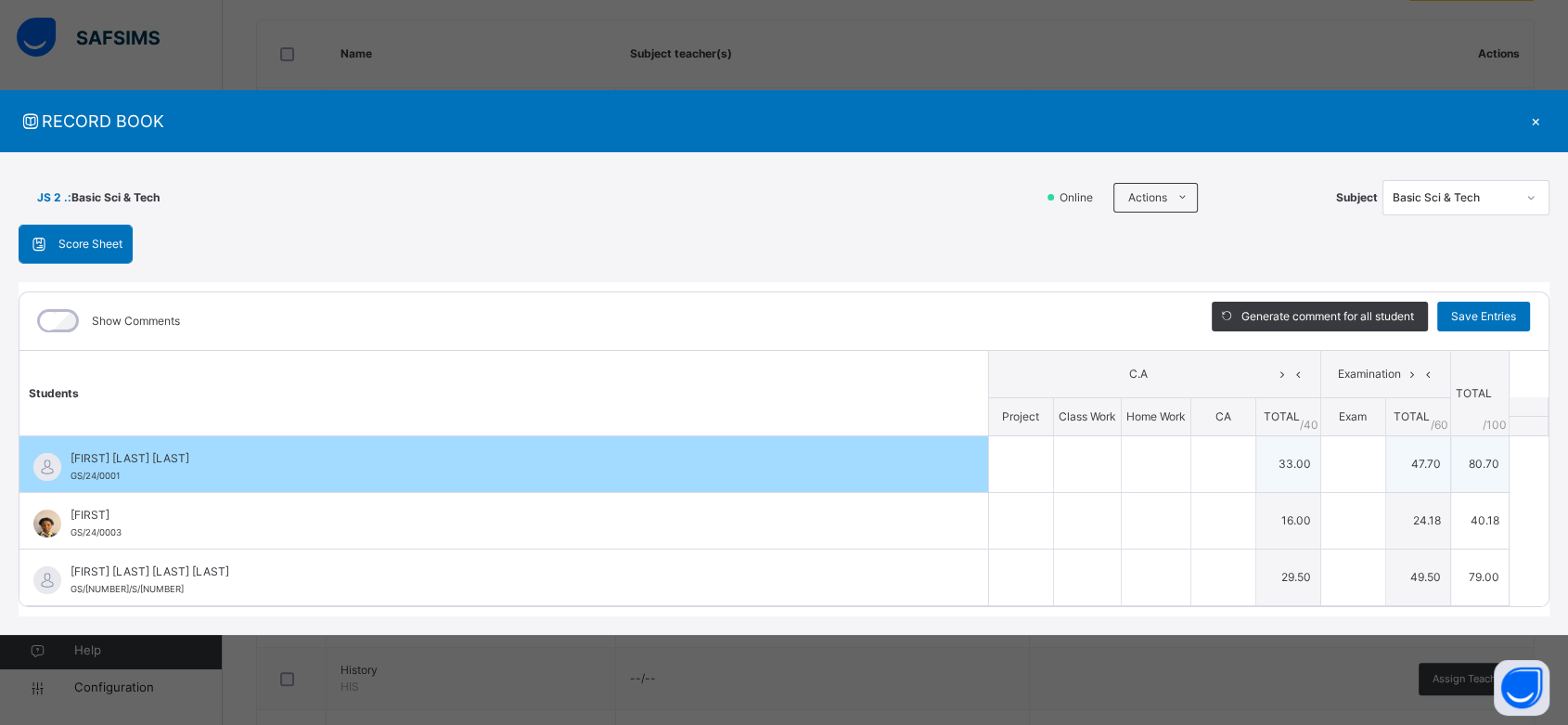 type on "**" 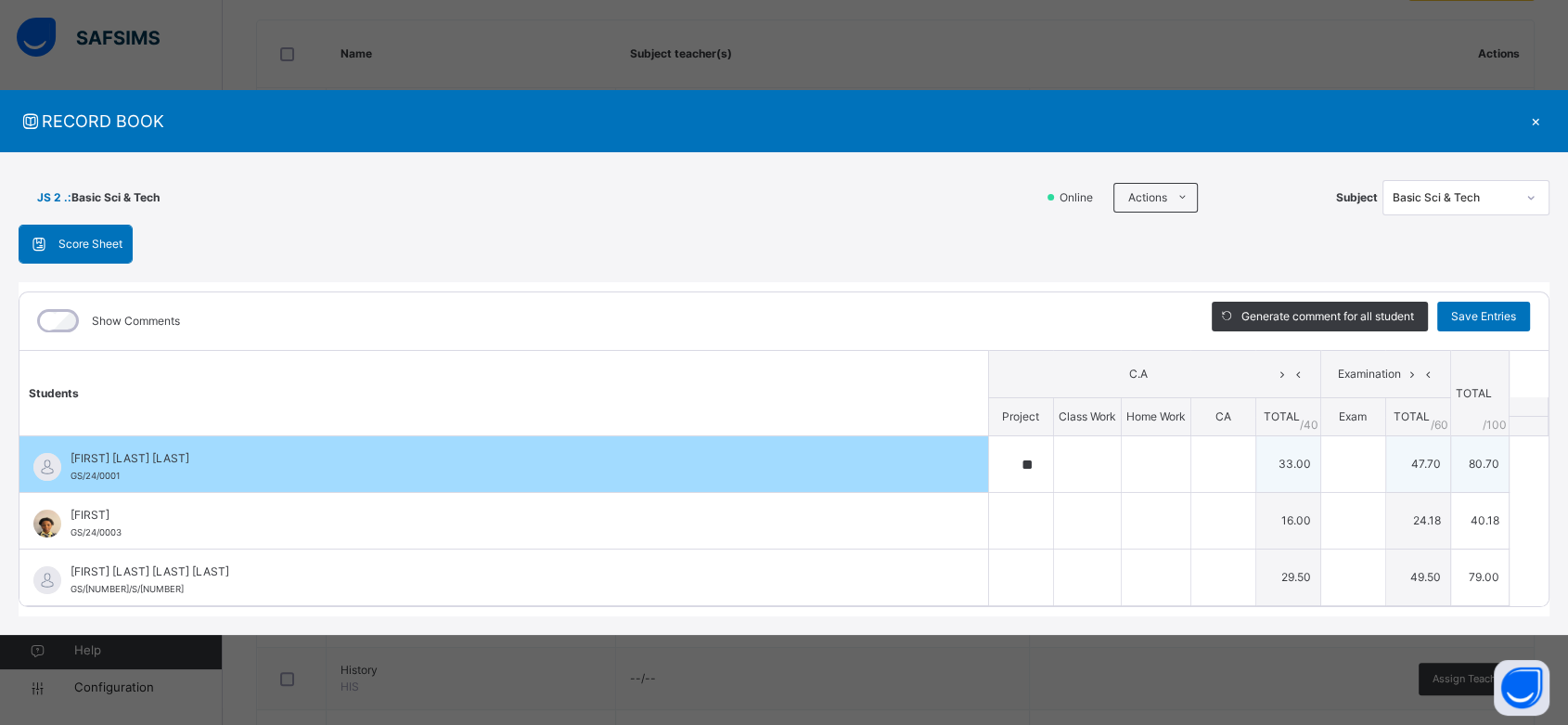 type on "***" 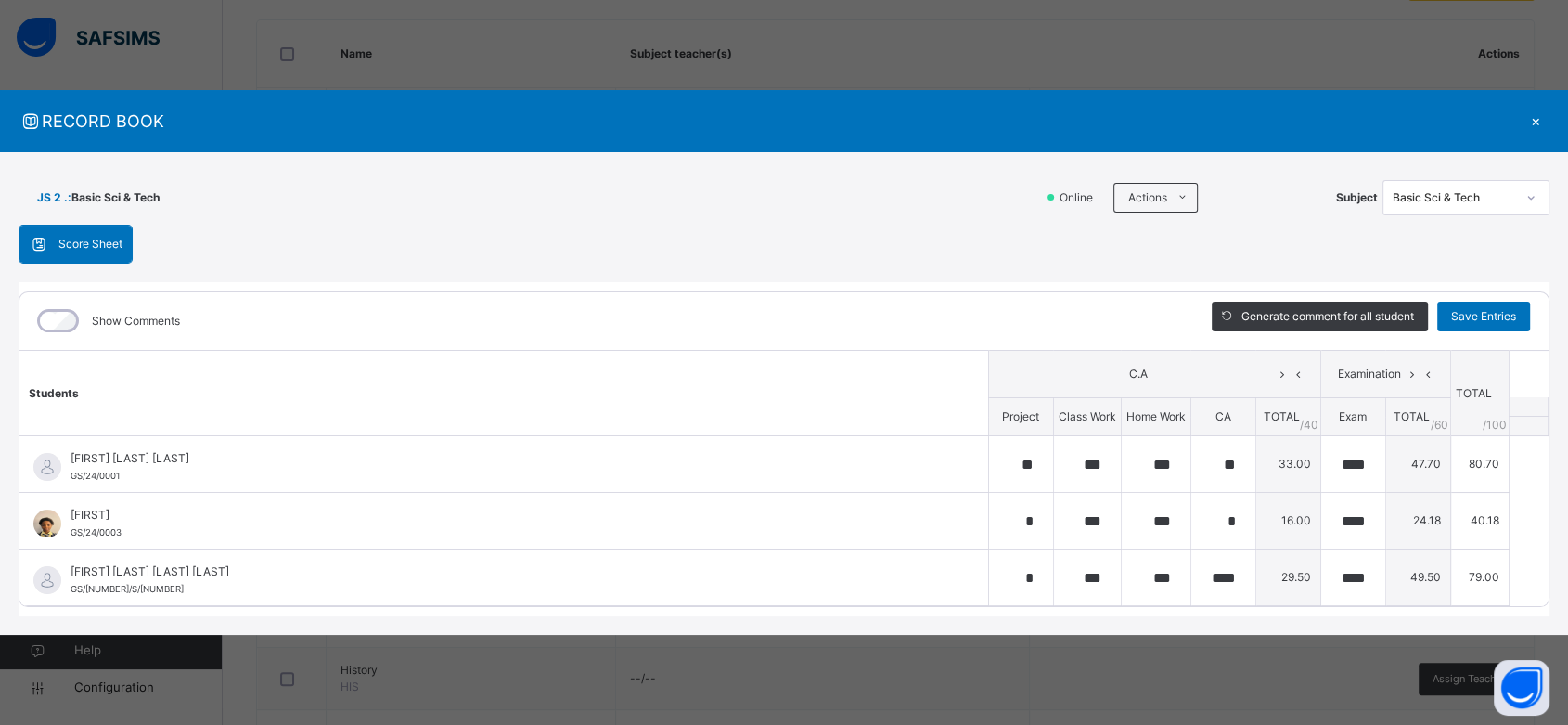click on "×" at bounding box center (1536, 121) 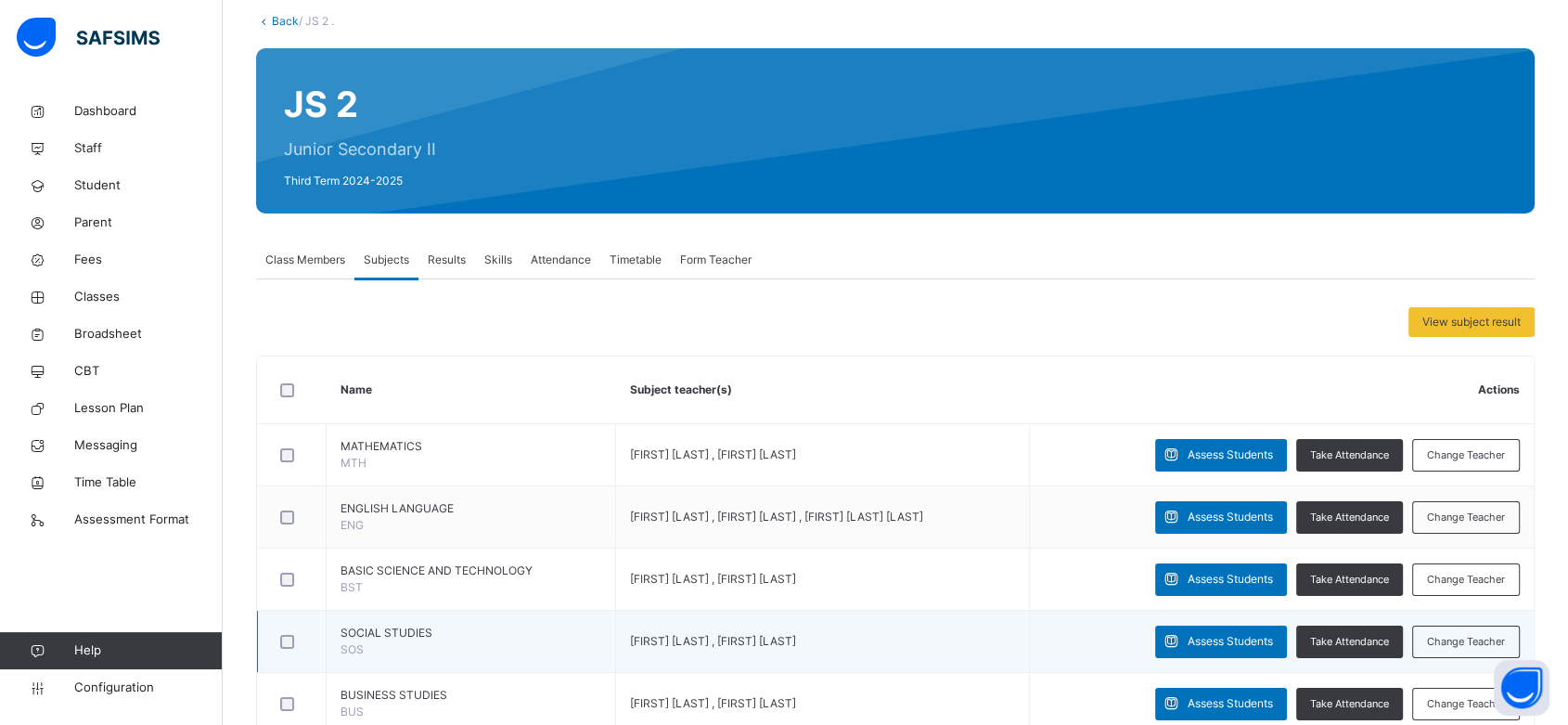 scroll, scrollTop: 107, scrollLeft: 0, axis: vertical 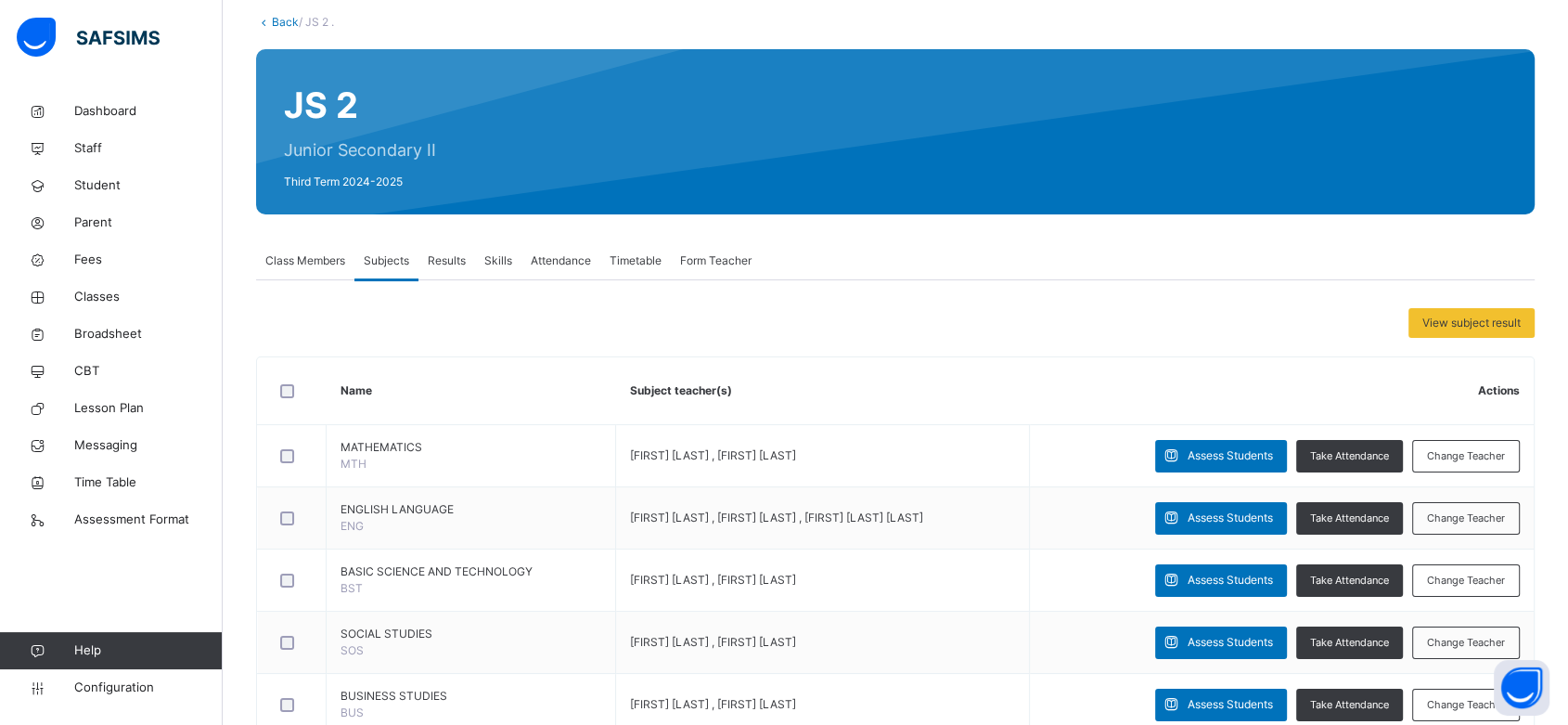 click on "View subject result Name Subject teacher(s) Actions MATHEMATICS    MTH   MOSES KEHINDE , rejoice chuks Assess Students Take Attendance Change Teacher ENGLISH LANGUAGE    ENG   MOSES KEHINDE , rejoice chuks, DOMINIC ABRU OCHUOLE Assess Students Take Attendance Change Teacher BASIC SCIENCE AND TECHNOLOGY    BST   MOSES KEHINDE , rejoice chuks Assess Students Take Attendance Change Teacher SOCIAL STUDIES    SOS   MOSES KEHINDE , rejoice chuks Assess Students Take Attendance Change Teacher BUSINESS STUDIES    BUS   MOSES KEHINDE , rejoice chuks Assess Students Take Attendance Change Teacher CHRISTIAN RELIGIOUS STUDIES    CRS   MOSES KEHINDE , rejoice chuks Assess Students Take Attendance Change Teacher ISLAMIC RELIGIOUS STUDIES    IRS   MOSES KEHINDE , rejoice chuks Assess Students Take Attendance Change Teacher CIVIC EDUCATION    CVE   MOSES KEHINDE , rejoice chuks Assess Students Take Attendance Change Teacher COMPUTER SCIENCE    CMP   MOSES KEHINDE , rejoice chuks Assess Students Take Attendance Change Teacher" at bounding box center [895, 819] 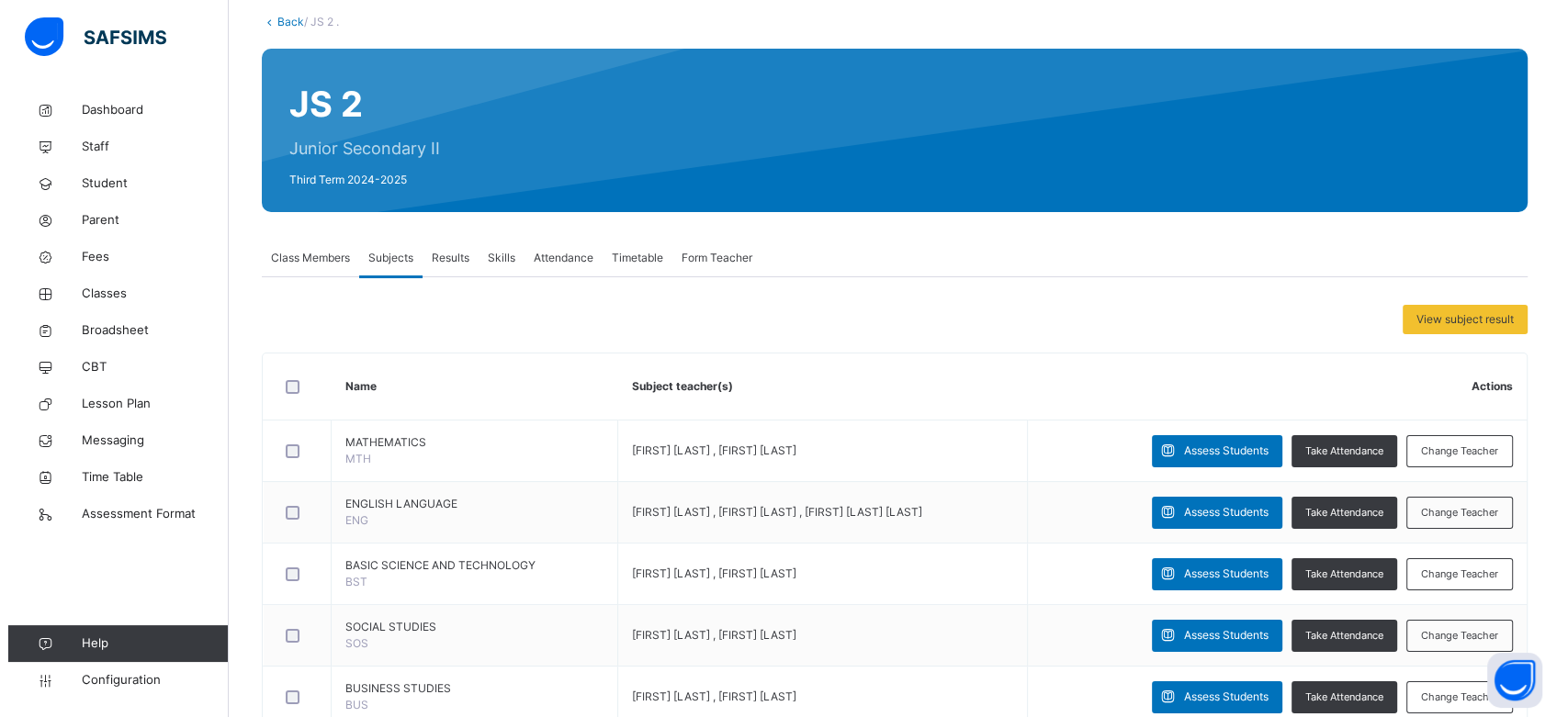 scroll, scrollTop: 0, scrollLeft: 0, axis: both 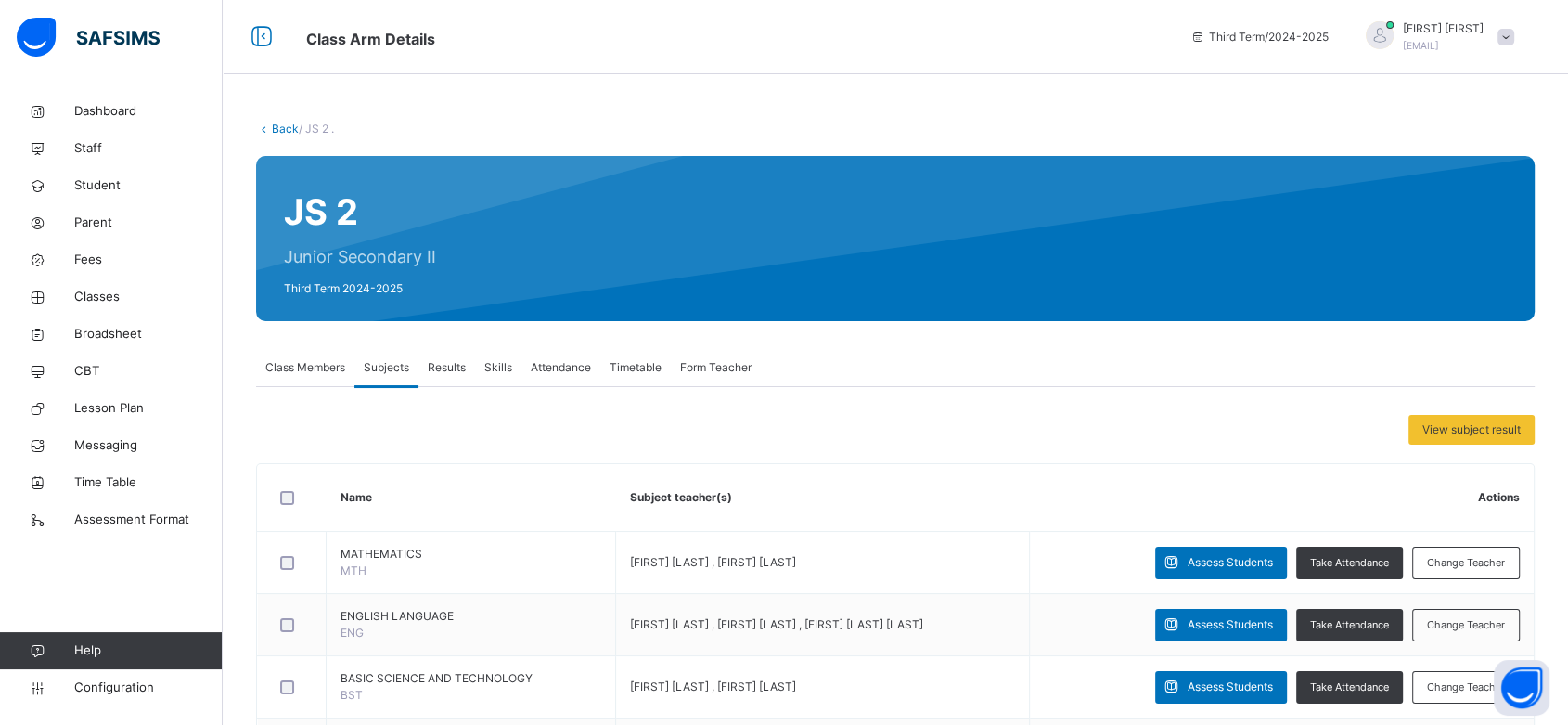 click on "Back" at bounding box center [285, 128] 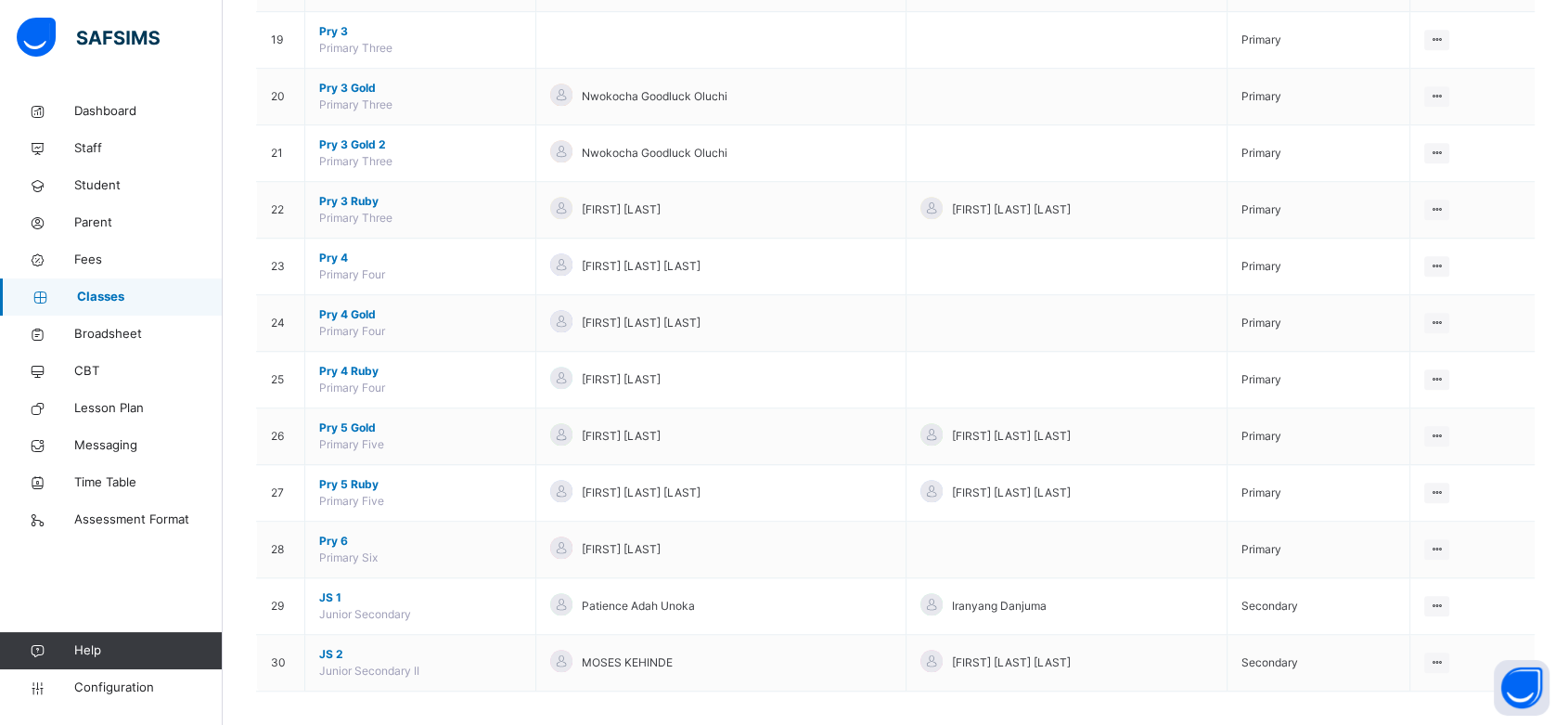 scroll, scrollTop: 1237, scrollLeft: 0, axis: vertical 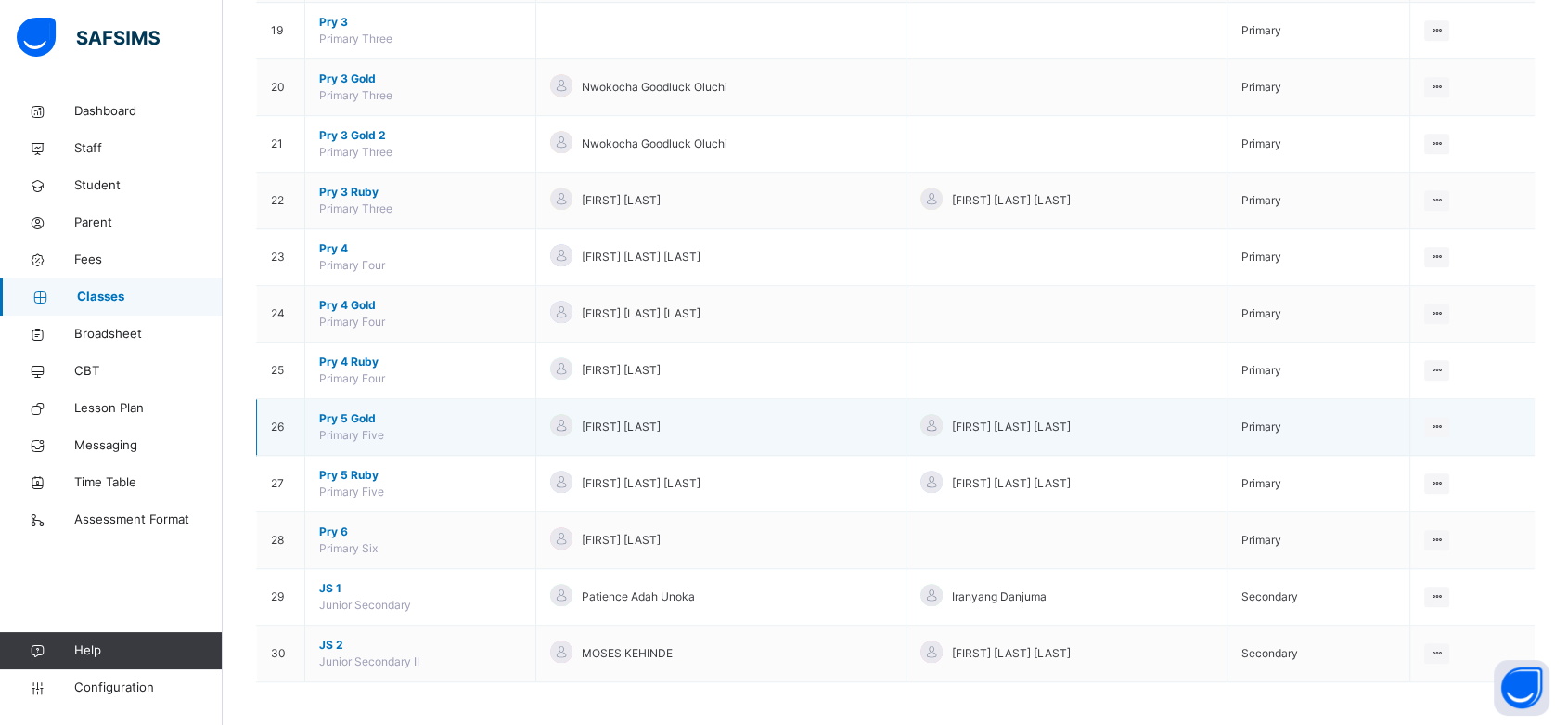 click on "Pry 5   Gold" at bounding box center (420, 419) 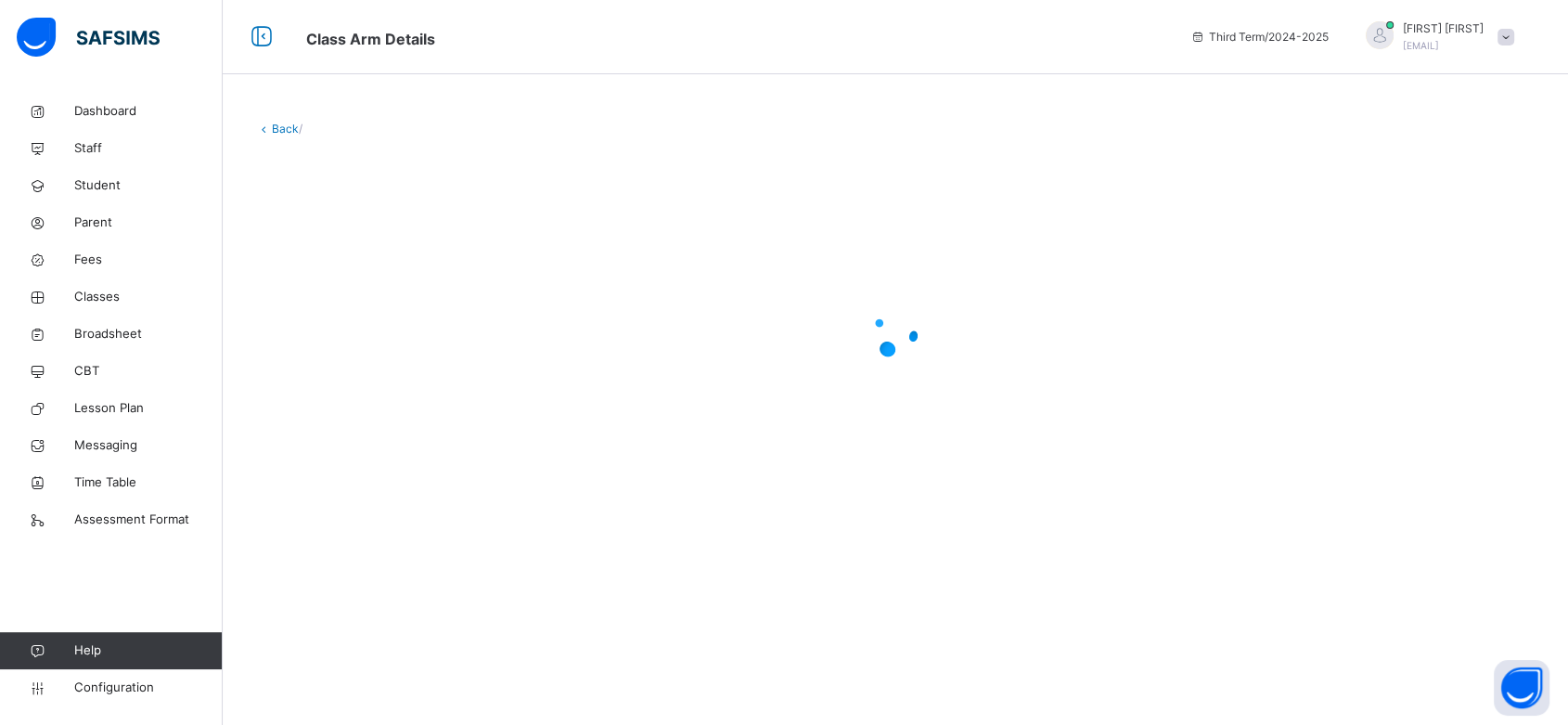 scroll, scrollTop: 0, scrollLeft: 0, axis: both 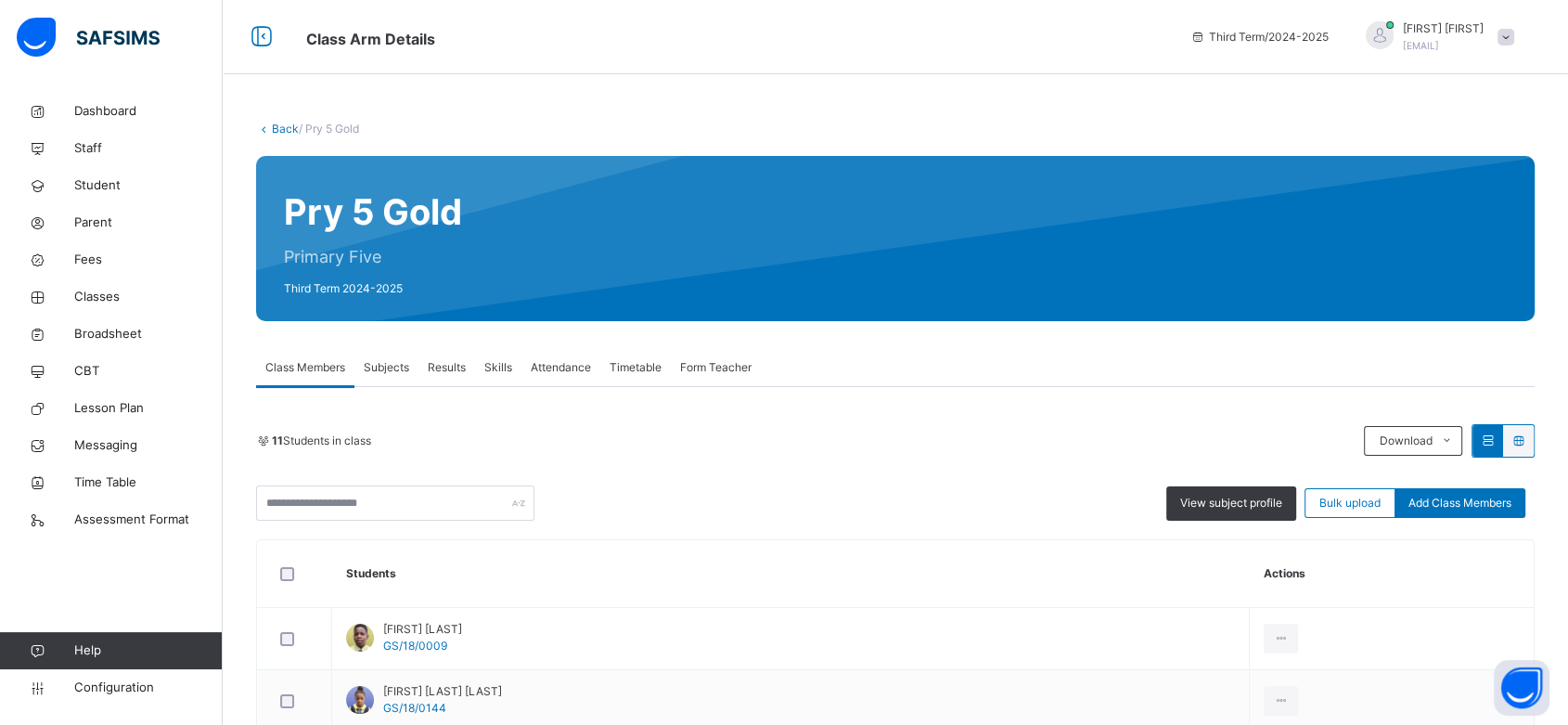 click on "Subjects" at bounding box center (386, 368) 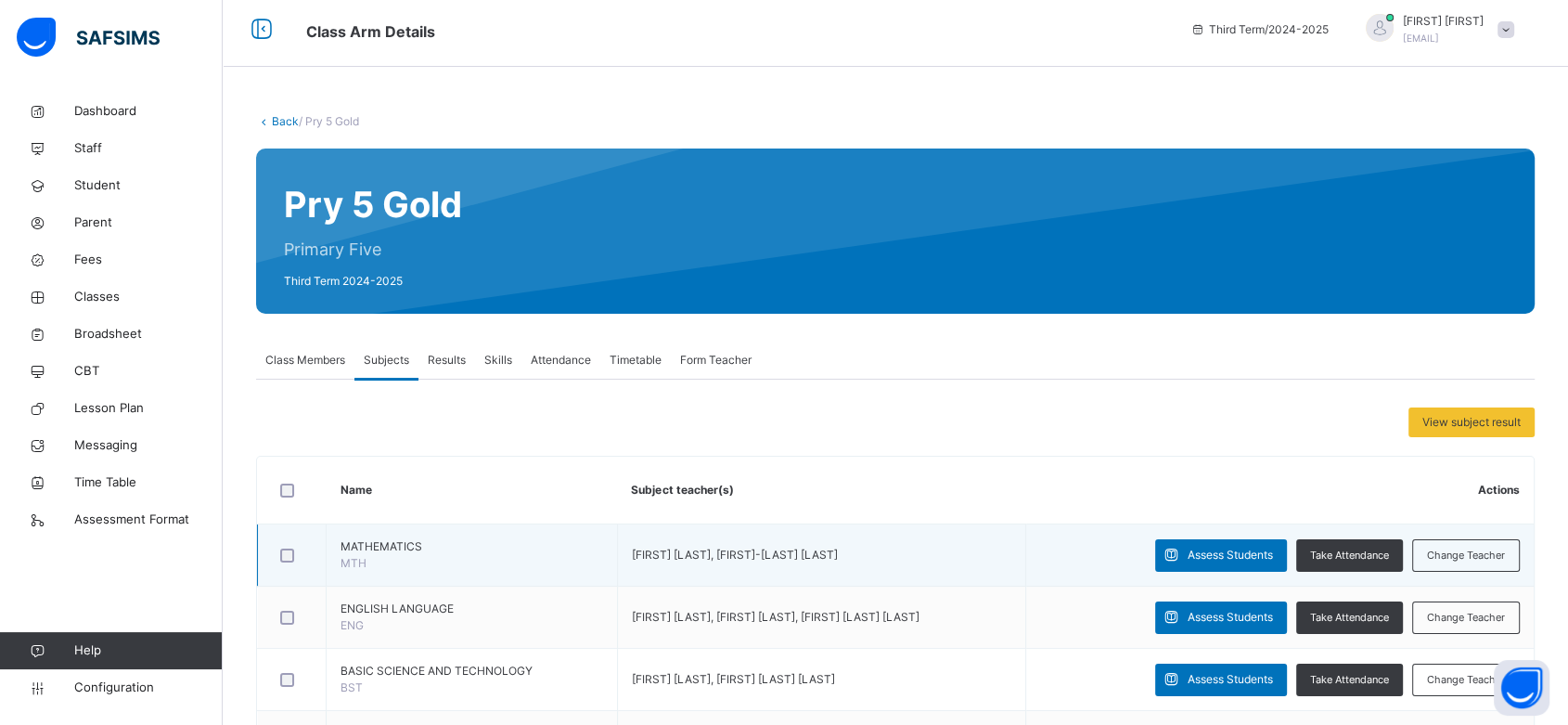 scroll, scrollTop: 0, scrollLeft: 0, axis: both 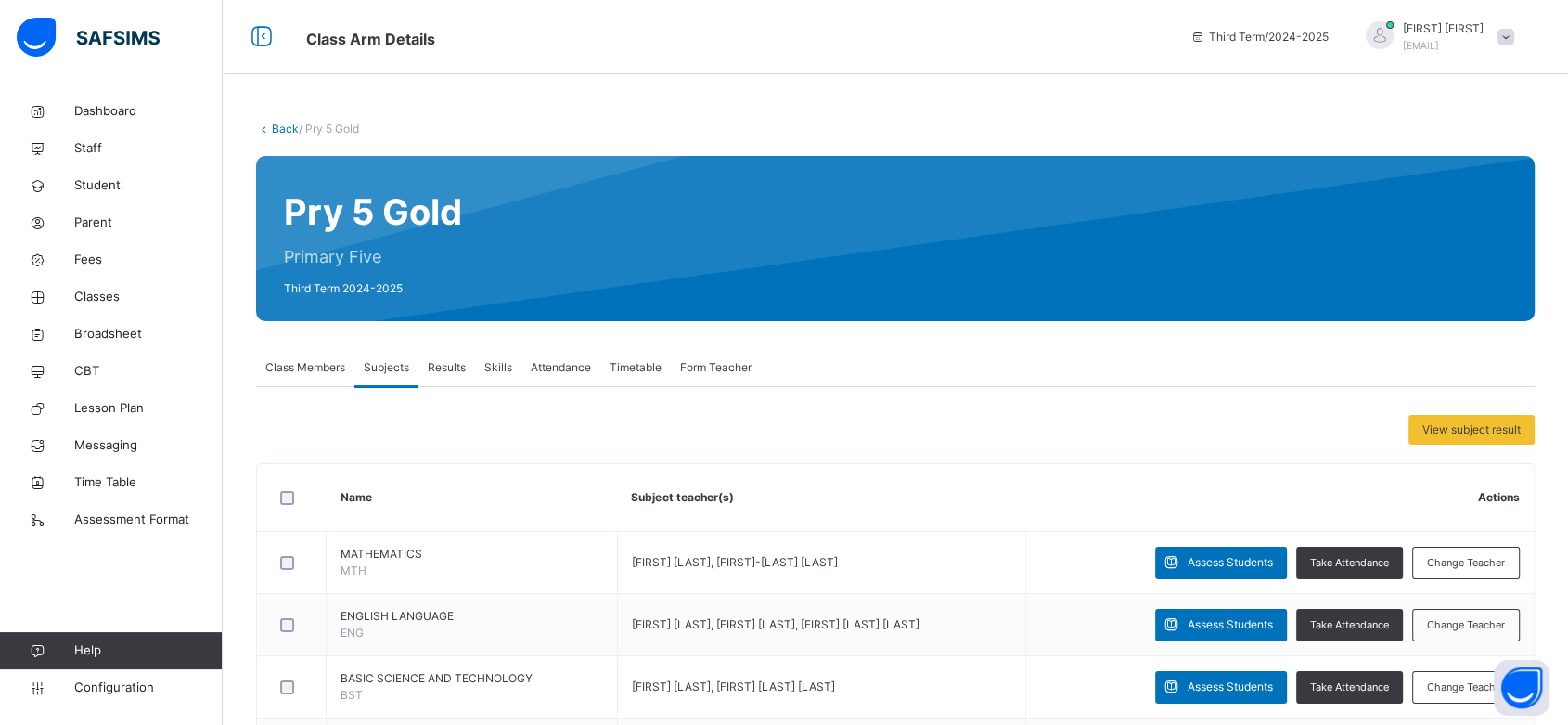 click on "Back" at bounding box center (285, 128) 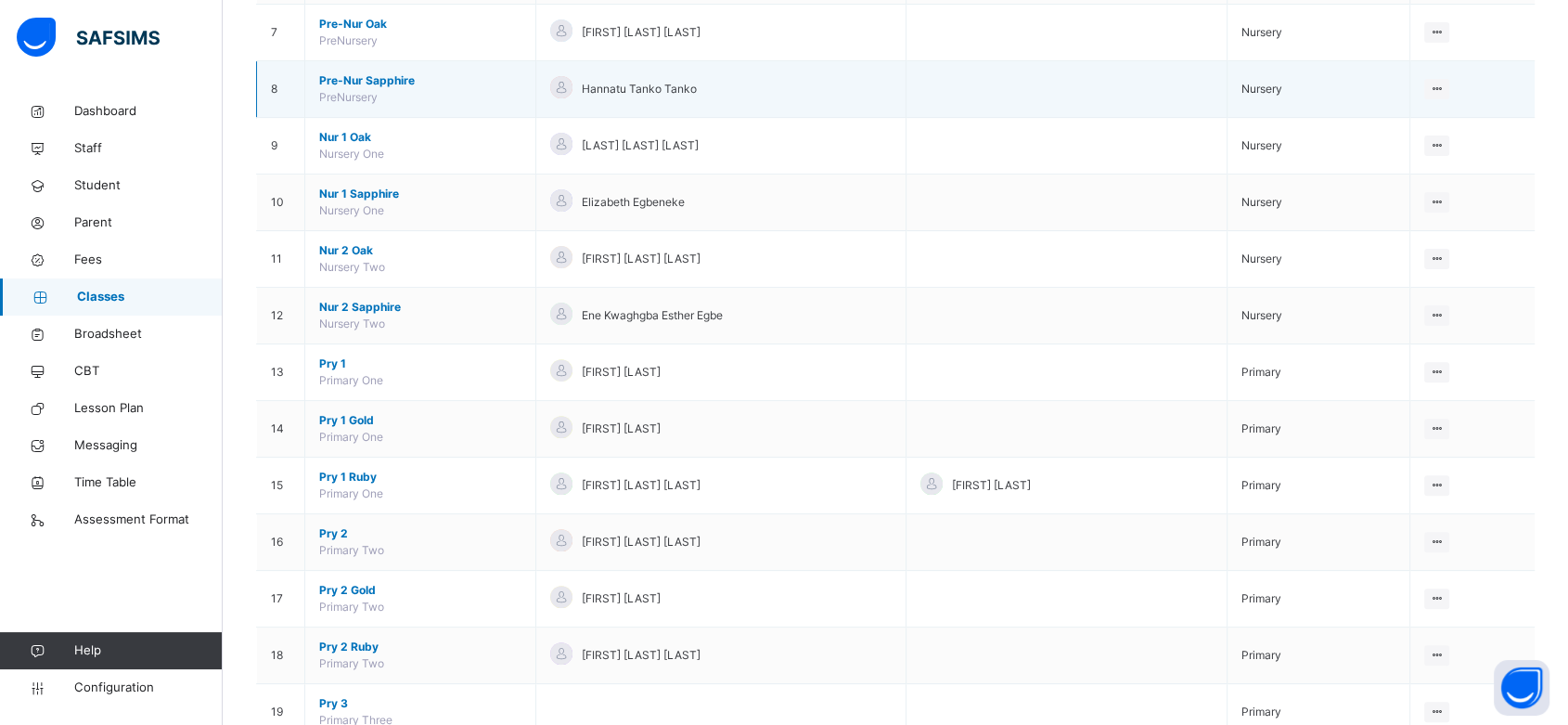 scroll, scrollTop: 532, scrollLeft: 0, axis: vertical 